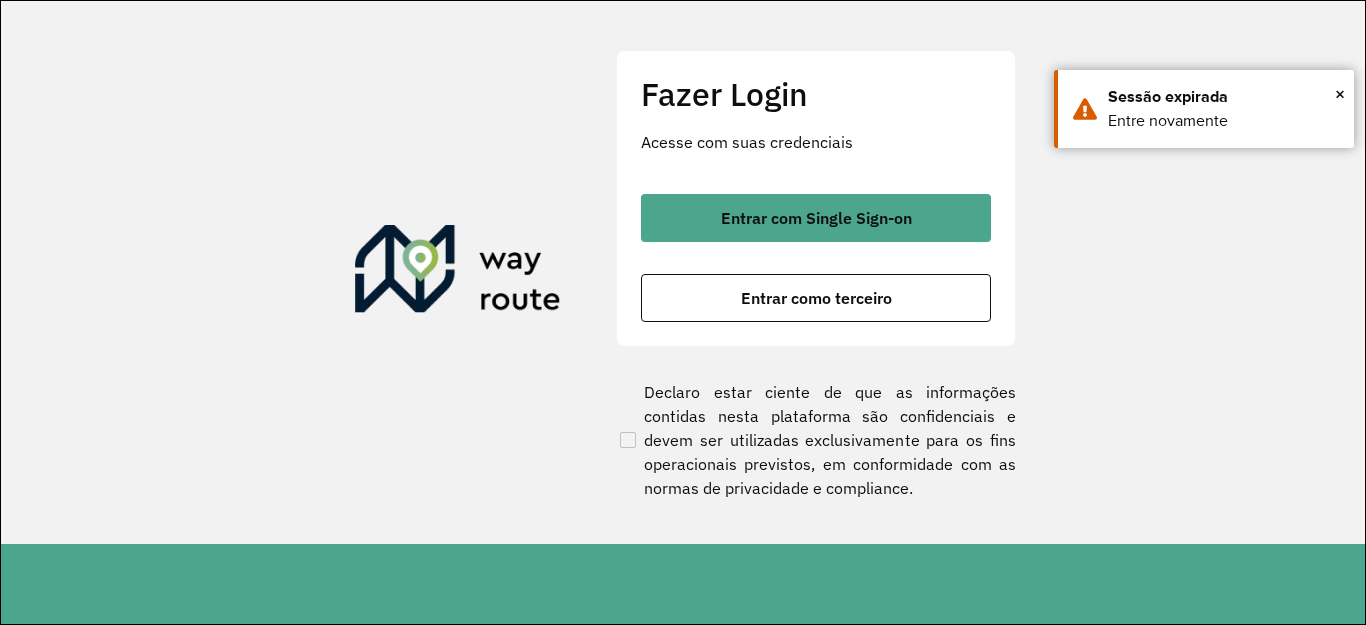 scroll, scrollTop: 0, scrollLeft: 0, axis: both 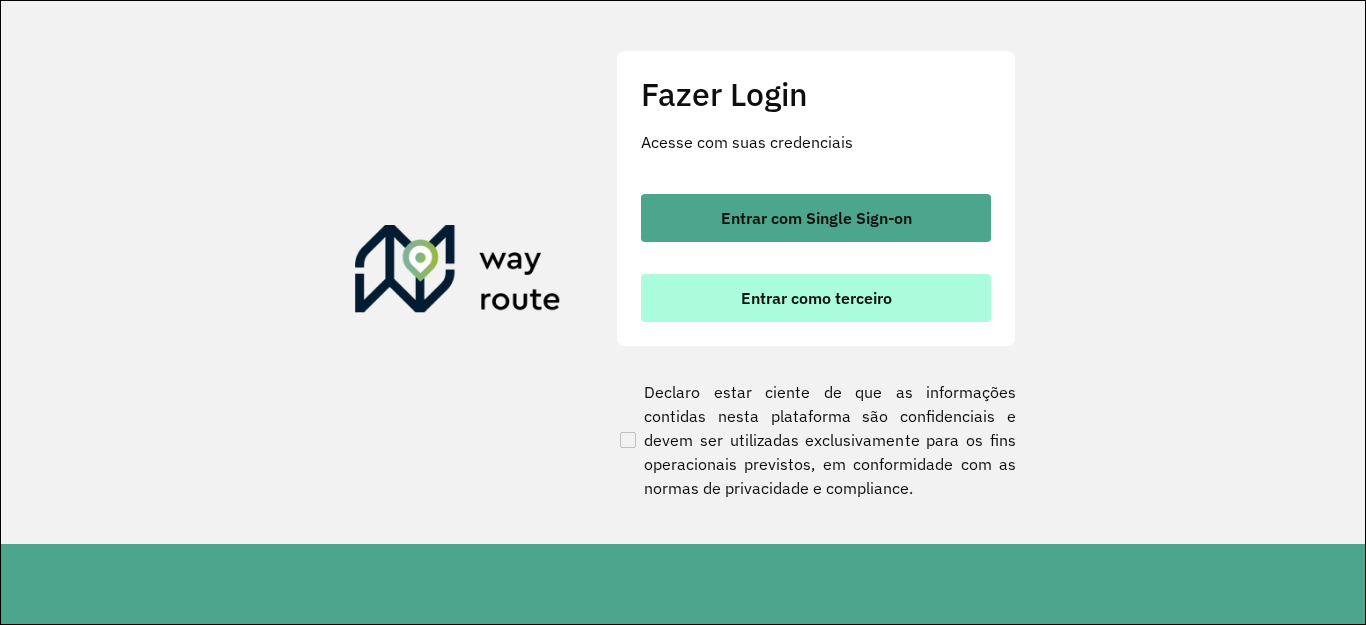 click on "Entrar como terceiro" at bounding box center (816, 298) 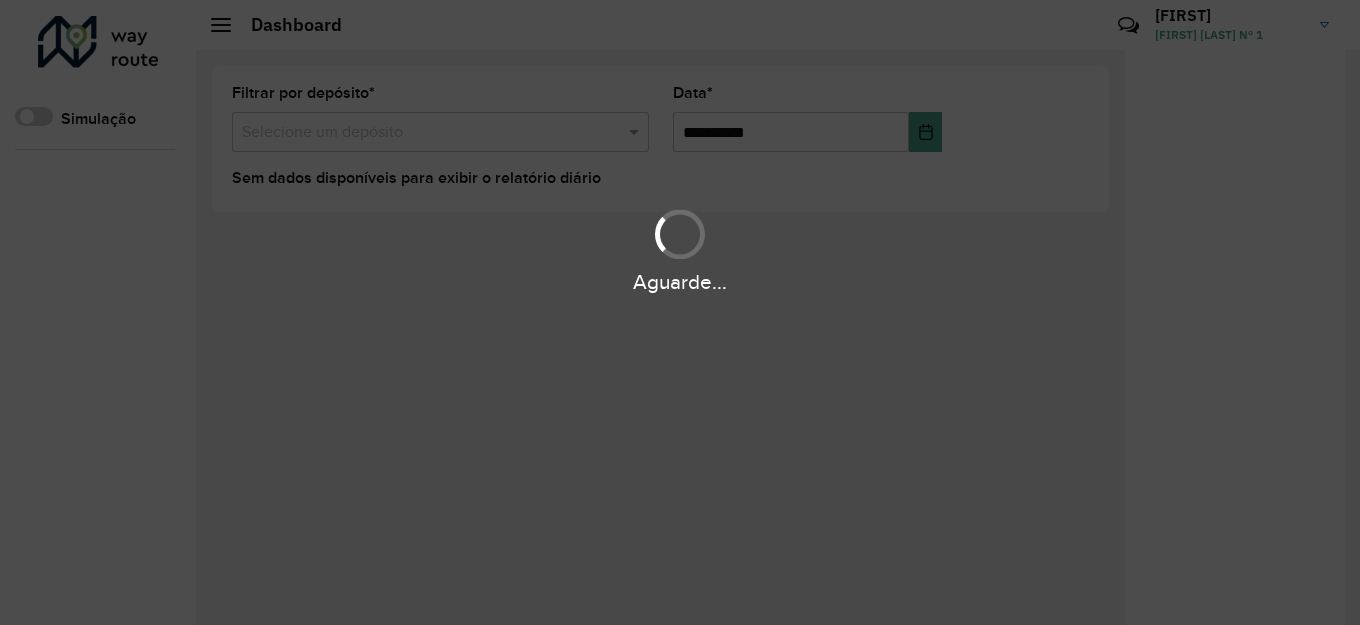 scroll, scrollTop: 0, scrollLeft: 0, axis: both 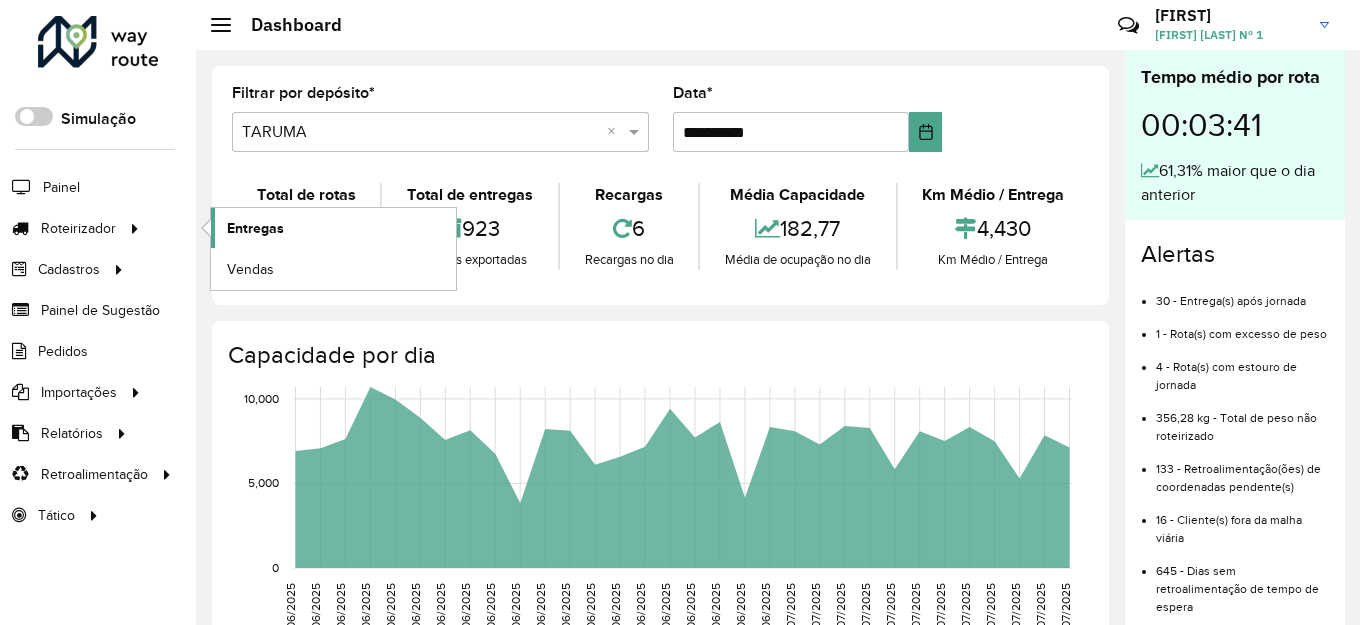 click on "Entregas" 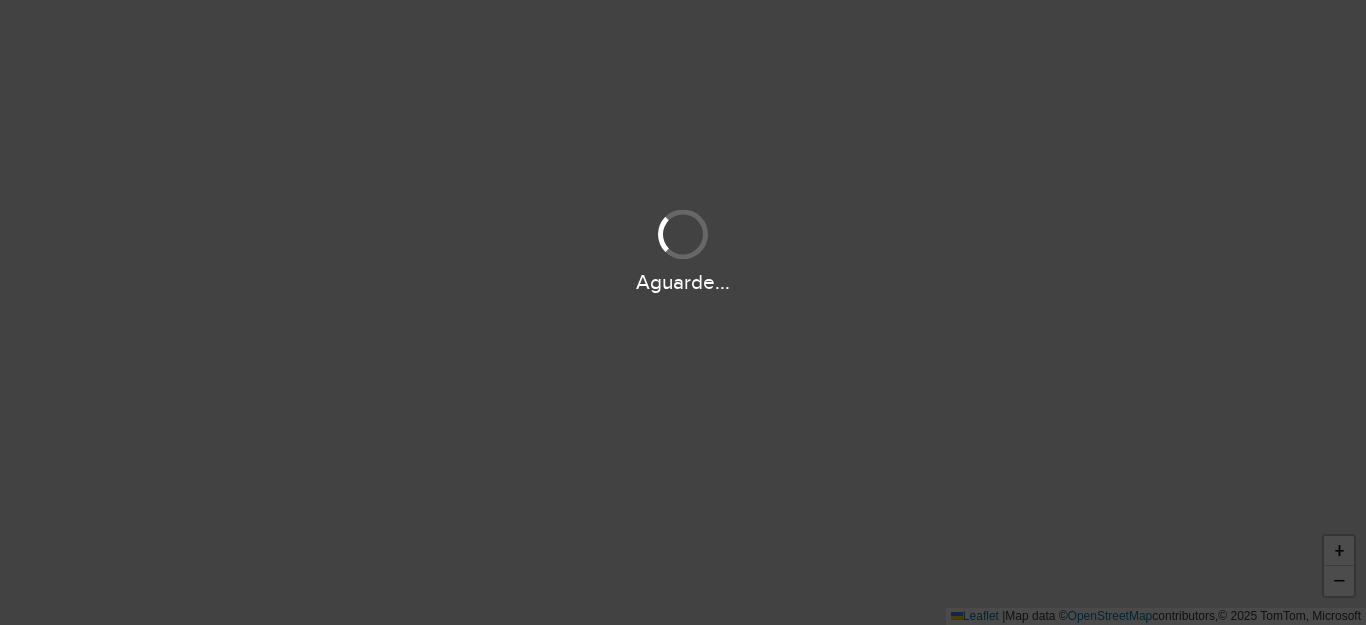 scroll, scrollTop: 0, scrollLeft: 0, axis: both 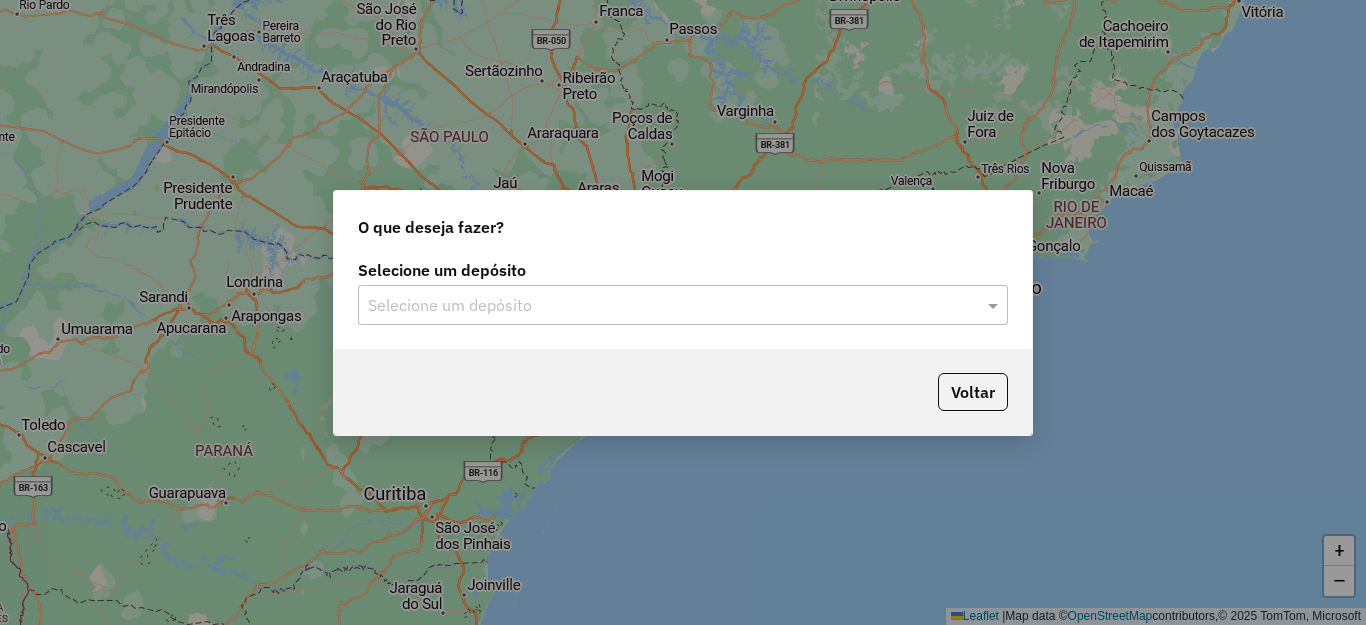 click on "Selecione um depósito Selecione um depósito" 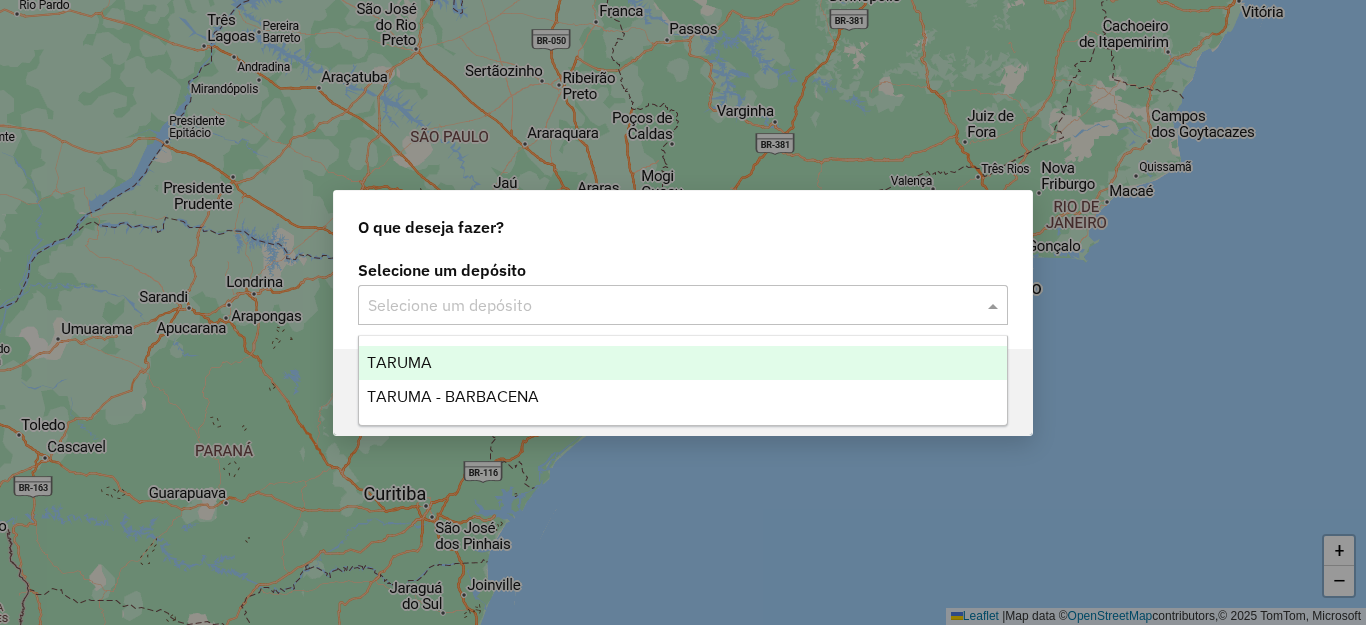 click on "TARUMA" at bounding box center [683, 363] 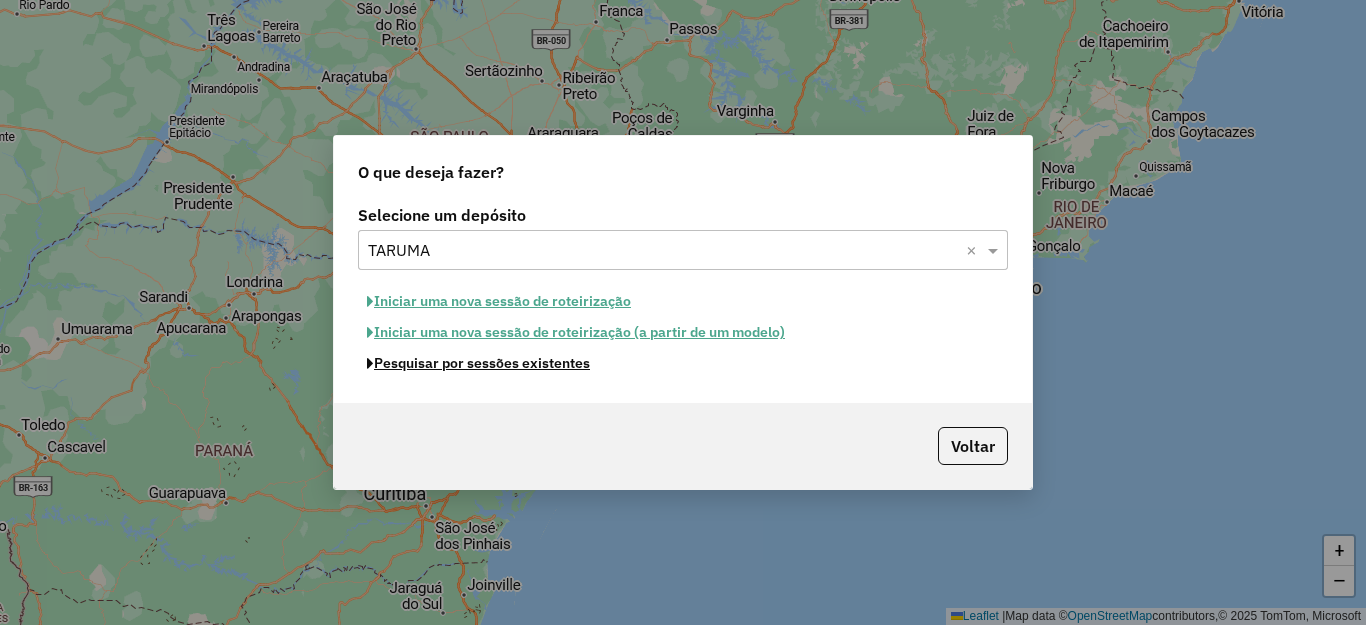 click on "Pesquisar por sessões existentes" 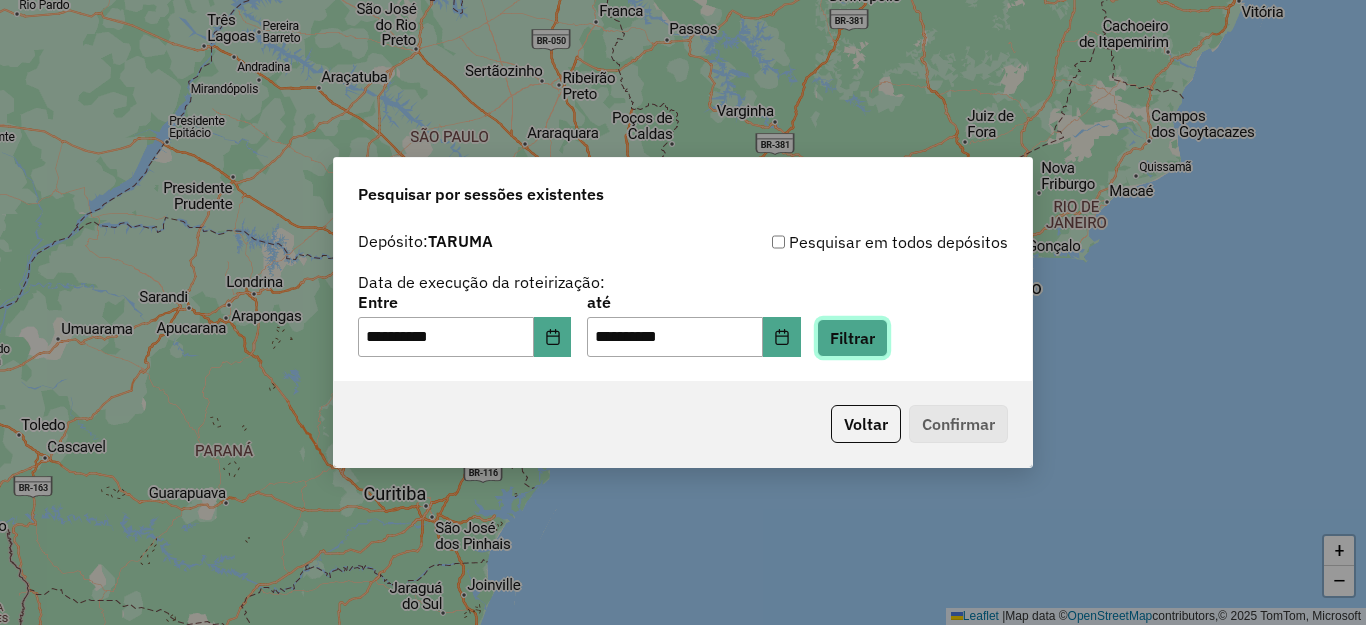 click on "Filtrar" 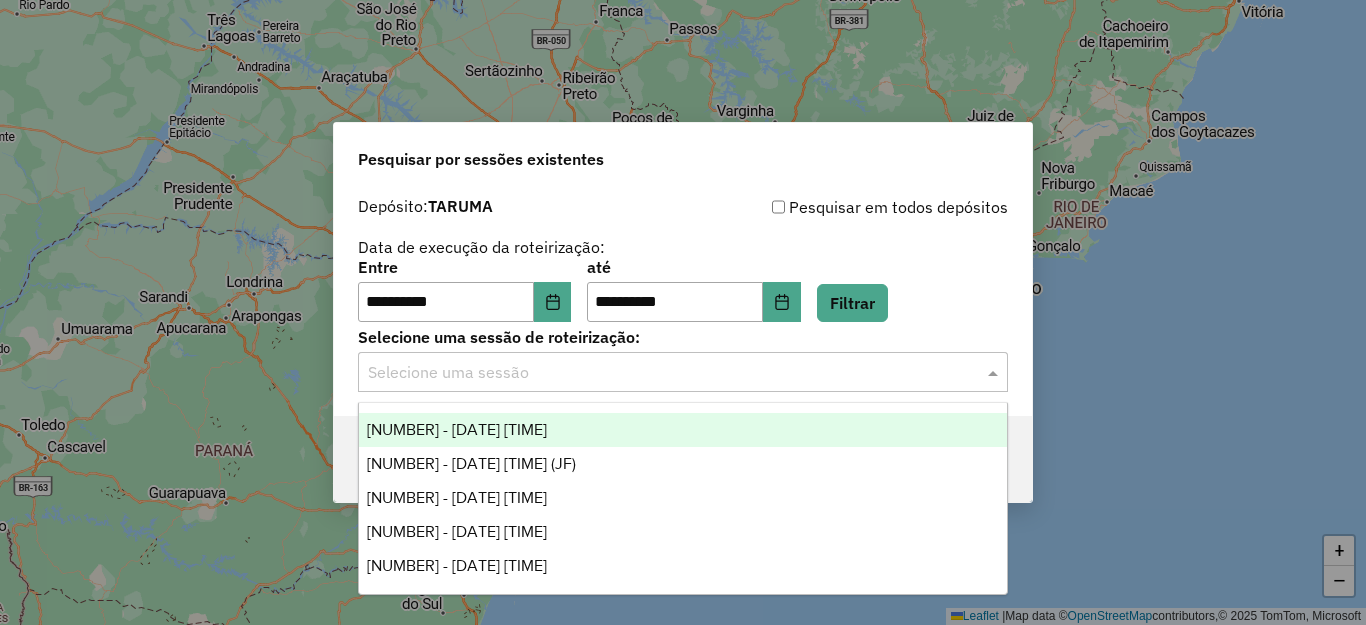 click 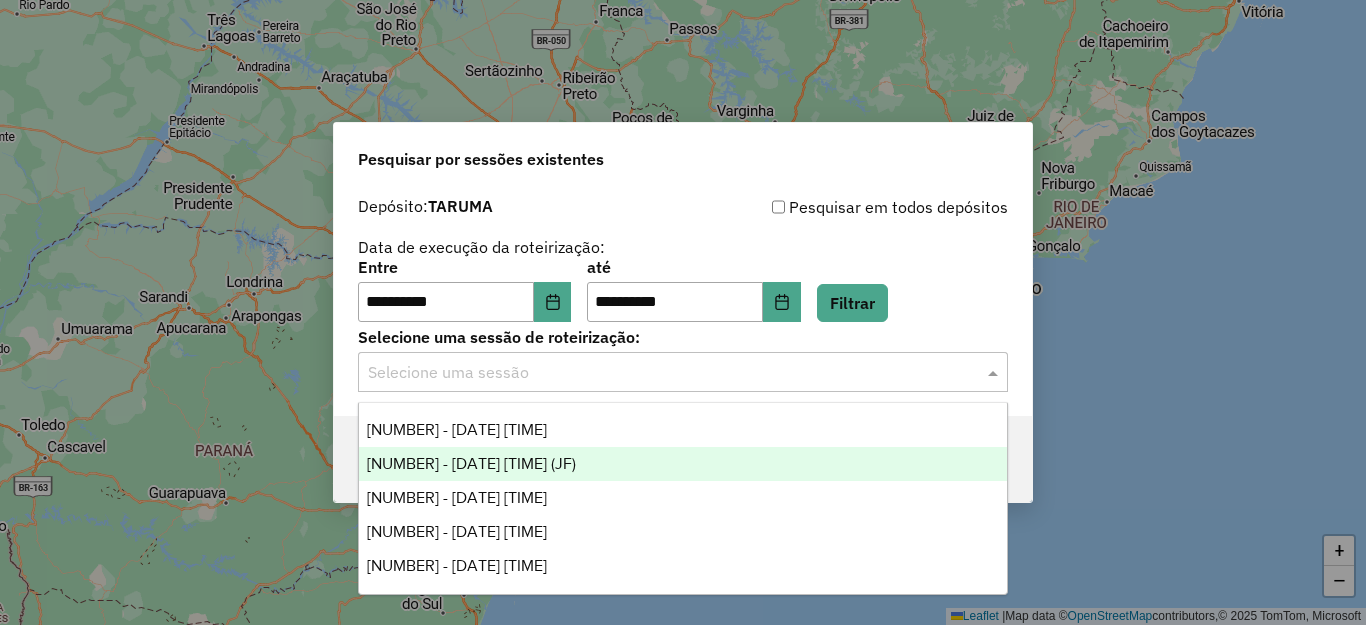 click on "965674 - 16/07/2025 17:54 (JF)" at bounding box center [683, 464] 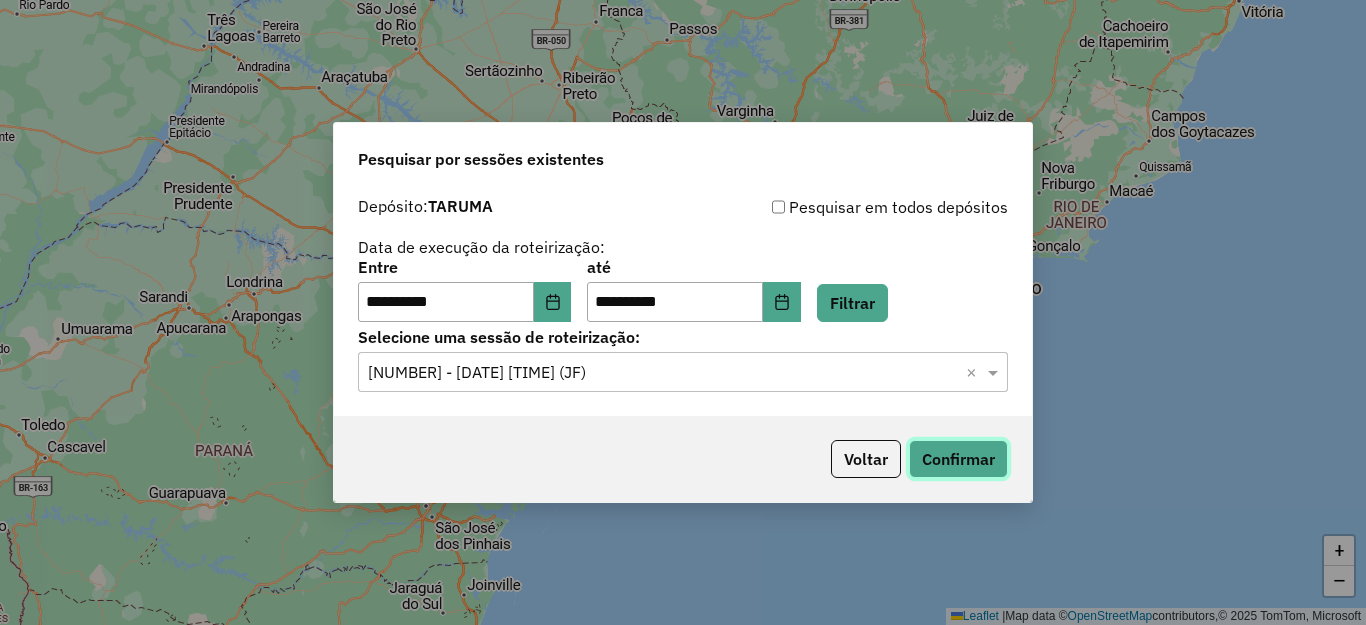 click on "Confirmar" 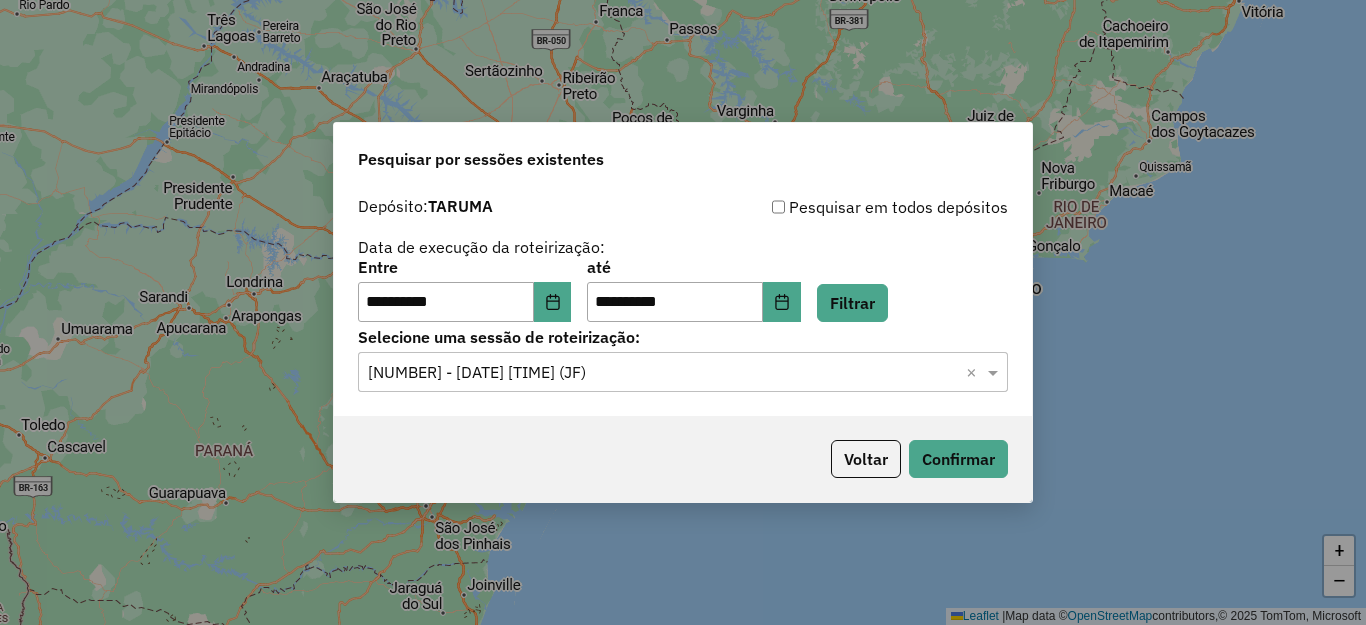 click 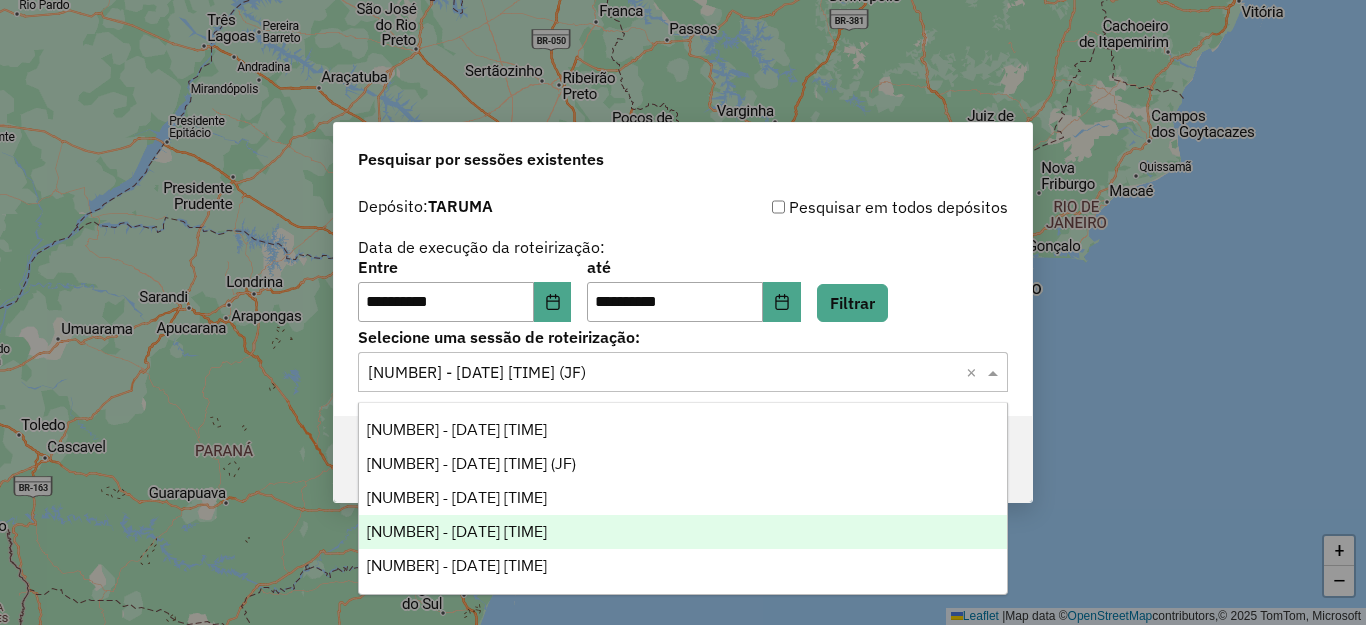 click on "966038 - 16/07/2025 20:53" at bounding box center (683, 532) 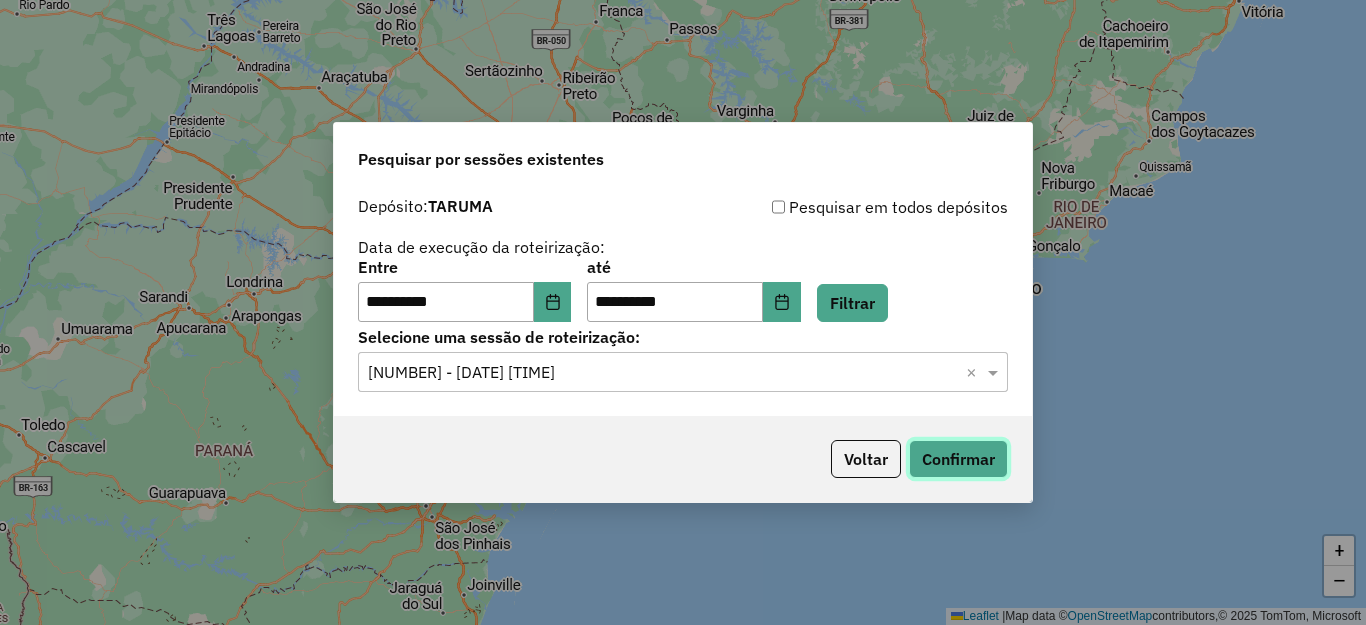 click on "Confirmar" 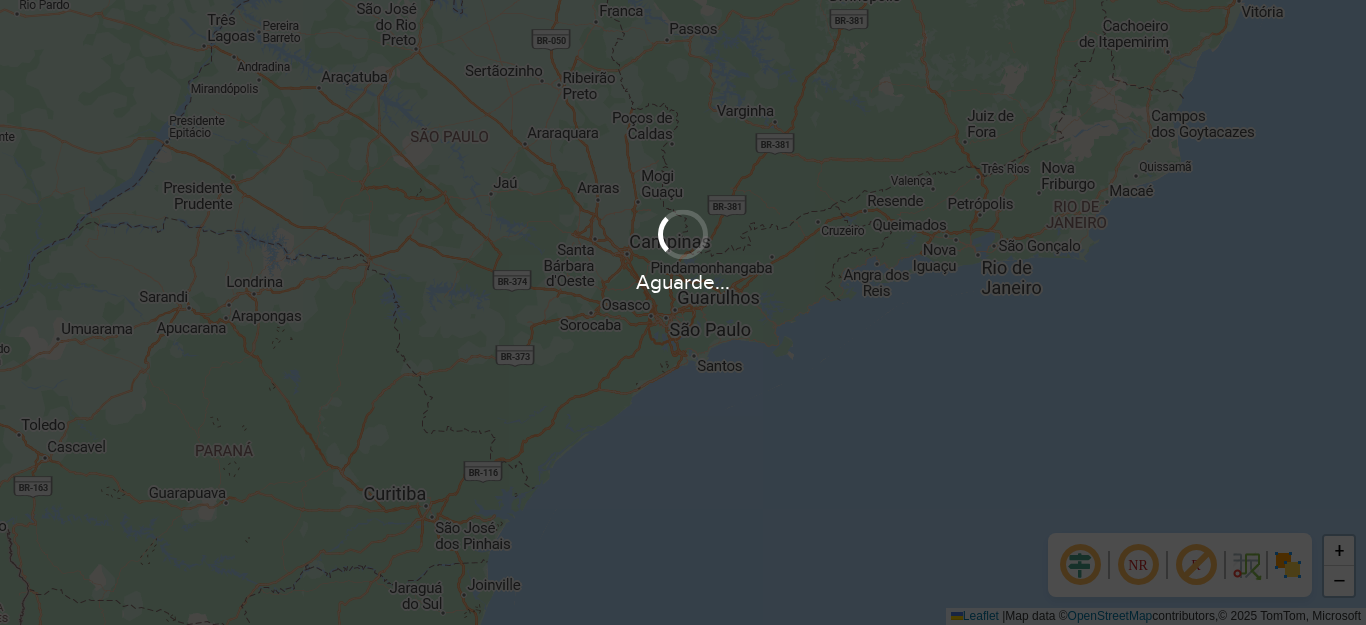scroll, scrollTop: 0, scrollLeft: 0, axis: both 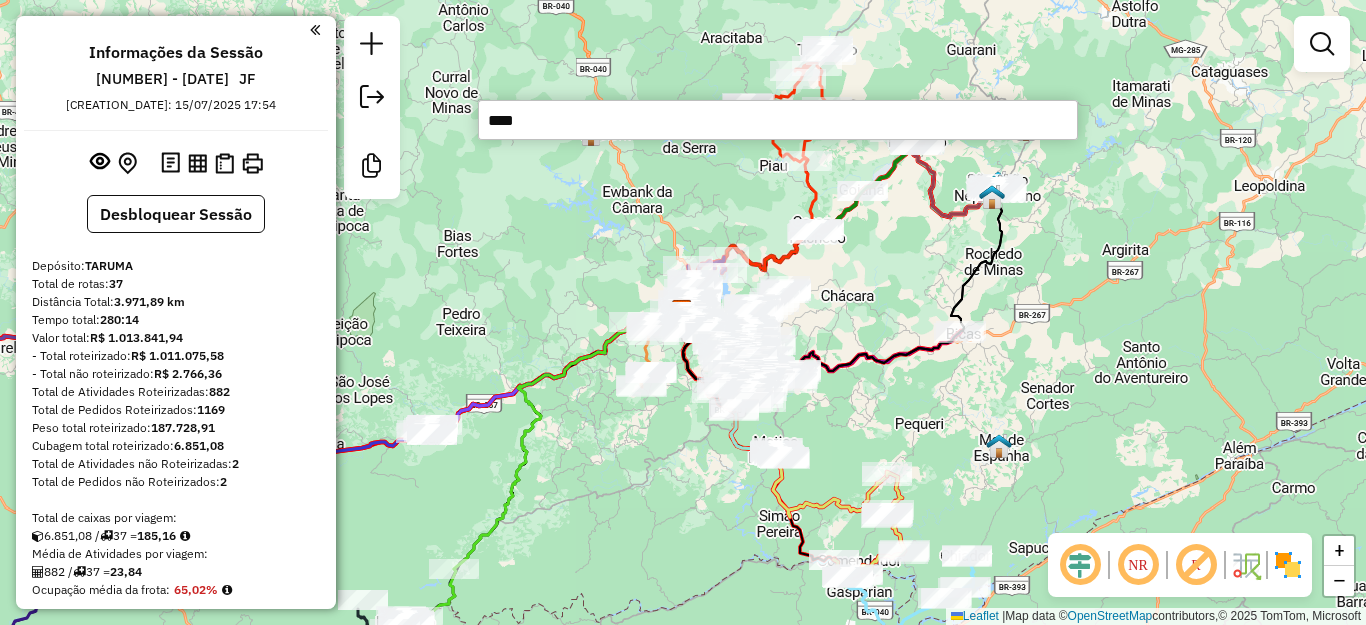 type on "*****" 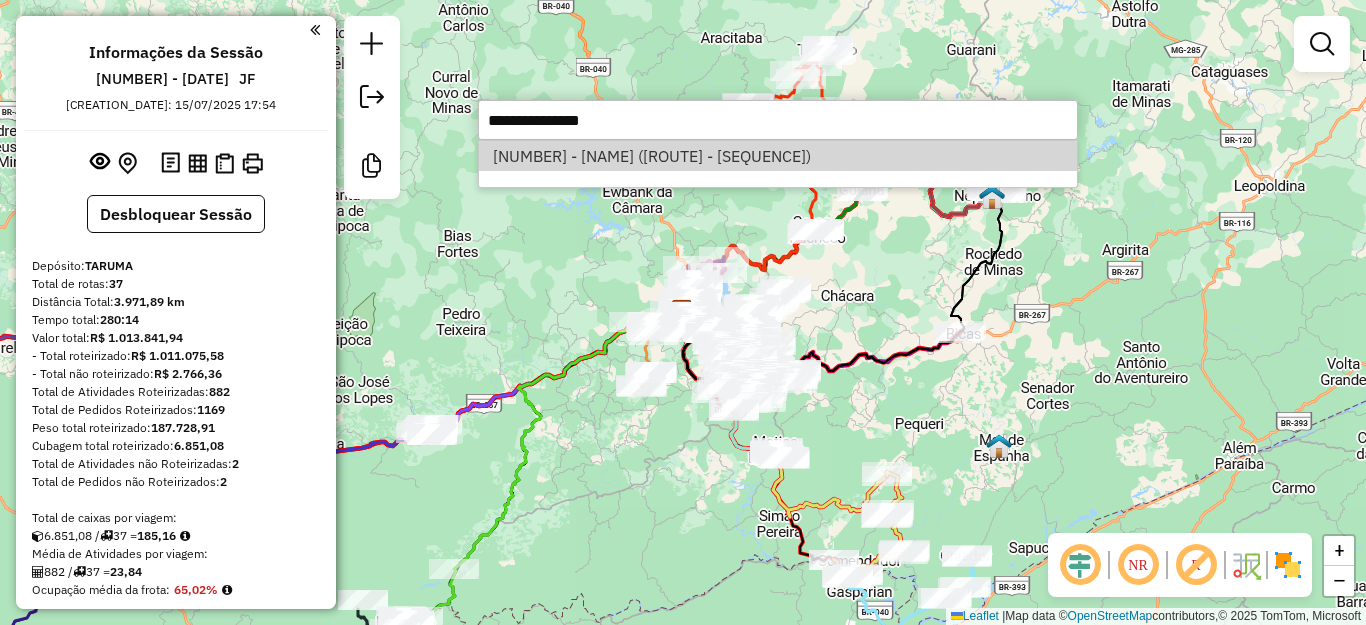 select on "**********" 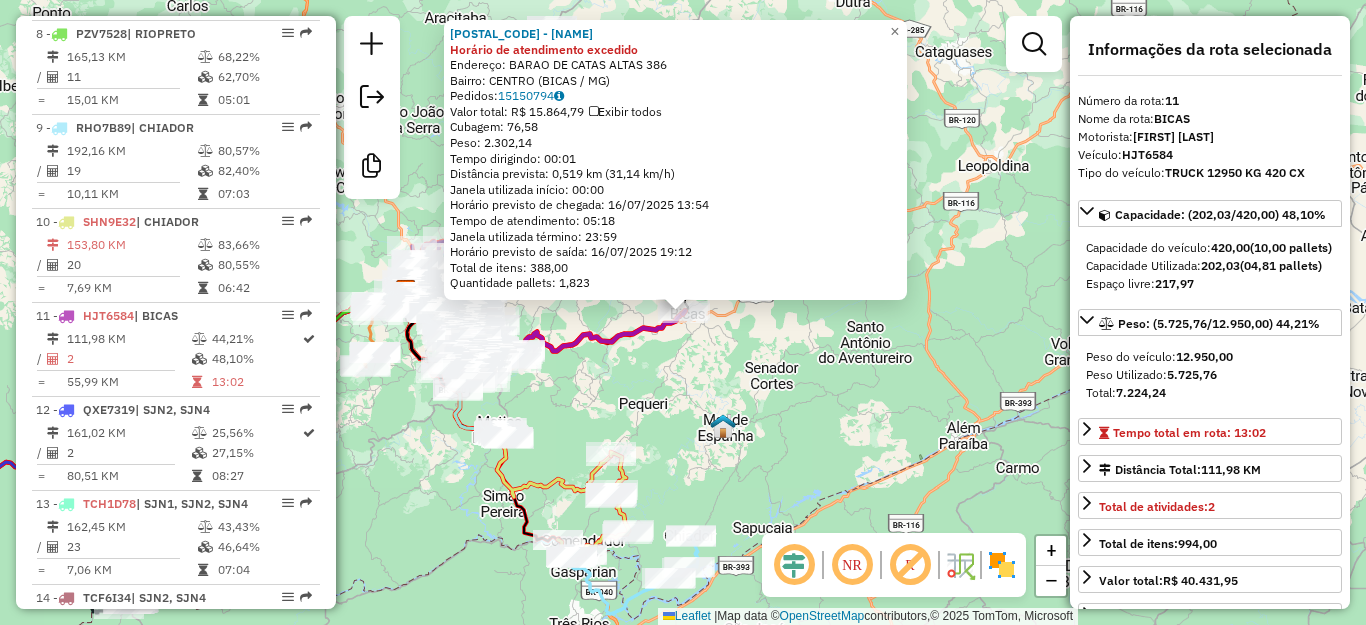 scroll, scrollTop: 1782, scrollLeft: 0, axis: vertical 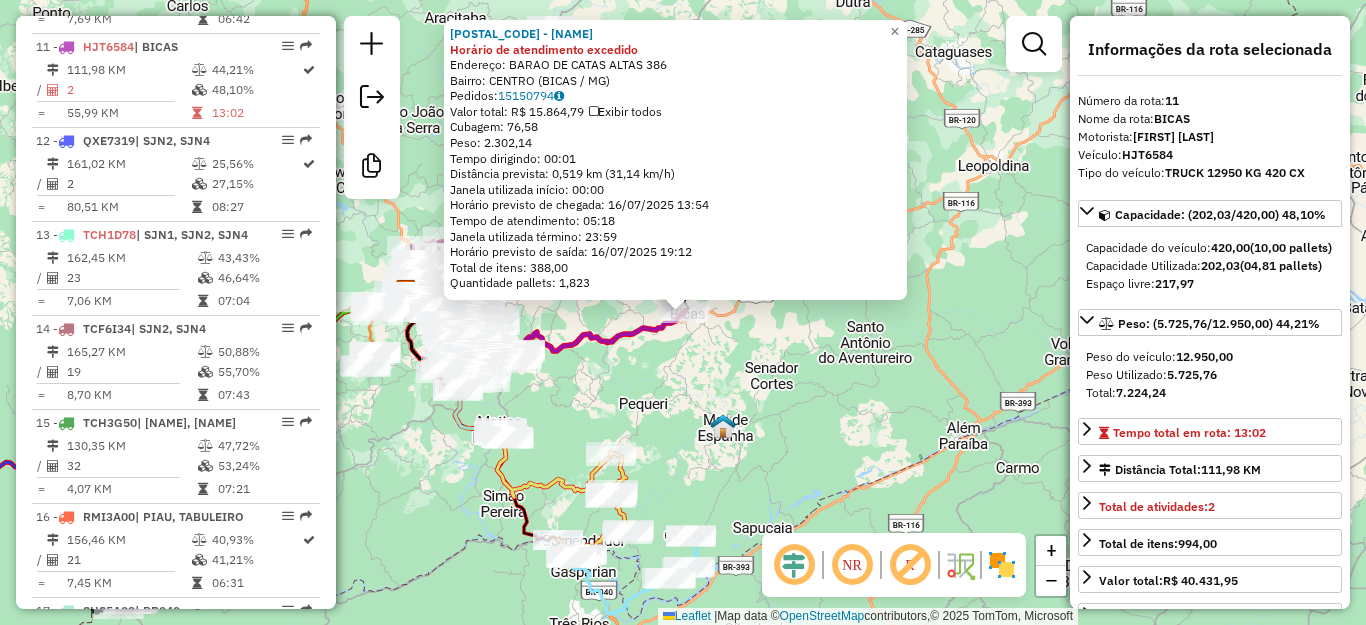 click on "26154 - SUPERM STA IZABEL Horário de atendimento excedido  Endereço:  BARAO DE CATAS ALTAS 386   Bairro: CENTRO (BICAS / MG)   Pedidos:  15150794   Valor total: R$ 15.864,79   Exibir todos   Cubagem: 76,58  Peso: 2.302,14  Tempo dirigindo: 00:01   Distância prevista: 0,519 km (31,14 km/h)   Janela utilizada início: 00:00   Horário previsto de chegada: 16/07/2025 13:54   Tempo de atendimento: 05:18   Janela utilizada término: 23:59   Horário previsto de saída: 16/07/2025 19:12   Total de itens: 388,00   Quantidade pallets: 1,823  × Janela de atendimento Grade de atendimento Capacidade Transportadoras Veículos Cliente Pedidos  Rotas Selecione os dias de semana para filtrar as janelas de atendimento  Seg   Ter   Qua   Qui   Sex   Sáb   Dom  Informe o período da janela de atendimento: De: Até:  Filtrar exatamente a janela do cliente  Considerar janela de atendimento padrão  Selecione os dias de semana para filtrar as grades de atendimento  Seg   Ter   Qua   Qui   Sex   Sáb   Dom   Peso mínimo:  +" 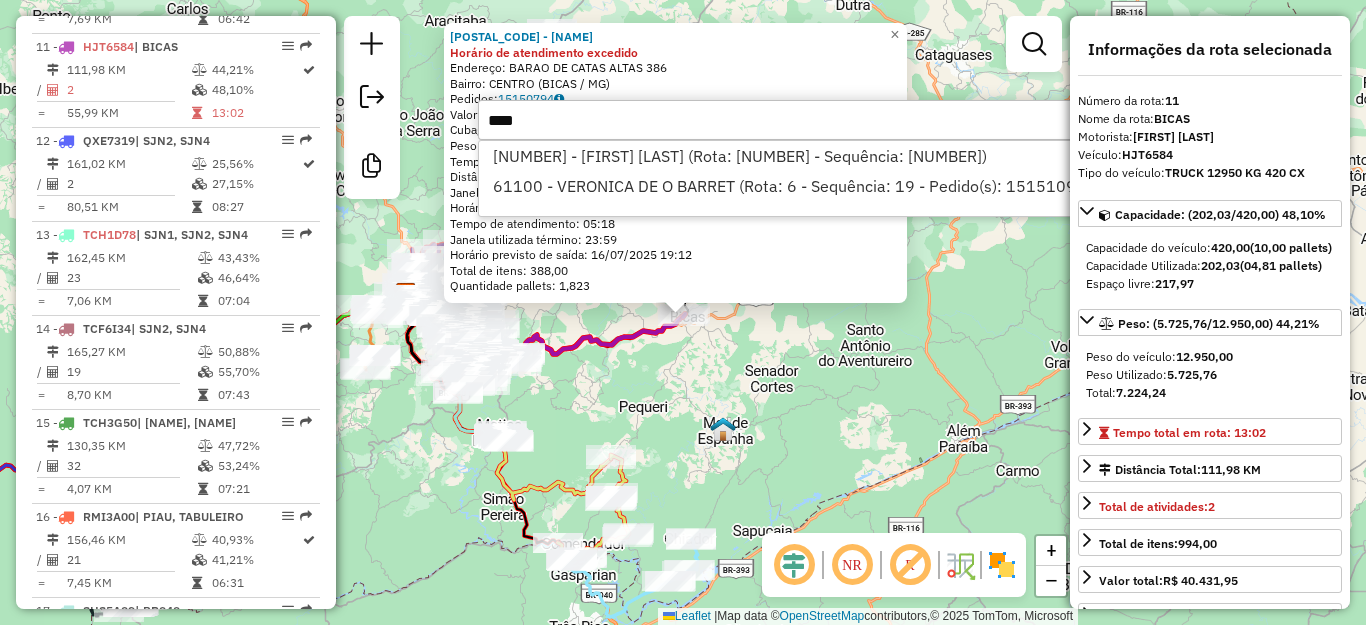 type on "*****" 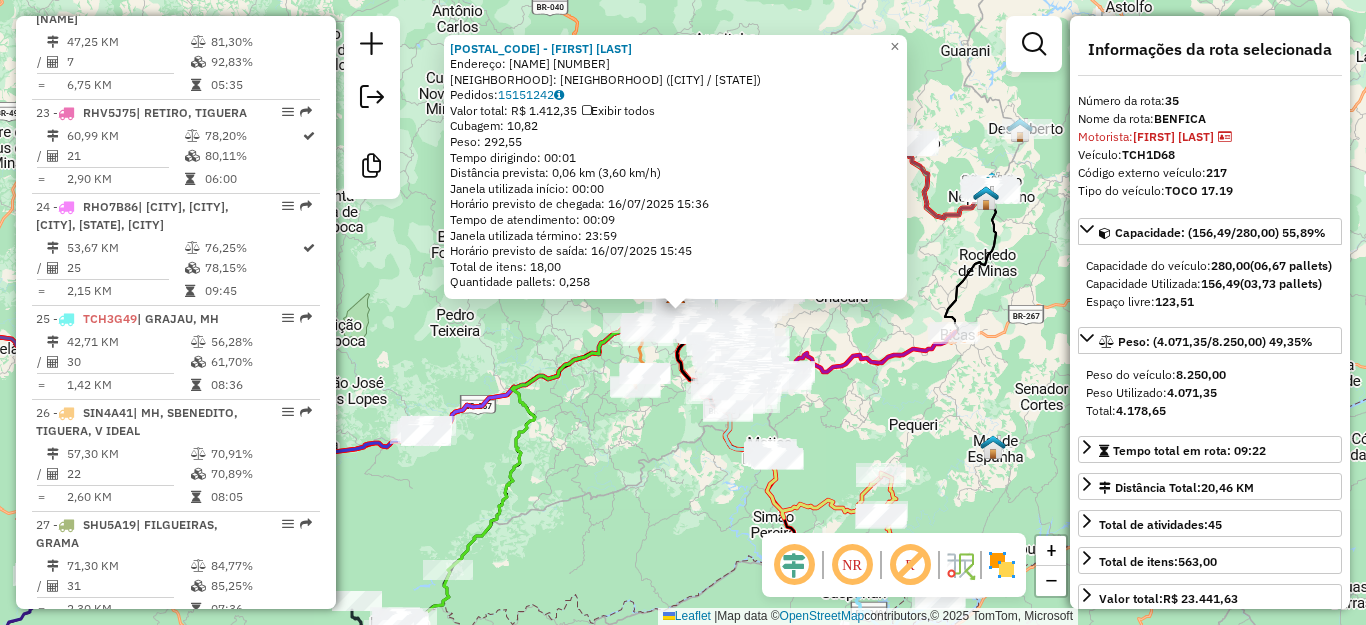 scroll, scrollTop: 4488, scrollLeft: 0, axis: vertical 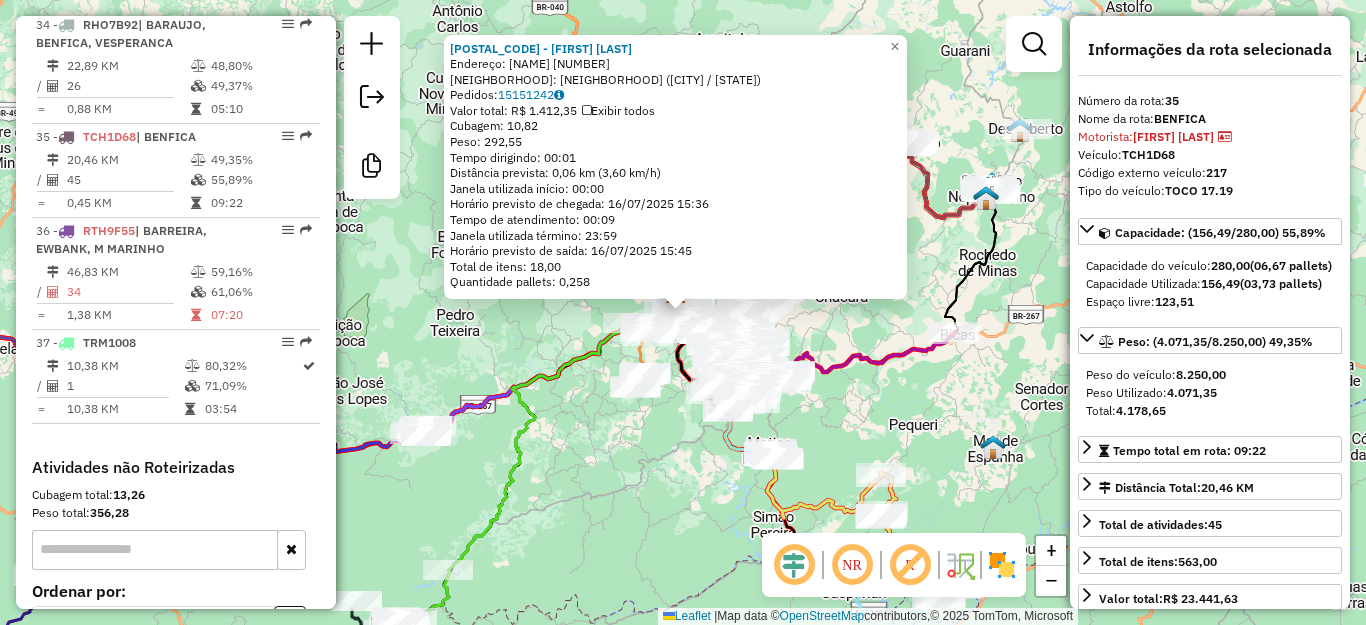 click on "10989 - FABRICIA MEIRELLES P  Endereço:  FRANCISCO ESTEVES DE OLIVEIRA 50   Bairro: BENFICA (JUIZ DE FORA / MG)   Pedidos:  15151242   Valor total: R$ 1.412,35   Exibir todos   Cubagem: 10,82  Peso: 292,55  Tempo dirigindo: 00:01   Distância prevista: 0,06 km (3,60 km/h)   Janela utilizada início: 00:00   Horário previsto de chegada: 16/07/2025 15:36   Tempo de atendimento: 00:09   Janela utilizada término: 23:59   Horário previsto de saída: 16/07/2025 15:45   Total de itens: 18,00   Quantidade pallets: 0,258  × Janela de atendimento Grade de atendimento Capacidade Transportadoras Veículos Cliente Pedidos  Rotas Selecione os dias de semana para filtrar as janelas de atendimento  Seg   Ter   Qua   Qui   Sex   Sáb   Dom  Informe o período da janela de atendimento: De: Até:  Filtrar exatamente a janela do cliente  Considerar janela de atendimento padrão  Selecione os dias de semana para filtrar as grades de atendimento  Seg   Ter   Qua   Qui   Sex   Sáb   Dom   Peso mínimo:   Peso máximo:   De:" 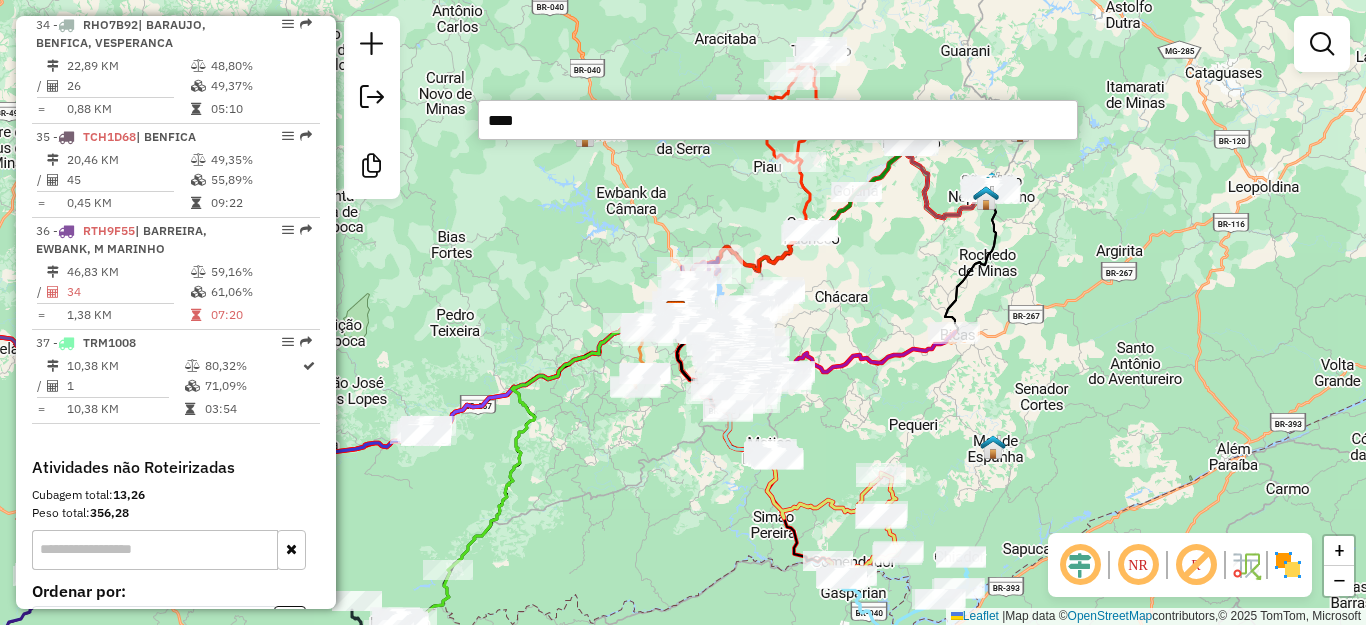 type on "*****" 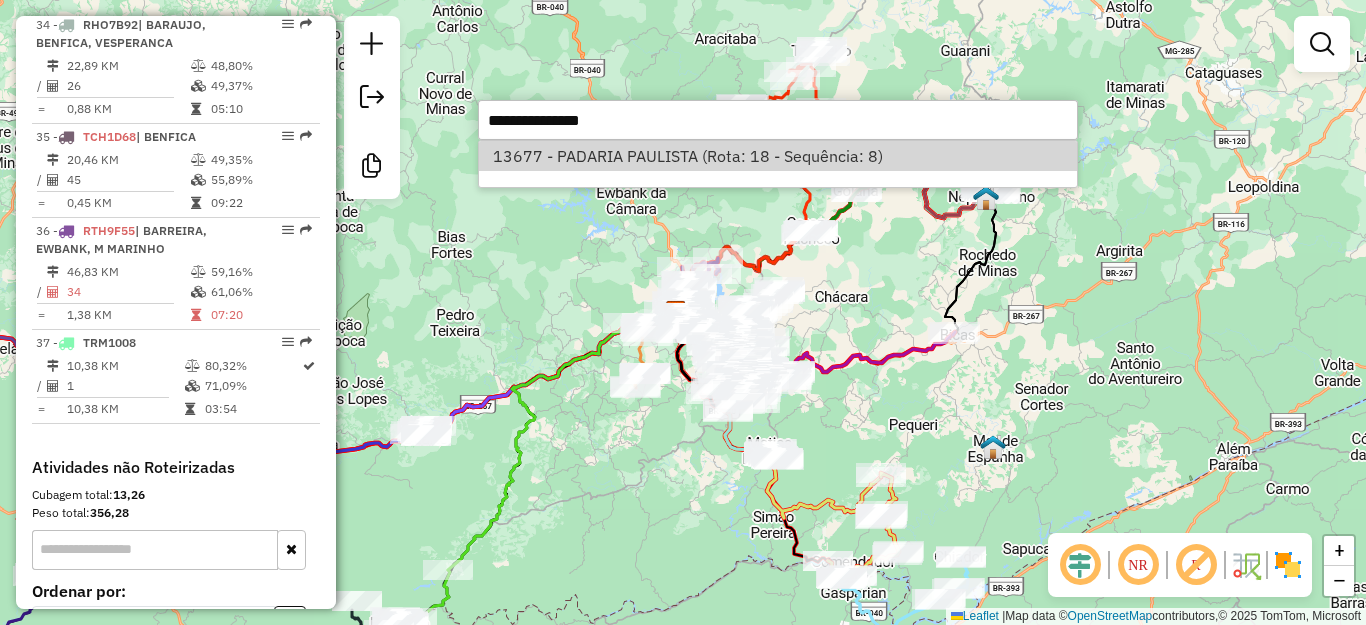 select on "**********" 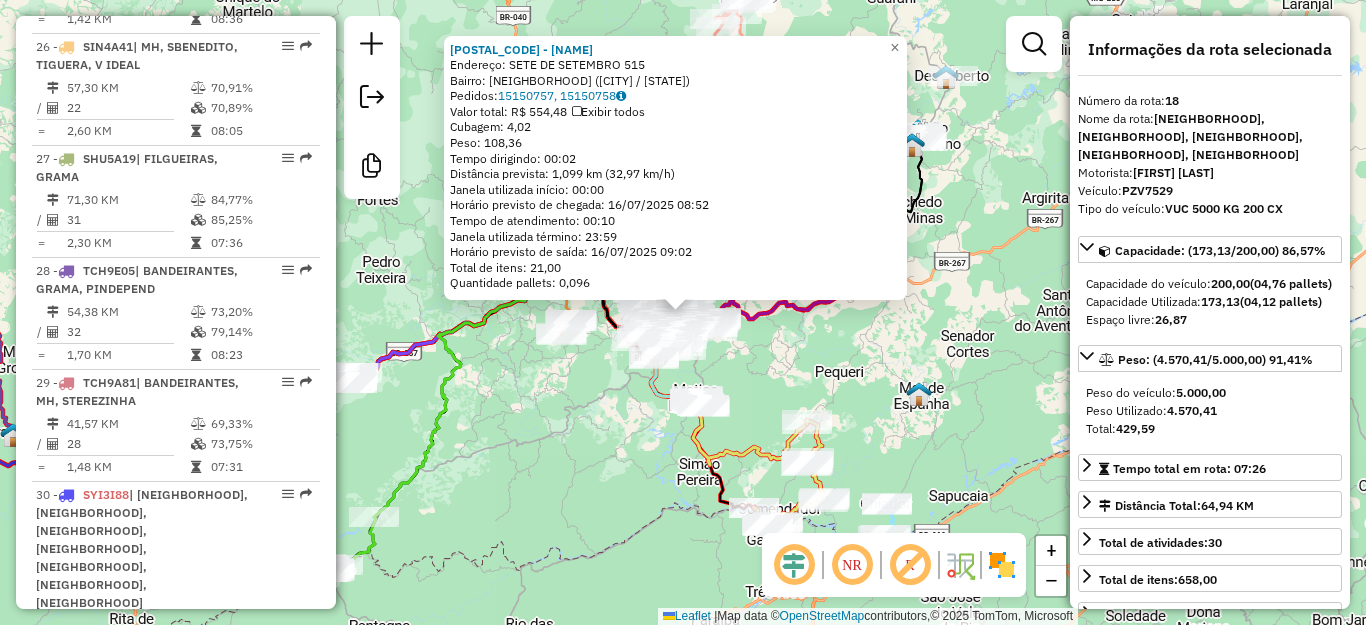 scroll, scrollTop: 2512, scrollLeft: 0, axis: vertical 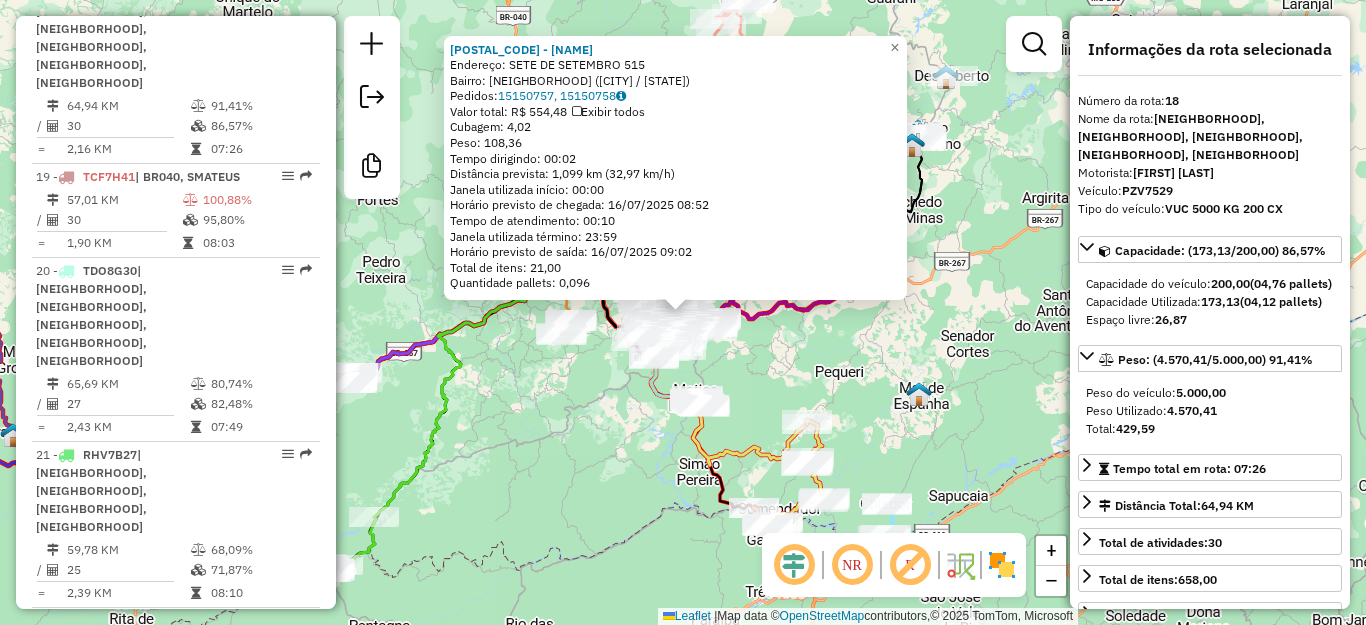 click on "13677 - PADARIA PAULISTA  Endereço:  SETE DE SETEMBRO 515   Bairro: COSTA CARVALHO (JUIZ DE FORA / MG)   Pedidos:  15150757, 15150758   Valor total: R$ 554,48   Exibir todos   Cubagem: 4,02  Peso: 108,36  Tempo dirigindo: 00:02   Distância prevista: 1,099 km (32,97 km/h)   Janela utilizada início: 00:00   Horário previsto de chegada: 16/07/2025 08:52   Tempo de atendimento: 00:10   Janela utilizada término: 23:59   Horário previsto de saída: 16/07/2025 09:02   Total de itens: 21,00   Quantidade pallets: 0,096  × Janela de atendimento Grade de atendimento Capacidade Transportadoras Veículos Cliente Pedidos  Rotas Selecione os dias de semana para filtrar as janelas de atendimento  Seg   Ter   Qua   Qui   Sex   Sáb   Dom  Informe o período da janela de atendimento: De: Até:  Filtrar exatamente a janela do cliente  Considerar janela de atendimento padrão  Selecione os dias de semana para filtrar as grades de atendimento  Seg   Ter   Qua   Qui   Sex   Sáb   Dom   Peso mínimo:   Peso máximo:   De:" 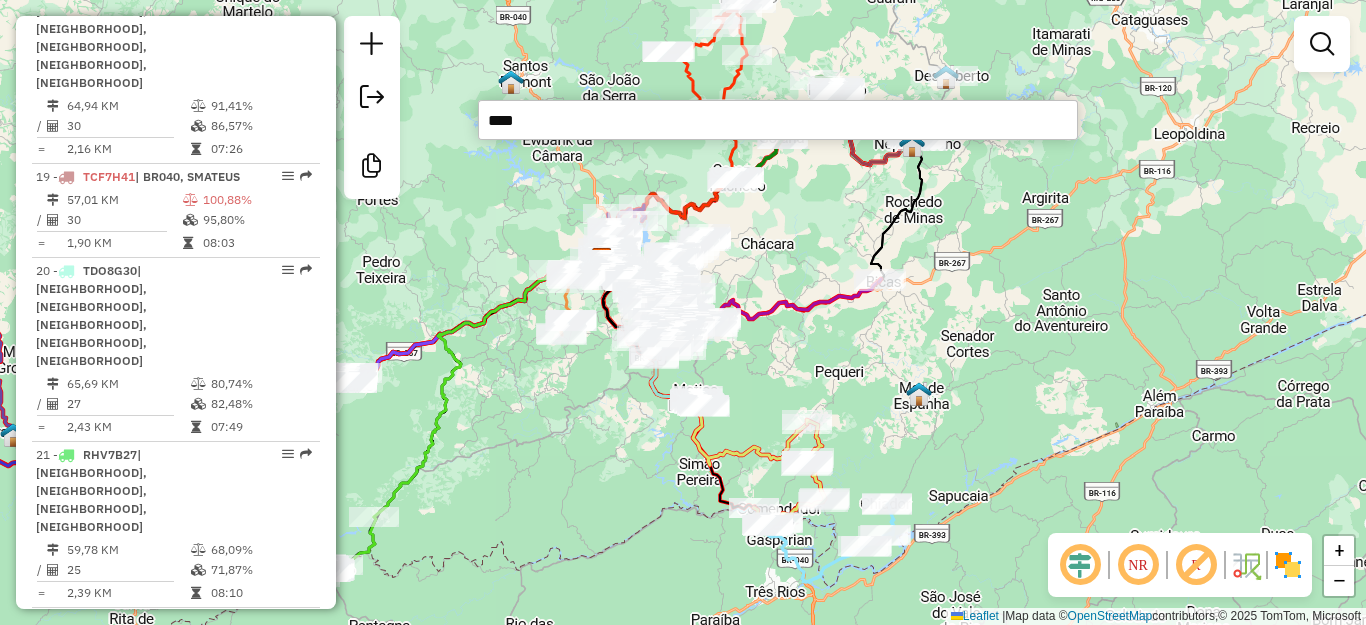 type on "*****" 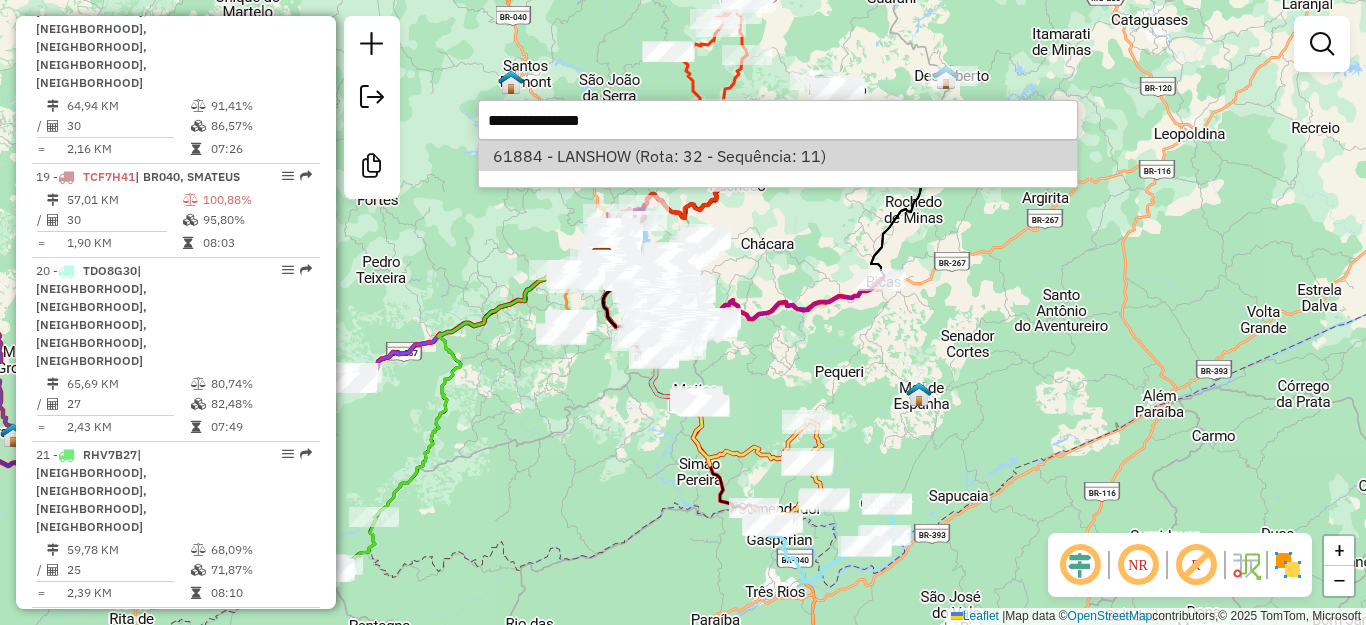 select on "**********" 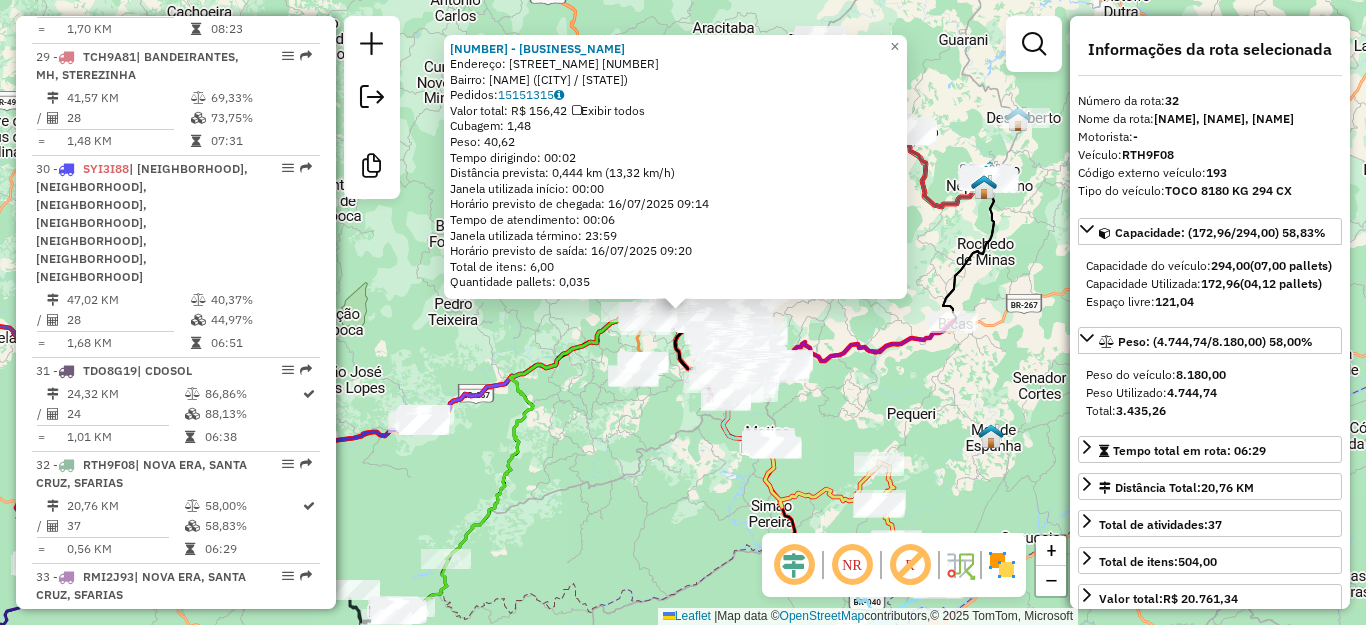 scroll, scrollTop: 4152, scrollLeft: 0, axis: vertical 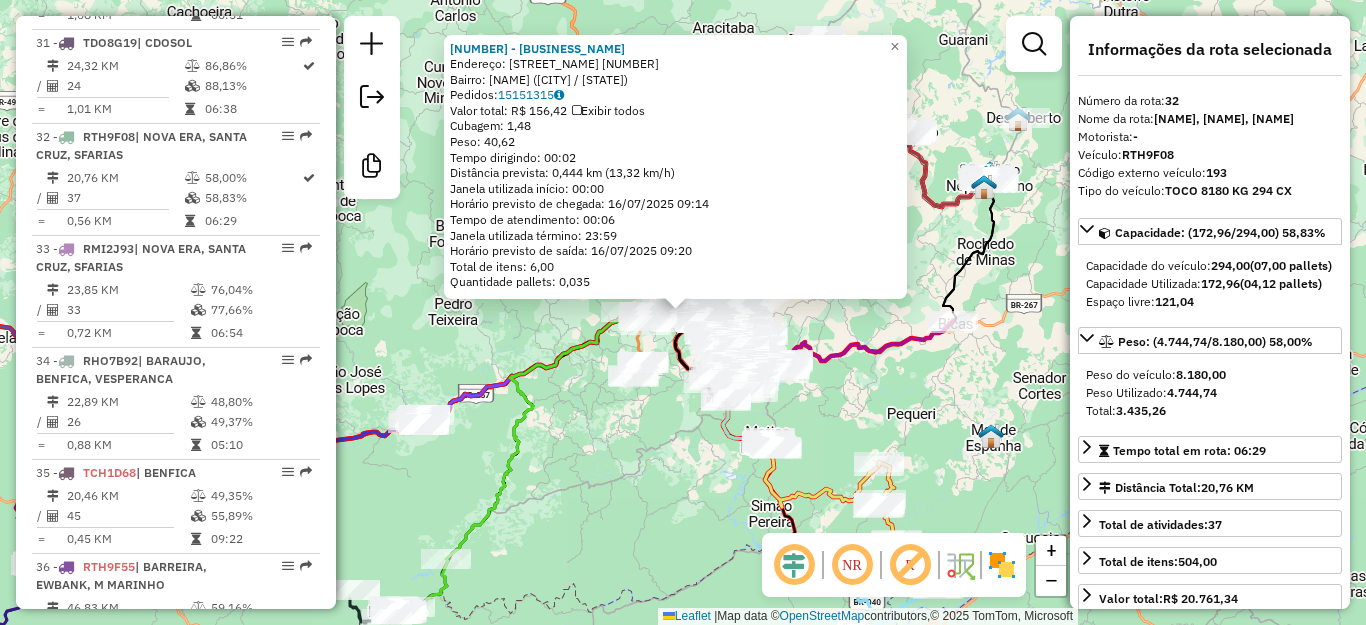 click on "61884 - LANSHOW  Endereço:  JAIR DE OLIVEIRA PIRES 265   Bairro: SAO JUDAS TADEU (JUIZ DE FORA / MG)   Pedidos:  15151315   Valor total: R$ 156,42   Exibir todos   Cubagem: 1,48  Peso: 40,62  Tempo dirigindo: 00:02   Distância prevista: 0,444 km (13,32 km/h)   Janela utilizada início: 00:00   Horário previsto de chegada: 16/07/2025 09:14   Tempo de atendimento: 00:06   Janela utilizada término: 23:59   Horário previsto de saída: 16/07/2025 09:20   Total de itens: 6,00   Quantidade pallets: 0,035  × Janela de atendimento Grade de atendimento Capacidade Transportadoras Veículos Cliente Pedidos  Rotas Selecione os dias de semana para filtrar as janelas de atendimento  Seg   Ter   Qua   Qui   Sex   Sáb   Dom  Informe o período da janela de atendimento: De: Até:  Filtrar exatamente a janela do cliente  Considerar janela de atendimento padrão  Selecione os dias de semana para filtrar as grades de atendimento  Seg   Ter   Qua   Qui   Sex   Sáb   Dom   Clientes fora do dia de atendimento selecionado De:" 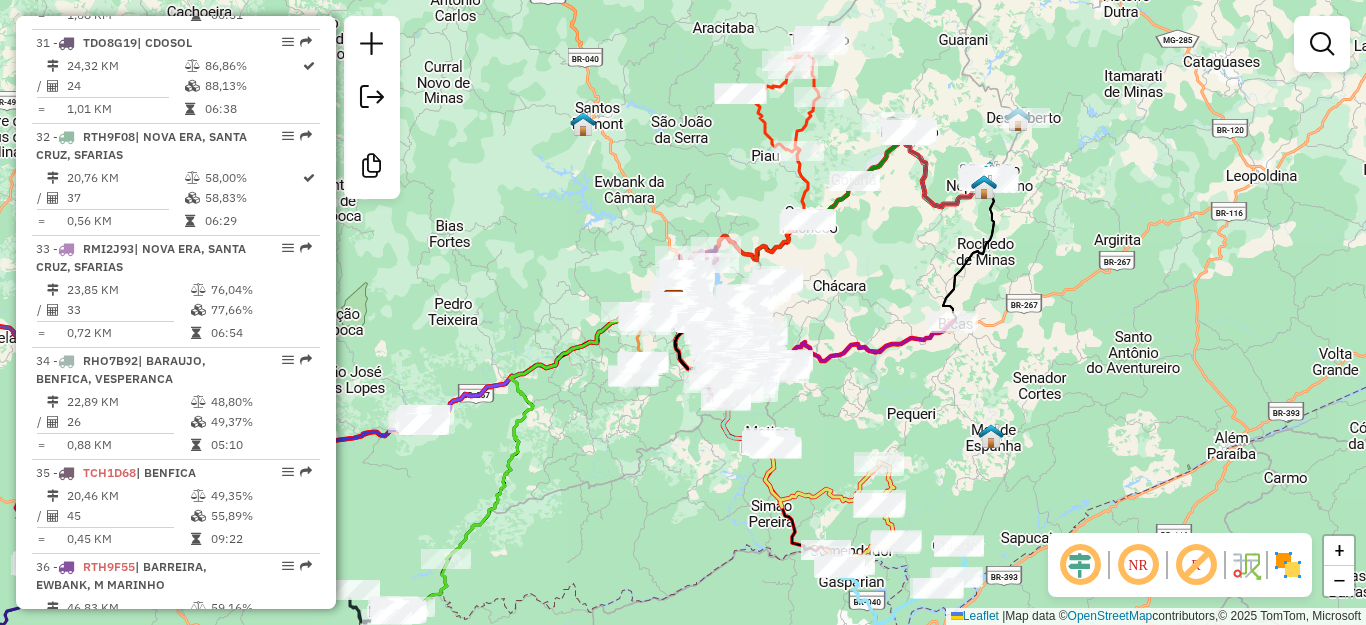 click on "61884 - LANSHOW  Endereço:  JAIR DE OLIVEIRA PIRES 265   Bairro: SAO JUDAS TADEU (JUIZ DE FORA / MG)   Pedidos:  15151315   Valor total: R$ 156,42   Exibir todos   Cubagem: 1,48  Peso: 40,62  Tempo dirigindo: 00:02   Distância prevista: 0,444 km (13,32 km/h)   Janela utilizada início: 00:00   Horário previsto de chegada: 16/07/2025 09:14   Tempo de atendimento: 00:06   Janela utilizada término: 23:59   Horário previsto de saída: 16/07/2025 09:20   Total de itens: 6,00   Quantidade pallets: 0,035  × Janela de atendimento Grade de atendimento Capacidade Transportadoras Veículos Cliente Pedidos  Rotas Selecione os dias de semana para filtrar as janelas de atendimento  Seg   Ter   Qua   Qui   Sex   Sáb   Dom  Informe o período da janela de atendimento: De: Até:  Filtrar exatamente a janela do cliente  Considerar janela de atendimento padrão  Selecione os dias de semana para filtrar as grades de atendimento  Seg   Ter   Qua   Qui   Sex   Sáb   Dom   Clientes fora do dia de atendimento selecionado De:" 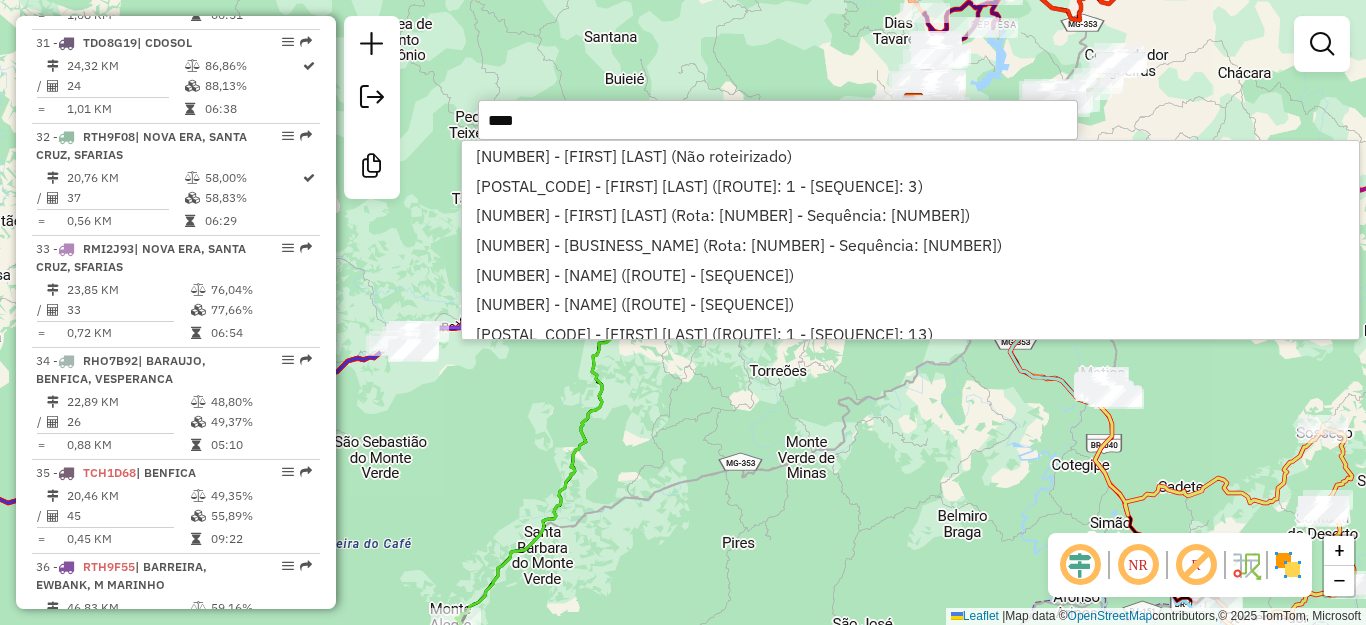 type on "*****" 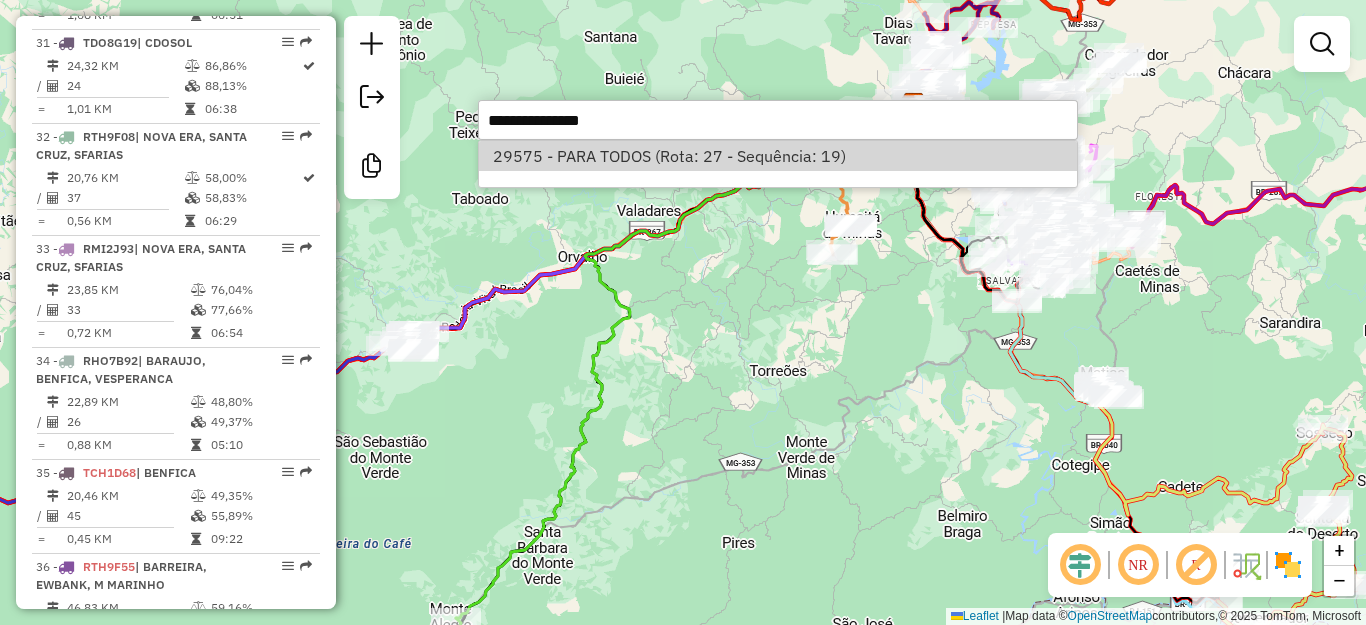 select on "**********" 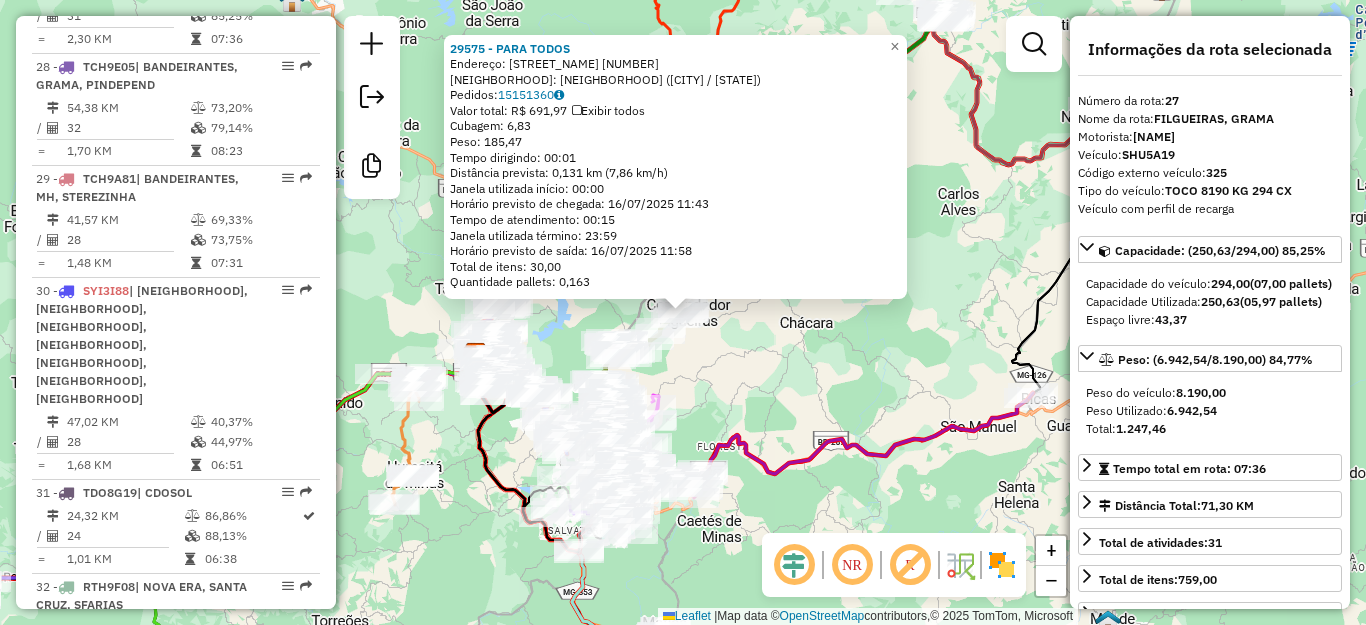 scroll, scrollTop: 3556, scrollLeft: 0, axis: vertical 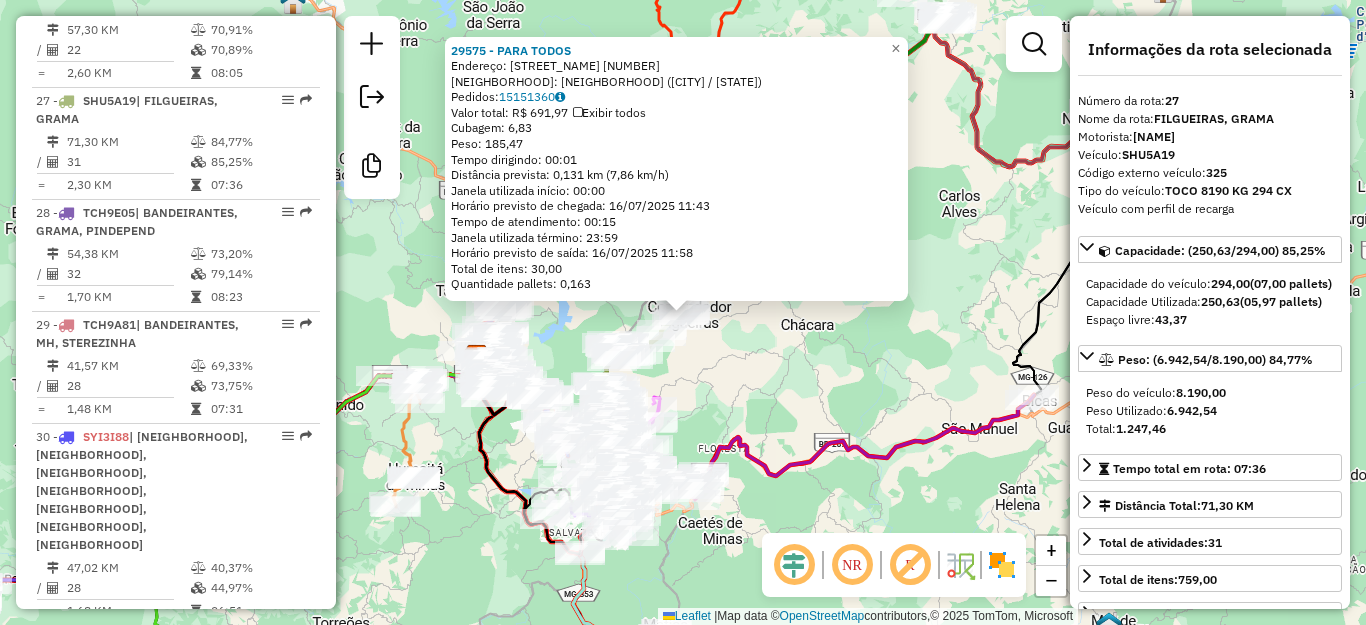 click on "29575 - PARA TODOS  Endereço:  VEREADOR JOSE JOAQUIM SOBREIRA 84   Bairro: FILGUEIRAS (JUIZ DE FORA / MG)   Pedidos:  15151360   Valor total: R$ 691,97   Exibir todos   Cubagem: 6,83  Peso: 185,47  Tempo dirigindo: 00:01   Distância prevista: 0,131 km (7,86 km/h)   Janela utilizada início: 00:00   Horário previsto de chegada: 16/07/2025 11:43   Tempo de atendimento: 00:15   Janela utilizada término: 23:59   Horário previsto de saída: 16/07/2025 11:58   Total de itens: 30,00   Quantidade pallets: 0,163  × Janela de atendimento Grade de atendimento Capacidade Transportadoras Veículos Cliente Pedidos  Rotas Selecione os dias de semana para filtrar as janelas de atendimento  Seg   Ter   Qua   Qui   Sex   Sáb   Dom  Informe o período da janela de atendimento: De: Até:  Filtrar exatamente a janela do cliente  Considerar janela de atendimento padrão  Selecione os dias de semana para filtrar as grades de atendimento  Seg   Ter   Qua   Qui   Sex   Sáb   Dom   Peso mínimo:   Peso máximo:   De:   Até:" 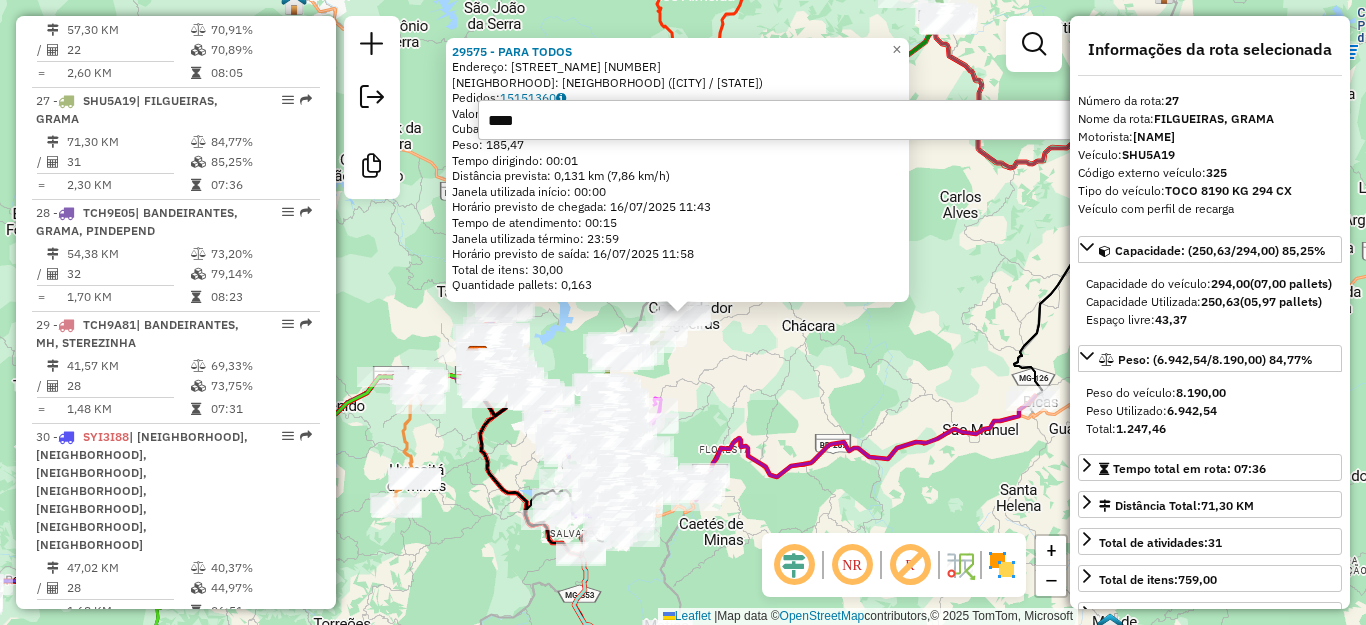 type on "*****" 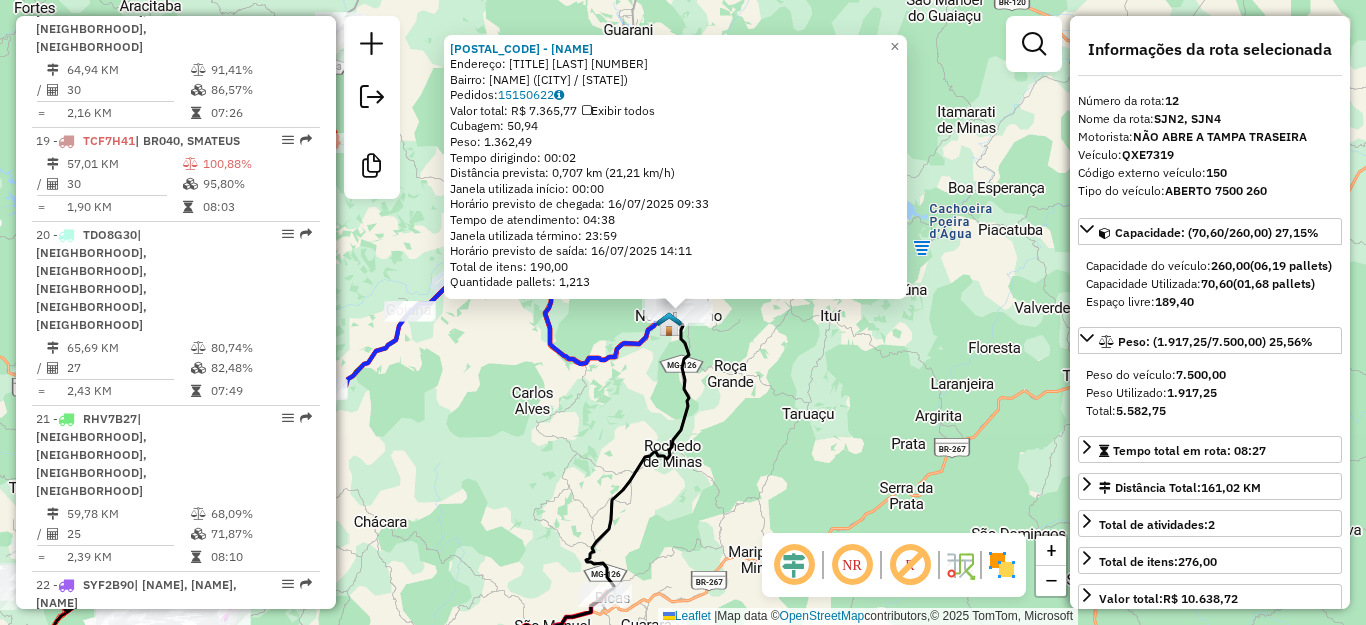 scroll, scrollTop: 1876, scrollLeft: 0, axis: vertical 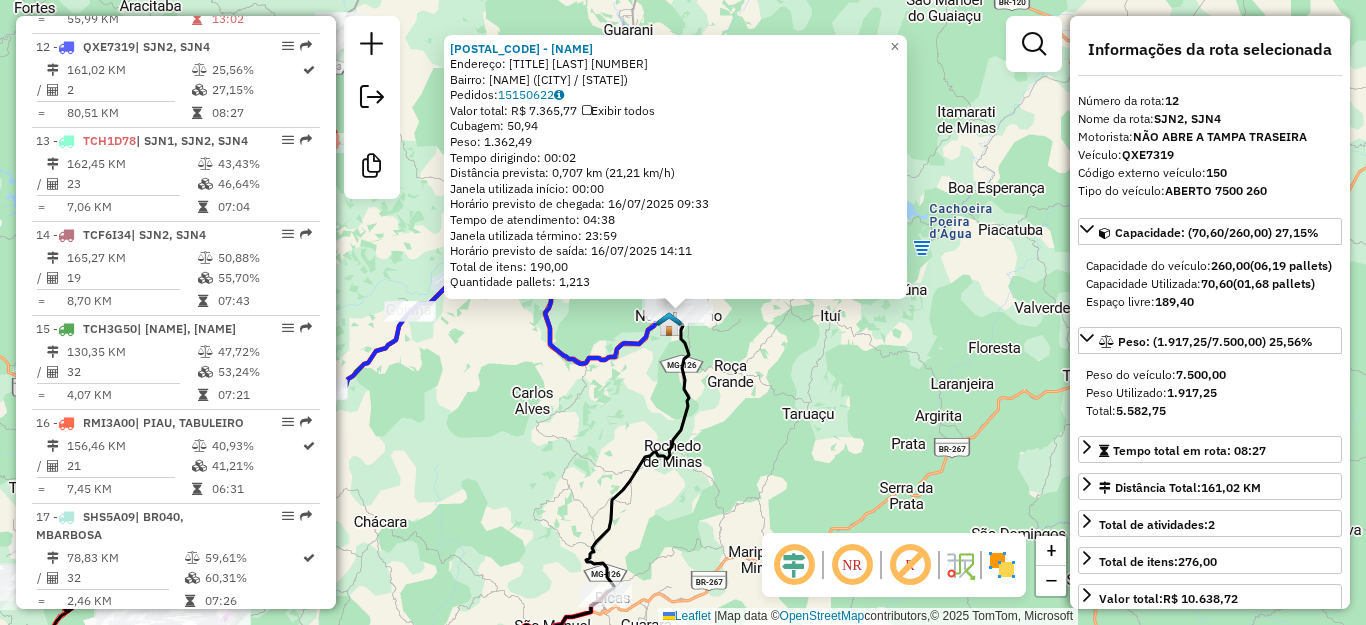 click on "21589 - REDE SANTO ANTONIO S  Endereço:  CONEGO REIS 4   Bairro: CENTRO (SAO JOAO NEPOMUCENO / MG)   Pedidos:  15150622   Valor total: R$ 7.365,77   Exibir todos   Cubagem: 50,94  Peso: 1.362,49  Tempo dirigindo: 00:02   Distância prevista: 0,707 km (21,21 km/h)   Janela utilizada início: 00:00   Horário previsto de chegada: 16/07/2025 09:33   Tempo de atendimento: 04:38   Janela utilizada término: 23:59   Horário previsto de saída: 16/07/2025 14:11   Total de itens: 190,00   Quantidade pallets: 1,213  × Janela de atendimento Grade de atendimento Capacidade Transportadoras Veículos Cliente Pedidos  Rotas Selecione os dias de semana para filtrar as janelas de atendimento  Seg   Ter   Qua   Qui   Sex   Sáb   Dom  Informe o período da janela de atendimento: De: Até:  Filtrar exatamente a janela do cliente  Considerar janela de atendimento padrão  Selecione os dias de semana para filtrar as grades de atendimento  Seg   Ter   Qua   Qui   Sex   Sáb   Dom   Peso mínimo:   Peso máximo:   De:   Até:" 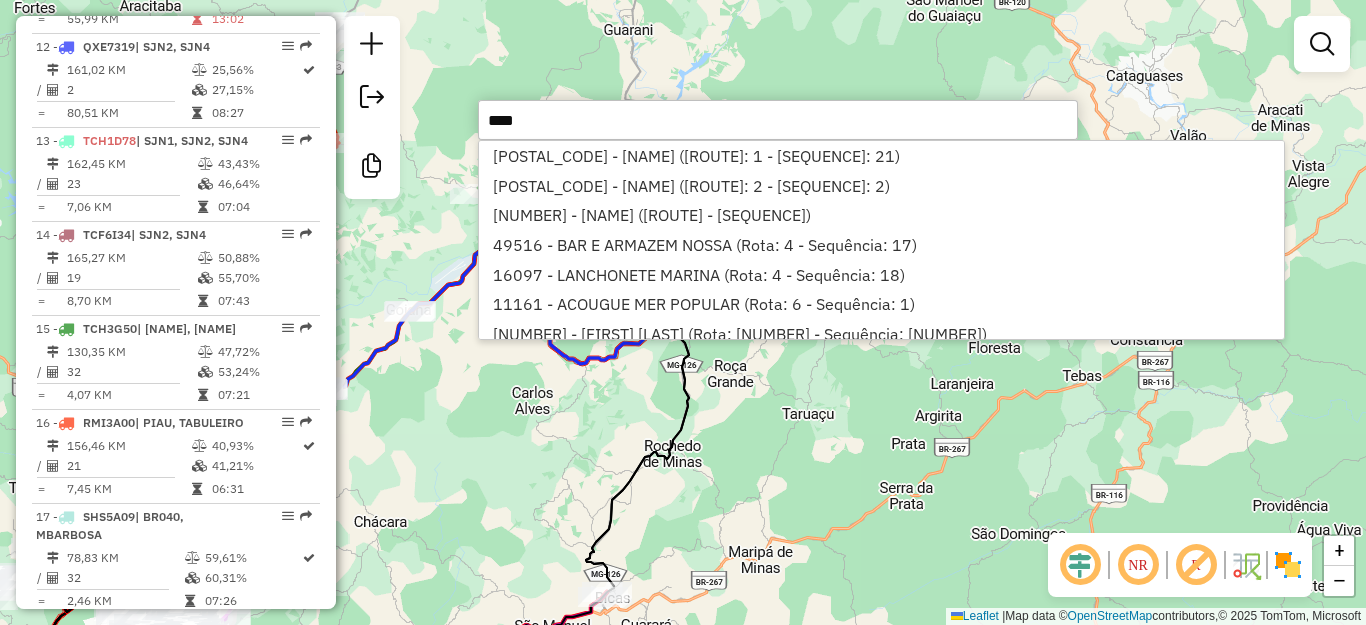 type on "*****" 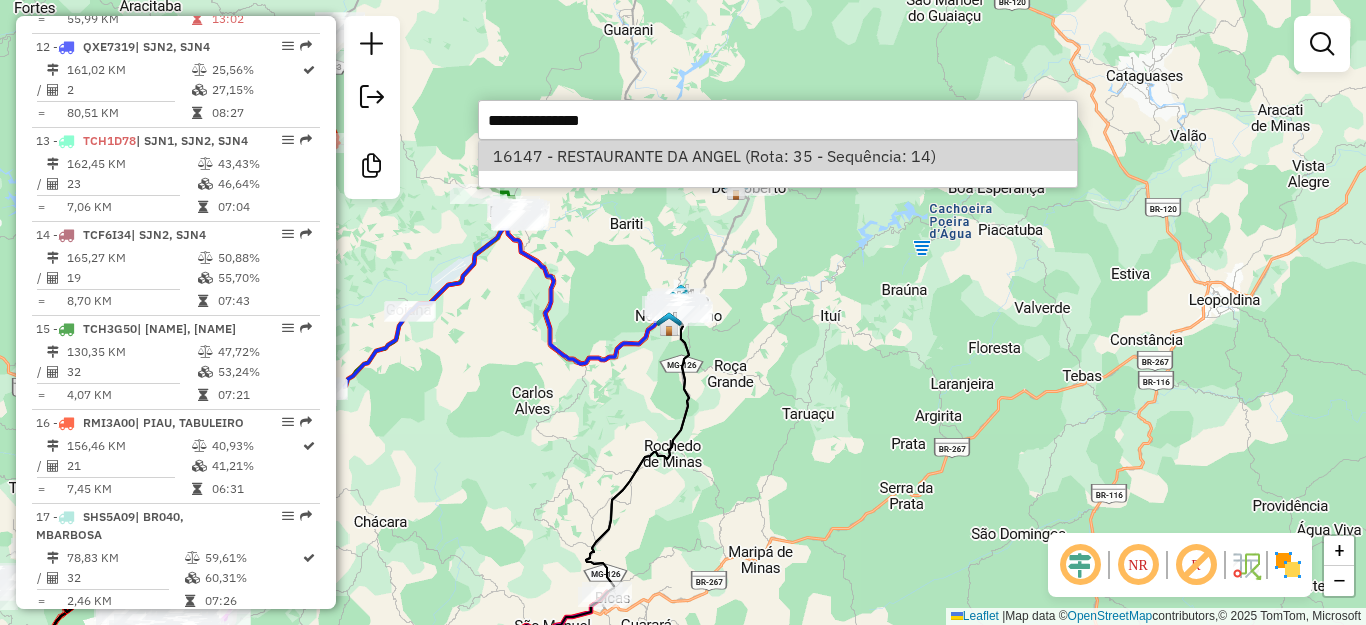 select on "**********" 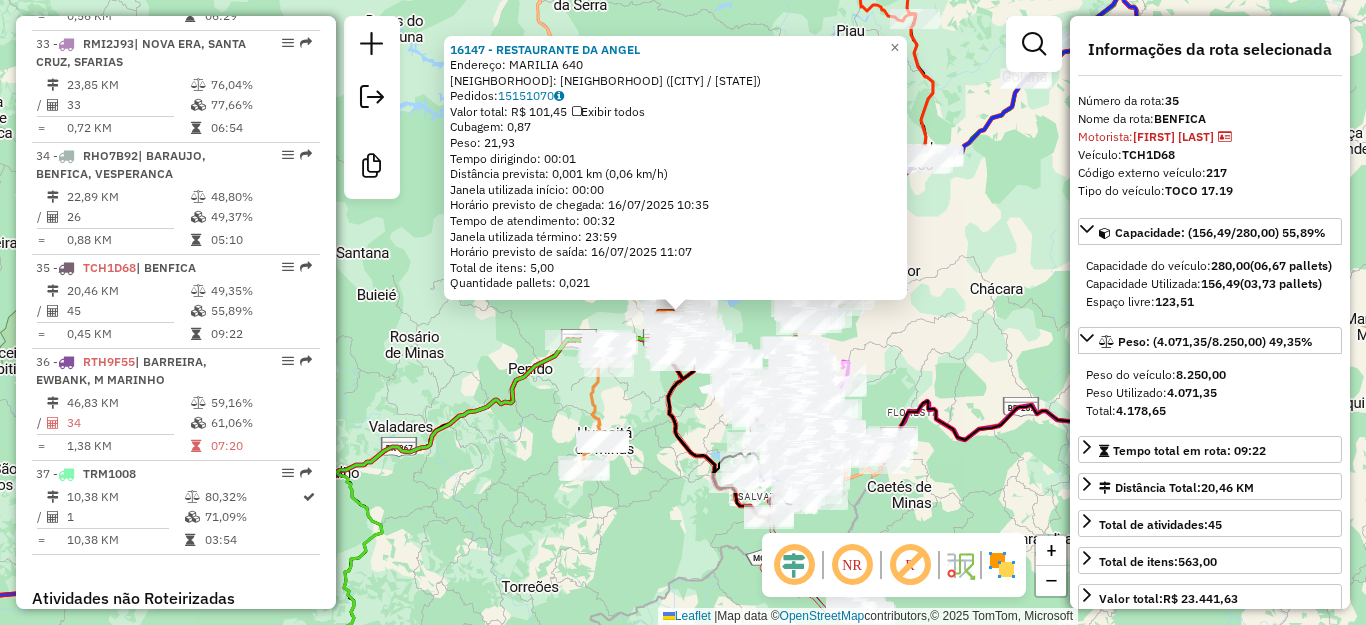 scroll, scrollTop: 4488, scrollLeft: 0, axis: vertical 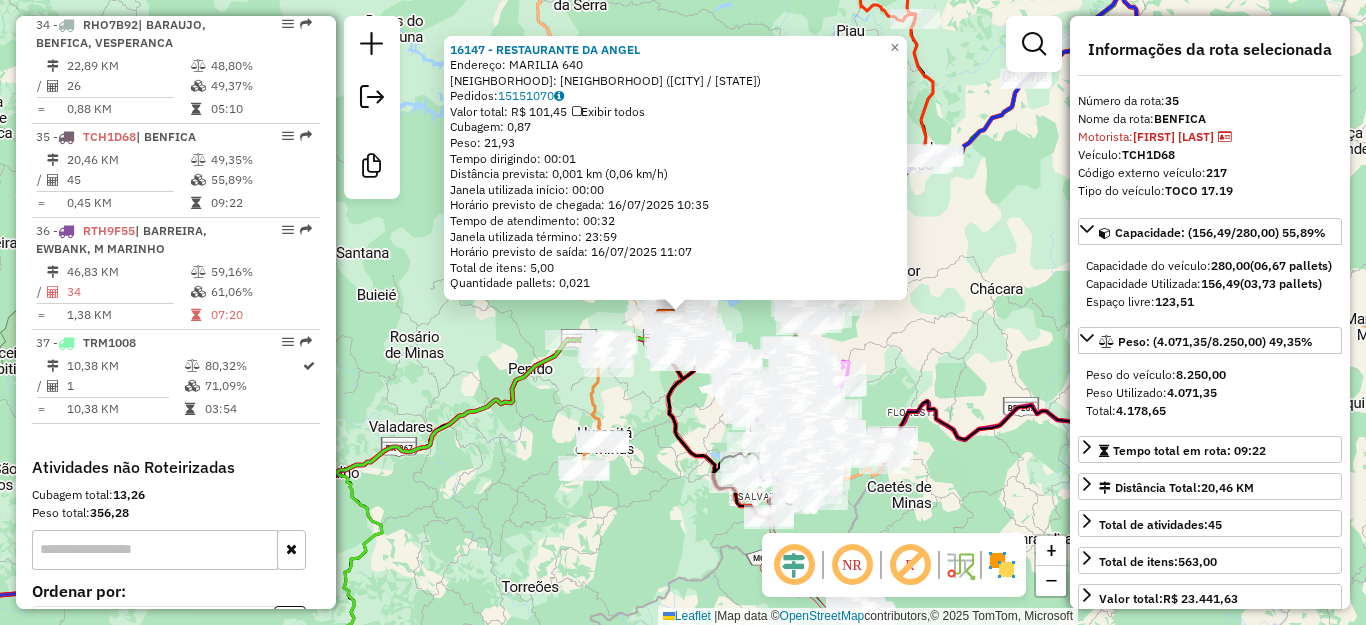 click on "16147 - RESTAURANTE DA ANGEL  Endereço:  MARILIA 640   Bairro: BENFICA (JUIZ DE FORA / MG)   Pedidos:  15151070   Valor total: R$ 101,45   Exibir todos   Cubagem: 0,87  Peso: 21,93  Tempo dirigindo: 00:01   Distância prevista: 0,001 km (0,06 km/h)   Janela utilizada início: 00:00   Horário previsto de chegada: 16/07/2025 10:35   Tempo de atendimento: 00:32   Janela utilizada término: 23:59   Horário previsto de saída: 16/07/2025 11:07   Total de itens: 5,00   Quantidade pallets: 0,021  × Janela de atendimento Grade de atendimento Capacidade Transportadoras Veículos Cliente Pedidos  Rotas Selecione os dias de semana para filtrar as janelas de atendimento  Seg   Ter   Qua   Qui   Sex   Sáb   Dom  Informe o período da janela de atendimento: De: Até:  Filtrar exatamente a janela do cliente  Considerar janela de atendimento padrão  Selecione os dias de semana para filtrar as grades de atendimento  Seg   Ter   Qua   Qui   Sex   Sáb   Dom   Considerar clientes sem dia de atendimento cadastrado  De:  +" 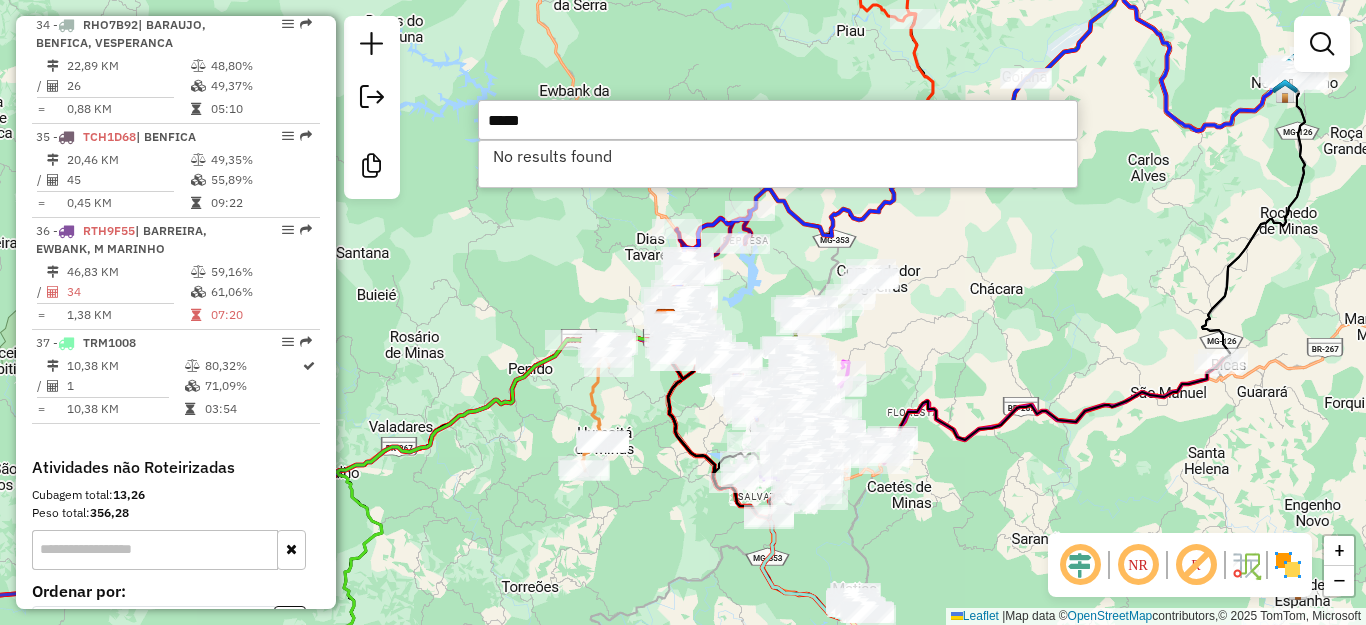 type on "*****" 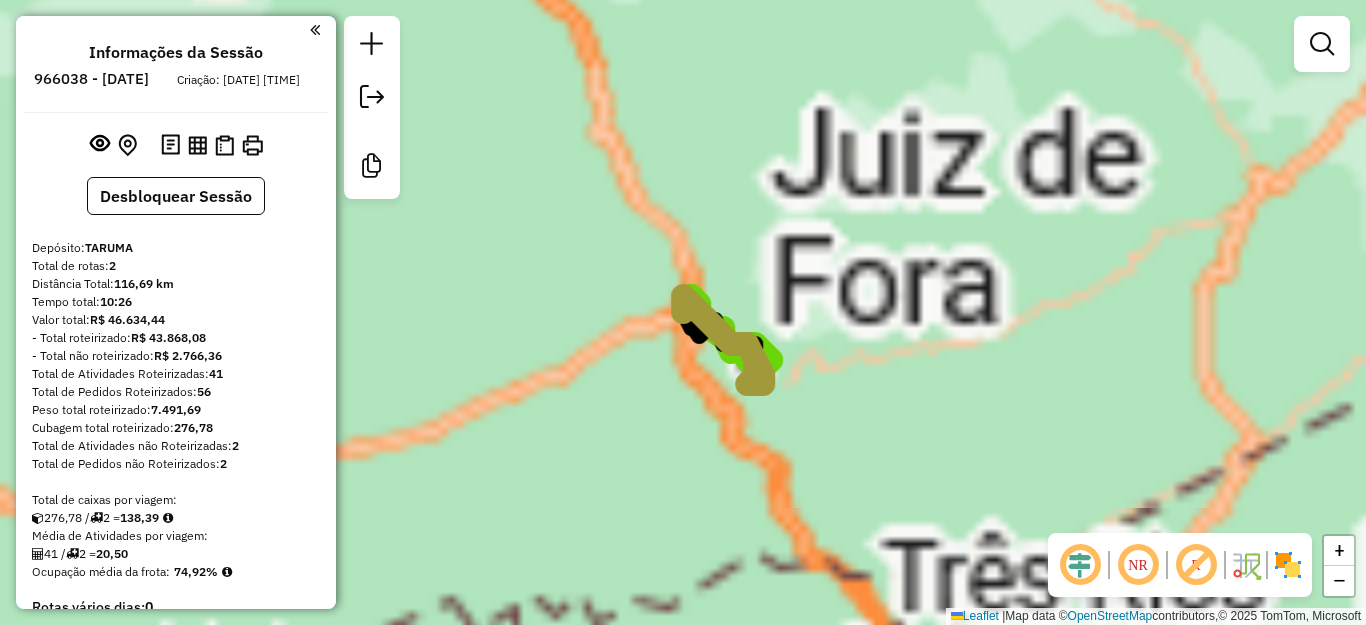 scroll, scrollTop: 0, scrollLeft: 0, axis: both 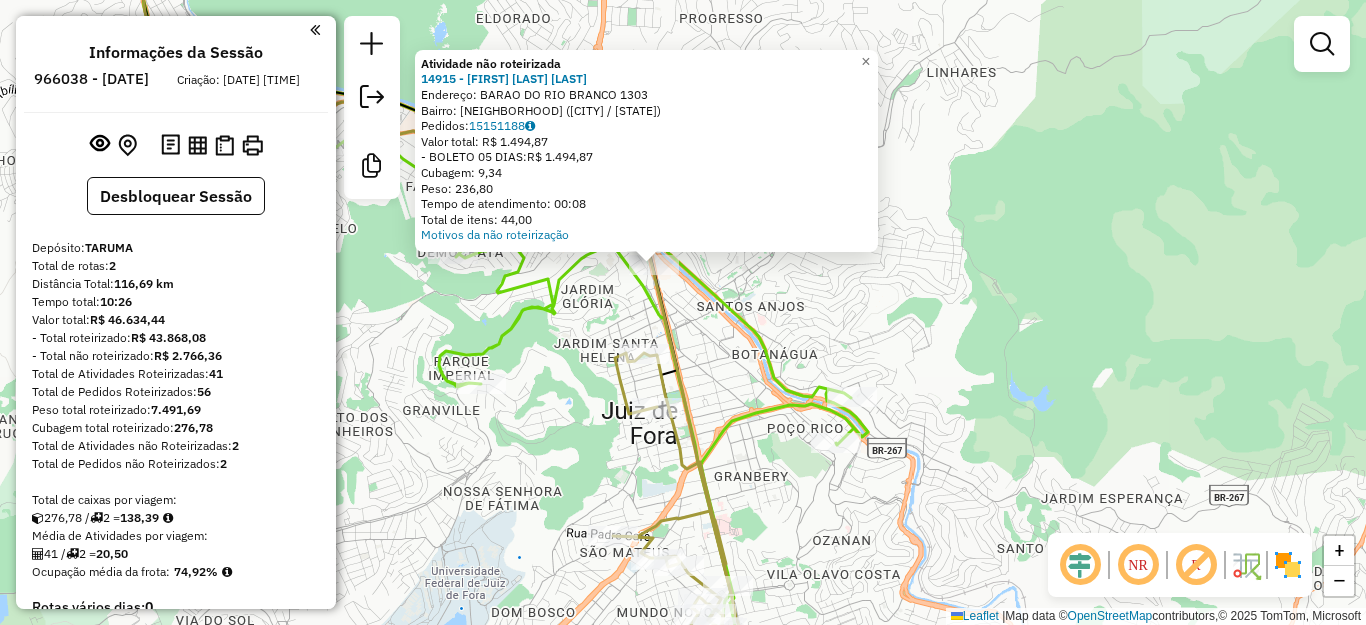 drag, startPoint x: 764, startPoint y: 476, endPoint x: 734, endPoint y: 392, distance: 89.19641 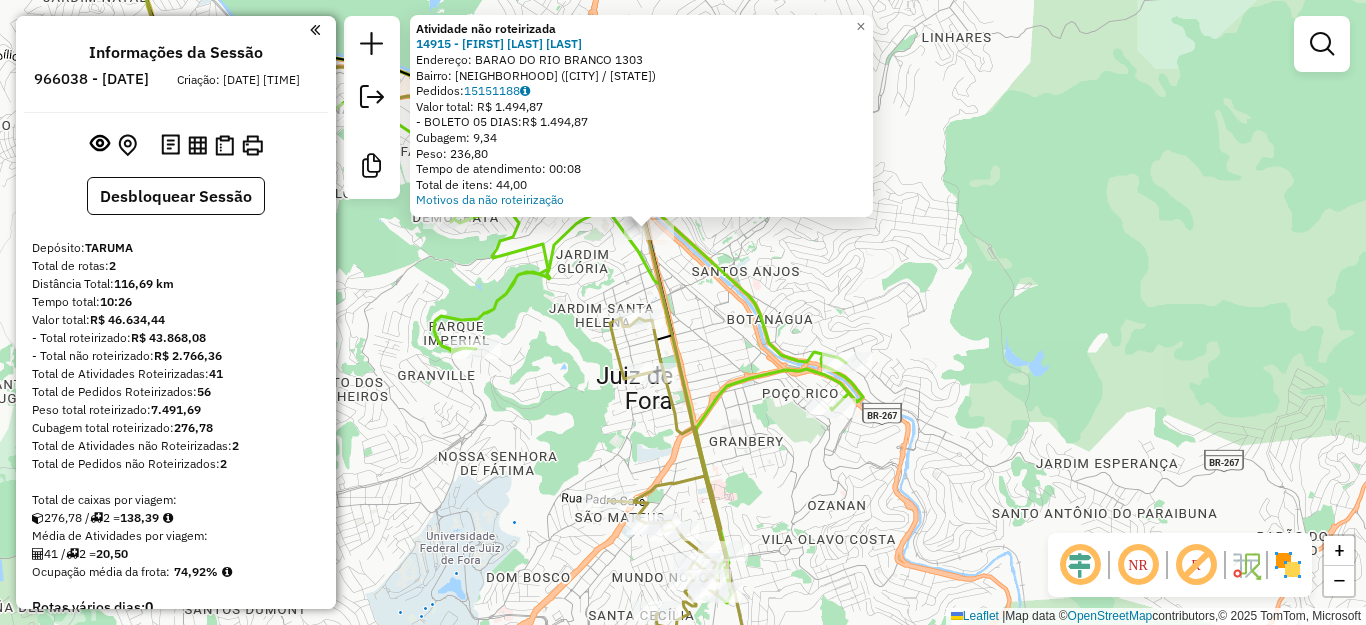 click 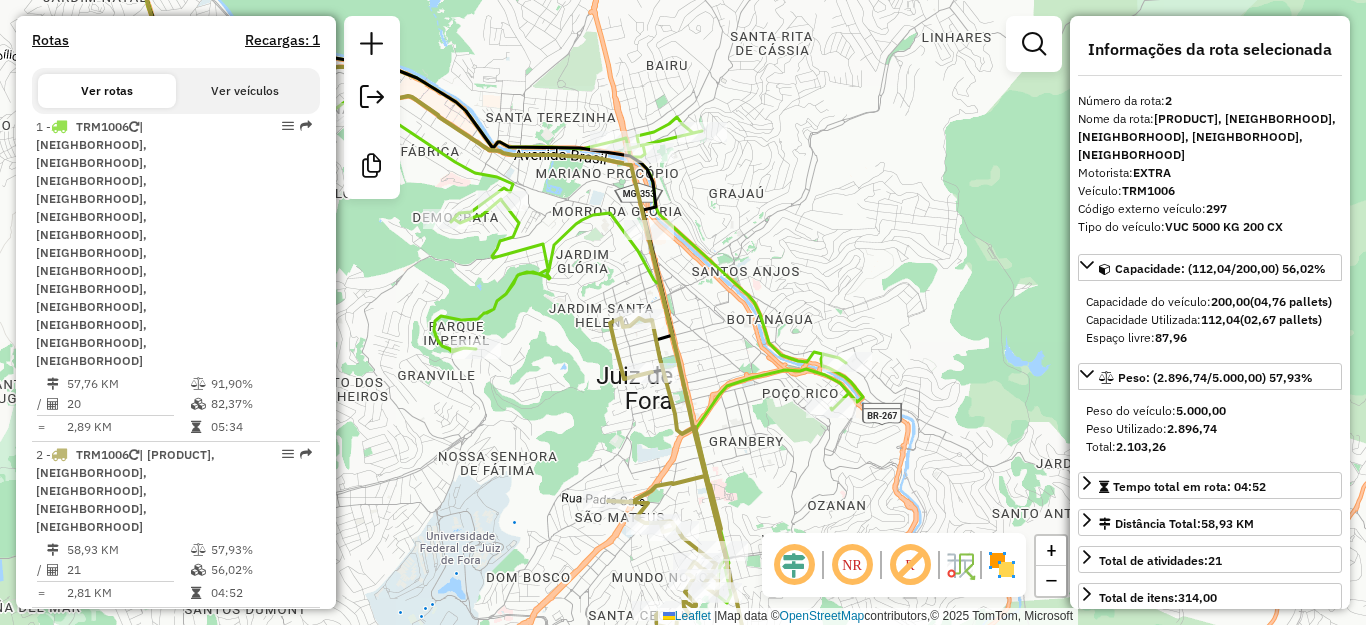 scroll, scrollTop: 815, scrollLeft: 0, axis: vertical 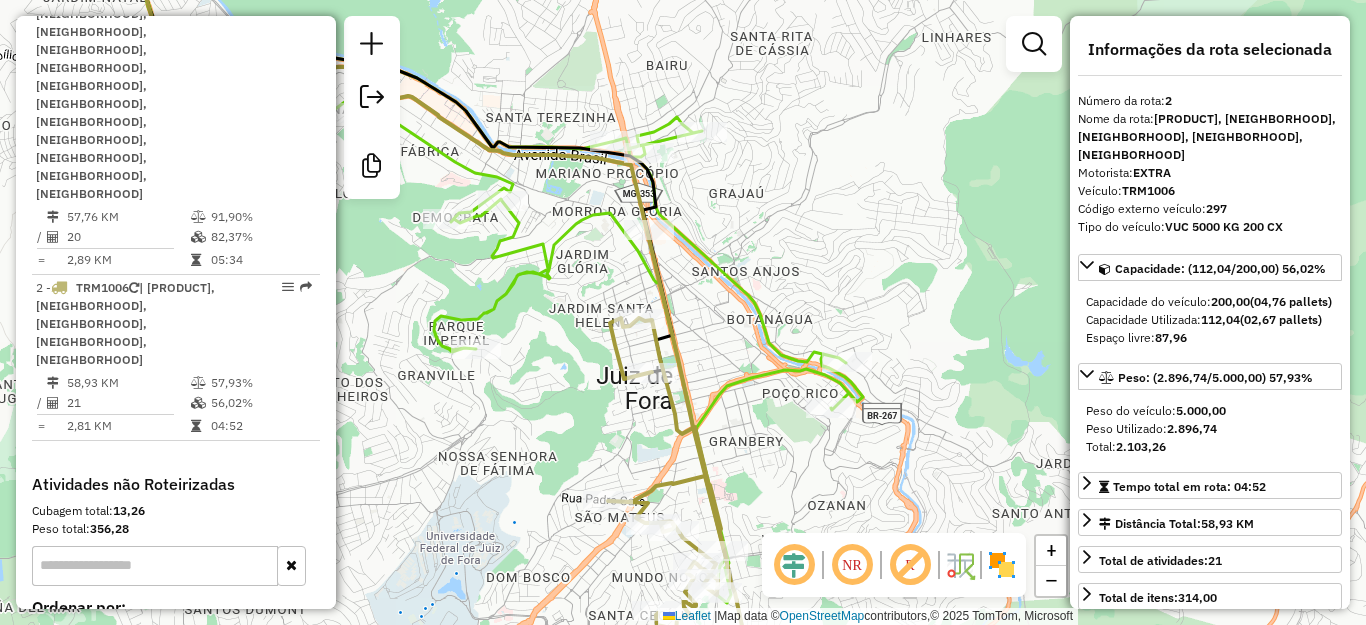 click 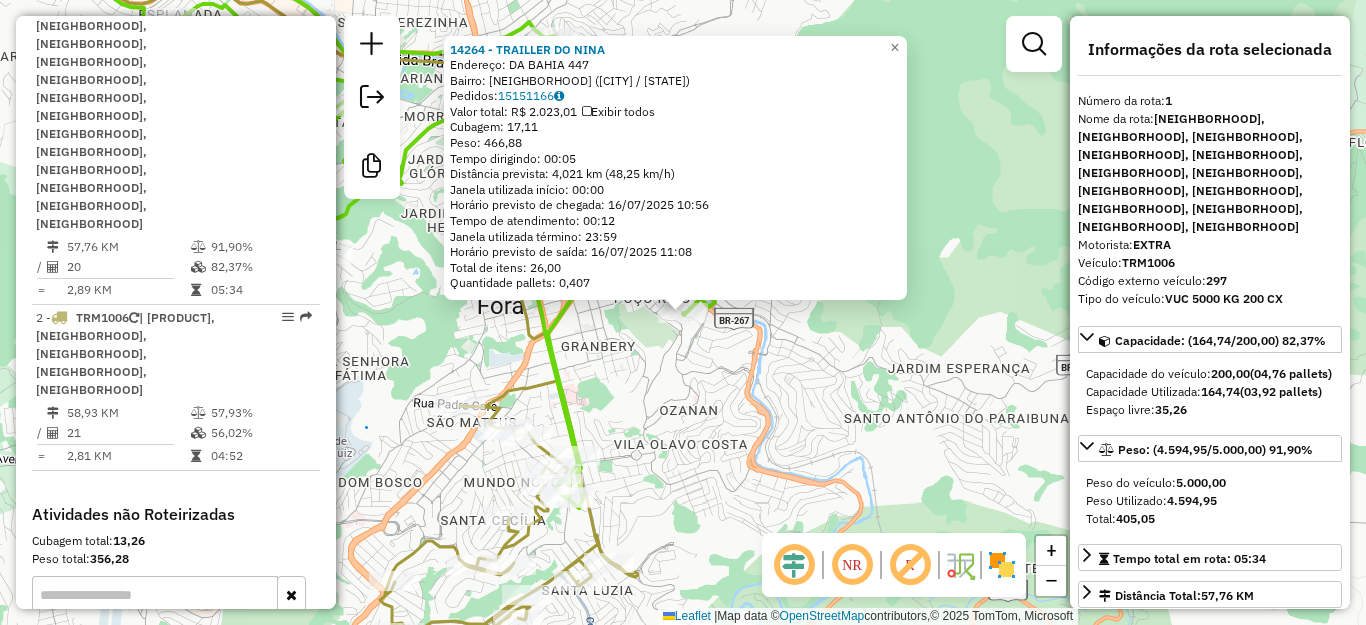 scroll, scrollTop: 764, scrollLeft: 0, axis: vertical 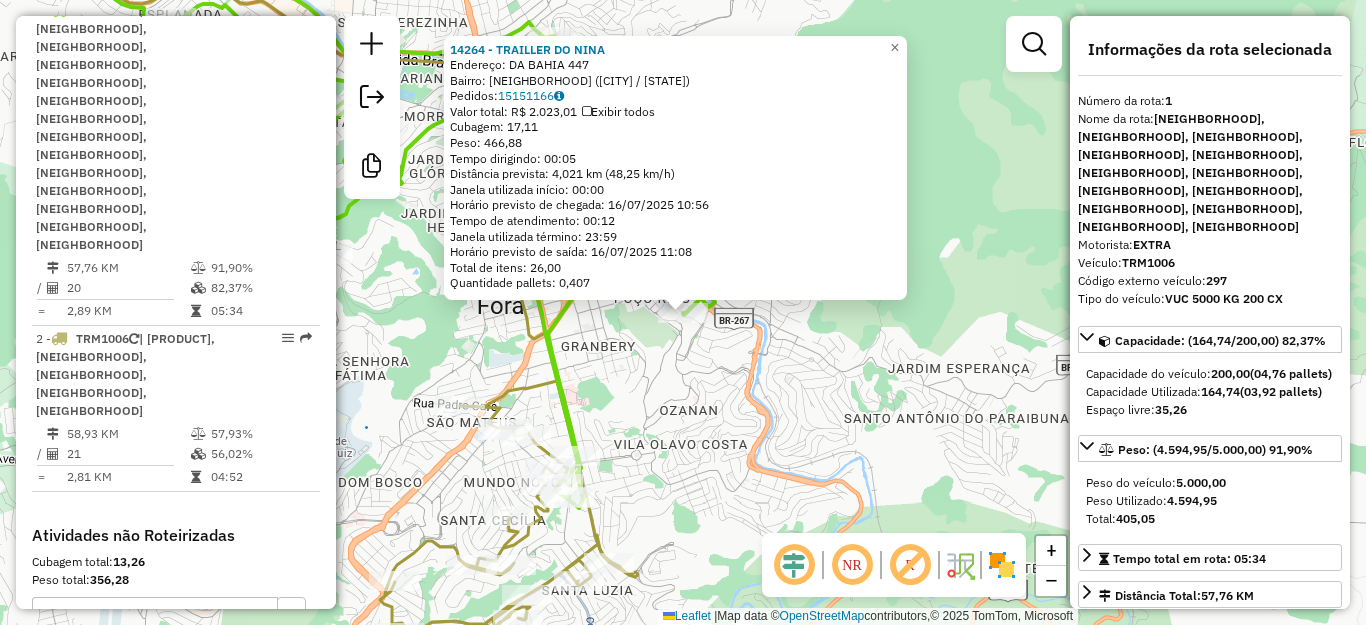 click on "14264 - TRAILLER DO NINA  Endereço:  DA BAHIA 447   Bairro: POCO RICO (JUIZ DE FORA / MG)   Pedidos:  15151166   Valor total: R$ 2.023,01   Exibir todos   Cubagem: 17,11  Peso: 466,88  Tempo dirigindo: 00:05   Distância prevista: 4,021 km (48,25 km/h)   Janela utilizada início: 00:00   Horário previsto de chegada: 16/07/2025 10:56   Tempo de atendimento: 00:12   Janela utilizada término: 23:59   Horário previsto de saída: 16/07/2025 11:08   Total de itens: 26,00   Quantidade pallets: 0,407  × Janela de atendimento Grade de atendimento Capacidade Transportadoras Veículos Cliente Pedidos  Rotas Selecione os dias de semana para filtrar as janelas de atendimento  Seg   Ter   Qua   Qui   Sex   Sáb   Dom  Informe o período da janela de atendimento: De: Até:  Filtrar exatamente a janela do cliente  Considerar janela de atendimento padrão  Selecione os dias de semana para filtrar as grades de atendimento  Seg   Ter   Qua   Qui   Sex   Sáb   Dom   Considerar clientes sem dia de atendimento cadastrado De:" 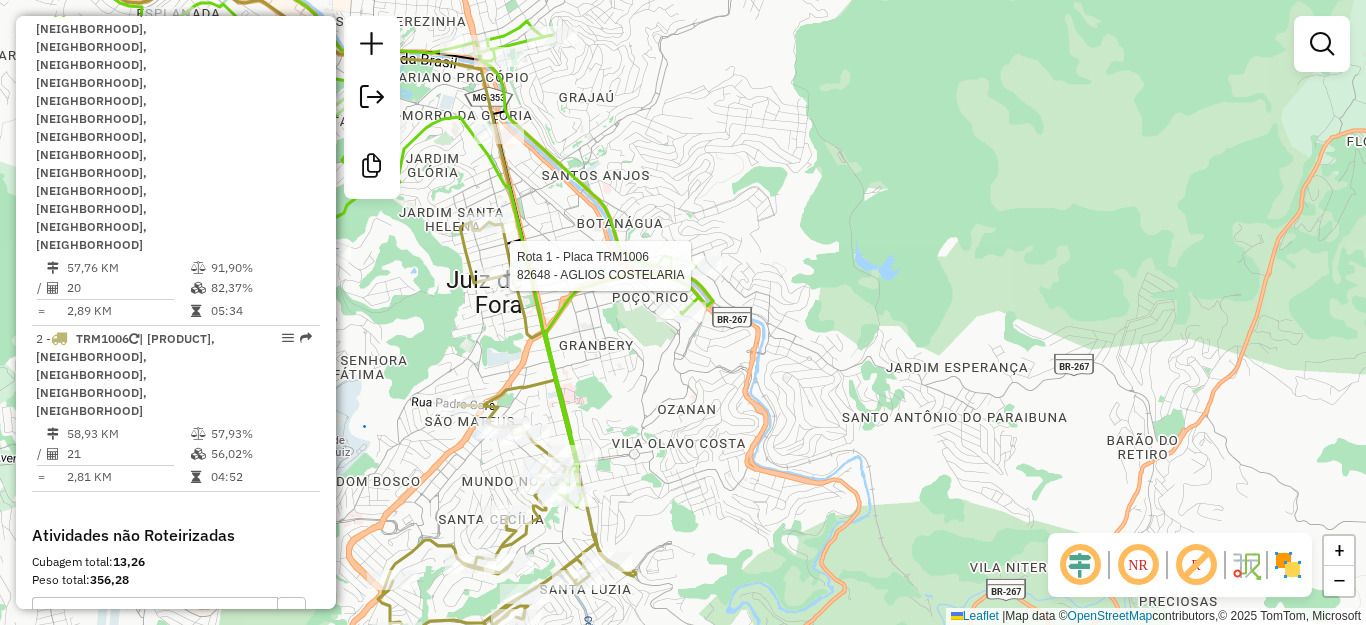 select on "**********" 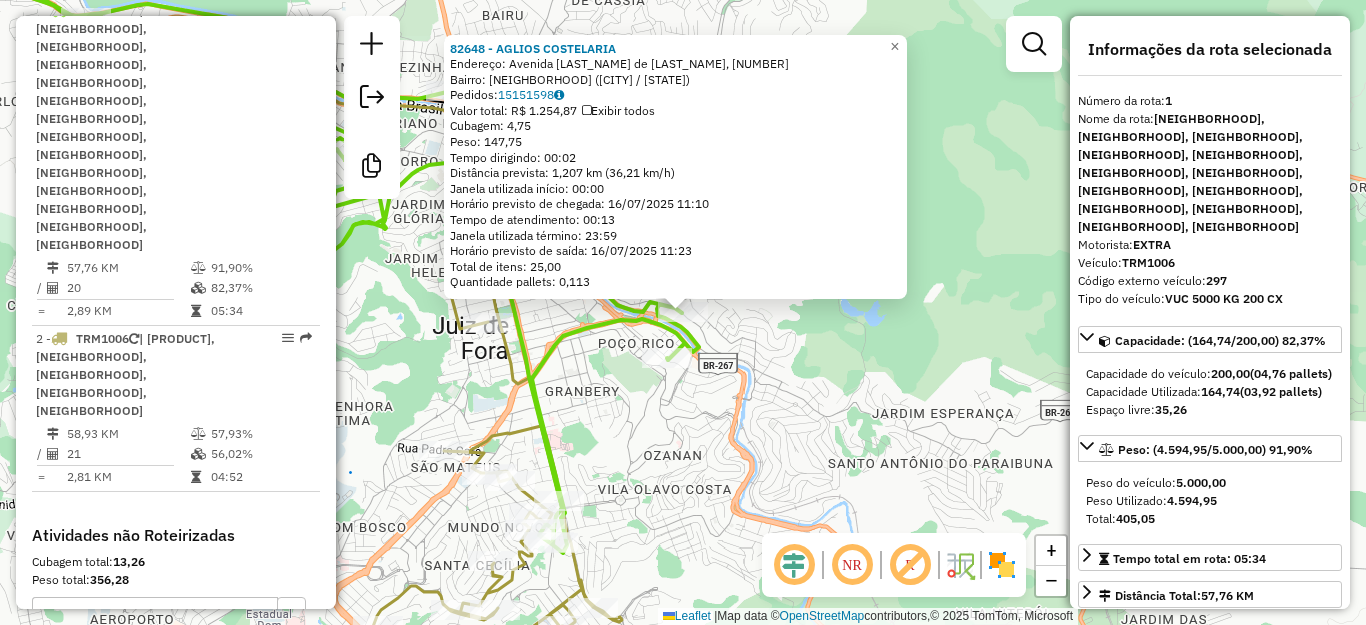 click on "82648 - AGLIOS COSTELARIA  Endereço: Avenida Sete de Setembro, 324   Bairro: Costa Carvalho (Juiz de Fora / MG)   Pedidos:  15151598   Valor total: R$ 1.254,87   Exibir todos   Cubagem: 4,75  Peso: 147,75  Tempo dirigindo: 00:02   Distância prevista: 1,207 km (36,21 km/h)   Janela utilizada início: 00:00   Horário previsto de chegada: 16/07/2025 11:10   Tempo de atendimento: 00:13   Janela utilizada término: 23:59   Horário previsto de saída: 16/07/2025 11:23   Total de itens: 25,00   Quantidade pallets: 0,113  × Janela de atendimento Grade de atendimento Capacidade Transportadoras Veículos Cliente Pedidos  Rotas Selecione os dias de semana para filtrar as janelas de atendimento  Seg   Ter   Qua   Qui   Sex   Sáb   Dom  Informe o período da janela de atendimento: De: Até:  Filtrar exatamente a janela do cliente  Considerar janela de atendimento padrão  Selecione os dias de semana para filtrar as grades de atendimento  Seg   Ter   Qua   Qui   Sex   Sáb   Dom   Peso mínimo:   Peso máximo:   De:" 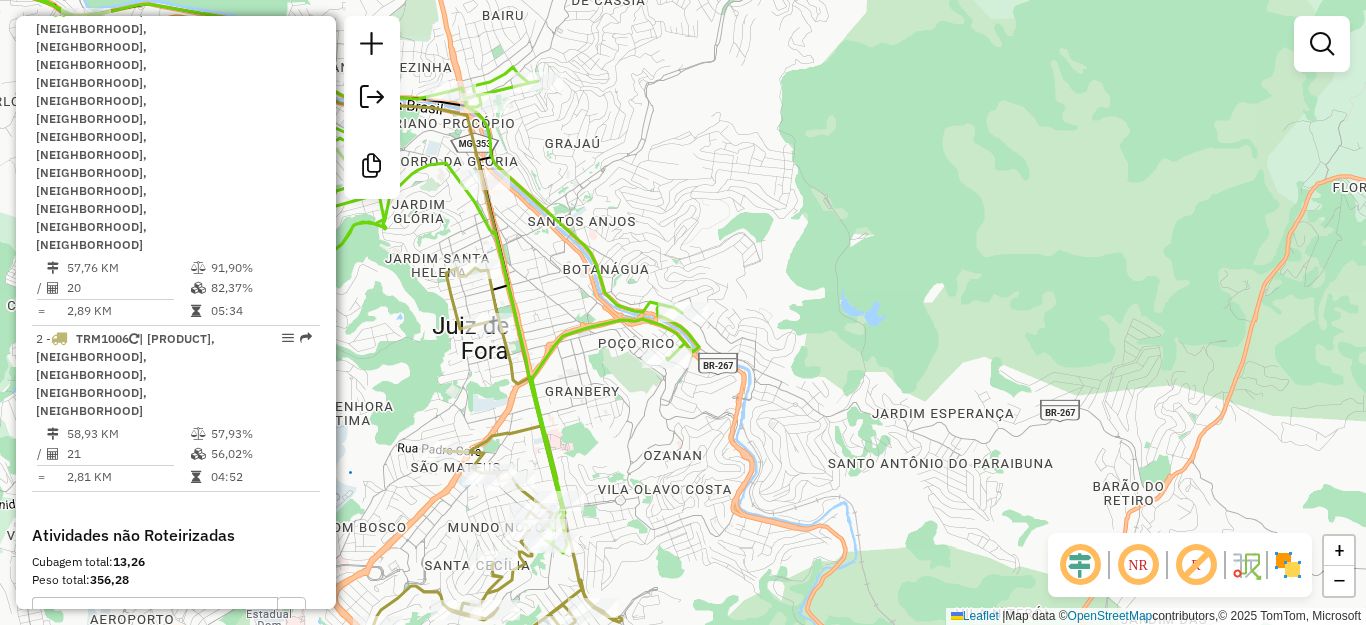 click on "Janela de atendimento Grade de atendimento Capacidade Transportadoras Veículos Cliente Pedidos  Rotas Selecione os dias de semana para filtrar as janelas de atendimento  Seg   Ter   Qua   Qui   Sex   Sáb   Dom  Informe o período da janela de atendimento: De: Até:  Filtrar exatamente a janela do cliente  Considerar janela de atendimento padrão  Selecione os dias de semana para filtrar as grades de atendimento  Seg   Ter   Qua   Qui   Sex   Sáb   Dom   Considerar clientes sem dia de atendimento cadastrado  Clientes fora do dia de atendimento selecionado Filtrar as atividades entre os valores definidos abaixo:  Peso mínimo:   Peso máximo:   Cubagem mínima:   Cubagem máxima:   De:   Até:  Filtrar as atividades entre o tempo de atendimento definido abaixo:  De:   Até:   Considerar capacidade total dos clientes não roteirizados Transportadora: Selecione um ou mais itens Tipo de veículo: Selecione um ou mais itens Veículo: Selecione um ou mais itens Motorista: Selecione um ou mais itens Nome: Rótulo:" 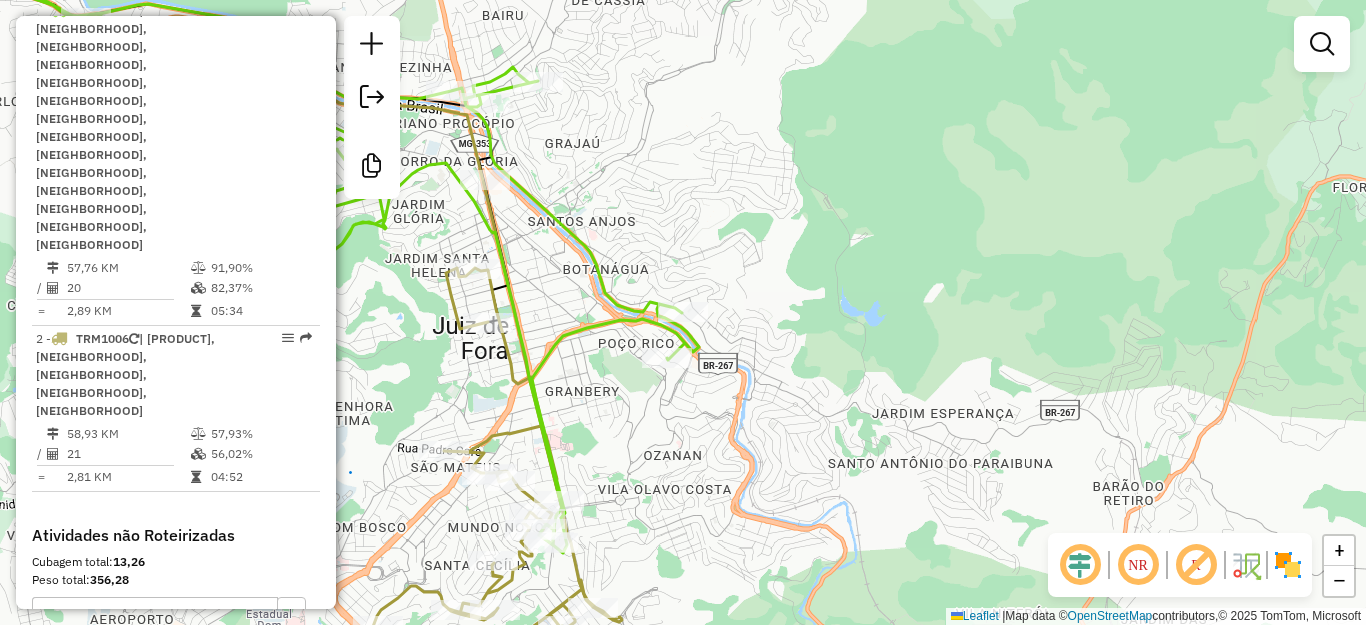 click on "Janela de atendimento Grade de atendimento Capacidade Transportadoras Veículos Cliente Pedidos  Rotas Selecione os dias de semana para filtrar as janelas de atendimento  Seg   Ter   Qua   Qui   Sex   Sáb   Dom  Informe o período da janela de atendimento: De: Até:  Filtrar exatamente a janela do cliente  Considerar janela de atendimento padrão  Selecione os dias de semana para filtrar as grades de atendimento  Seg   Ter   Qua   Qui   Sex   Sáb   Dom   Considerar clientes sem dia de atendimento cadastrado  Clientes fora do dia de atendimento selecionado Filtrar as atividades entre os valores definidos abaixo:  Peso mínimo:   Peso máximo:   Cubagem mínima:   Cubagem máxima:   De:   Até:  Filtrar as atividades entre o tempo de atendimento definido abaixo:  De:   Até:   Considerar capacidade total dos clientes não roteirizados Transportadora: Selecione um ou mais itens Tipo de veículo: Selecione um ou mais itens Veículo: Selecione um ou mais itens Motorista: Selecione um ou mais itens Nome: Rótulo:" 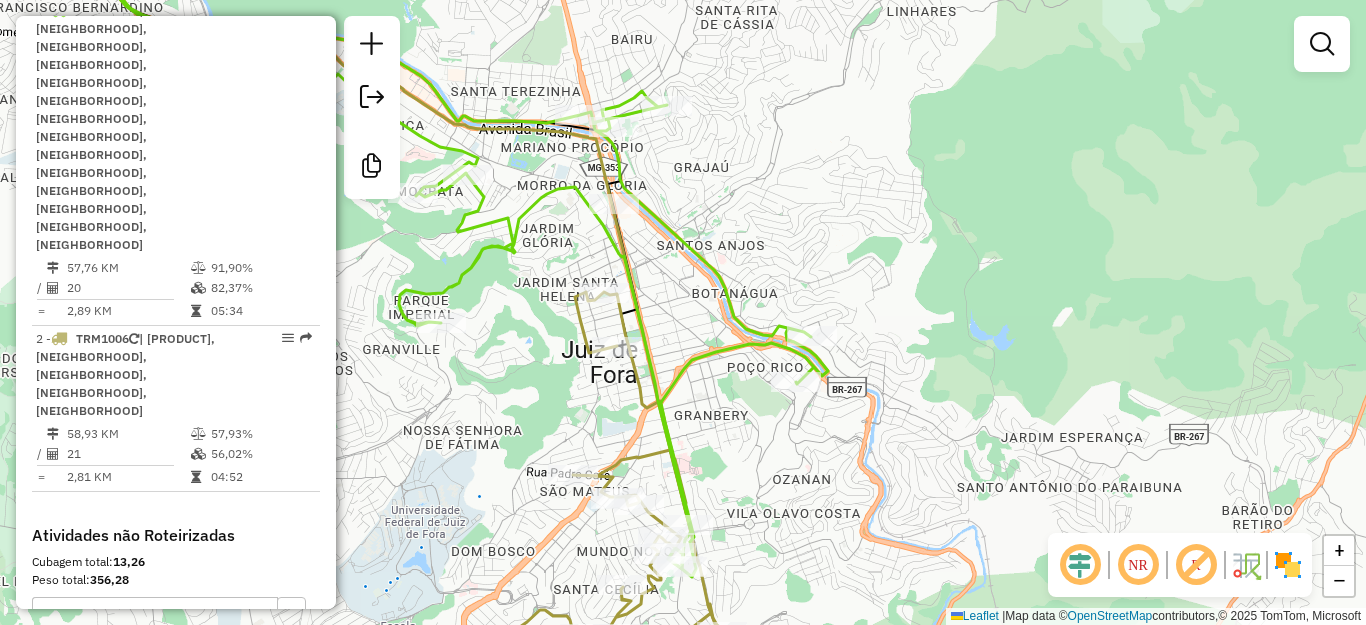 drag, startPoint x: 681, startPoint y: 397, endPoint x: 795, endPoint y: 420, distance: 116.297035 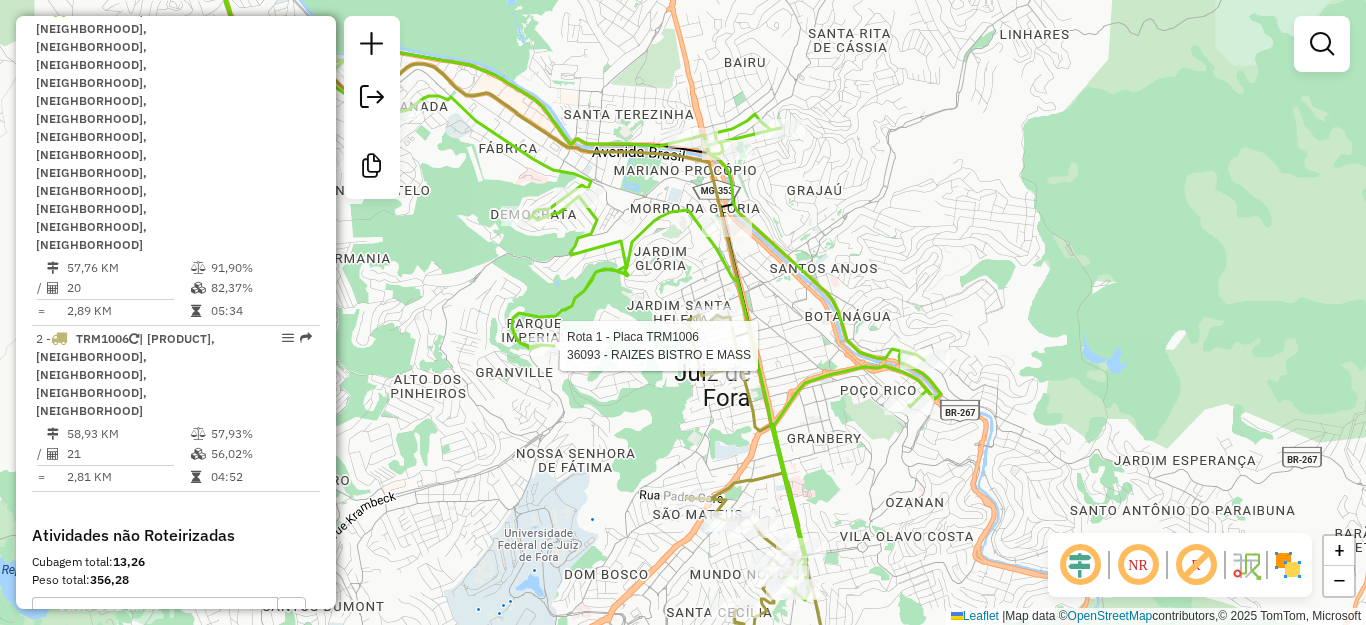 click 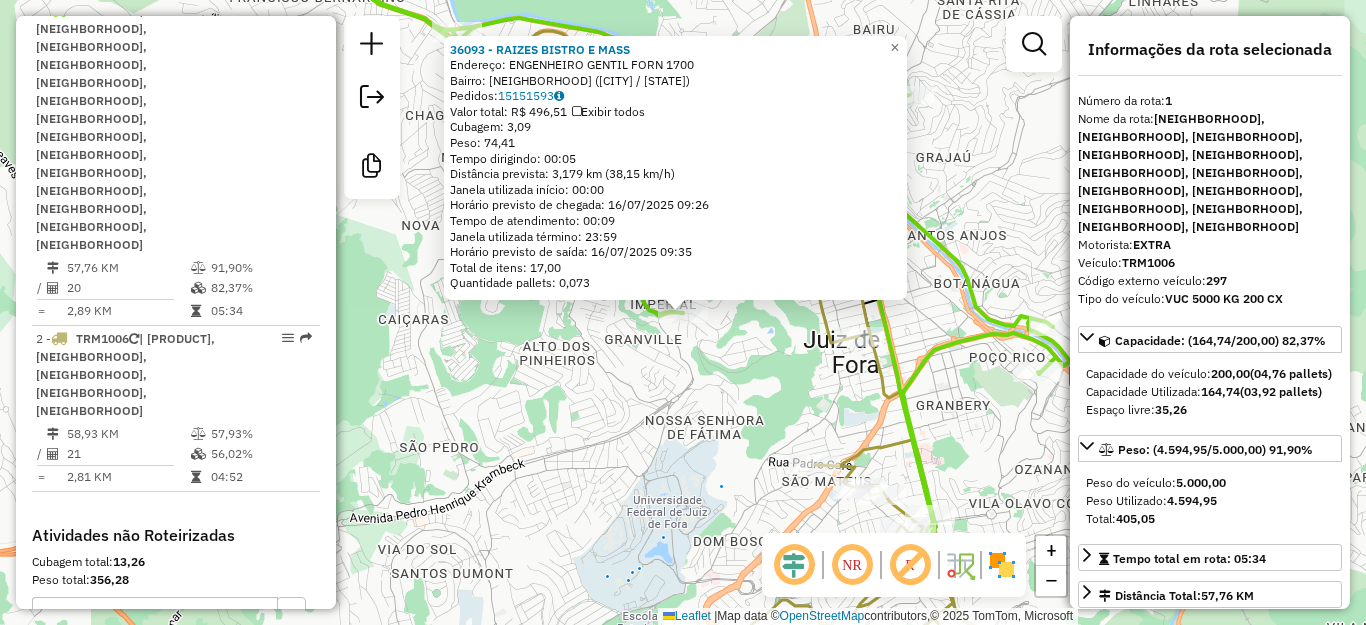 click on "36093 - RAIZES BISTRO E MASS  Endereço:  ENGENHEIRO GENTIL FORN 1700   Bairro: SAO PEDRO (JUIZ DE FORA / MG)   Pedidos:  15151593   Valor total: R$ 496,51   Exibir todos   Cubagem: 3,09  Peso: 74,41  Tempo dirigindo: 00:05   Distância prevista: 3,179 km (38,15 km/h)   Janela utilizada início: 00:00   Horário previsto de chegada: 16/07/2025 09:26   Tempo de atendimento: 00:09   Janela utilizada término: 23:59   Horário previsto de saída: 16/07/2025 09:35   Total de itens: 17,00   Quantidade pallets: 0,073  × Janela de atendimento Grade de atendimento Capacidade Transportadoras Veículos Cliente Pedidos  Rotas Selecione os dias de semana para filtrar as janelas de atendimento  Seg   Ter   Qua   Qui   Sex   Sáb   Dom  Informe o período da janela de atendimento: De: Até:  Filtrar exatamente a janela do cliente  Considerar janela de atendimento padrão  Selecione os dias de semana para filtrar as grades de atendimento  Seg   Ter   Qua   Qui   Sex   Sáb   Dom   Peso mínimo:   Peso máximo:   De:   De:" 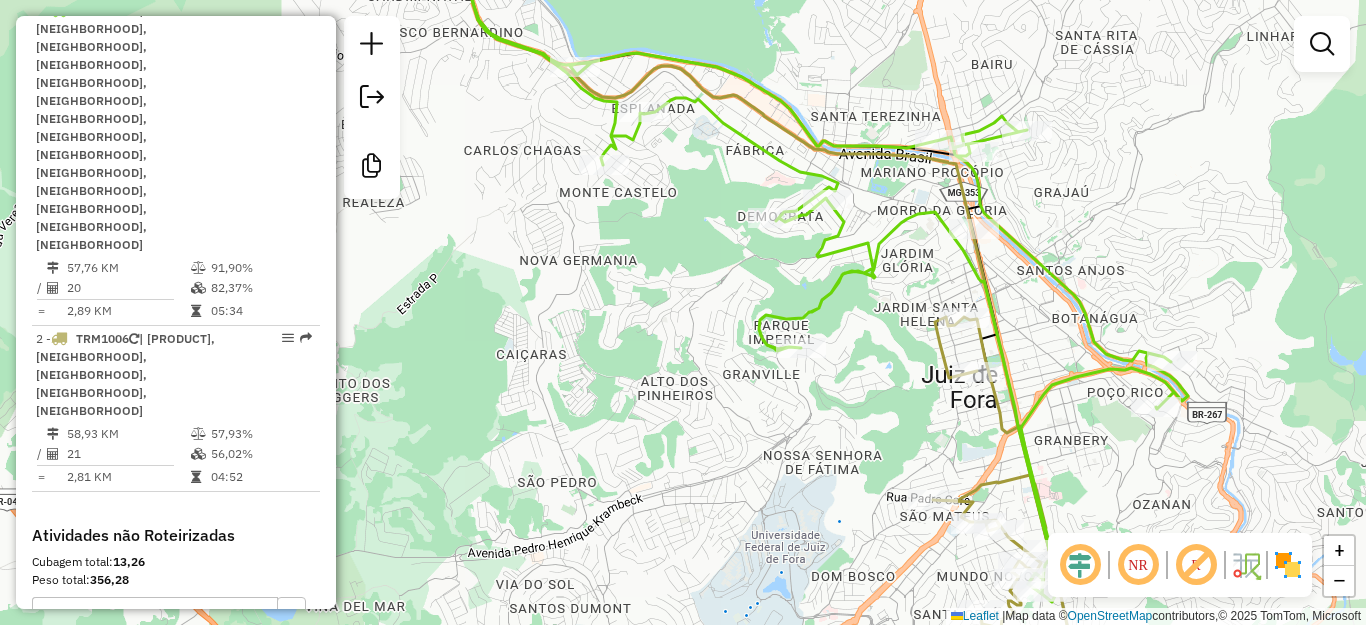 drag, startPoint x: 775, startPoint y: 393, endPoint x: 889, endPoint y: 438, distance: 122.56019 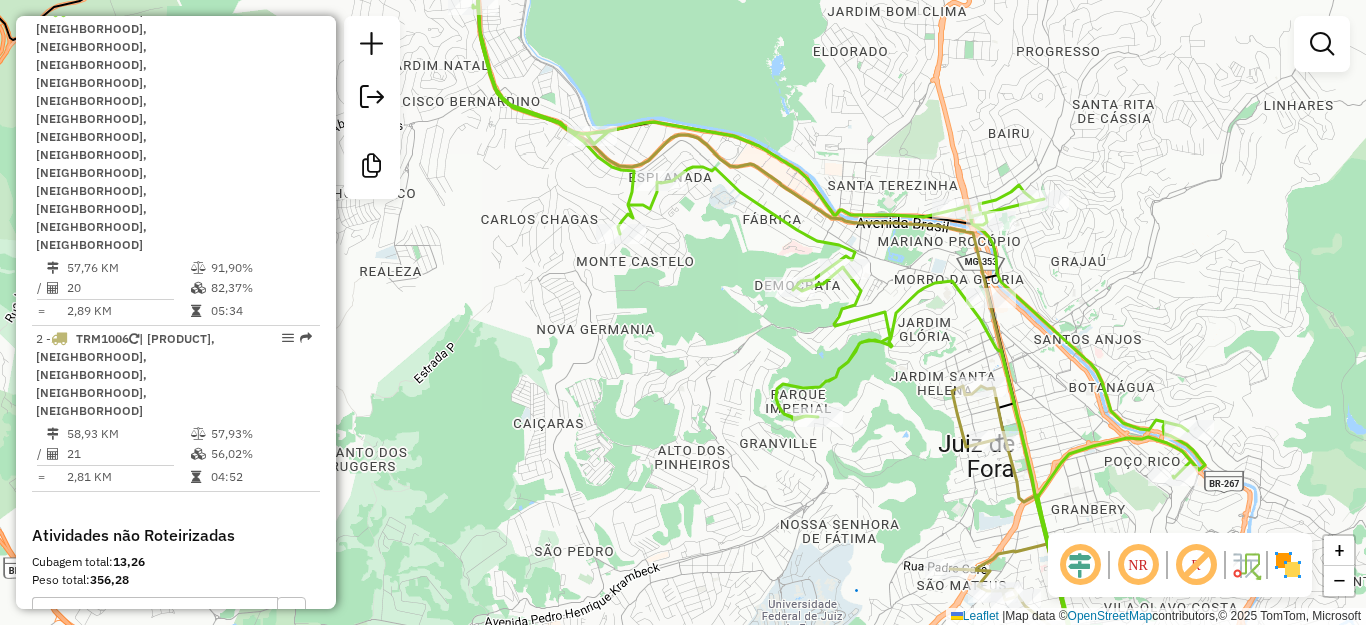 drag, startPoint x: 921, startPoint y: 479, endPoint x: 837, endPoint y: 336, distance: 165.84631 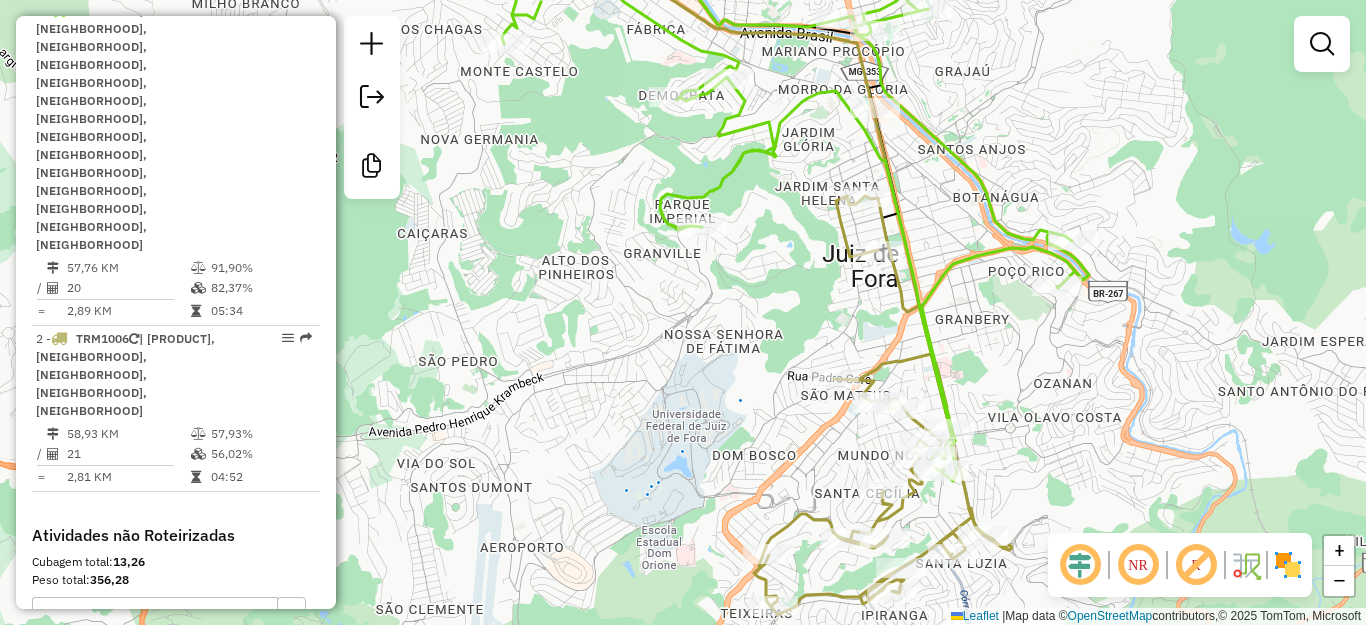 drag, startPoint x: 944, startPoint y: 365, endPoint x: 904, endPoint y: 298, distance: 78.03204 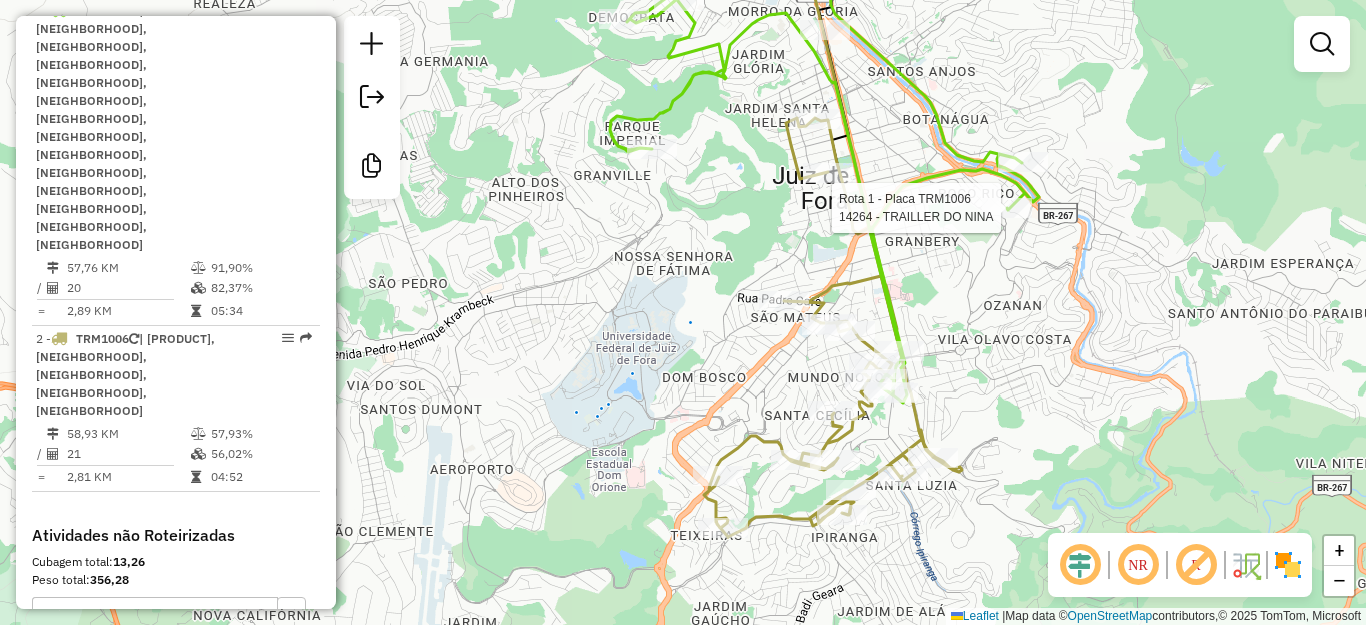 click 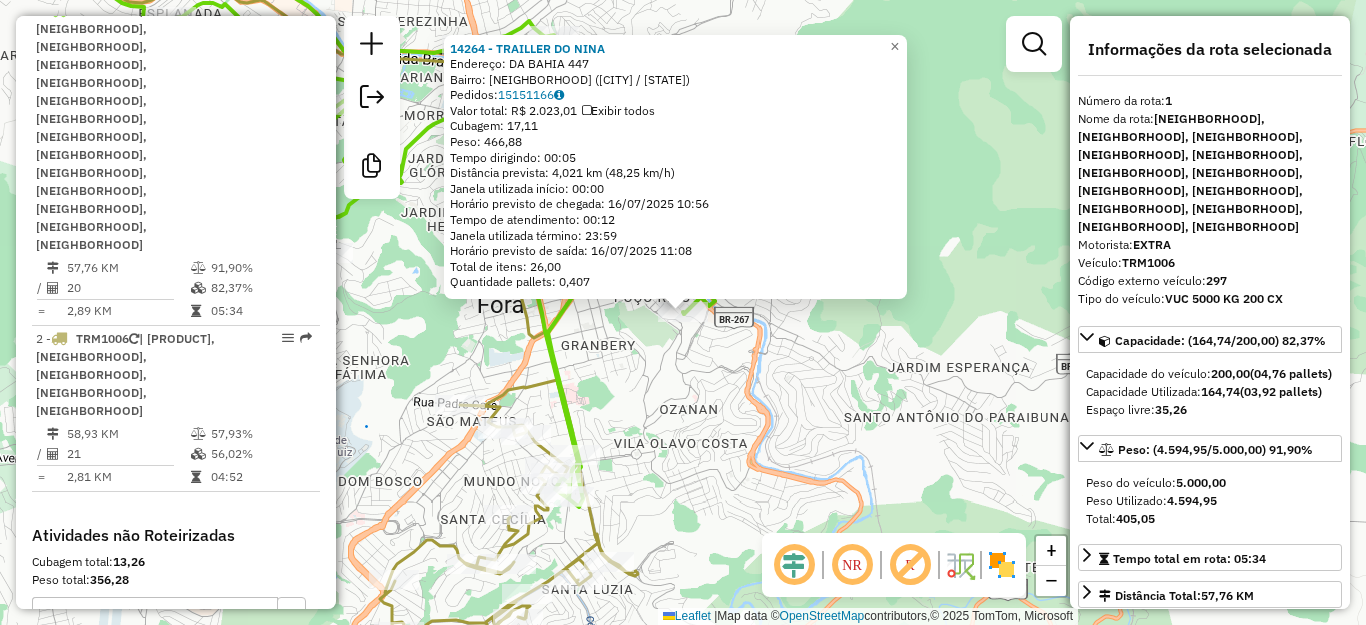 click on "14264 - TRAILLER DO NINA  Endereço:  DA BAHIA 447   Bairro: POCO RICO (JUIZ DE FORA / MG)   Pedidos:  15151166   Valor total: R$ 2.023,01   Exibir todos   Cubagem: 17,11  Peso: 466,88  Tempo dirigindo: 00:05   Distância prevista: 4,021 km (48,25 km/h)   Janela utilizada início: 00:00   Horário previsto de chegada: 16/07/2025 10:56   Tempo de atendimento: 00:12   Janela utilizada término: 23:59   Horário previsto de saída: 16/07/2025 11:08   Total de itens: 26,00   Quantidade pallets: 0,407  × Janela de atendimento Grade de atendimento Capacidade Transportadoras Veículos Cliente Pedidos  Rotas Selecione os dias de semana para filtrar as janelas de atendimento  Seg   Ter   Qua   Qui   Sex   Sáb   Dom  Informe o período da janela de atendimento: De: Até:  Filtrar exatamente a janela do cliente  Considerar janela de atendimento padrão  Selecione os dias de semana para filtrar as grades de atendimento  Seg   Ter   Qua   Qui   Sex   Sáb   Dom   Considerar clientes sem dia de atendimento cadastrado De:" 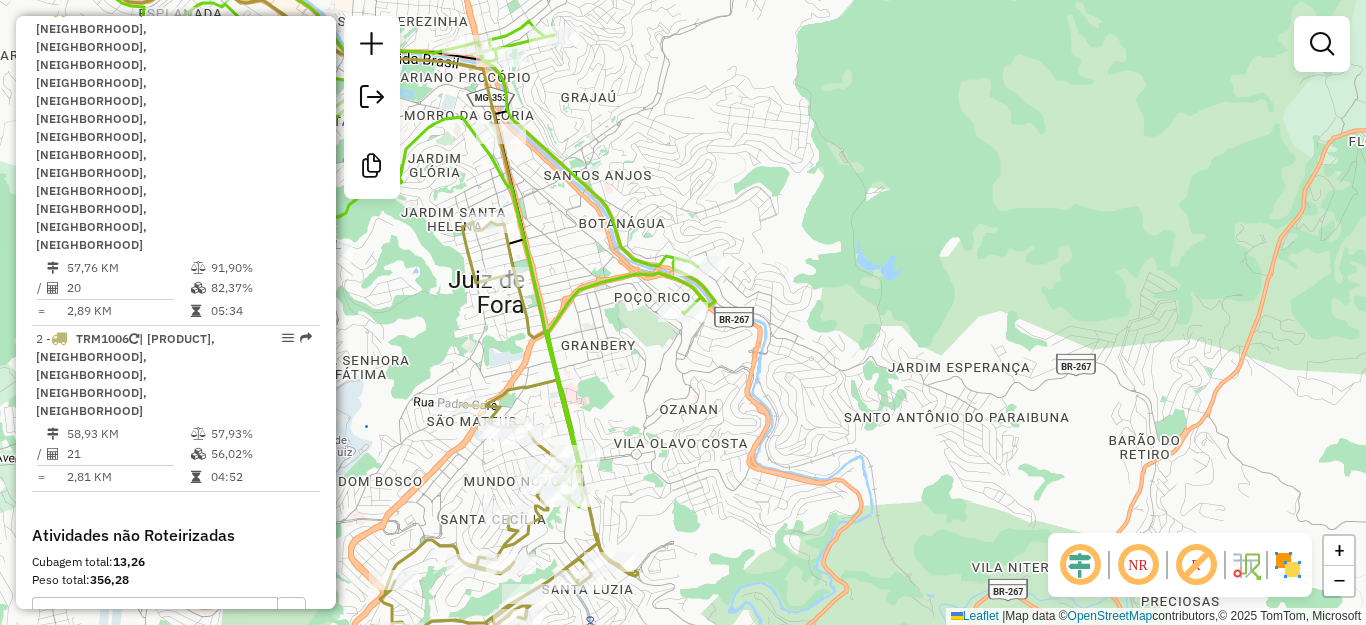 click 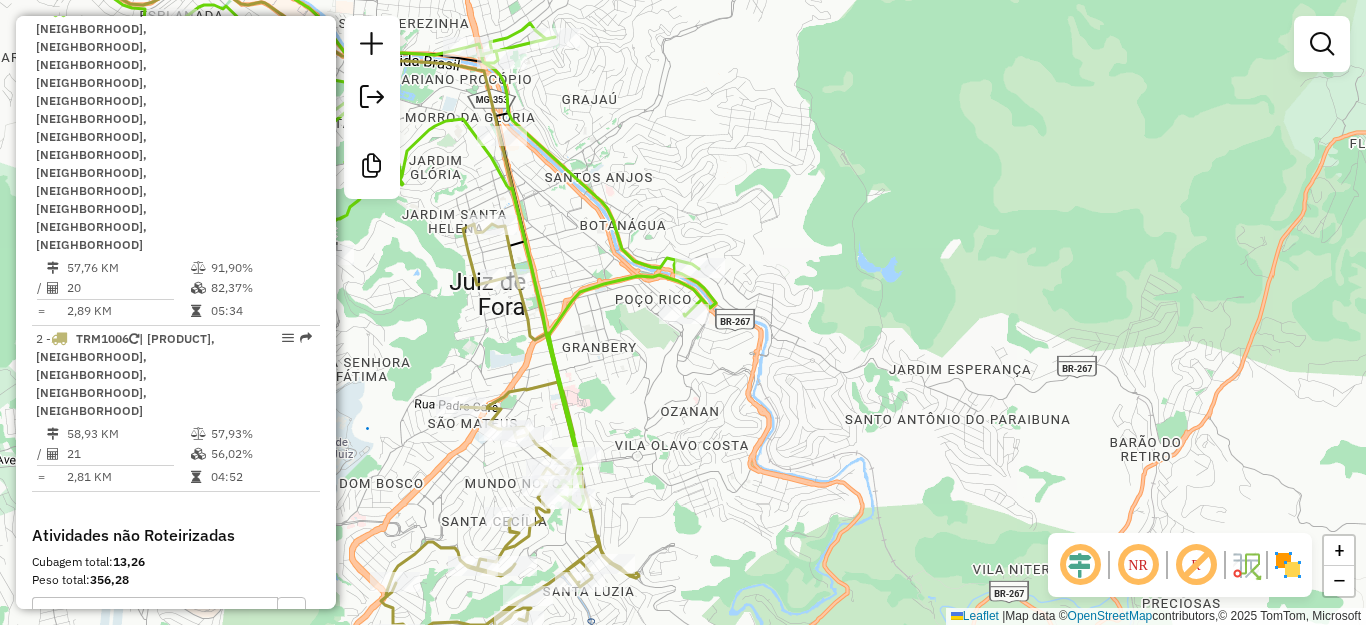 click 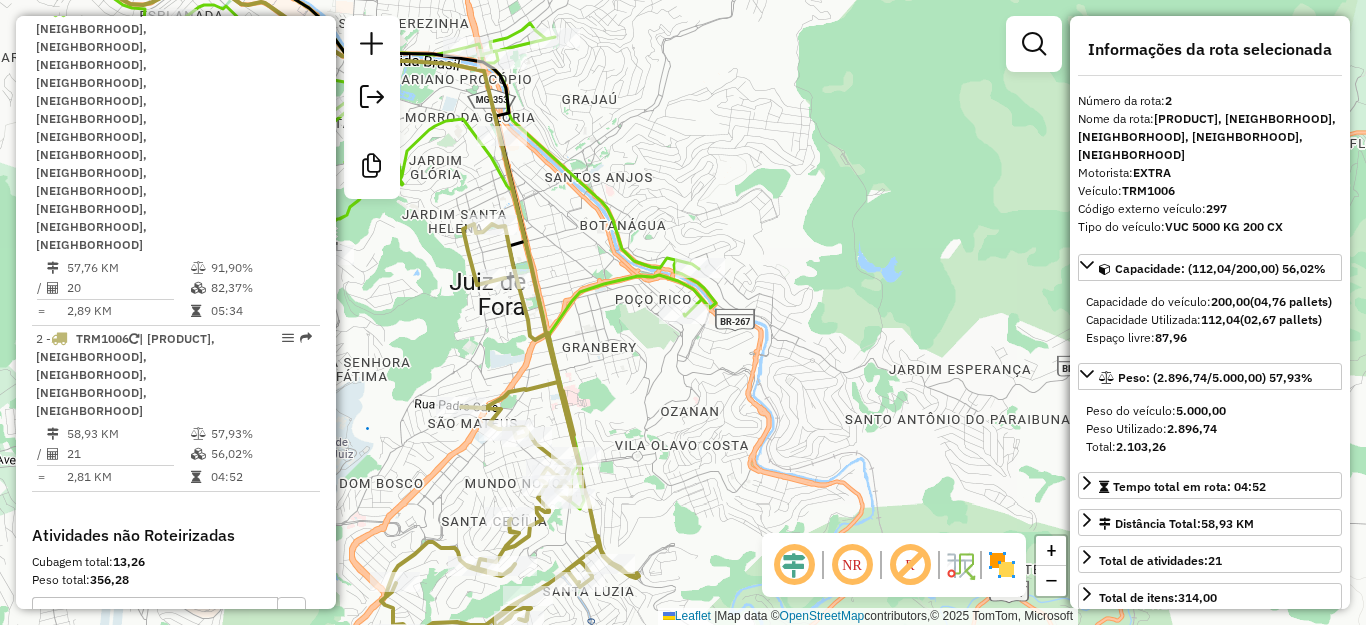 scroll, scrollTop: 815, scrollLeft: 0, axis: vertical 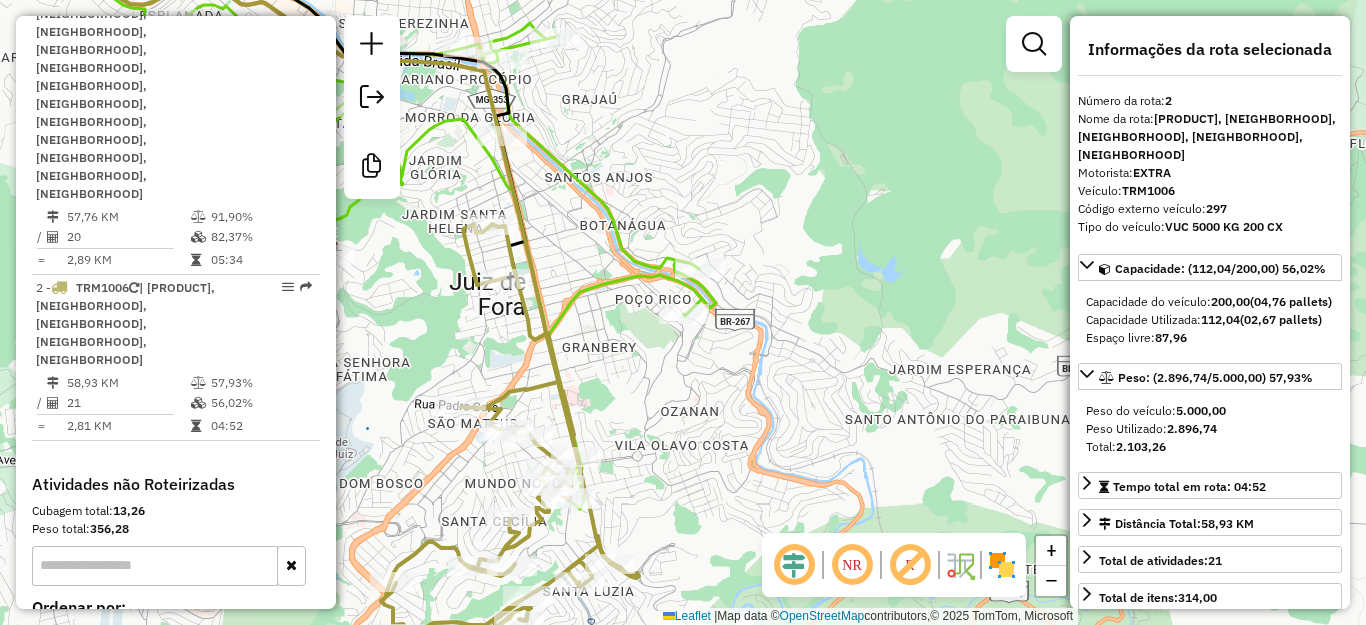 click 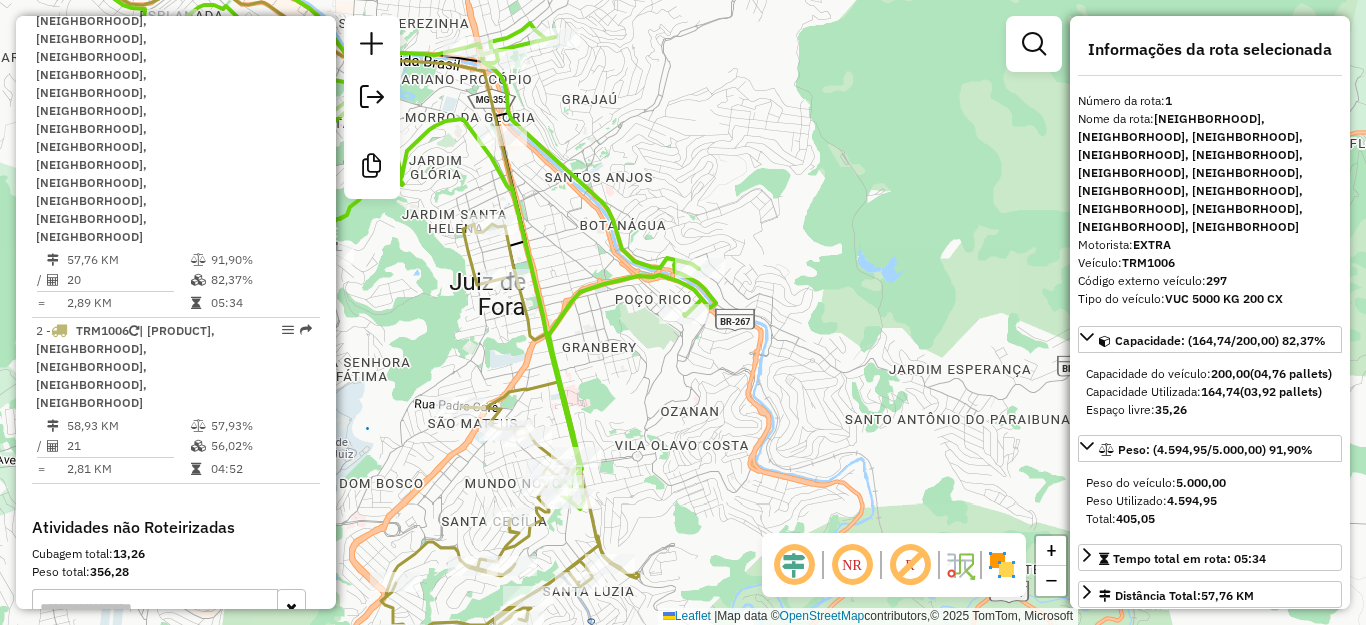 scroll, scrollTop: 764, scrollLeft: 0, axis: vertical 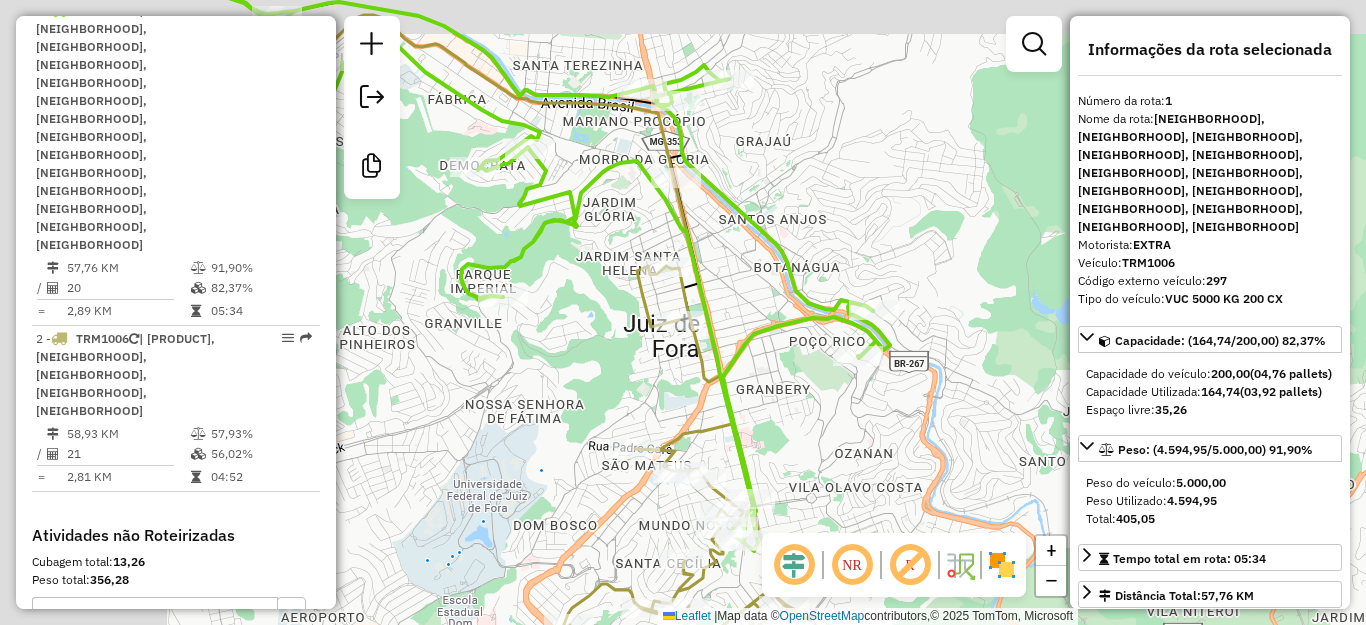drag, startPoint x: 570, startPoint y: 419, endPoint x: 771, endPoint y: 471, distance: 207.61743 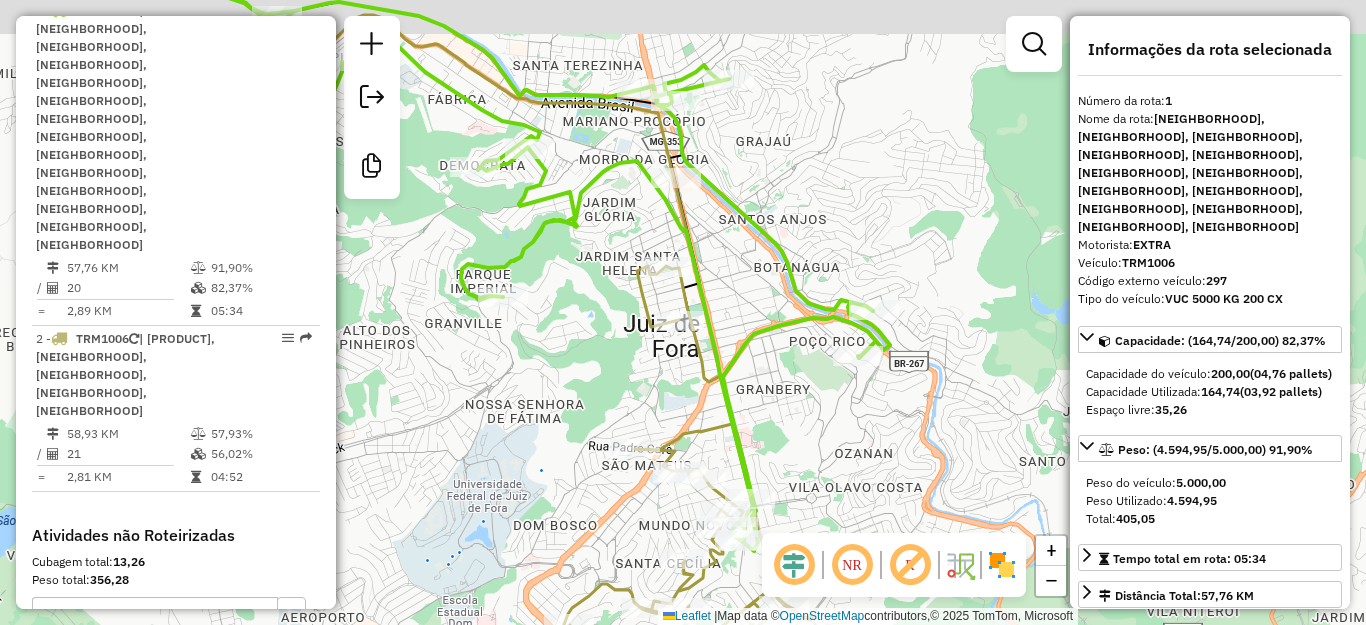click 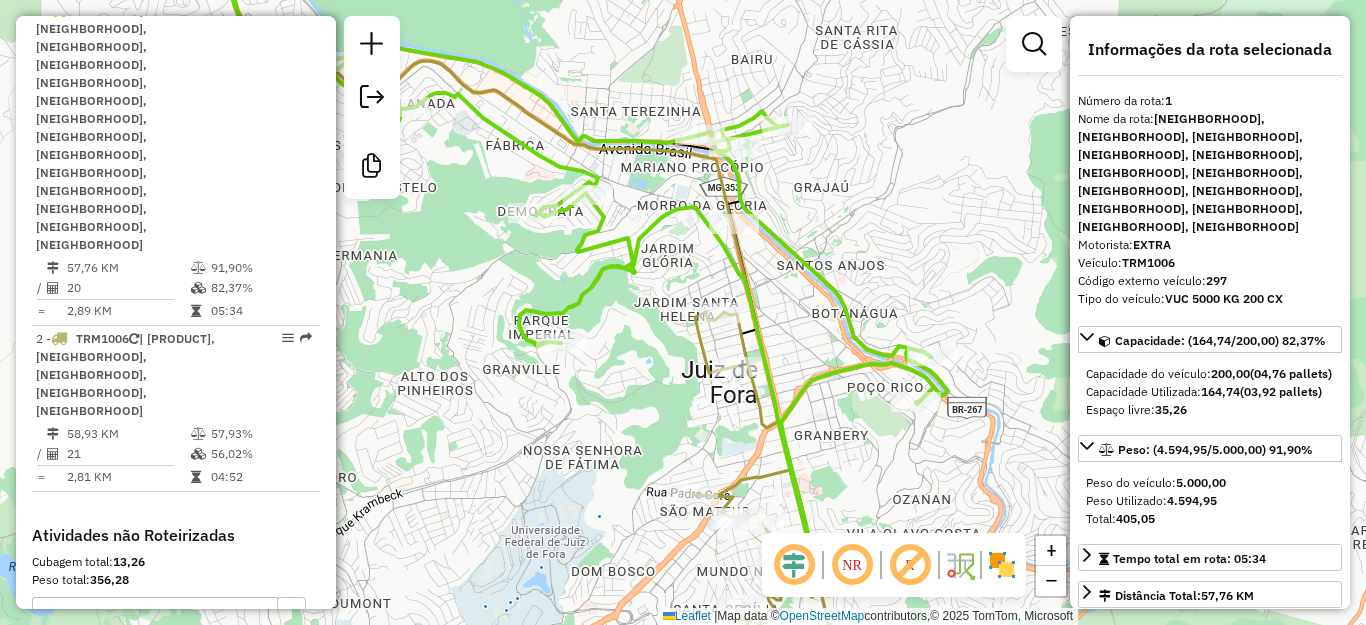 drag, startPoint x: 635, startPoint y: 360, endPoint x: 673, endPoint y: 426, distance: 76.15773 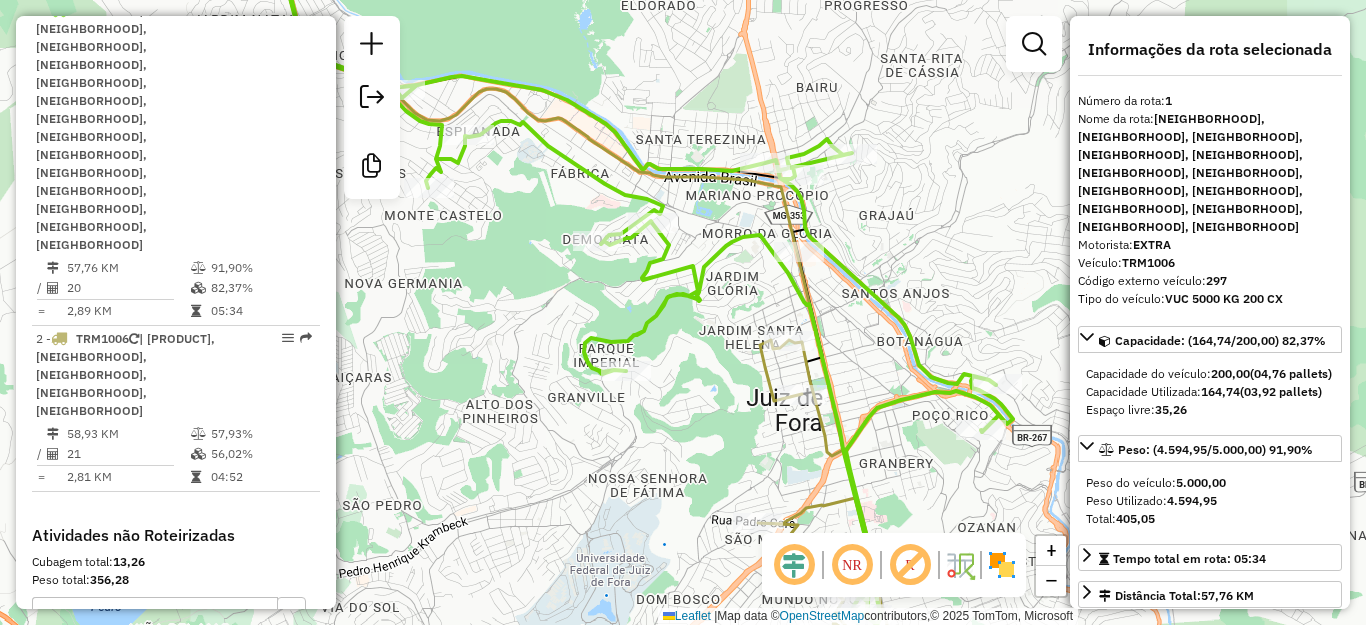 drag, startPoint x: 657, startPoint y: 450, endPoint x: 712, endPoint y: 478, distance: 61.7171 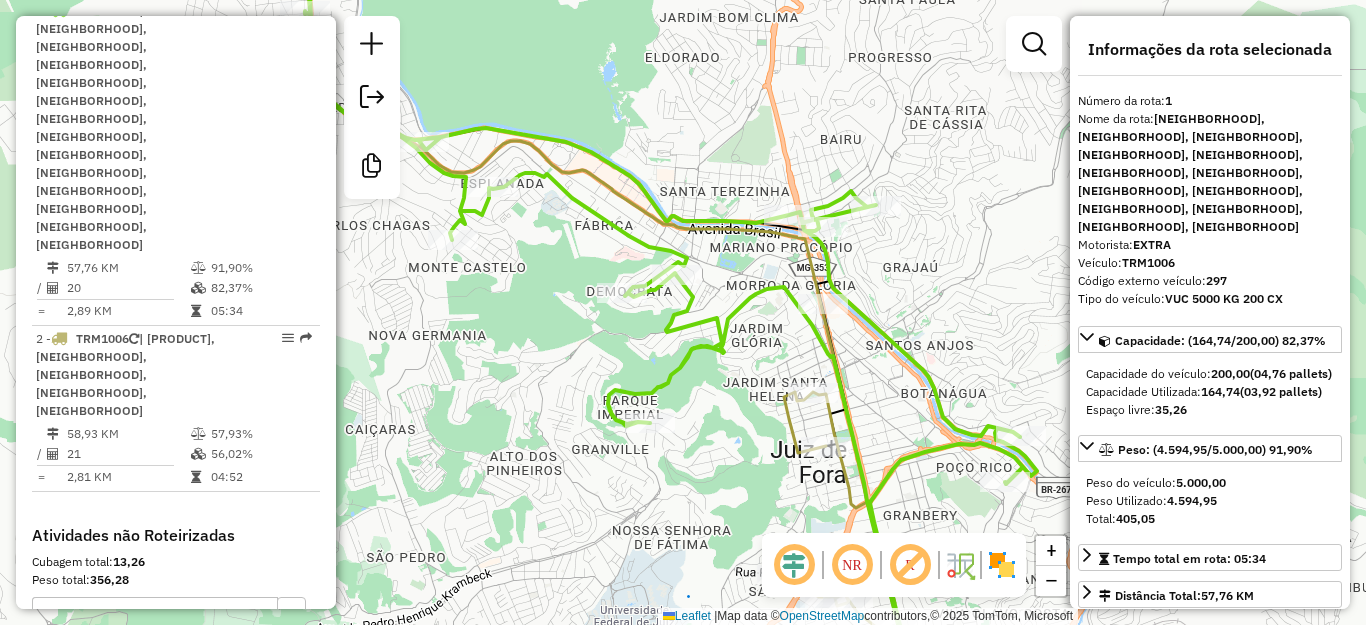 drag, startPoint x: 758, startPoint y: 427, endPoint x: 764, endPoint y: 377, distance: 50.358715 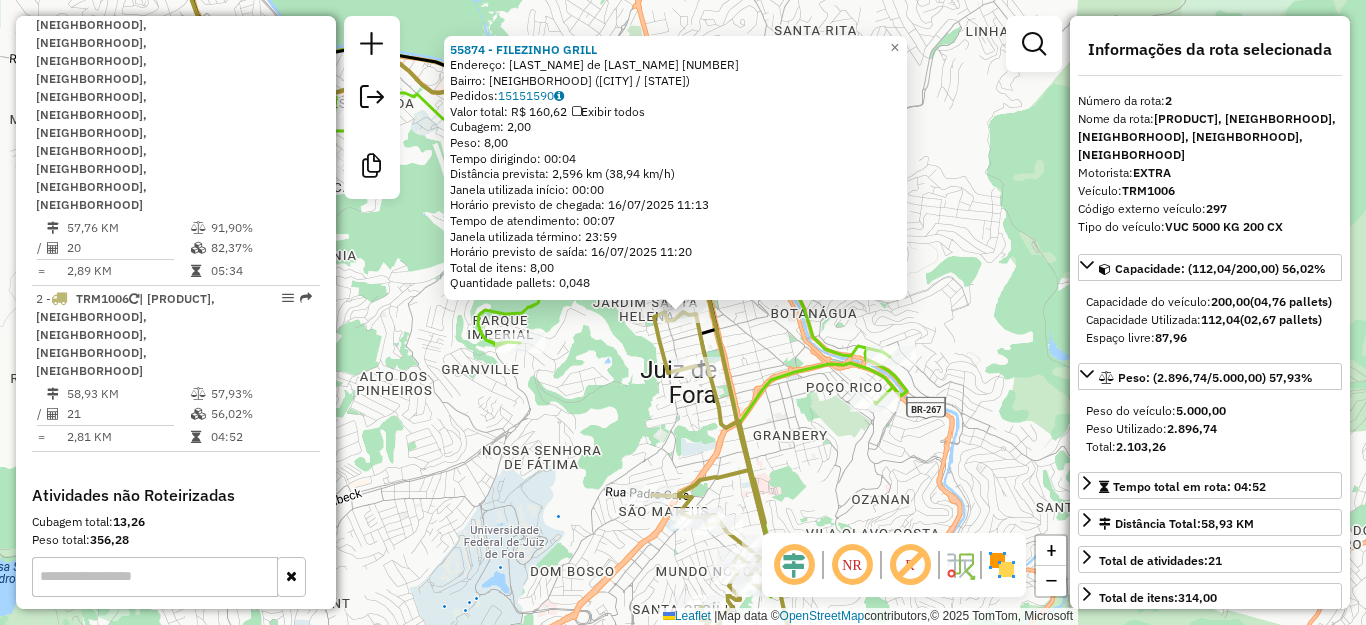 scroll, scrollTop: 815, scrollLeft: 0, axis: vertical 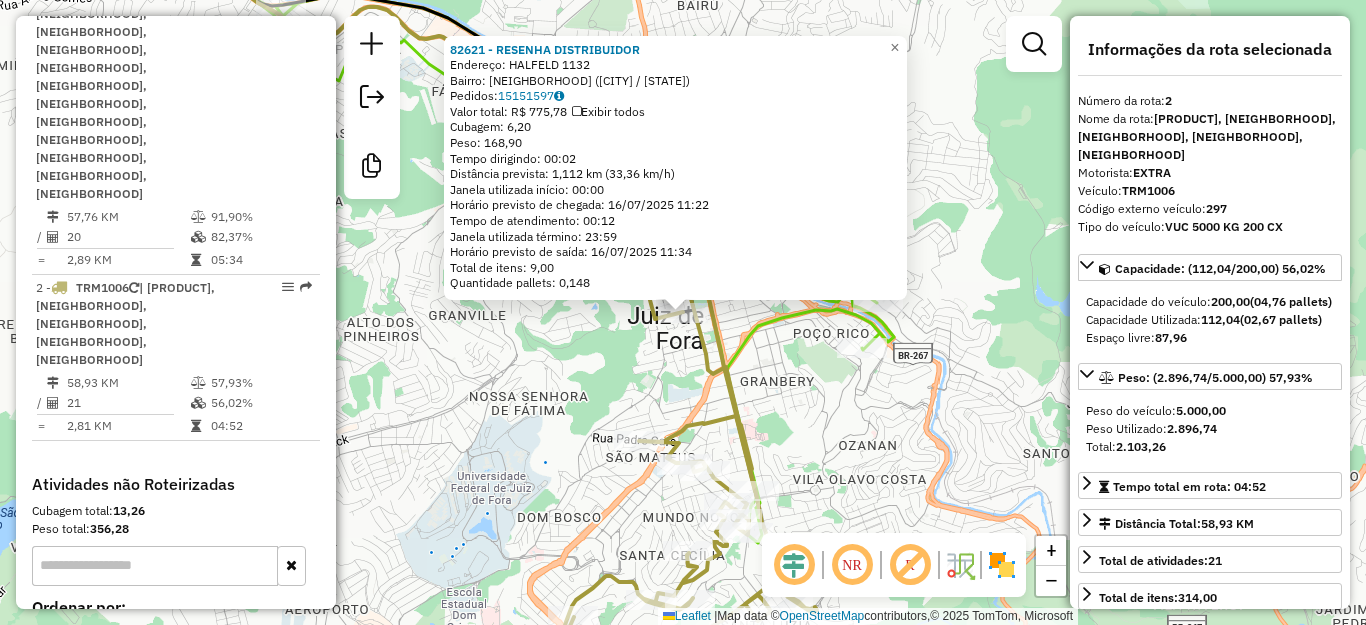 click 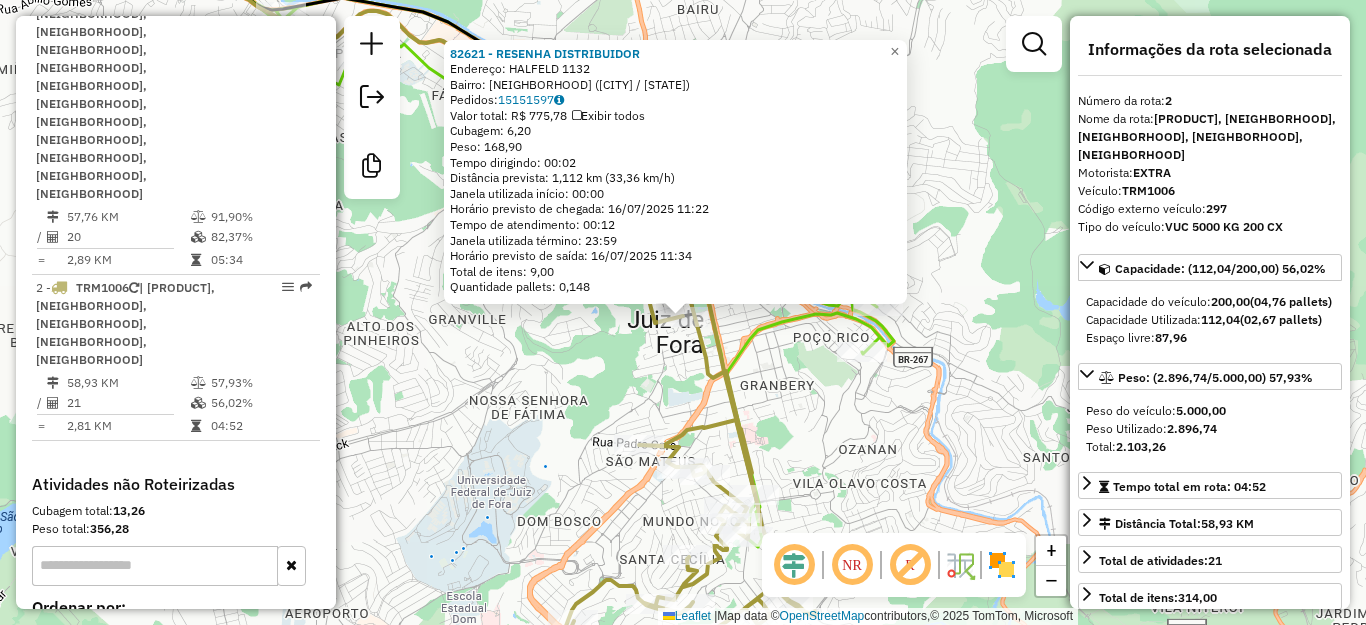 click on "82621 - RESENHA DISTRIBUIDOR  Endereço:  HALFELD 1132   Bairro: CENTRO (JUIZ DE FORA / MG)   Pedidos:  15151597   Valor total: R$ 775,78   Exibir todos   Cubagem: 6,20  Peso: 168,90  Tempo dirigindo: 00:02   Distância prevista: 1,112 km (33,36 km/h)   Janela utilizada início: 00:00   Horário previsto de chegada: 16/07/2025 11:22   Tempo de atendimento: 00:12   Janela utilizada término: 23:59   Horário previsto de saída: 16/07/2025 11:34   Total de itens: 9,00   Quantidade pallets: 0,148  × Janela de atendimento Grade de atendimento Capacidade Transportadoras Veículos Cliente Pedidos  Rotas Selecione os dias de semana para filtrar as janelas de atendimento  Seg   Ter   Qua   Qui   Sex   Sáb   Dom  Informe o período da janela de atendimento: De: Até:  Filtrar exatamente a janela do cliente  Considerar janela de atendimento padrão  Selecione os dias de semana para filtrar as grades de atendimento  Seg   Ter   Qua   Qui   Sex   Sáb   Dom   Considerar clientes sem dia de atendimento cadastrado  De:" 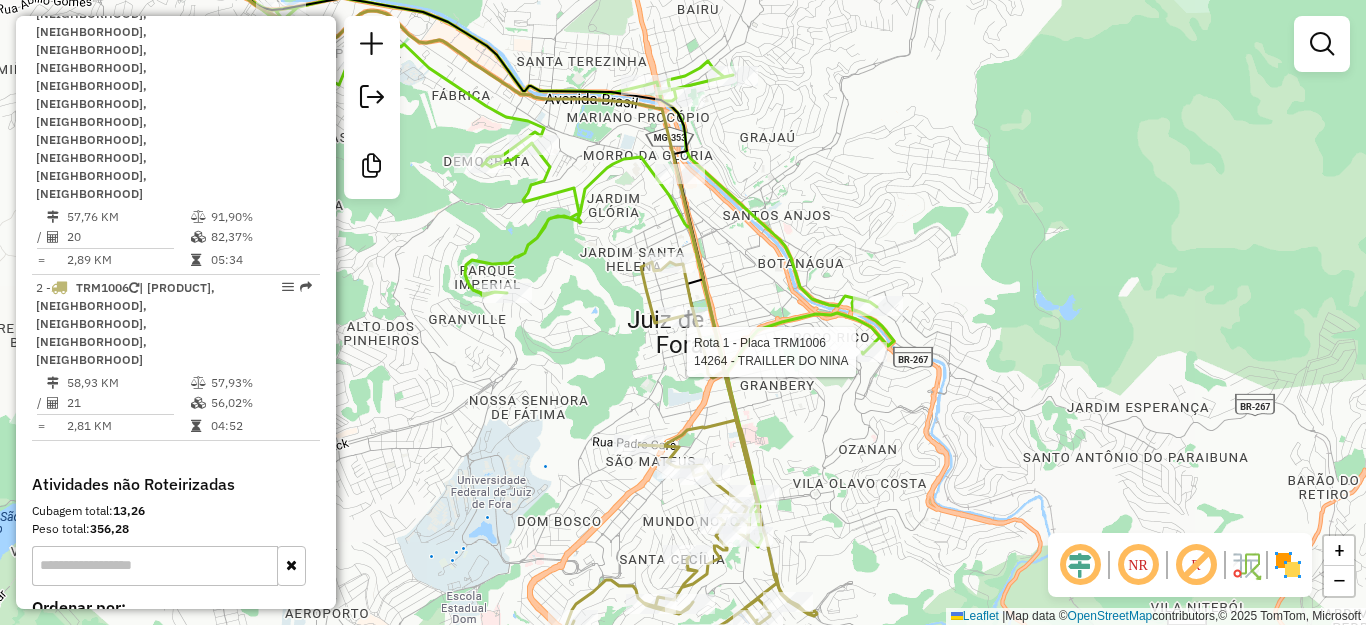 select on "**********" 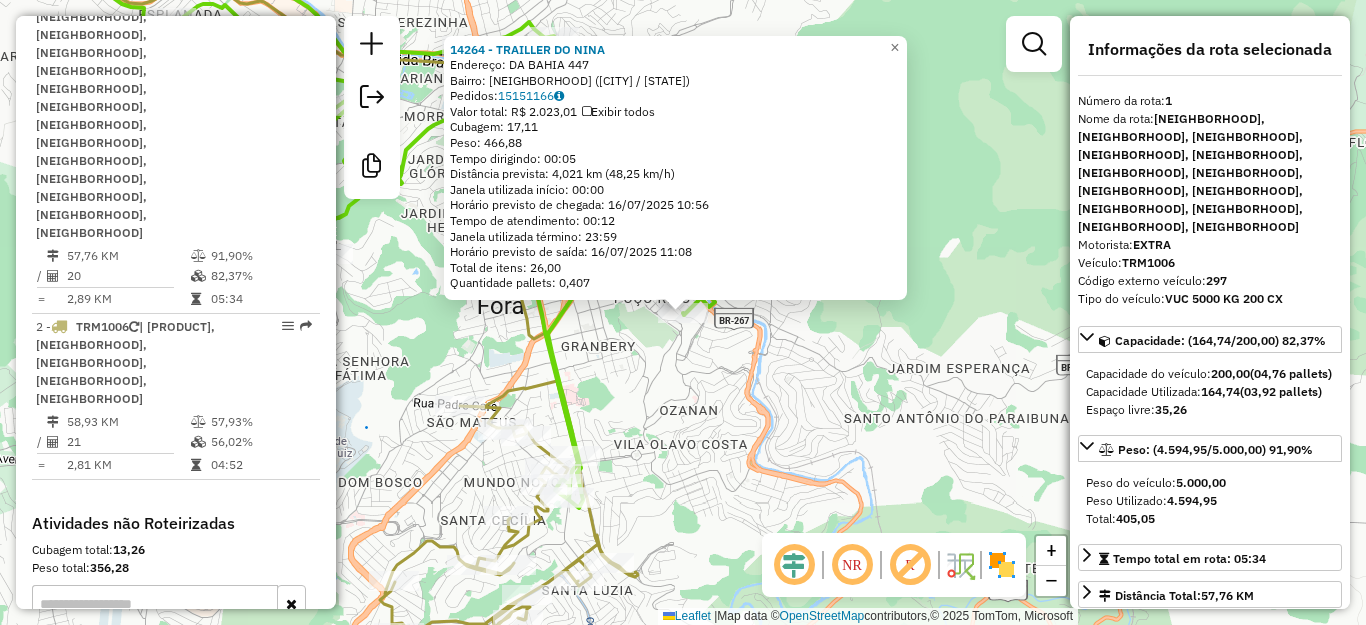 scroll, scrollTop: 764, scrollLeft: 0, axis: vertical 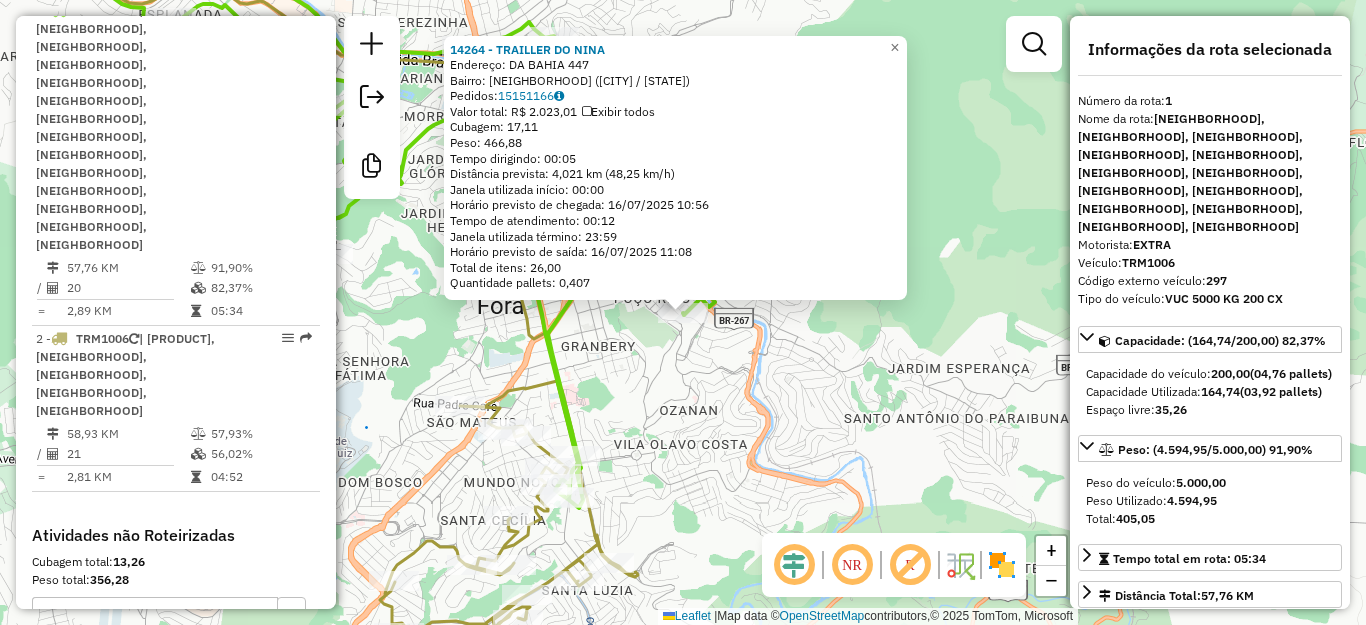 click on "14264 - TRAILLER DO NINA  Endereço:  DA BAHIA 447   Bairro: POCO RICO (JUIZ DE FORA / MG)   Pedidos:  15151166   Valor total: R$ 2.023,01   Exibir todos   Cubagem: 17,11  Peso: 466,88  Tempo dirigindo: 00:05   Distância prevista: 4,021 km (48,25 km/h)   Janela utilizada início: 00:00   Horário previsto de chegada: 16/07/2025 10:56   Tempo de atendimento: 00:12   Janela utilizada término: 23:59   Horário previsto de saída: 16/07/2025 11:08   Total de itens: 26,00   Quantidade pallets: 0,407  × Janela de atendimento Grade de atendimento Capacidade Transportadoras Veículos Cliente Pedidos  Rotas Selecione os dias de semana para filtrar as janelas de atendimento  Seg   Ter   Qua   Qui   Sex   Sáb   Dom  Informe o período da janela de atendimento: De: Até:  Filtrar exatamente a janela do cliente  Considerar janela de atendimento padrão  Selecione os dias de semana para filtrar as grades de atendimento  Seg   Ter   Qua   Qui   Sex   Sáb   Dom   Considerar clientes sem dia de atendimento cadastrado De:" 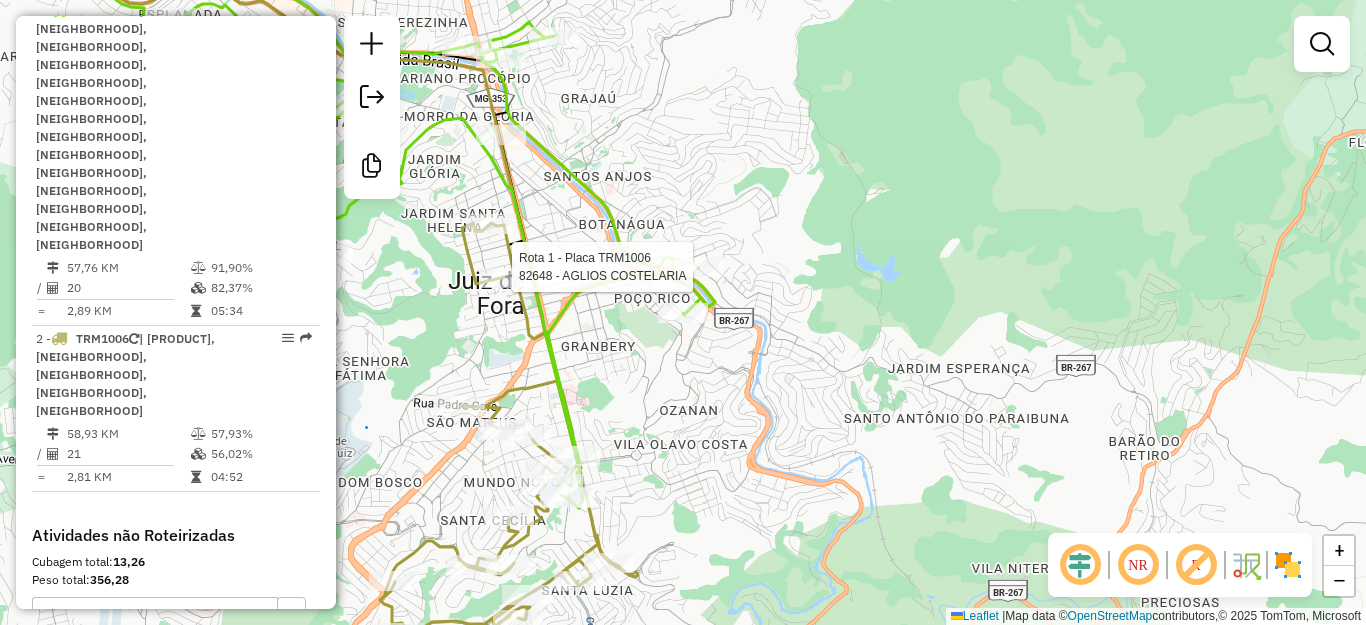 select on "**********" 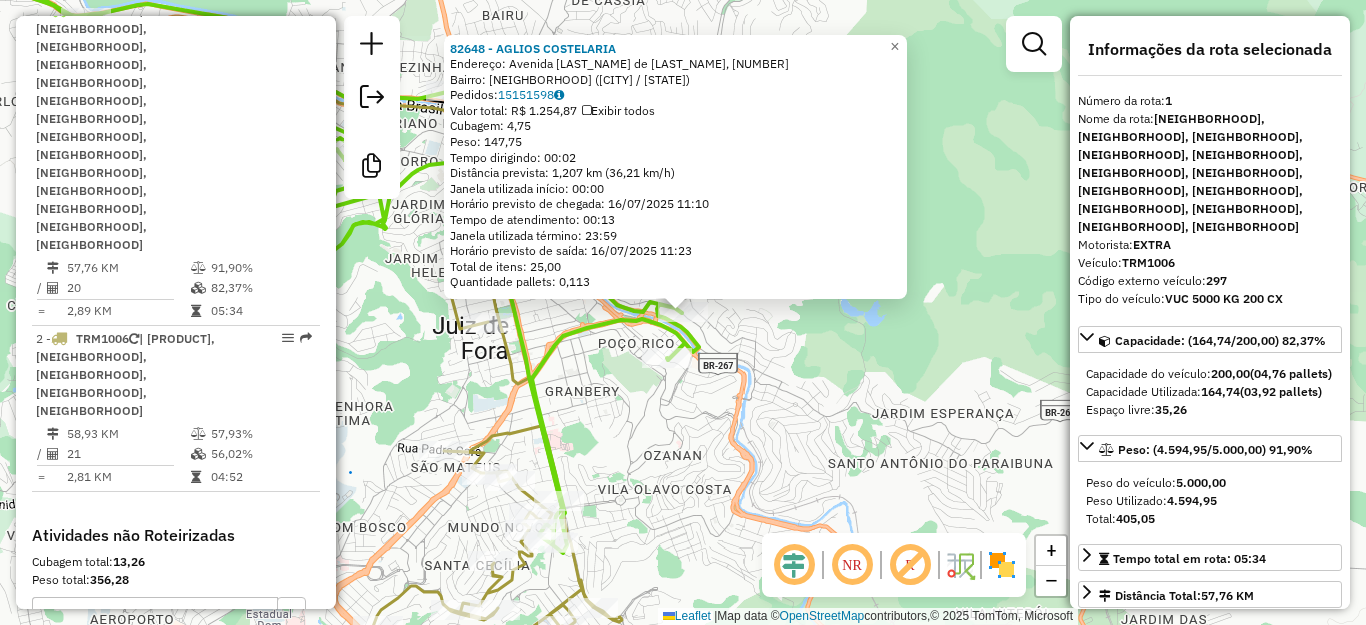 click on "82648 - AGLIOS COSTELARIA  Endereço: Avenida Sete de Setembro, 324   Bairro: Costa Carvalho (Juiz de Fora / MG)   Pedidos:  15151598   Valor total: R$ 1.254,87   Exibir todos   Cubagem: 4,75  Peso: 147,75  Tempo dirigindo: 00:02   Distância prevista: 1,207 km (36,21 km/h)   Janela utilizada início: 00:00   Horário previsto de chegada: 16/07/2025 11:10   Tempo de atendimento: 00:13   Janela utilizada término: 23:59   Horário previsto de saída: 16/07/2025 11:23   Total de itens: 25,00   Quantidade pallets: 0,113  × Janela de atendimento Grade de atendimento Capacidade Transportadoras Veículos Cliente Pedidos  Rotas Selecione os dias de semana para filtrar as janelas de atendimento  Seg   Ter   Qua   Qui   Sex   Sáb   Dom  Informe o período da janela de atendimento: De: Até:  Filtrar exatamente a janela do cliente  Considerar janela de atendimento padrão  Selecione os dias de semana para filtrar as grades de atendimento  Seg   Ter   Qua   Qui   Sex   Sáb   Dom   Peso mínimo:   Peso máximo:   De:" 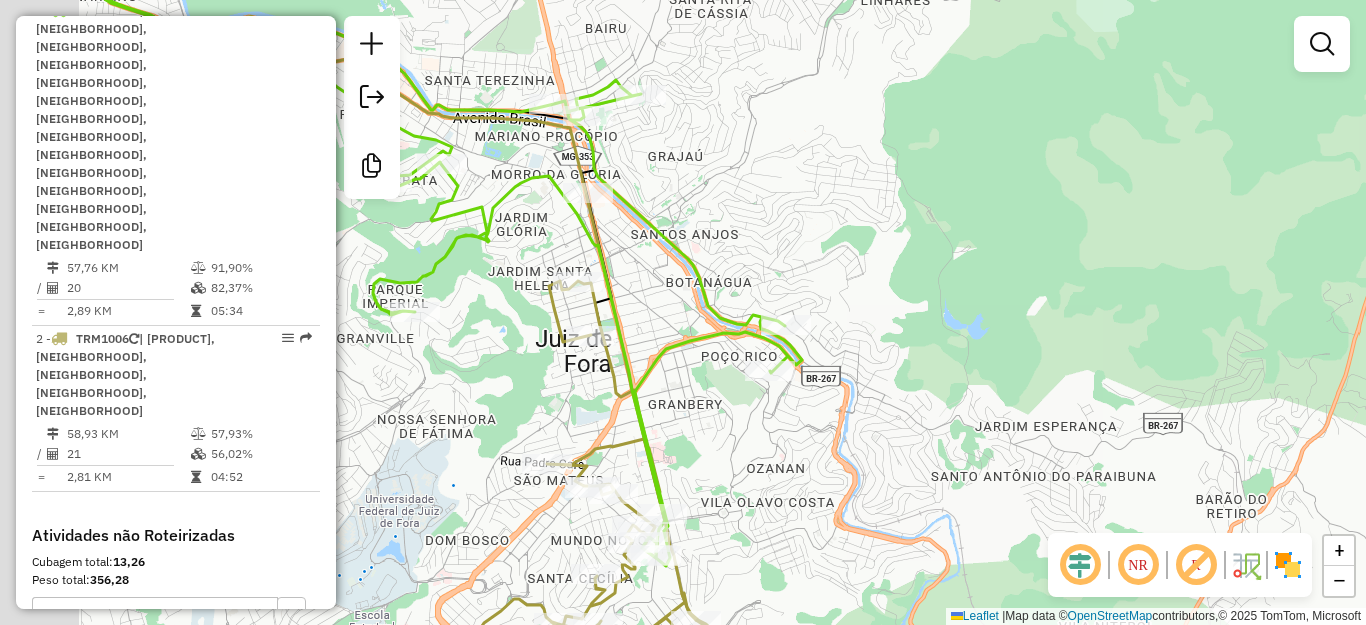 drag, startPoint x: 610, startPoint y: 443, endPoint x: 697, endPoint y: 455, distance: 87.823685 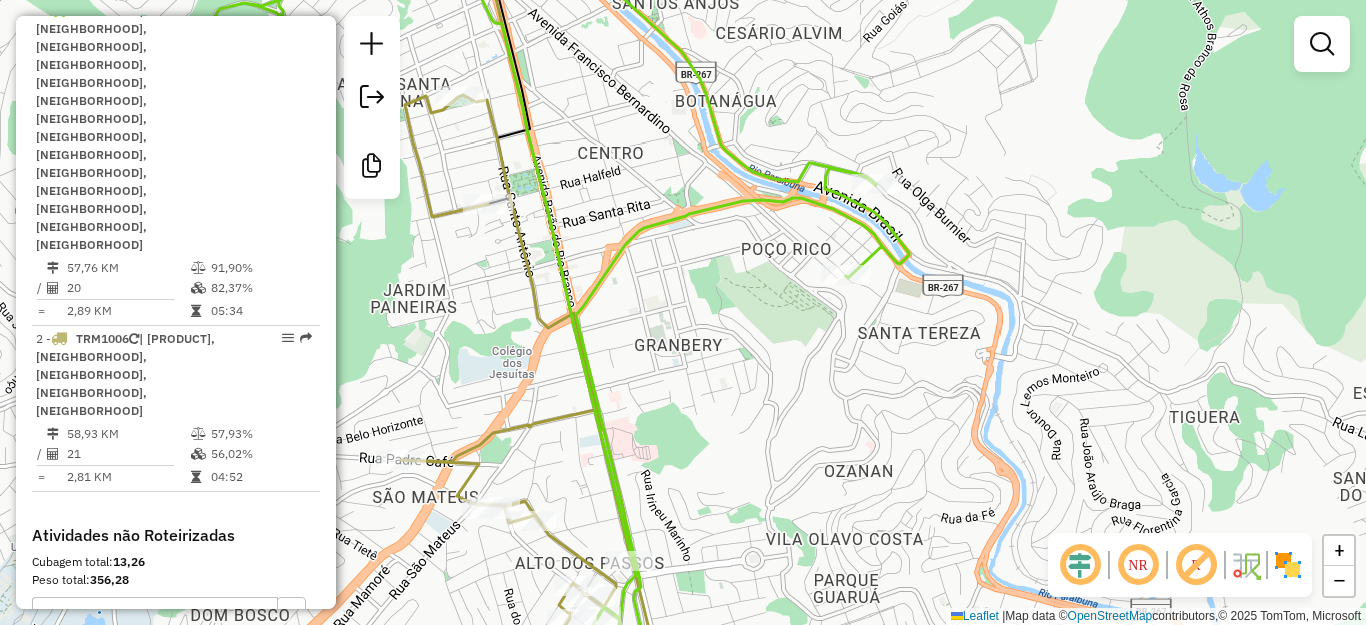 drag, startPoint x: 711, startPoint y: 419, endPoint x: 707, endPoint y: 378, distance: 41.19466 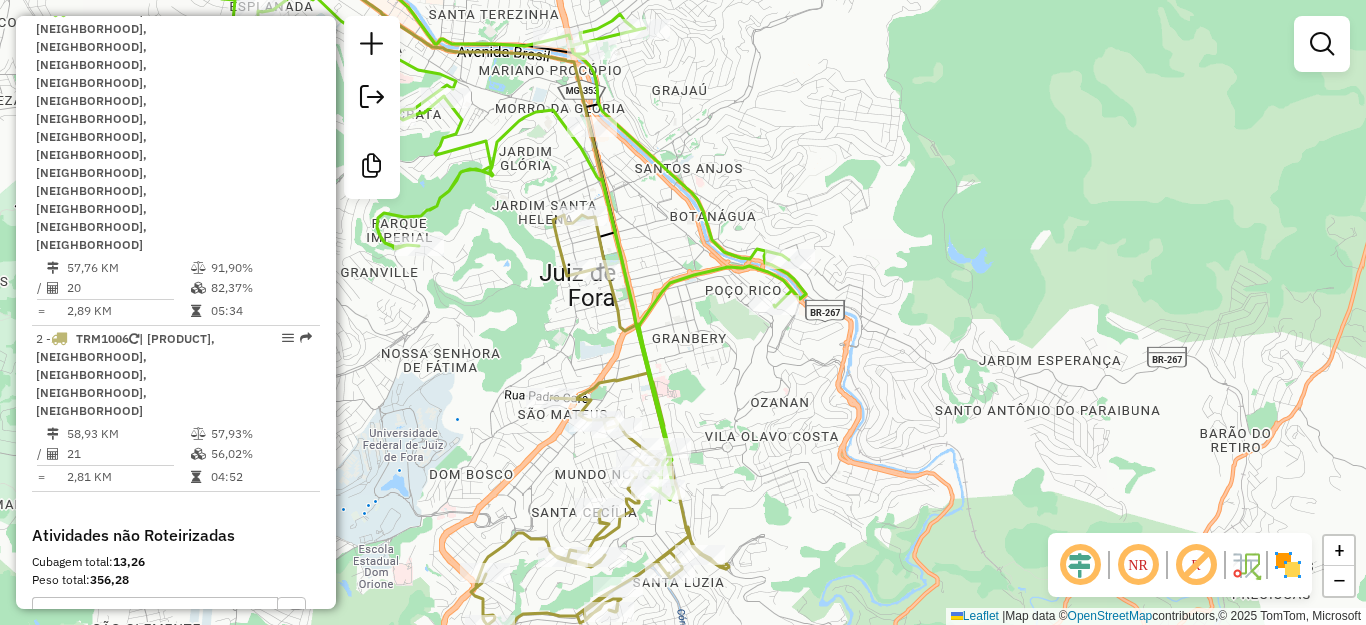 drag, startPoint x: 697, startPoint y: 221, endPoint x: 737, endPoint y: 255, distance: 52.49762 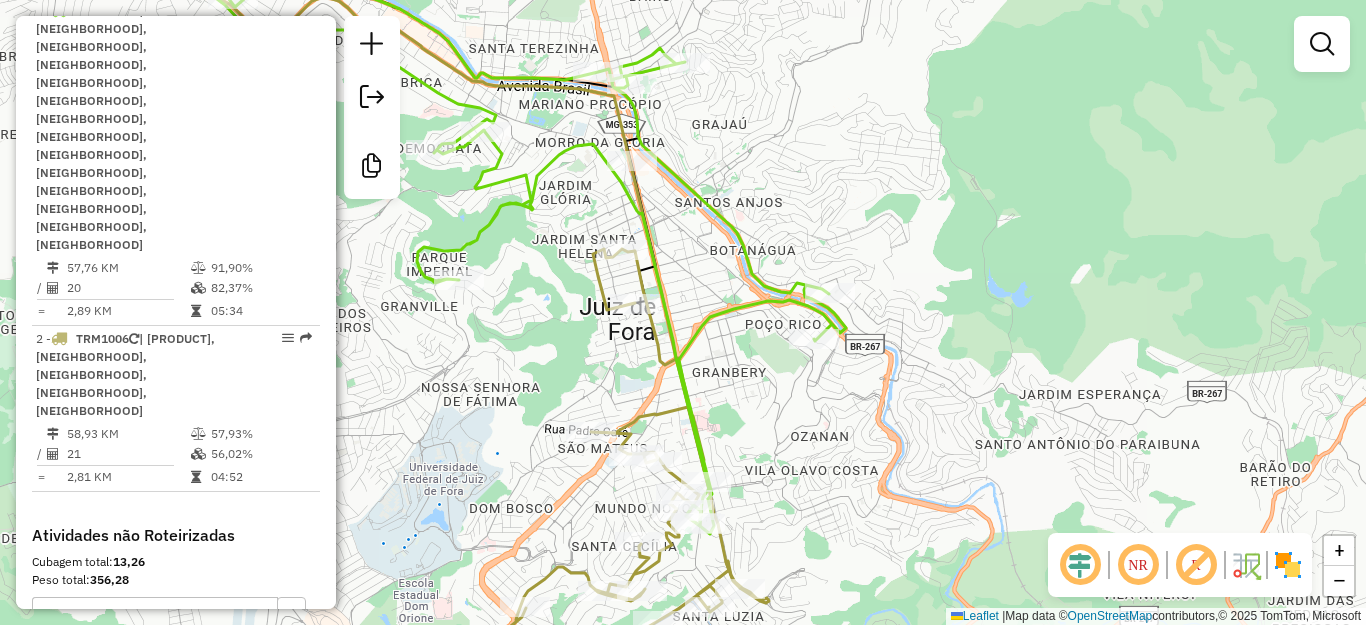 click on "Janela de atendimento Grade de atendimento Capacidade Transportadoras Veículos Cliente Pedidos  Rotas Selecione os dias de semana para filtrar as janelas de atendimento  Seg   Ter   Qua   Qui   Sex   Sáb   Dom  Informe o período da janela de atendimento: De: Até:  Filtrar exatamente a janela do cliente  Considerar janela de atendimento padrão  Selecione os dias de semana para filtrar as grades de atendimento  Seg   Ter   Qua   Qui   Sex   Sáb   Dom   Considerar clientes sem dia de atendimento cadastrado  Clientes fora do dia de atendimento selecionado Filtrar as atividades entre os valores definidos abaixo:  Peso mínimo:   Peso máximo:   Cubagem mínima:   Cubagem máxima:   De:   Até:  Filtrar as atividades entre o tempo de atendimento definido abaixo:  De:   Até:   Considerar capacidade total dos clientes não roteirizados Transportadora: Selecione um ou mais itens Tipo de veículo: Selecione um ou mais itens Veículo: Selecione um ou mais itens Motorista: Selecione um ou mais itens Nome: Rótulo:" 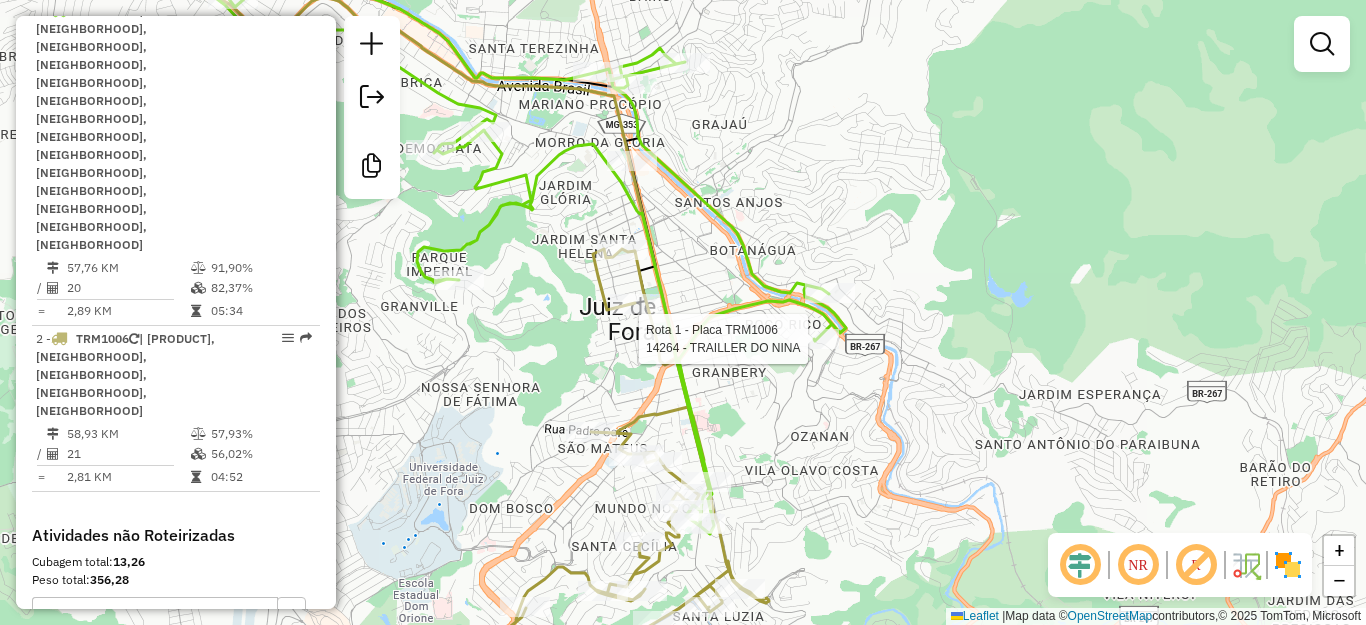 select on "**********" 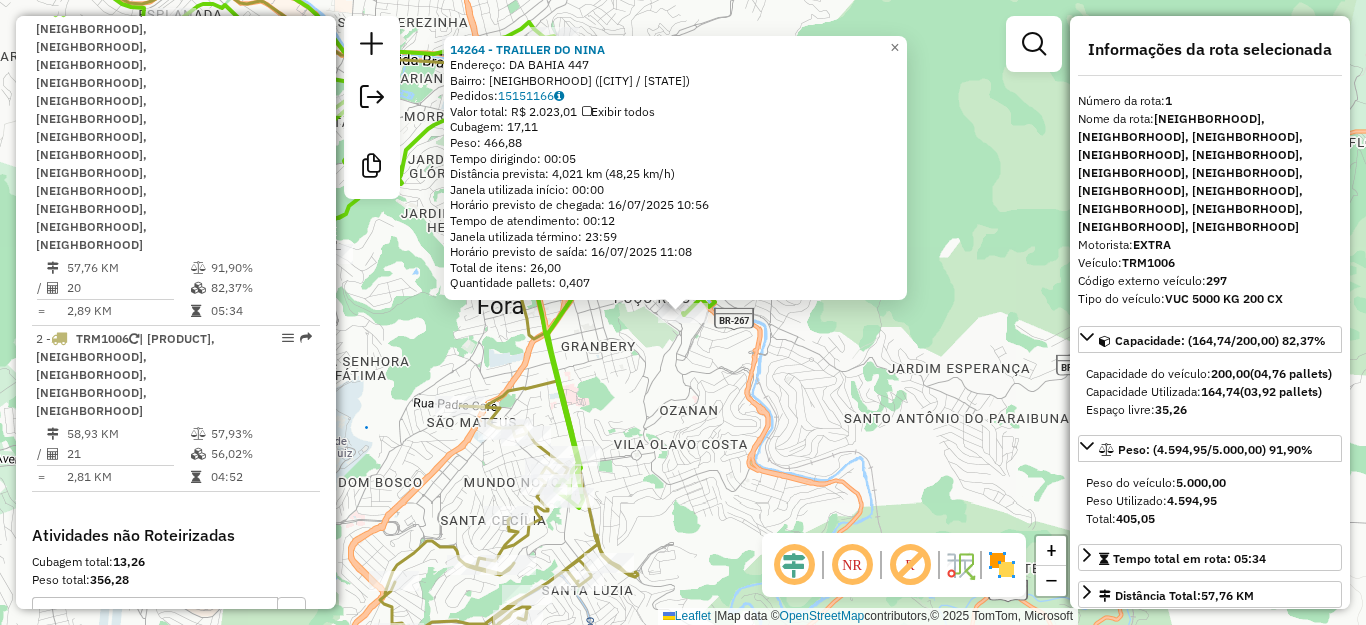 click on "14264 - TRAILLER DO NINA  Endereço:  DA BAHIA 447   Bairro: POCO RICO (JUIZ DE FORA / MG)   Pedidos:  15151166   Valor total: R$ 2.023,01   Exibir todos   Cubagem: 17,11  Peso: 466,88  Tempo dirigindo: 00:05   Distância prevista: 4,021 km (48,25 km/h)   Janela utilizada início: 00:00   Horário previsto de chegada: 16/07/2025 10:56   Tempo de atendimento: 00:12   Janela utilizada término: 23:59   Horário previsto de saída: 16/07/2025 11:08   Total de itens: 26,00   Quantidade pallets: 0,407  × Janela de atendimento Grade de atendimento Capacidade Transportadoras Veículos Cliente Pedidos  Rotas Selecione os dias de semana para filtrar as janelas de atendimento  Seg   Ter   Qua   Qui   Sex   Sáb   Dom  Informe o período da janela de atendimento: De: Até:  Filtrar exatamente a janela do cliente  Considerar janela de atendimento padrão  Selecione os dias de semana para filtrar as grades de atendimento  Seg   Ter   Qua   Qui   Sex   Sáb   Dom   Considerar clientes sem dia de atendimento cadastrado De:" 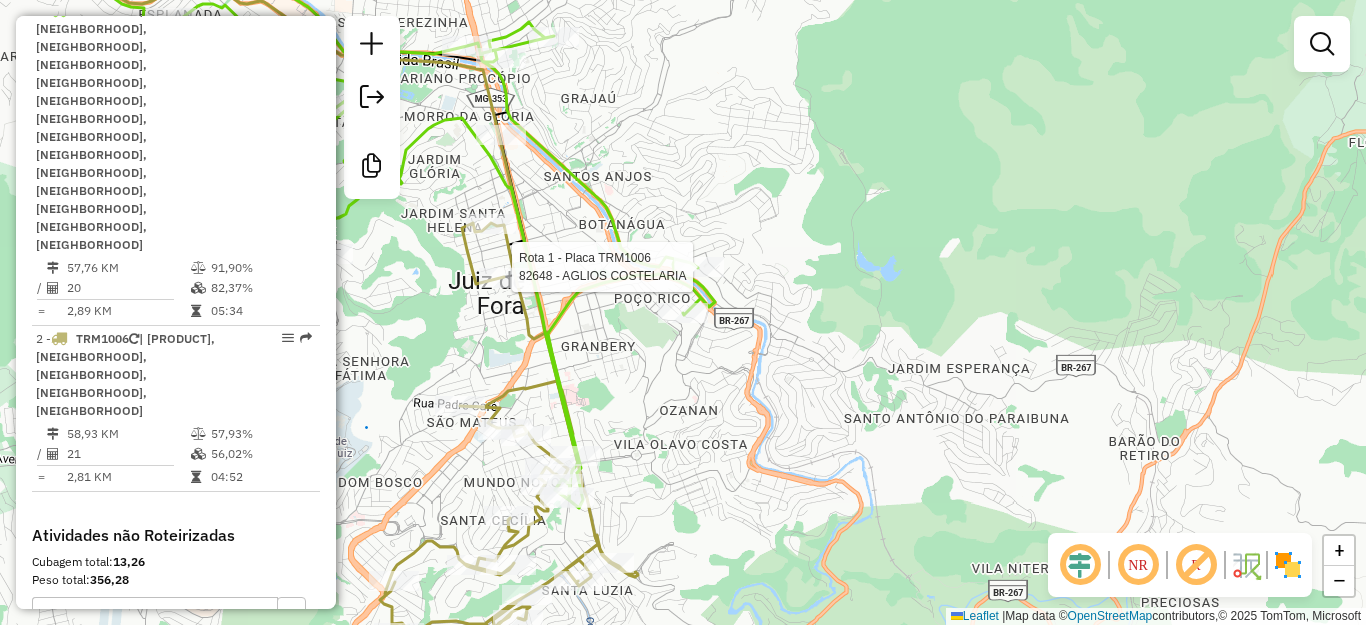 select on "**********" 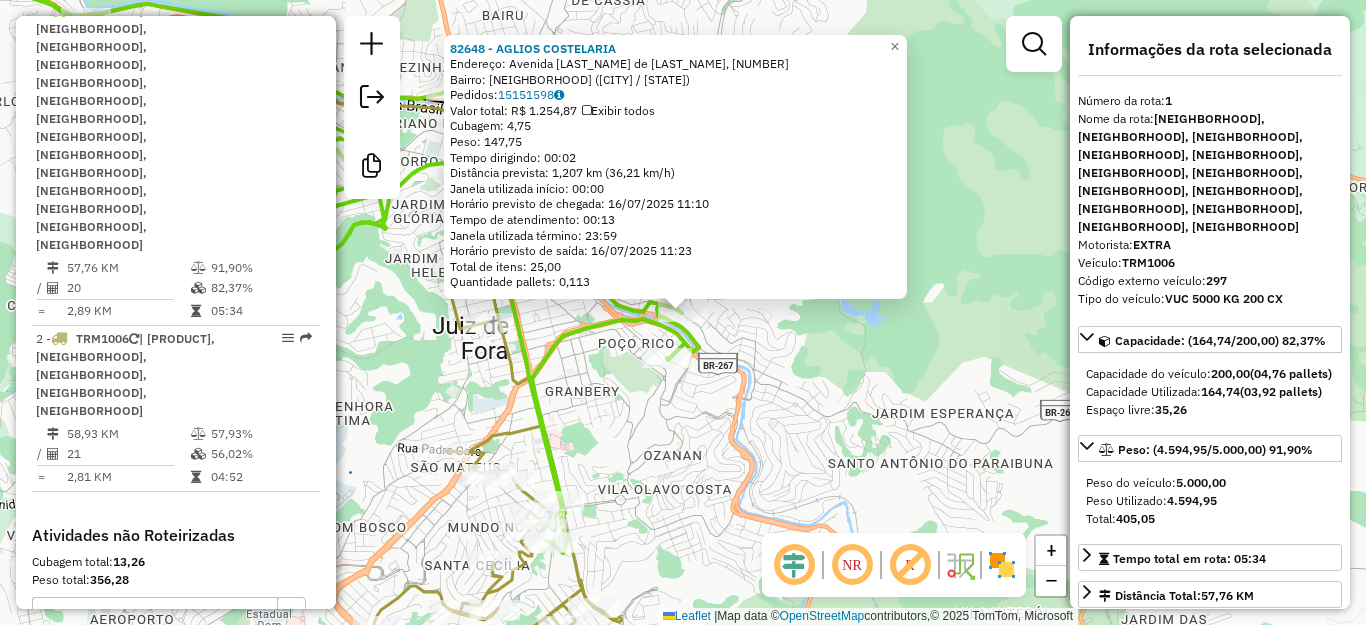 drag, startPoint x: 584, startPoint y: 344, endPoint x: 567, endPoint y: 346, distance: 17.117243 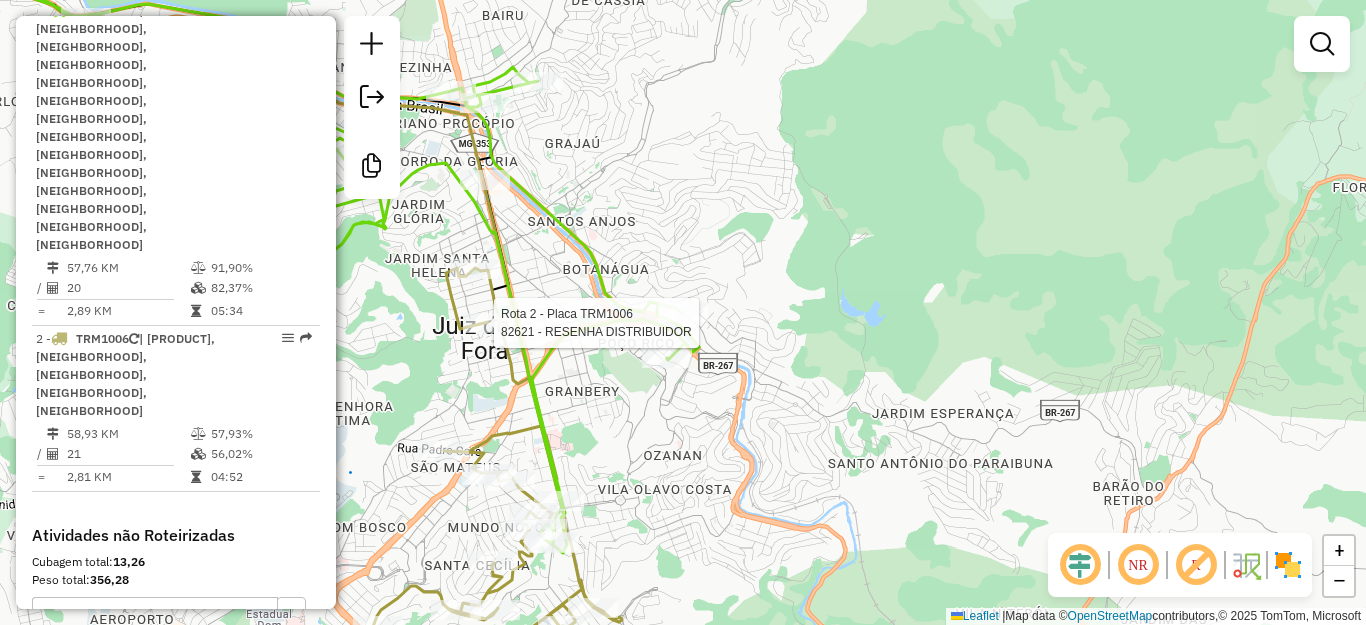 select on "**********" 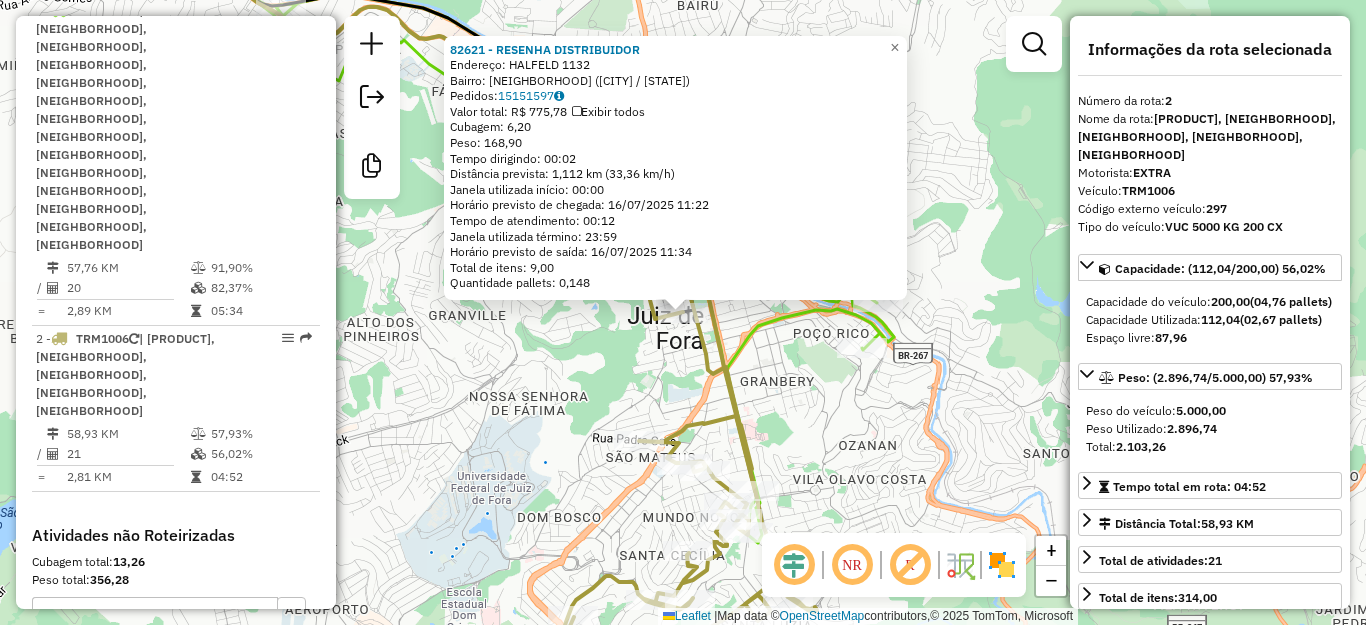 scroll, scrollTop: 815, scrollLeft: 0, axis: vertical 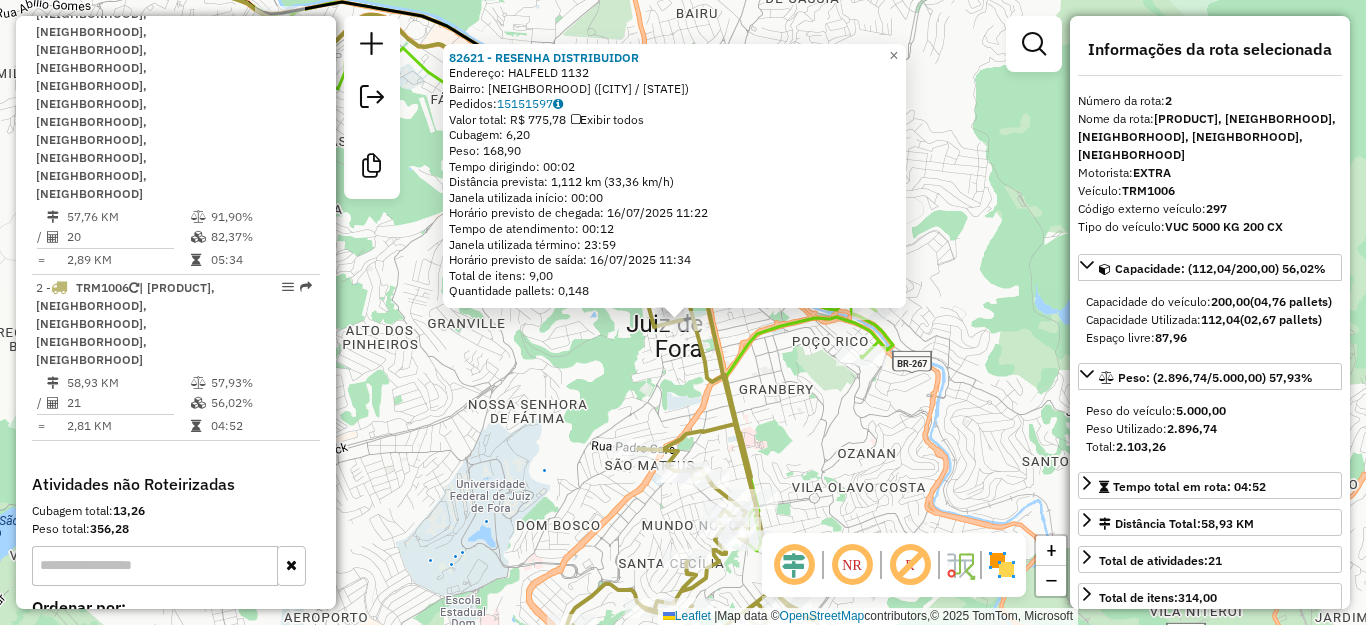 click on "82621 - RESENHA DISTRIBUIDOR  Endereço:  HALFELD 1132   Bairro: CENTRO (JUIZ DE FORA / MG)   Pedidos:  15151597   Valor total: R$ 775,78   Exibir todos   Cubagem: 6,20  Peso: 168,90  Tempo dirigindo: 00:02   Distância prevista: 1,112 km (33,36 km/h)   Janela utilizada início: 00:00   Horário previsto de chegada: 16/07/2025 11:22   Tempo de atendimento: 00:12   Janela utilizada término: 23:59   Horário previsto de saída: 16/07/2025 11:34   Total de itens: 9,00   Quantidade pallets: 0,148  × Janela de atendimento Grade de atendimento Capacidade Transportadoras Veículos Cliente Pedidos  Rotas Selecione os dias de semana para filtrar as janelas de atendimento  Seg   Ter   Qua   Qui   Sex   Sáb   Dom  Informe o período da janela de atendimento: De: Até:  Filtrar exatamente a janela do cliente  Considerar janela de atendimento padrão  Selecione os dias de semana para filtrar as grades de atendimento  Seg   Ter   Qua   Qui   Sex   Sáb   Dom   Considerar clientes sem dia de atendimento cadastrado  De:" 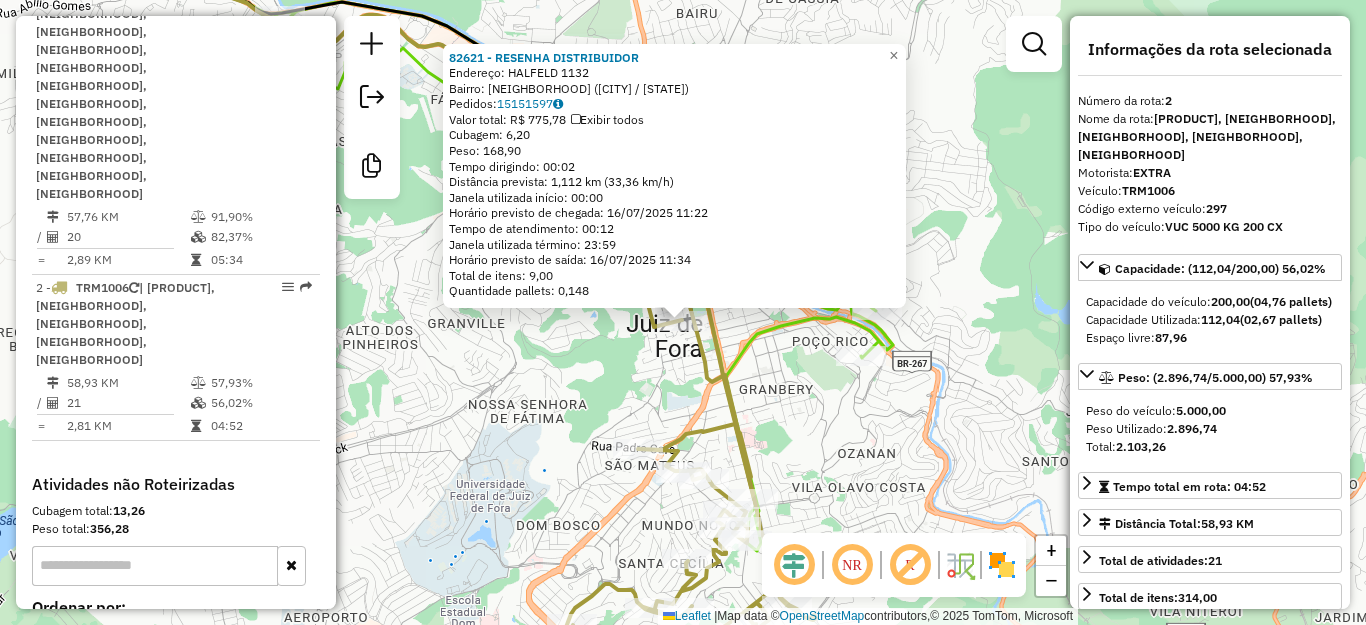 click 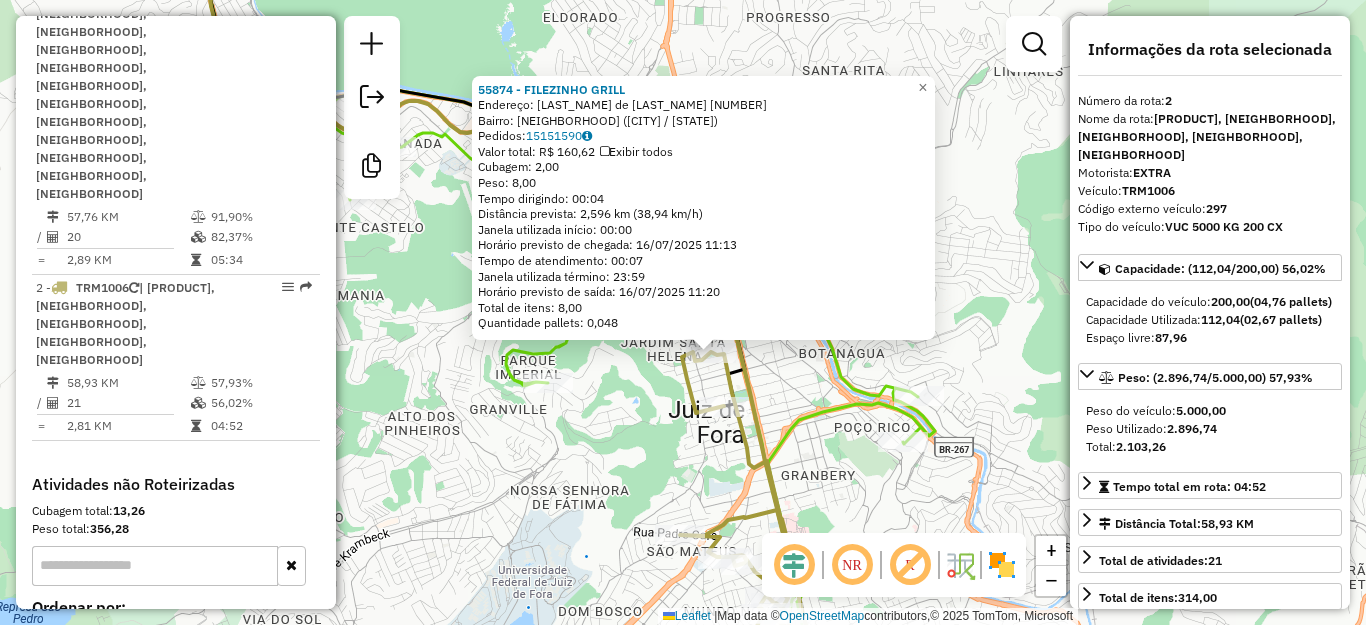 drag, startPoint x: 842, startPoint y: 446, endPoint x: 877, endPoint y: 491, distance: 57.00877 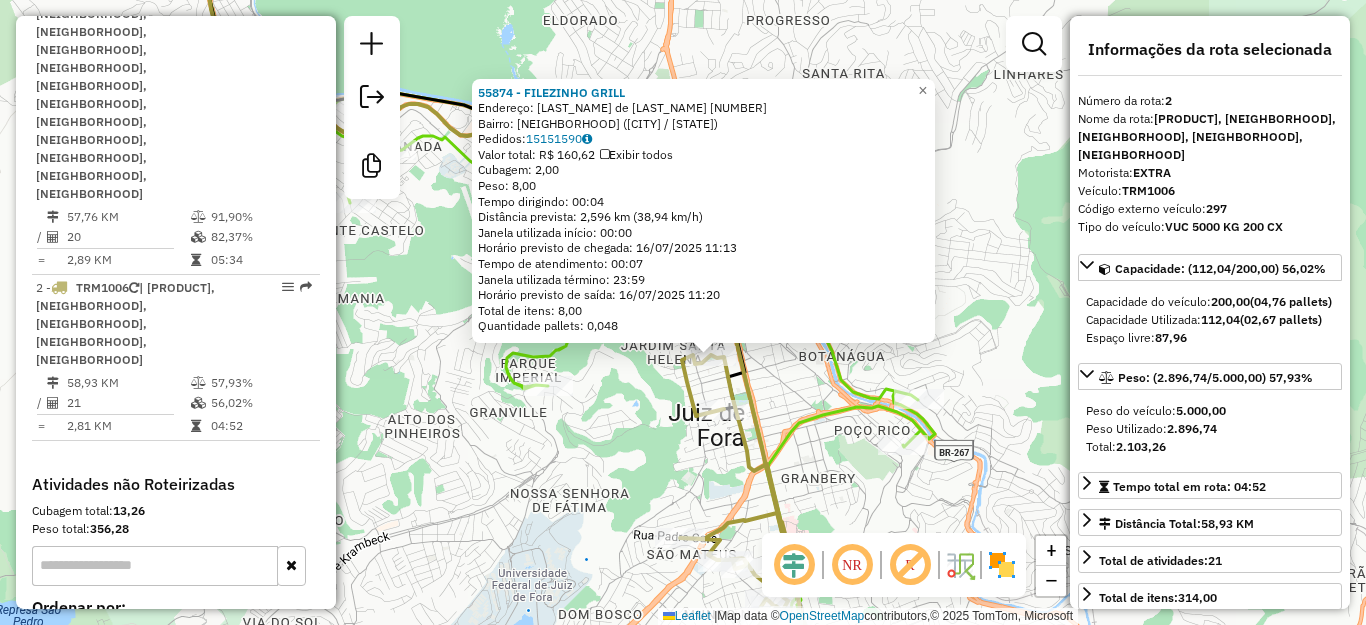 drag, startPoint x: 1013, startPoint y: 183, endPoint x: 919, endPoint y: 4, distance: 202.18062 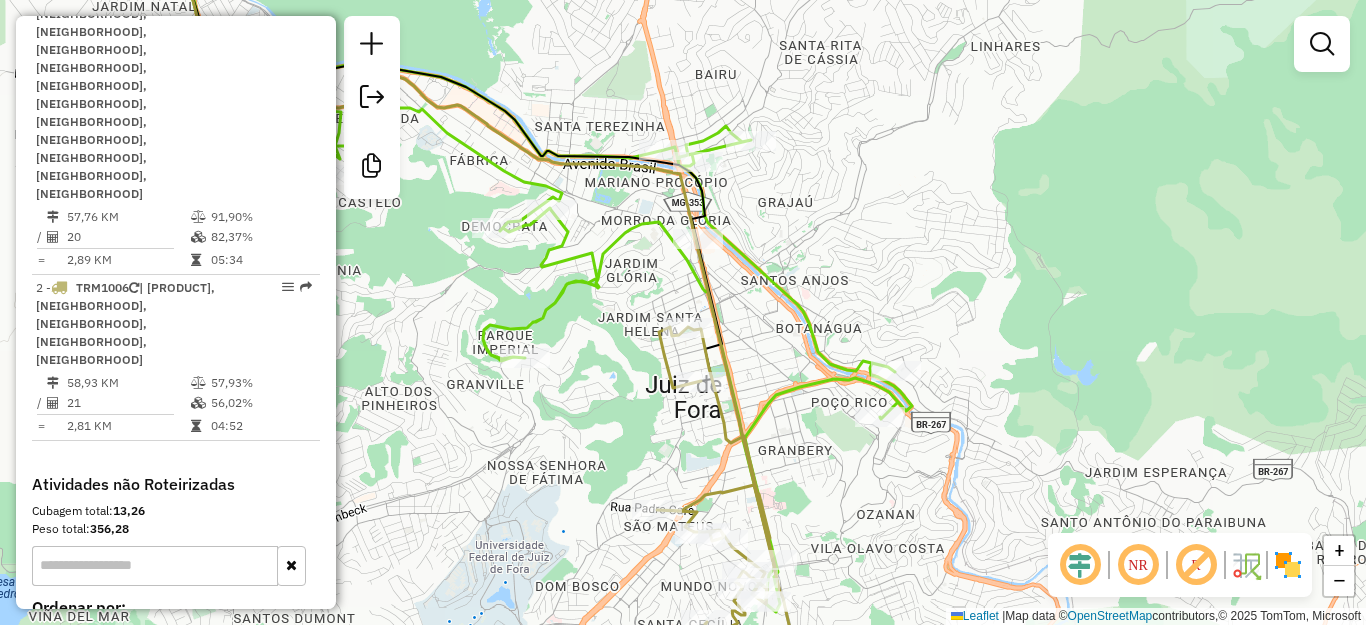 drag, startPoint x: 886, startPoint y: 389, endPoint x: 848, endPoint y: 270, distance: 124.919975 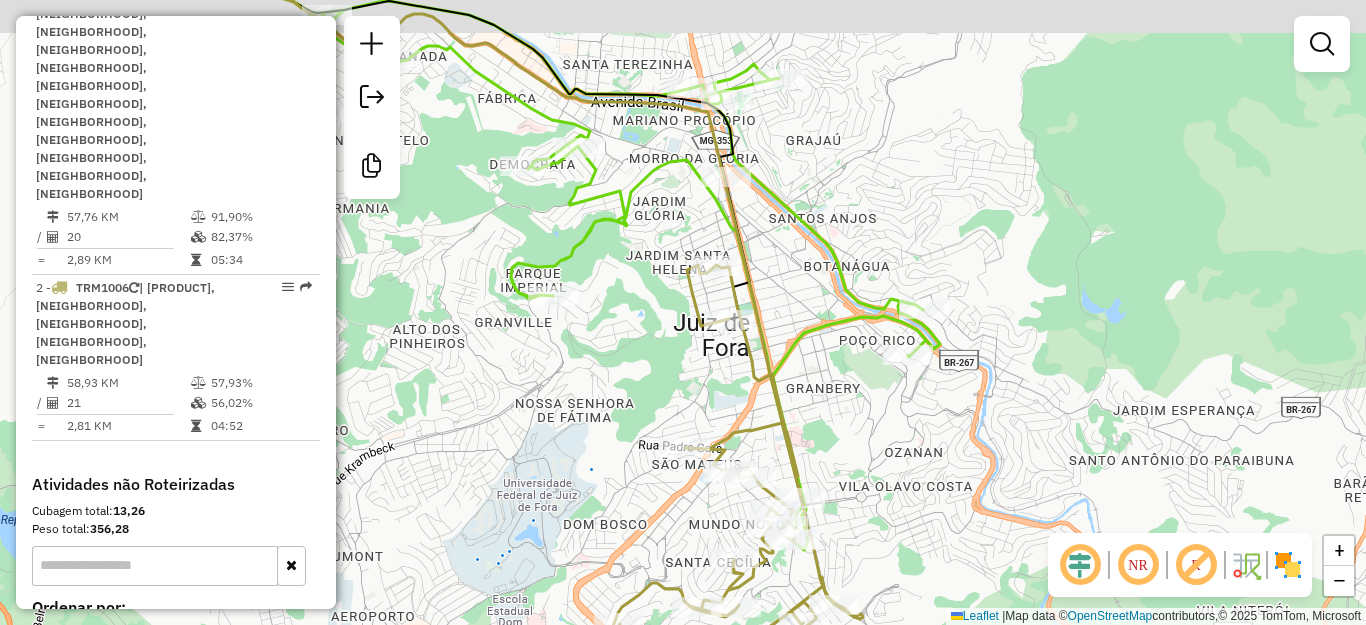 drag, startPoint x: 752, startPoint y: 207, endPoint x: 802, endPoint y: 265, distance: 76.57676 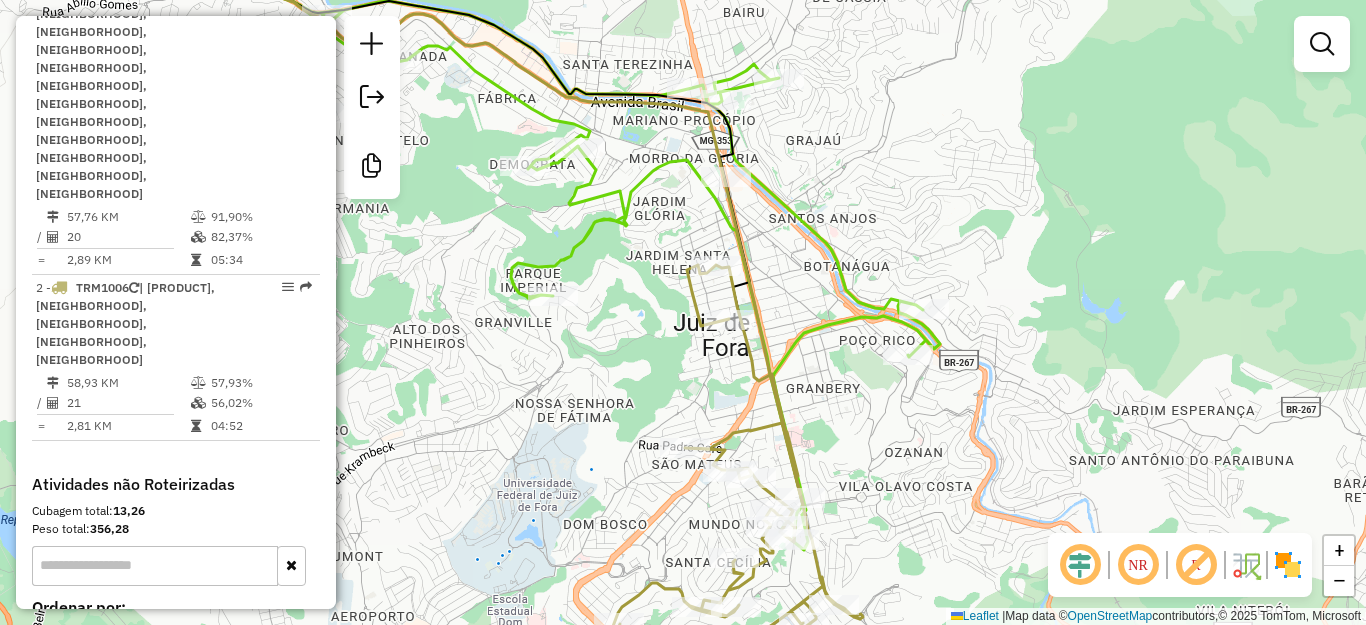 click on "Janela de atendimento Grade de atendimento Capacidade Transportadoras Veículos Cliente Pedidos  Rotas Selecione os dias de semana para filtrar as janelas de atendimento  Seg   Ter   Qua   Qui   Sex   Sáb   Dom  Informe o período da janela de atendimento: De: Até:  Filtrar exatamente a janela do cliente  Considerar janela de atendimento padrão  Selecione os dias de semana para filtrar as grades de atendimento  Seg   Ter   Qua   Qui   Sex   Sáb   Dom   Considerar clientes sem dia de atendimento cadastrado  Clientes fora do dia de atendimento selecionado Filtrar as atividades entre os valores definidos abaixo:  Peso mínimo:   Peso máximo:   Cubagem mínima:   Cubagem máxima:   De:   Até:  Filtrar as atividades entre o tempo de atendimento definido abaixo:  De:   Até:   Considerar capacidade total dos clientes não roteirizados Transportadora: Selecione um ou mais itens Tipo de veículo: Selecione um ou mais itens Veículo: Selecione um ou mais itens Motorista: Selecione um ou mais itens Nome: Rótulo:" 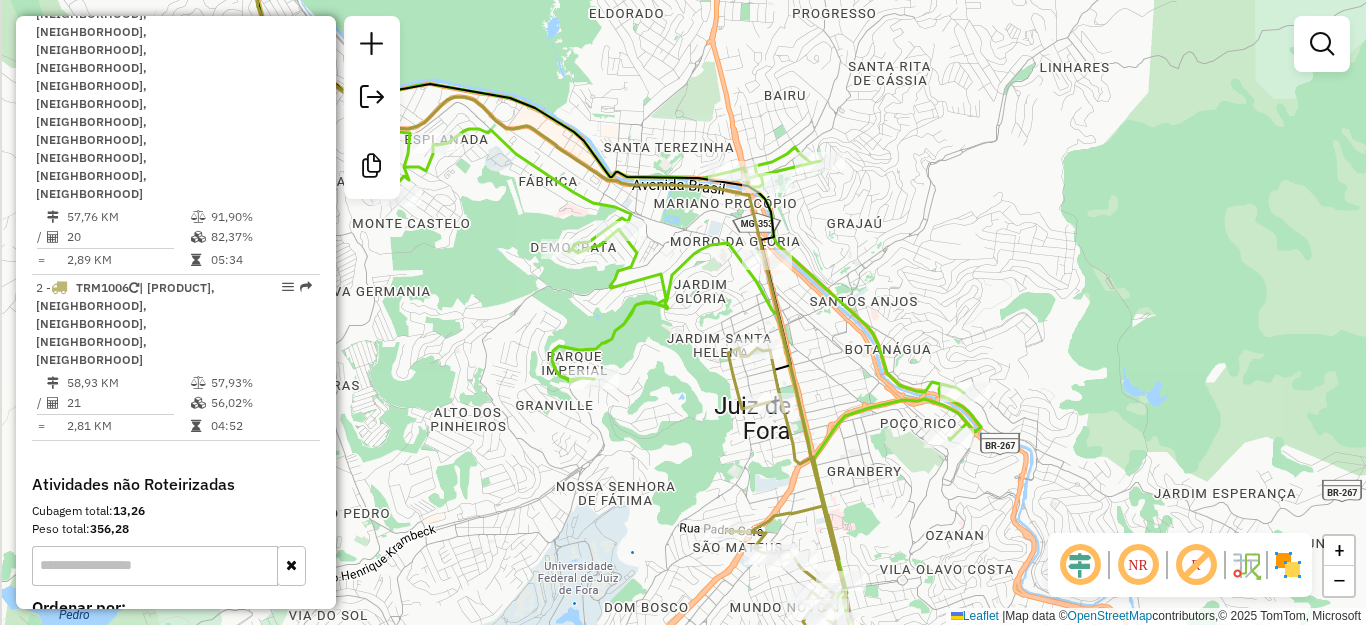 drag, startPoint x: 789, startPoint y: 180, endPoint x: 817, endPoint y: 239, distance: 65.30697 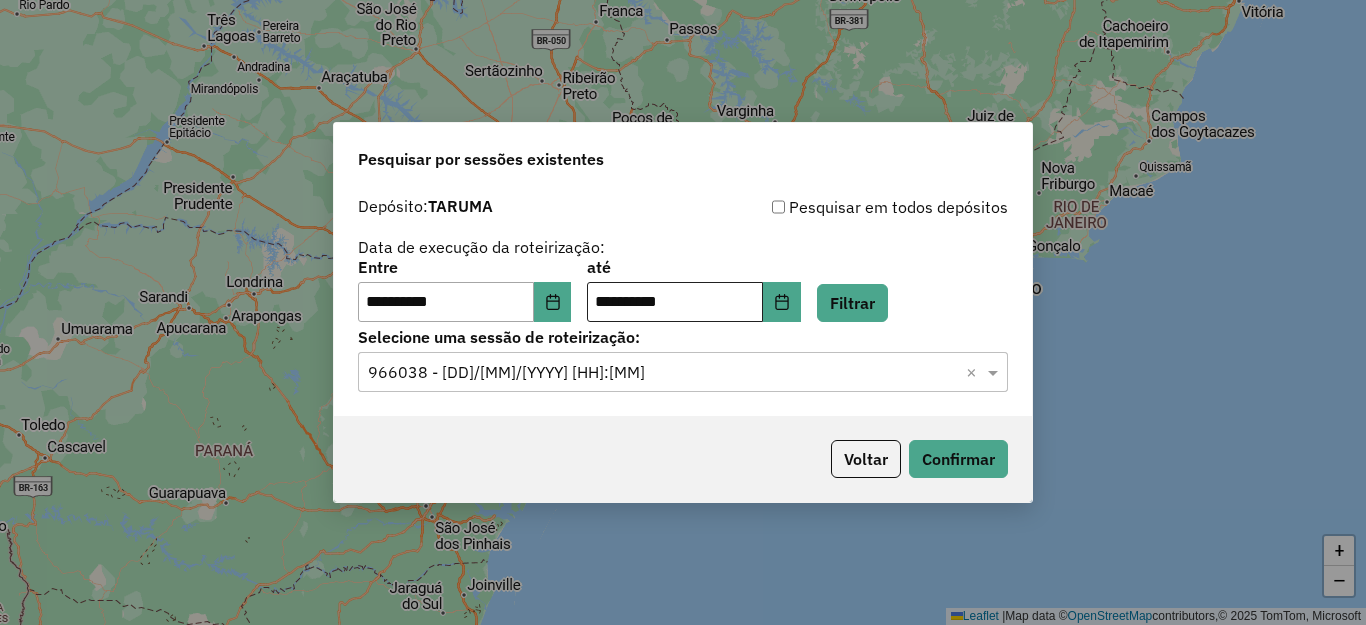 scroll, scrollTop: 0, scrollLeft: 0, axis: both 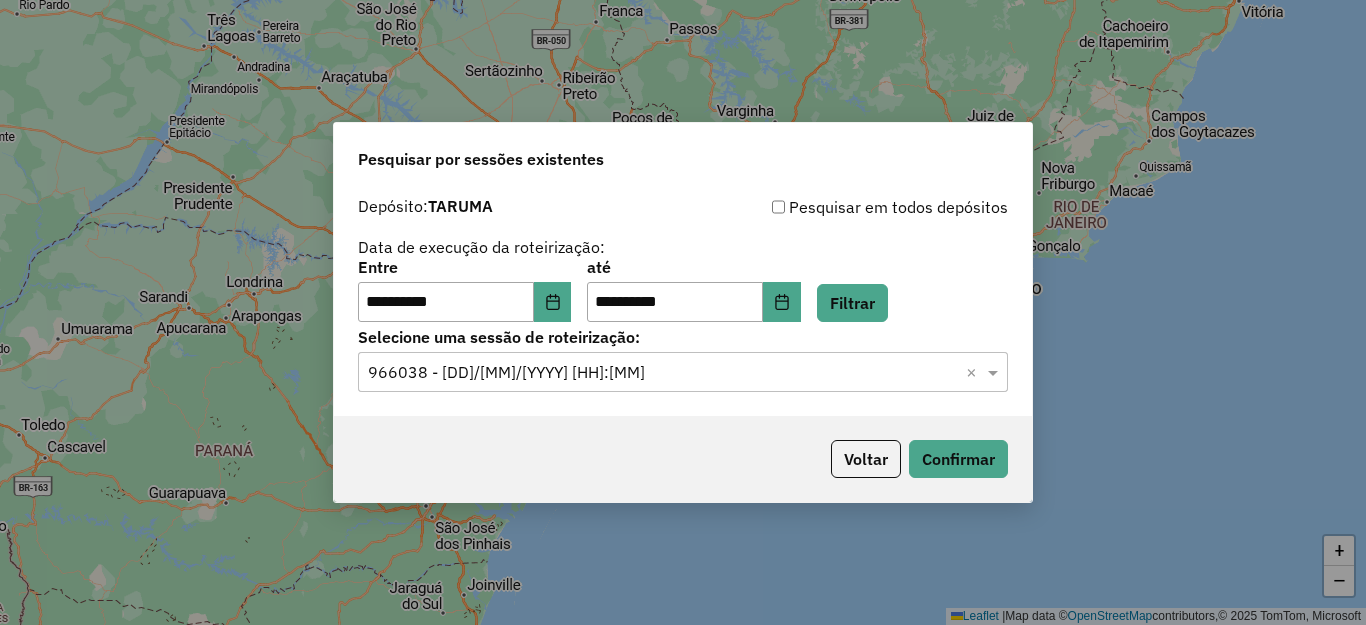 click on "**********" 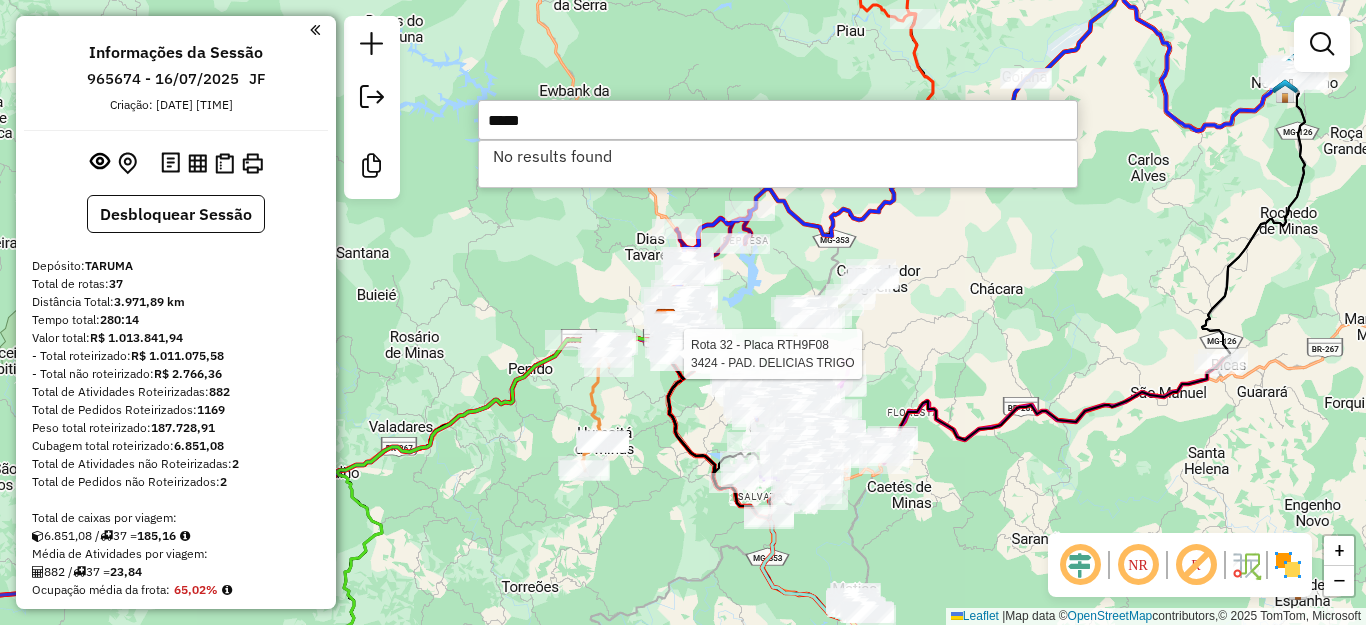 scroll, scrollTop: 0, scrollLeft: 0, axis: both 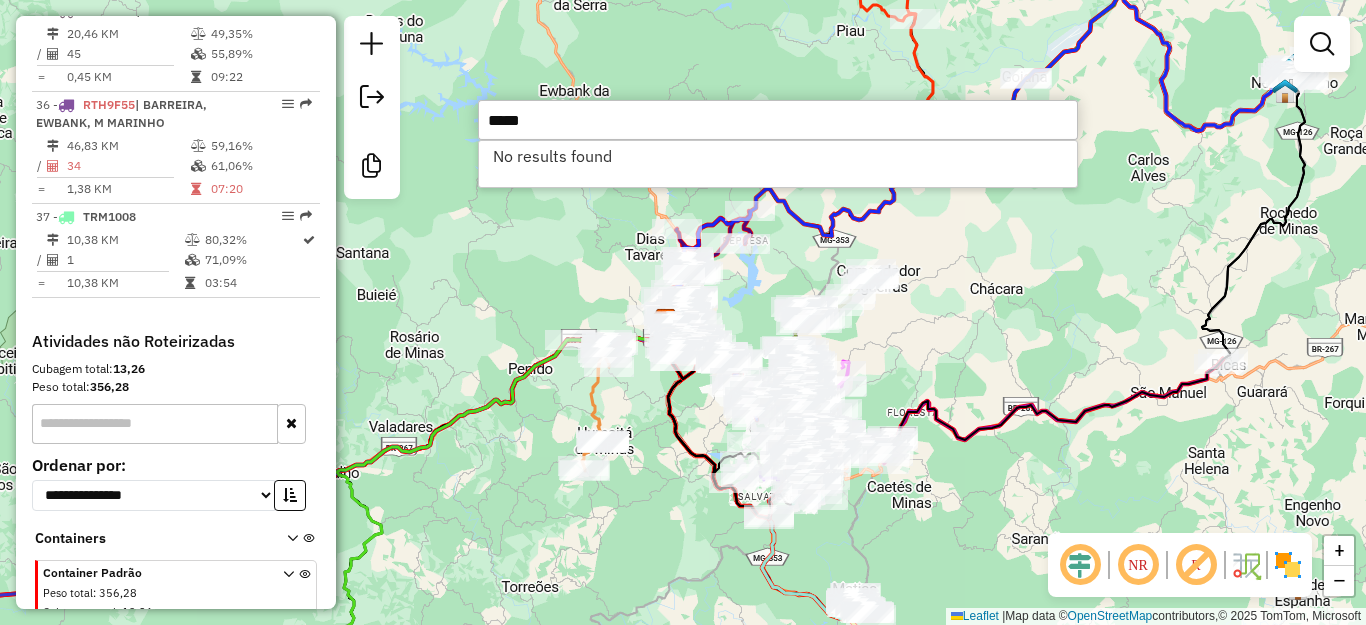 click on "*****" at bounding box center (778, 120) 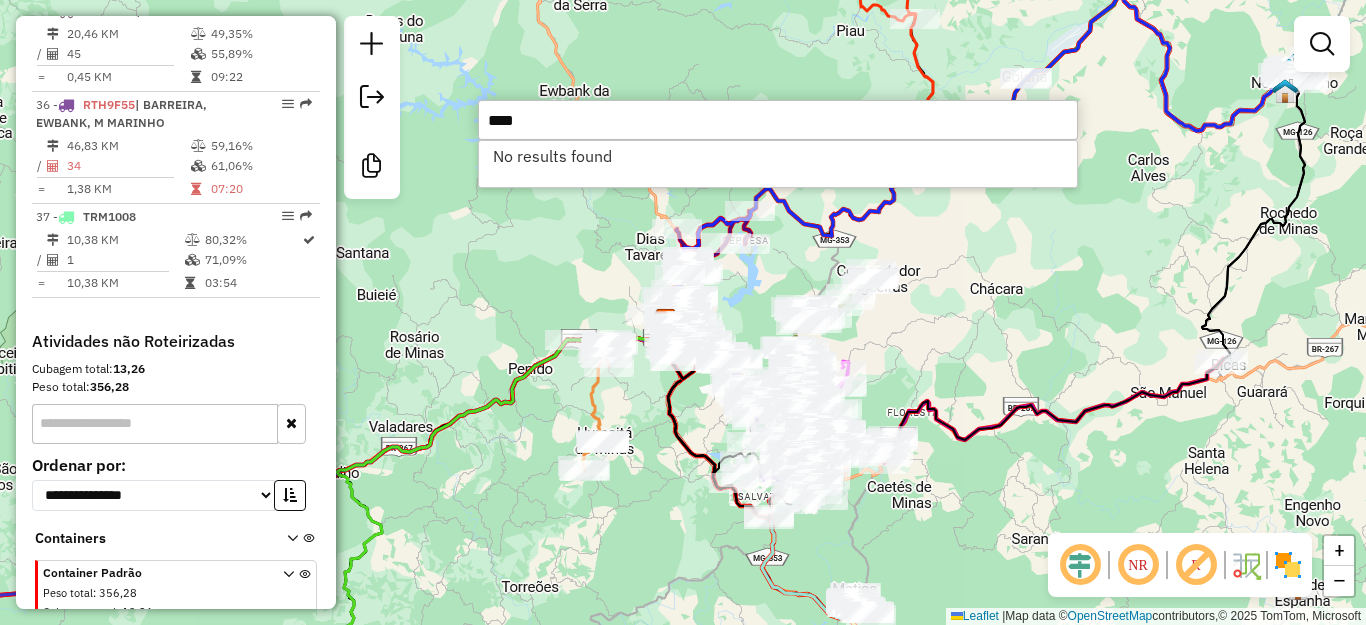type on "*****" 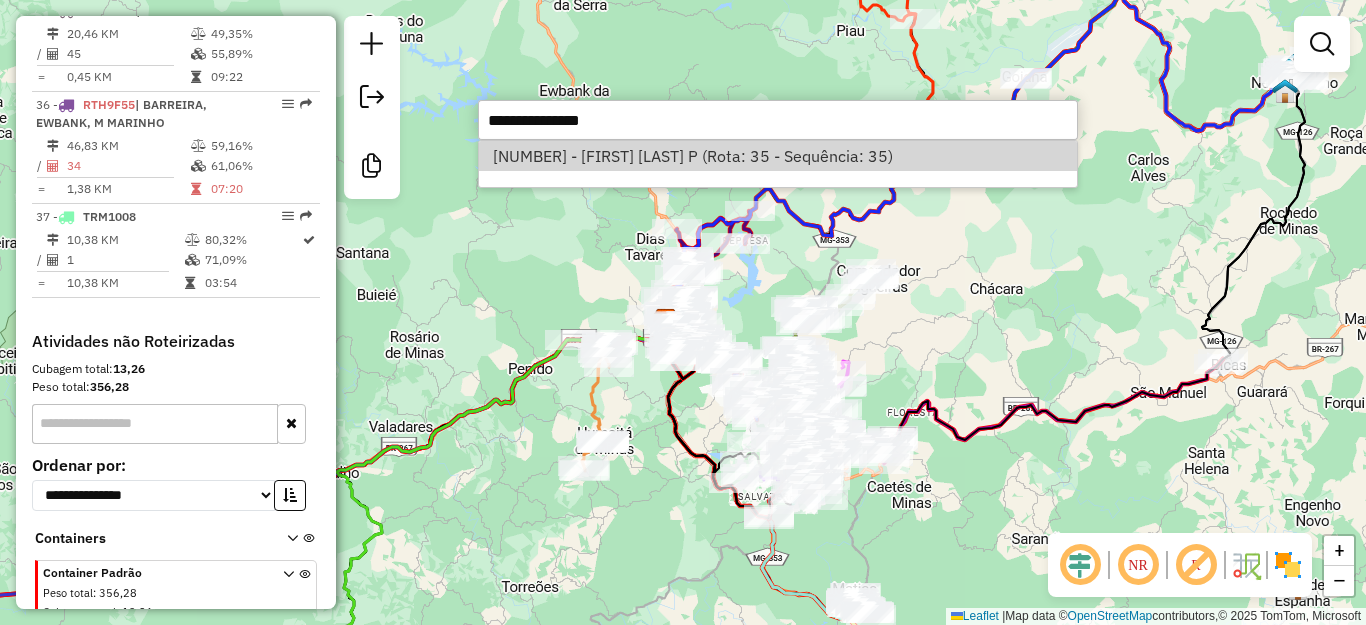 select on "**********" 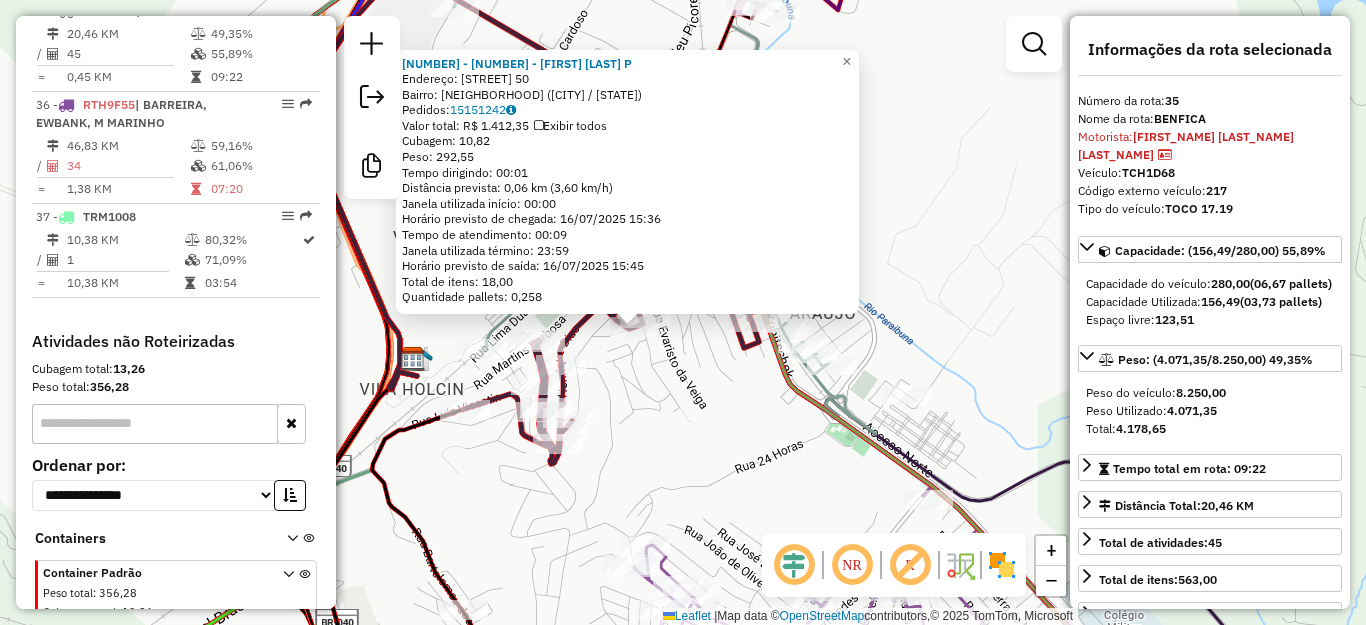 drag, startPoint x: 619, startPoint y: 347, endPoint x: 676, endPoint y: 361, distance: 58.694122 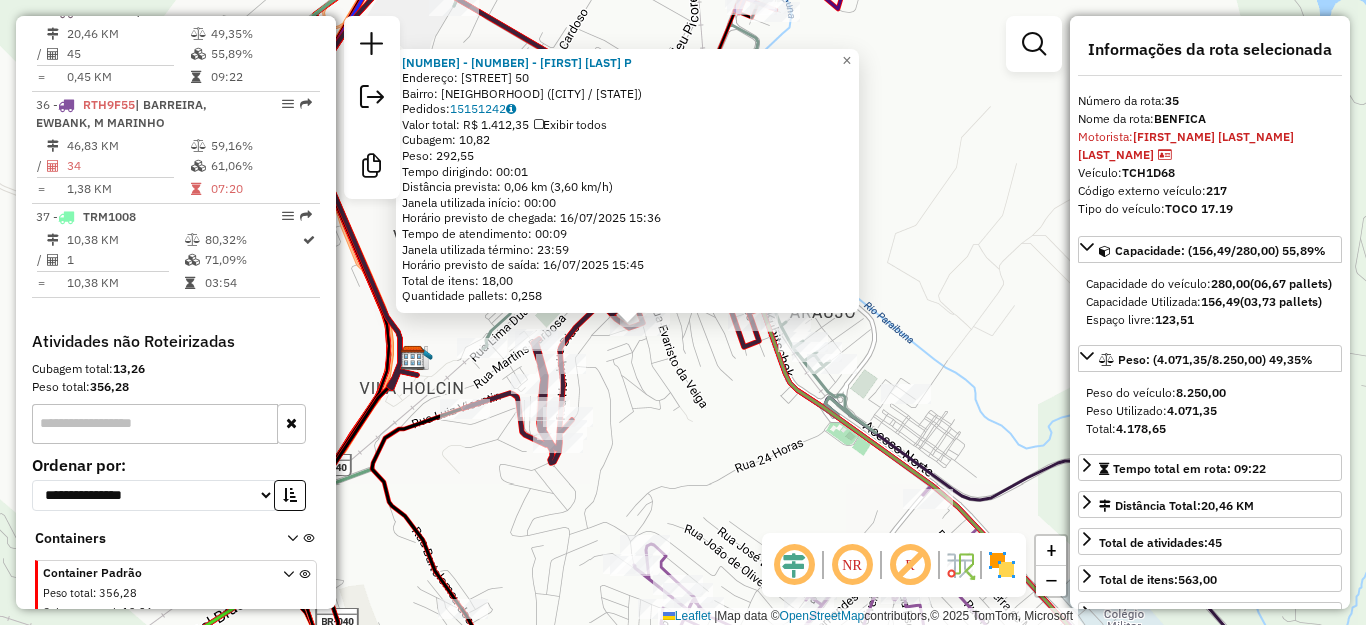click on "10989 - FABRICIA MEIRELLES P  Endereço:  FRANCISCO ESTEVES DE OLIVEIRA 50   Bairro: BENFICA (JUIZ DE FORA / MG)   Pedidos:  15151242   Valor total: R$ 1.412,35   Exibir todos   Cubagem: 10,82  Peso: 292,55  Tempo dirigindo: 00:01   Distância prevista: 0,06 km (3,60 km/h)   Janela utilizada início: 00:00   Horário previsto de chegada: 16/07/2025 15:36   Tempo de atendimento: 00:09   Janela utilizada término: 23:59   Horário previsto de saída: 16/07/2025 15:45   Total de itens: 18,00   Quantidade pallets: 0,258  × Janela de atendimento Grade de atendimento Capacidade Transportadoras Veículos Cliente Pedidos  Rotas Selecione os dias de semana para filtrar as janelas de atendimento  Seg   Ter   Qua   Qui   Sex   Sáb   Dom  Informe o período da janela de atendimento: De: Até:  Filtrar exatamente a janela do cliente  Considerar janela de atendimento padrão  Selecione os dias de semana para filtrar as grades de atendimento  Seg   Ter   Qua   Qui   Sex   Sáb   Dom   Peso mínimo:   Peso máximo:   De:" 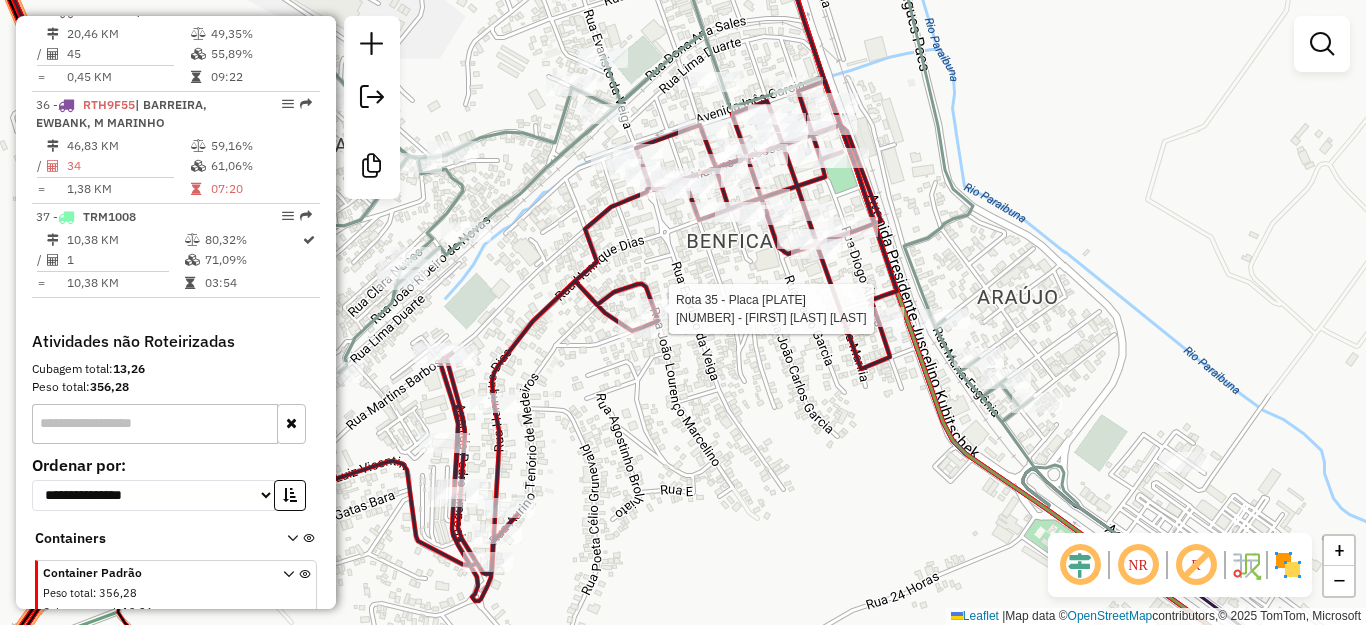 select on "**********" 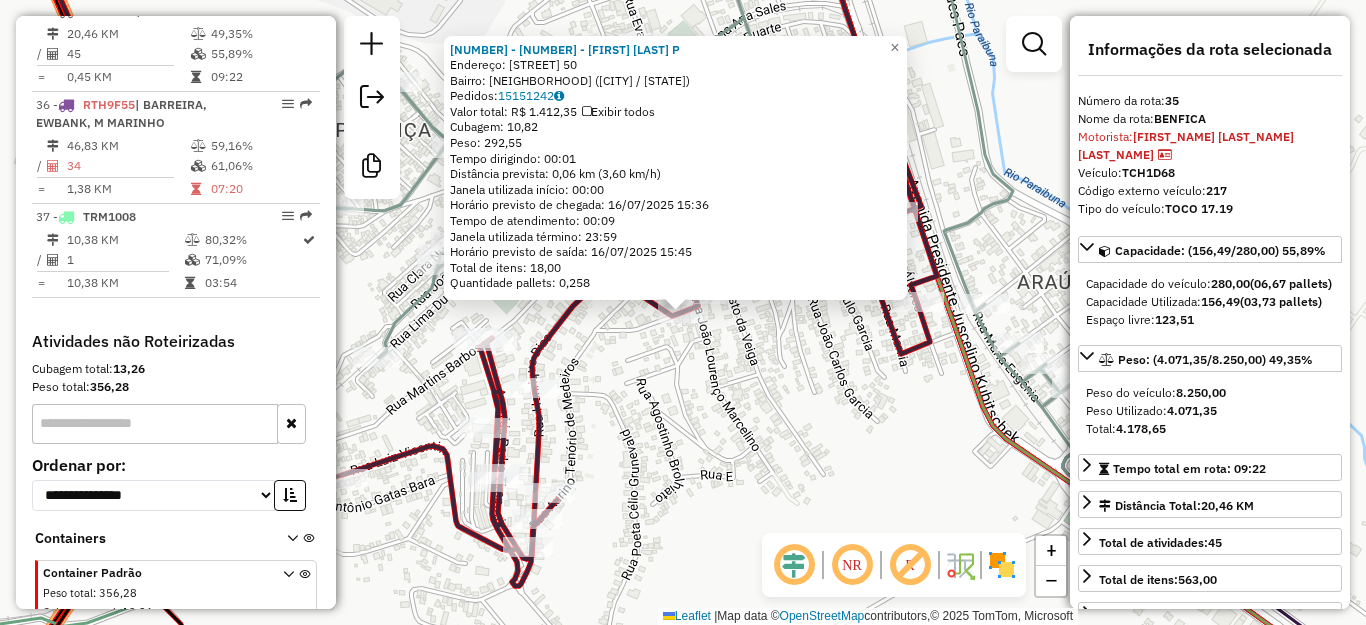 click on "10989 - FABRICIA MEIRELLES P  Endereço:  FRANCISCO ESTEVES DE OLIVEIRA 50   Bairro: BENFICA (JUIZ DE FORA / MG)   Pedidos:  15151242   Valor total: R$ 1.412,35   Exibir todos   Cubagem: 10,82  Peso: 292,55  Tempo dirigindo: 00:01   Distância prevista: 0,06 km (3,60 km/h)   Janela utilizada início: 00:00   Horário previsto de chegada: 16/07/2025 15:36   Tempo de atendimento: 00:09   Janela utilizada término: 23:59   Horário previsto de saída: 16/07/2025 15:45   Total de itens: 18,00   Quantidade pallets: 0,258  × Janela de atendimento Grade de atendimento Capacidade Transportadoras Veículos Cliente Pedidos  Rotas Selecione os dias de semana para filtrar as janelas de atendimento  Seg   Ter   Qua   Qui   Sex   Sáb   Dom  Informe o período da janela de atendimento: De: Até:  Filtrar exatamente a janela do cliente  Considerar janela de atendimento padrão  Selecione os dias de semana para filtrar as grades de atendimento  Seg   Ter   Qua   Qui   Sex   Sáb   Dom   Peso mínimo:   Peso máximo:   De:" 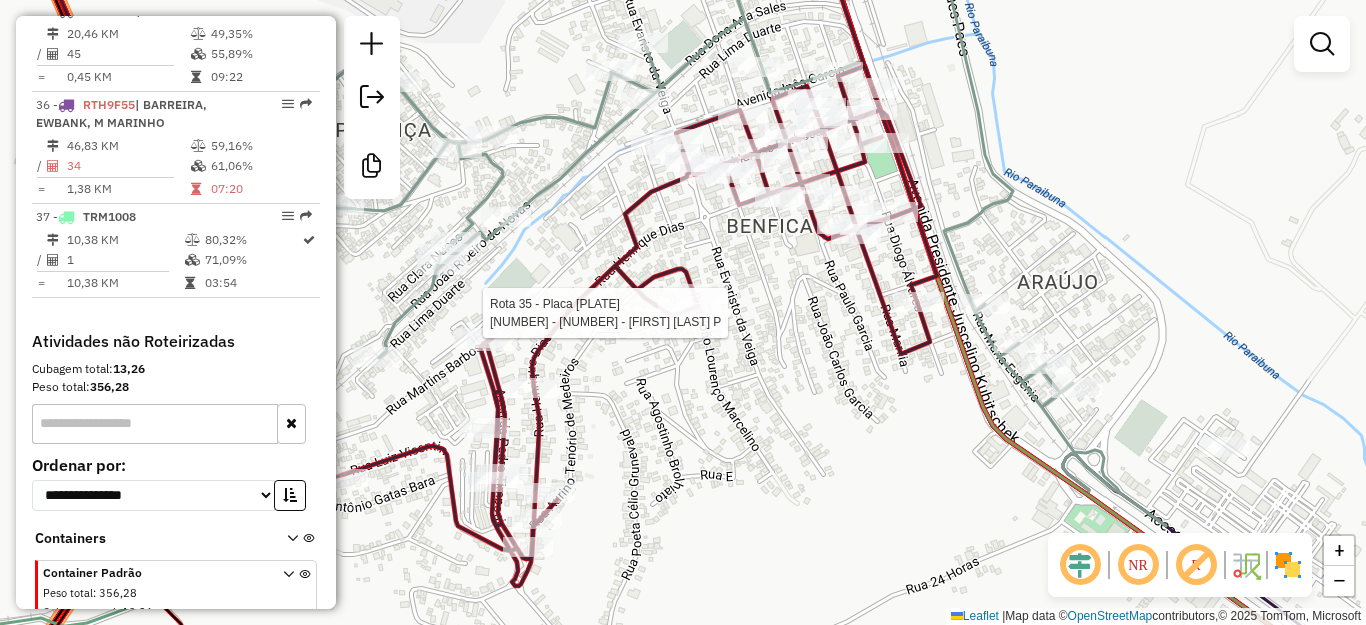 select on "**********" 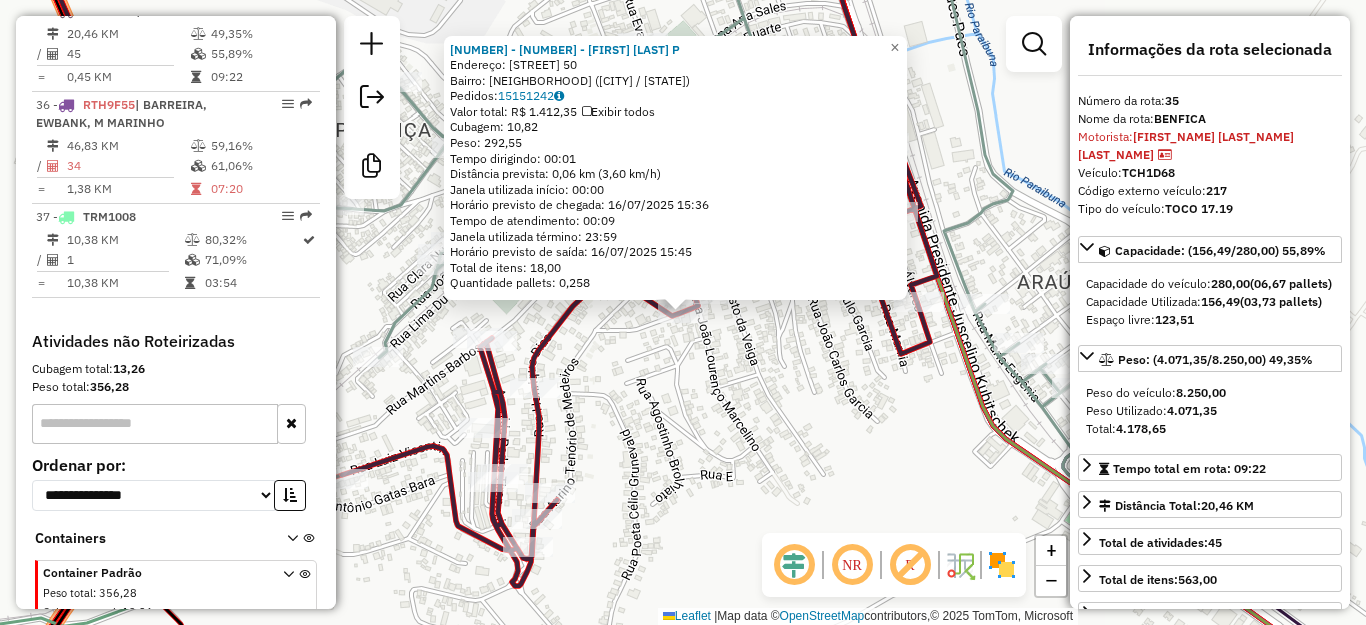 drag, startPoint x: 731, startPoint y: 353, endPoint x: 717, endPoint y: 333, distance: 24.41311 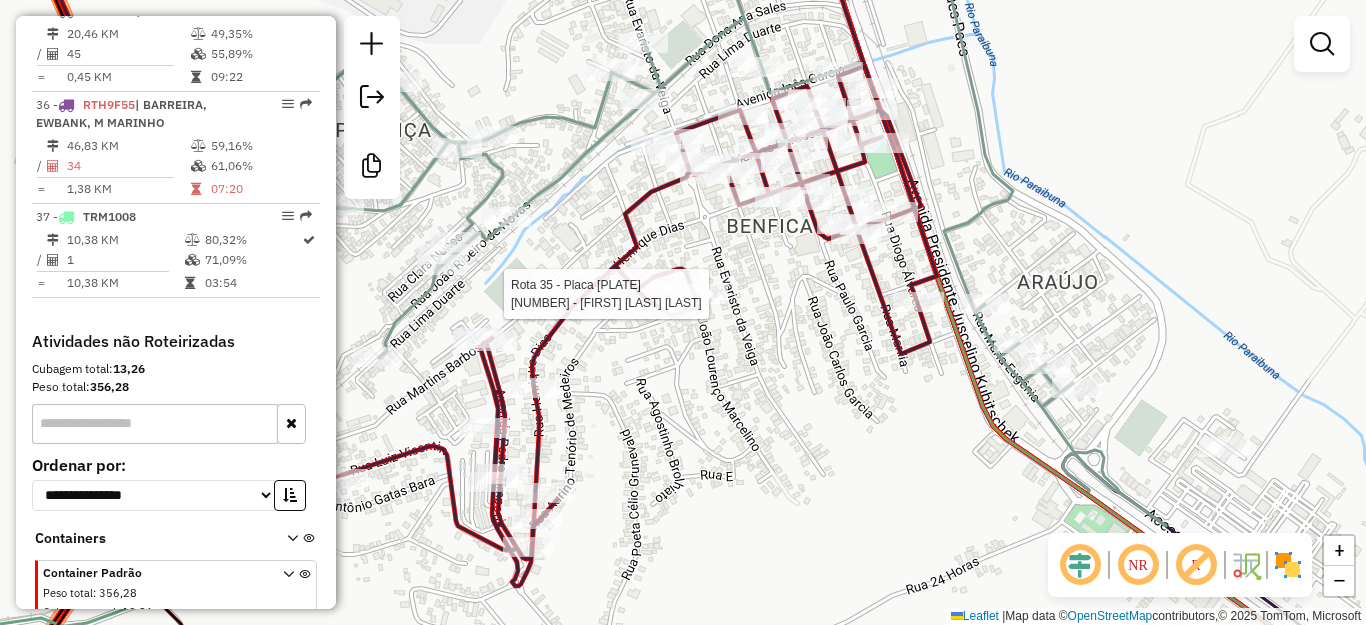 click 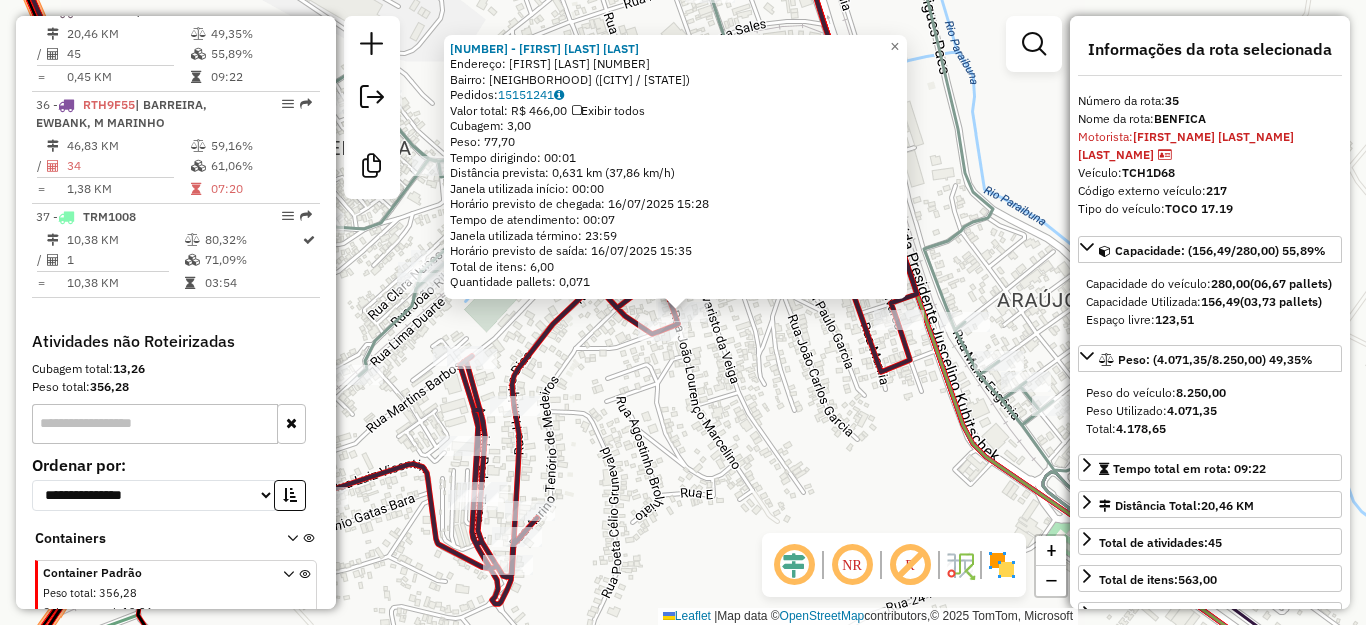 click on "5894 - MARIA ANTONIA DE SOU  Endereço:  JOAO LOURENCO MARCELINO 10   Bairro: BENFICA (JUIZ DE FORA / MG)   Pedidos:  15151241   Valor total: R$ 466,00   Exibir todos   Cubagem: 3,00  Peso: 77,70  Tempo dirigindo: 00:01   Distância prevista: 0,631 km (37,86 km/h)   Janela utilizada início: 00:00   Horário previsto de chegada: 16/07/2025 15:28   Tempo de atendimento: 00:07   Janela utilizada término: 23:59   Horário previsto de saída: 16/07/2025 15:35   Total de itens: 6,00   Quantidade pallets: 0,071  × Janela de atendimento Grade de atendimento Capacidade Transportadoras Veículos Cliente Pedidos  Rotas Selecione os dias de semana para filtrar as janelas de atendimento  Seg   Ter   Qua   Qui   Sex   Sáb   Dom  Informe o período da janela de atendimento: De: Até:  Filtrar exatamente a janela do cliente  Considerar janela de atendimento padrão  Selecione os dias de semana para filtrar as grades de atendimento  Seg   Ter   Qua   Qui   Sex   Sáb   Dom   Clientes fora do dia de atendimento selecionado" 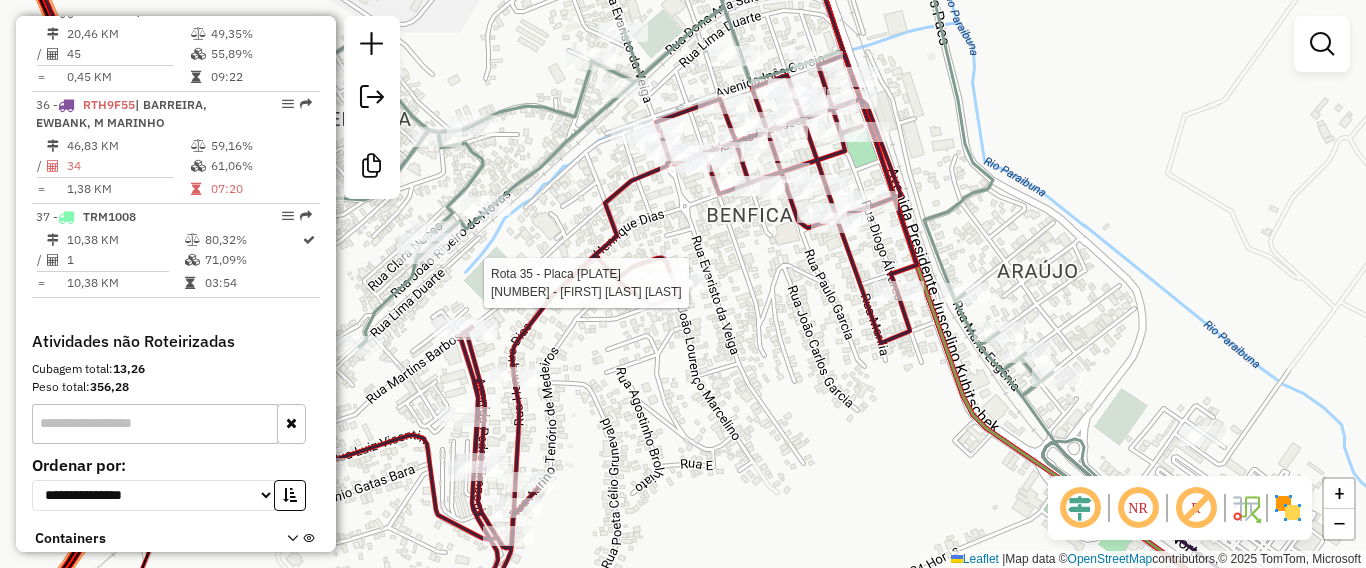 select on "**********" 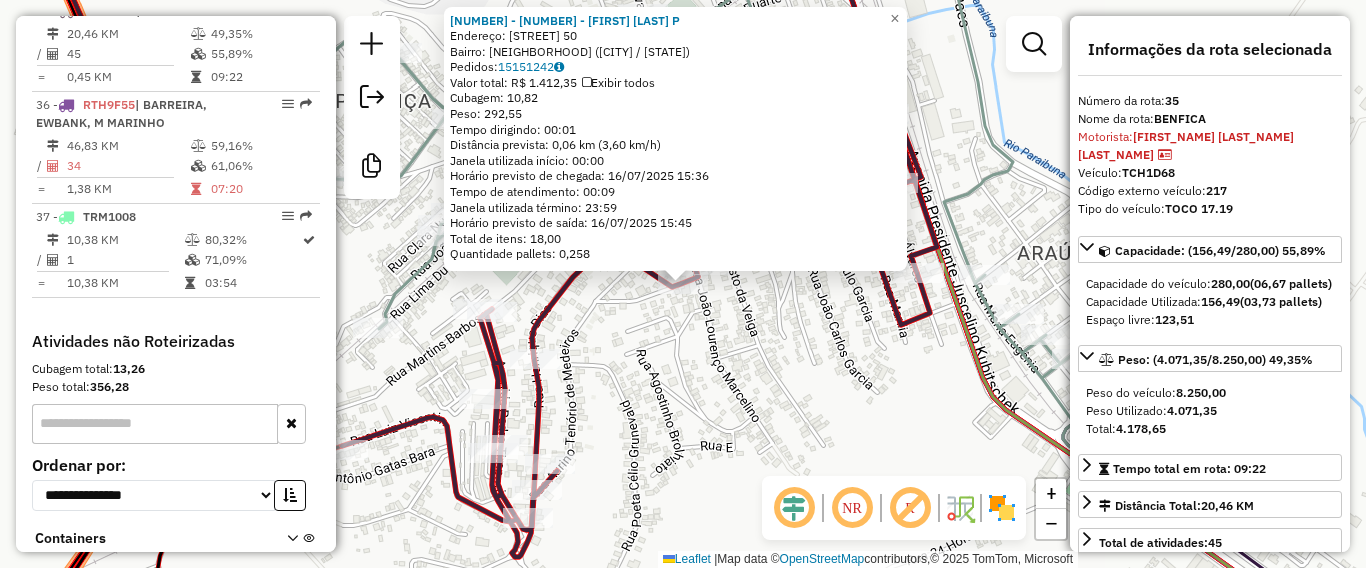 drag, startPoint x: 594, startPoint y: 547, endPoint x: 891, endPoint y: 122, distance: 518.49207 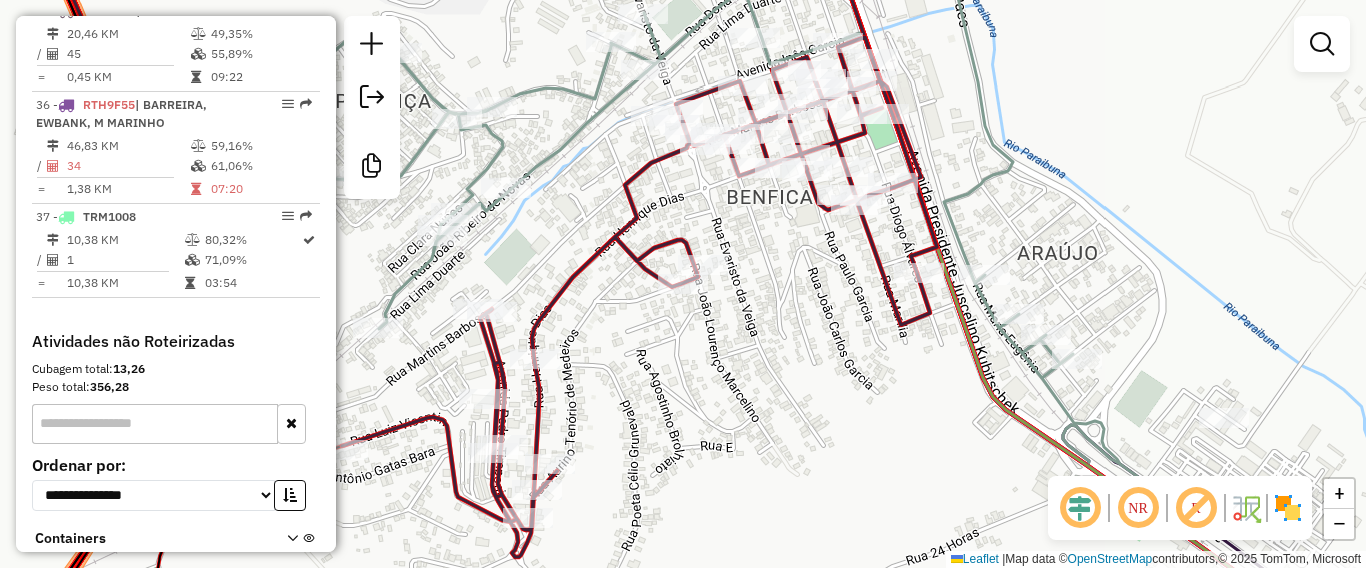 click on "Janela de atendimento Grade de atendimento Capacidade Transportadoras Veículos Cliente Pedidos  Rotas Selecione os dias de semana para filtrar as janelas de atendimento  Seg   Ter   Qua   Qui   Sex   Sáb   Dom  Informe o período da janela de atendimento: De: Até:  Filtrar exatamente a janela do cliente  Considerar janela de atendimento padrão  Selecione os dias de semana para filtrar as grades de atendimento  Seg   Ter   Qua   Qui   Sex   Sáb   Dom   Considerar clientes sem dia de atendimento cadastrado  Clientes fora do dia de atendimento selecionado Filtrar as atividades entre os valores definidos abaixo:  Peso mínimo:   Peso máximo:   Cubagem mínima:   Cubagem máxima:   De:   Até:  Filtrar as atividades entre o tempo de atendimento definido abaixo:  De:   Até:   Considerar capacidade total dos clientes não roteirizados Transportadora: Selecione um ou mais itens Tipo de veículo: Selecione um ou mais itens Veículo: Selecione um ou mais itens Motorista: Selecione um ou mais itens Nome: Rótulo:" 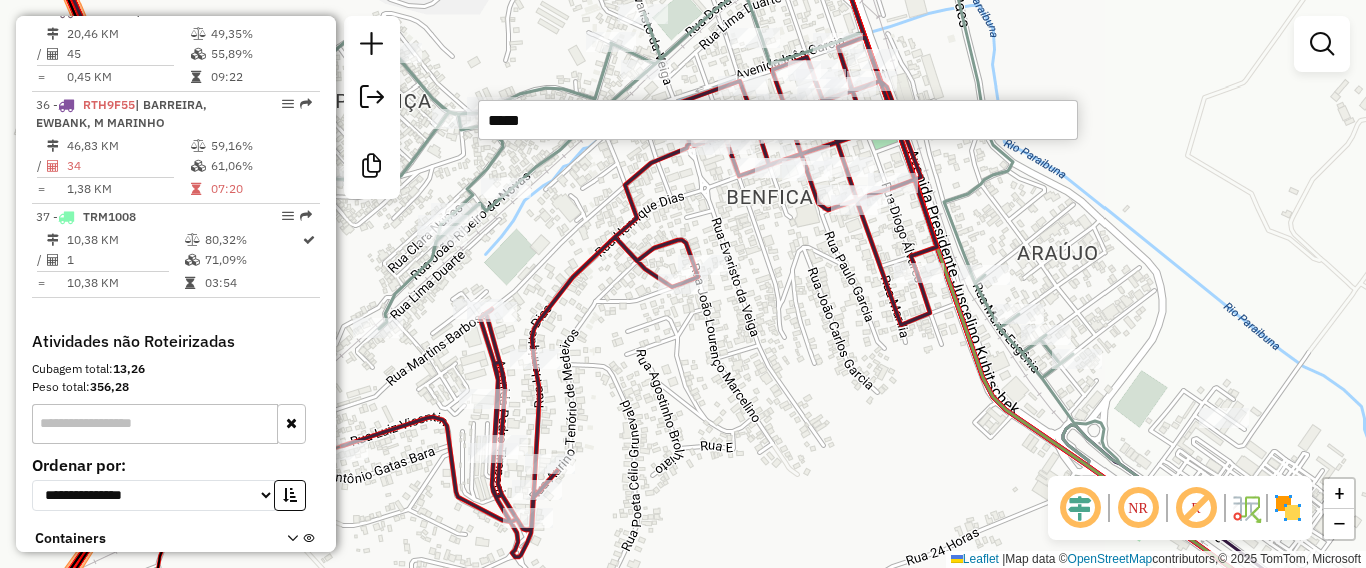 click on "*****" at bounding box center (778, 120) 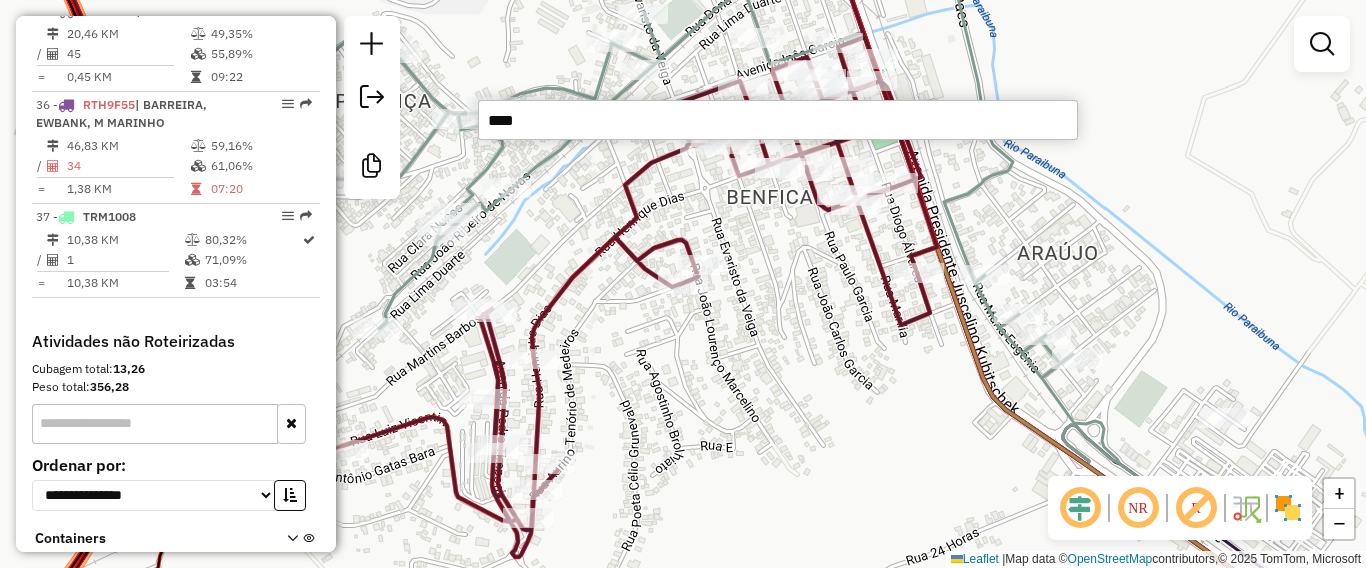 type on "*****" 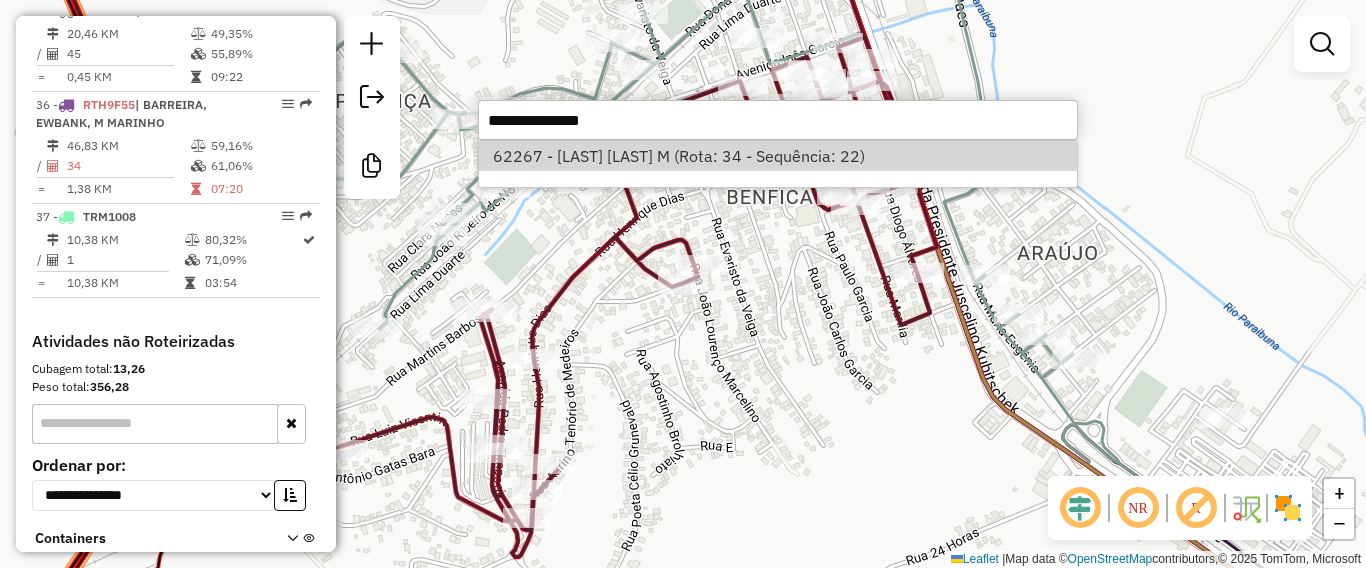 select on "**********" 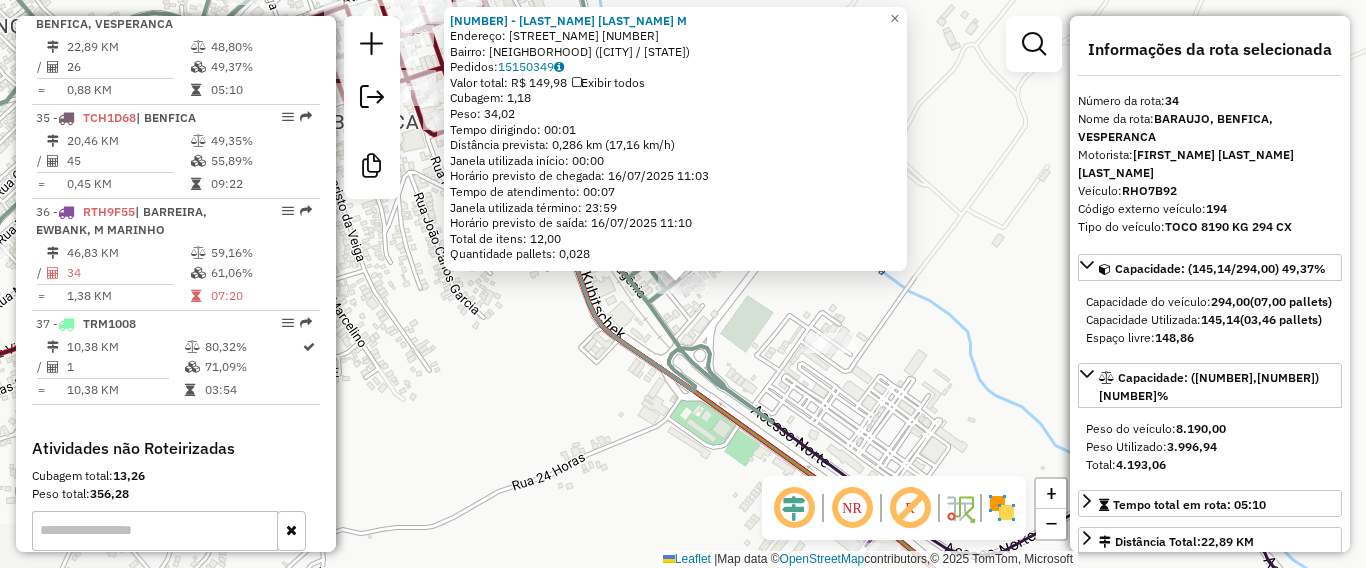 scroll, scrollTop: 4376, scrollLeft: 0, axis: vertical 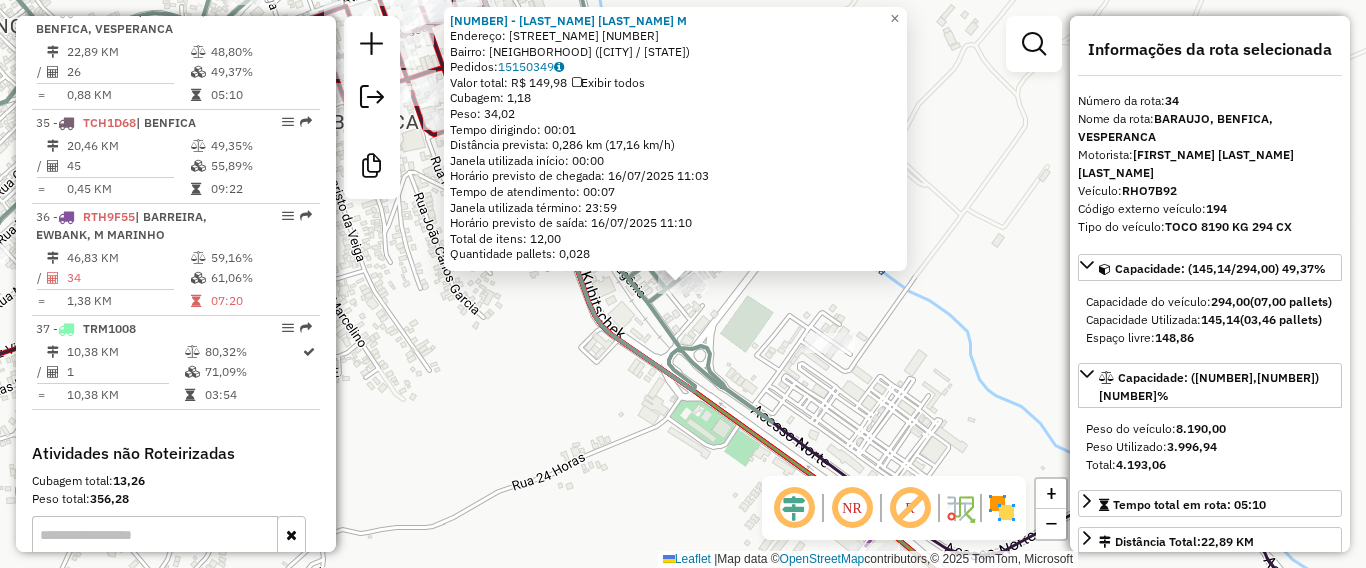 click on "62267 - ALMEIDA GONCALVES  M  Endereço:  CORONEL ALCINDO NUNES PEREIRA 84   Bairro: BENFICA (JUIZ DE FORA / MG)   Pedidos:  15150349   Valor total: R$ 149,98   Exibir todos   Cubagem: 1,18  Peso: 34,02  Tempo dirigindo: 00:01   Distância prevista: 0,286 km (17,16 km/h)   Janela utilizada início: 00:00   Horário previsto de chegada: 16/07/2025 11:03   Tempo de atendimento: 00:07   Janela utilizada término: 23:59   Horário previsto de saída: 16/07/2025 11:10   Total de itens: 12,00   Quantidade pallets: 0,028  × Janela de atendimento Grade de atendimento Capacidade Transportadoras Veículos Cliente Pedidos  Rotas Selecione os dias de semana para filtrar as janelas de atendimento  Seg   Ter   Qua   Qui   Sex   Sáb   Dom  Informe o período da janela de atendimento: De: Até:  Filtrar exatamente a janela do cliente  Considerar janela de atendimento padrão  Selecione os dias de semana para filtrar as grades de atendimento  Seg   Ter   Qua   Qui   Sex   Sáb   Dom   Peso mínimo:   Peso máximo:   De:  +" 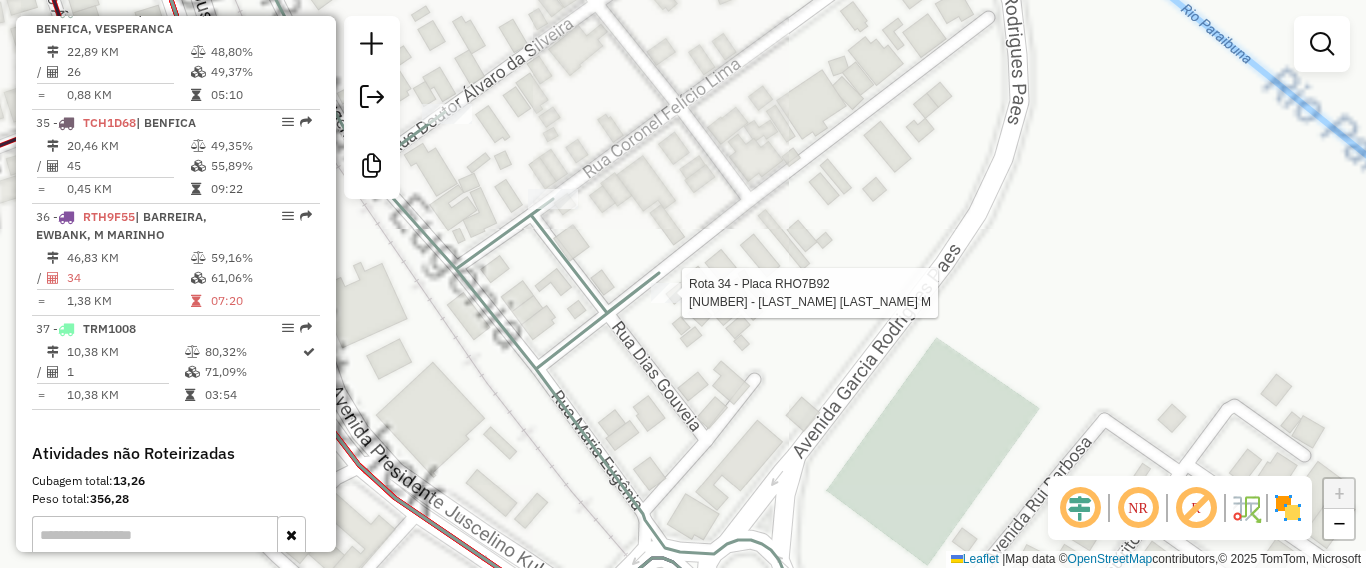 select on "**********" 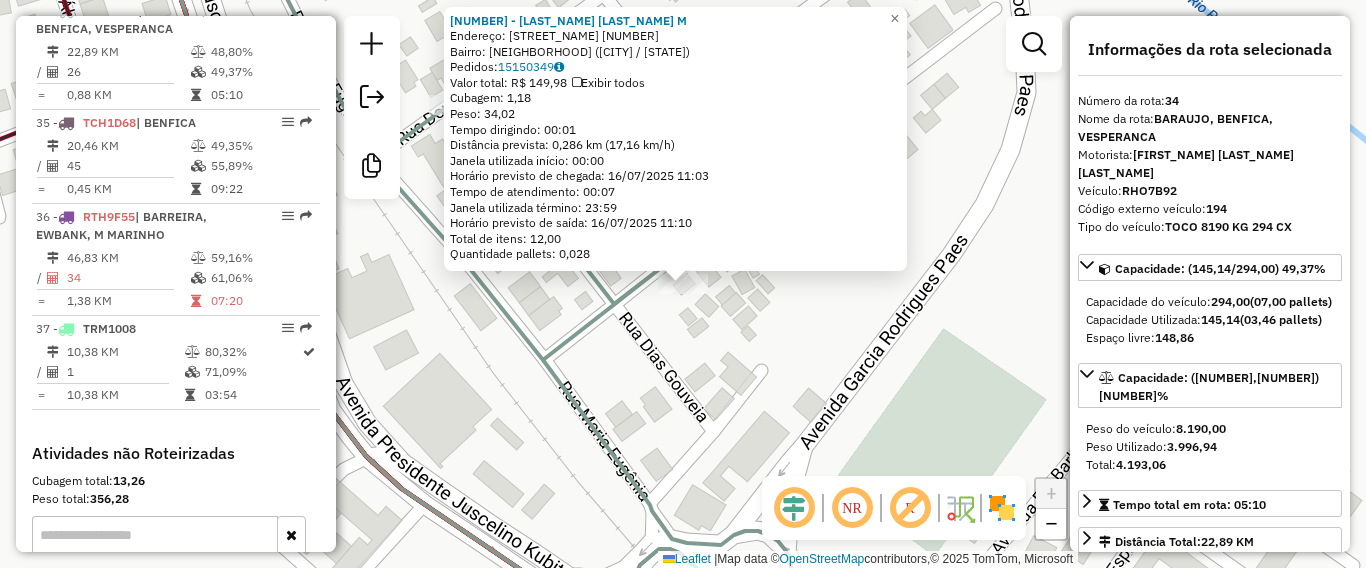 click on "62267 - ALMEIDA GONCALVES  M  Endereço:  CORONEL ALCINDO NUNES PEREIRA 84   Bairro: BENFICA (JUIZ DE FORA / MG)   Pedidos:  15150349   Valor total: R$ 149,98   Exibir todos   Cubagem: 1,18  Peso: 34,02  Tempo dirigindo: 00:01   Distância prevista: 0,286 km (17,16 km/h)   Janela utilizada início: 00:00   Horário previsto de chegada: 16/07/2025 11:03   Tempo de atendimento: 00:07   Janela utilizada término: 23:59   Horário previsto de saída: 16/07/2025 11:10   Total de itens: 12,00   Quantidade pallets: 0,028  × Janela de atendimento Grade de atendimento Capacidade Transportadoras Veículos Cliente Pedidos  Rotas Selecione os dias de semana para filtrar as janelas de atendimento  Seg   Ter   Qua   Qui   Sex   Sáb   Dom  Informe o período da janela de atendimento: De: Até:  Filtrar exatamente a janela do cliente  Considerar janela de atendimento padrão  Selecione os dias de semana para filtrar as grades de atendimento  Seg   Ter   Qua   Qui   Sex   Sáb   Dom   Peso mínimo:   Peso máximo:   De:  +" 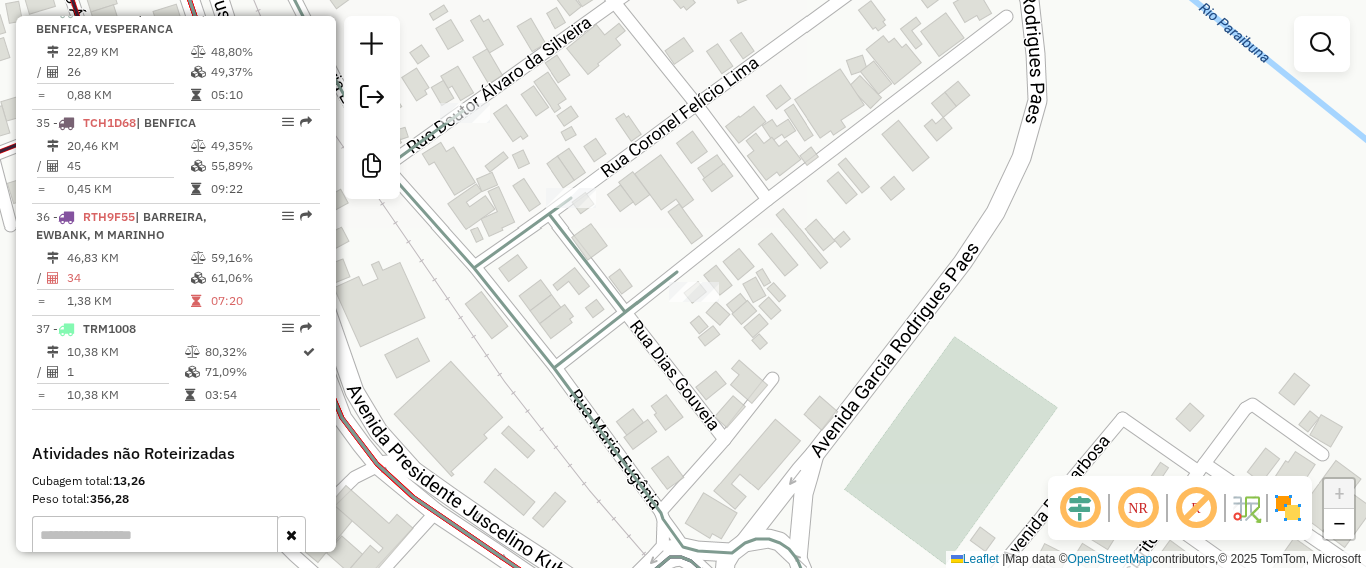 drag, startPoint x: 683, startPoint y: 331, endPoint x: 721, endPoint y: 359, distance: 47.201694 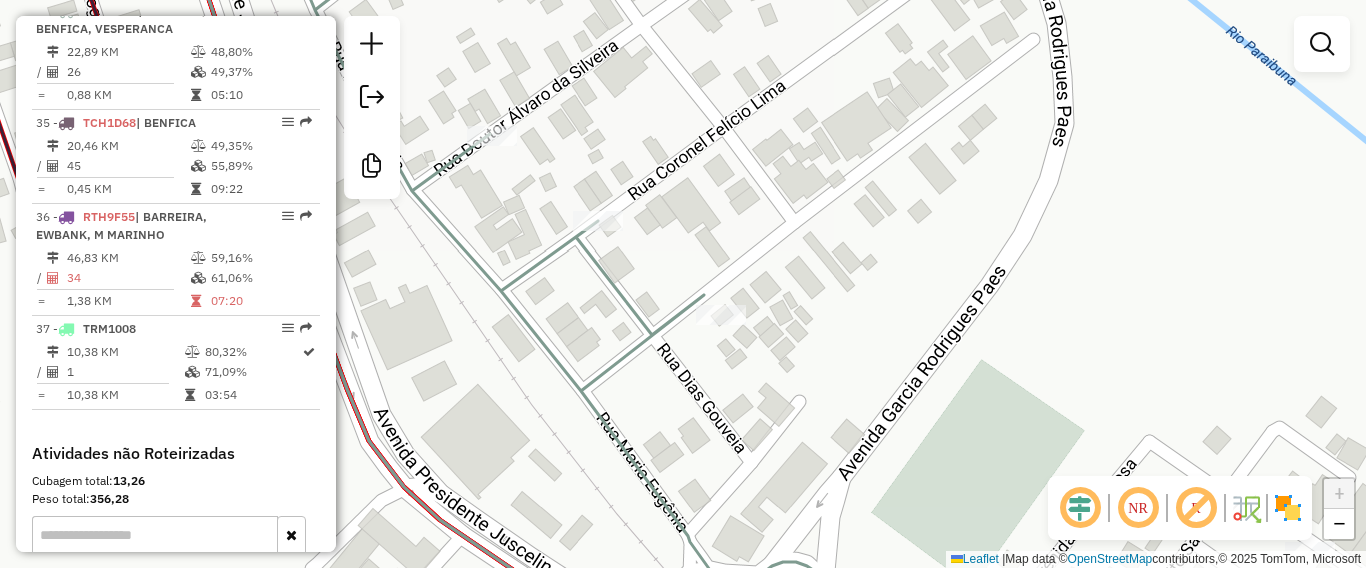 click on "Janela de atendimento Grade de atendimento Capacidade Transportadoras Veículos Cliente Pedidos  Rotas Selecione os dias de semana para filtrar as janelas de atendimento  Seg   Ter   Qua   Qui   Sex   Sáb   Dom  Informe o período da janela de atendimento: De: Até:  Filtrar exatamente a janela do cliente  Considerar janela de atendimento padrão  Selecione os dias de semana para filtrar as grades de atendimento  Seg   Ter   Qua   Qui   Sex   Sáb   Dom   Considerar clientes sem dia de atendimento cadastrado  Clientes fora do dia de atendimento selecionado Filtrar as atividades entre os valores definidos abaixo:  Peso mínimo:   Peso máximo:   Cubagem mínima:   Cubagem máxima:   De:   Até:  Filtrar as atividades entre o tempo de atendimento definido abaixo:  De:   Até:   Considerar capacidade total dos clientes não roteirizados Transportadora: Selecione um ou mais itens Tipo de veículo: Selecione um ou mais itens Veículo: Selecione um ou mais itens Motorista: Selecione um ou mais itens Nome: Rótulo:" 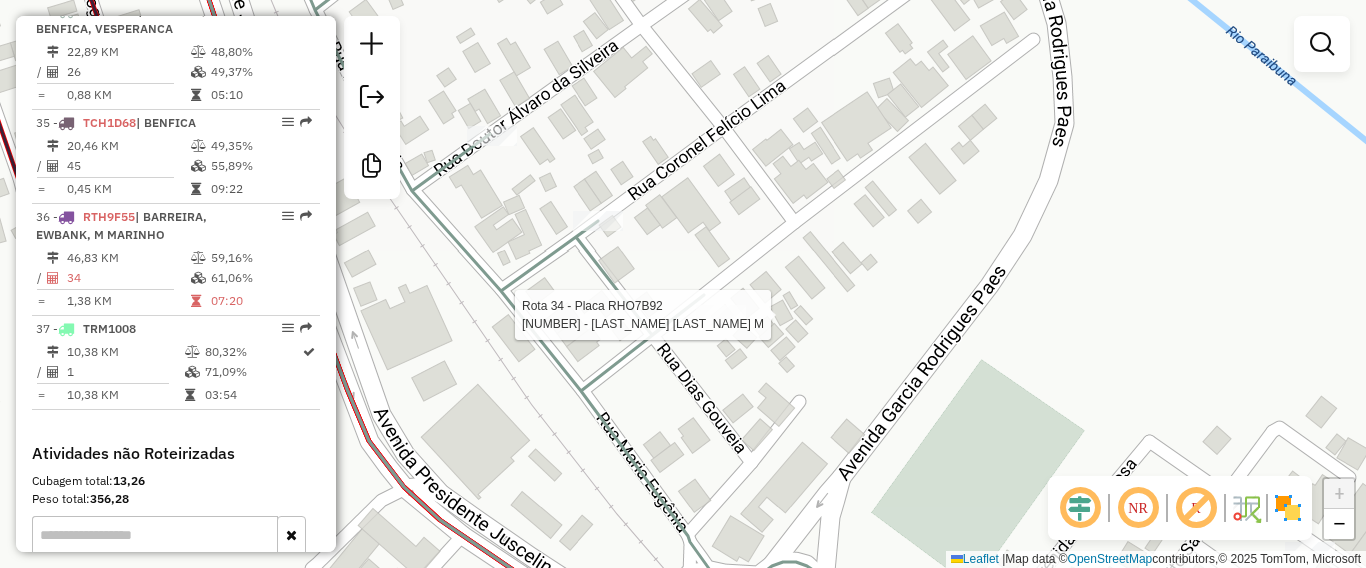 select on "**********" 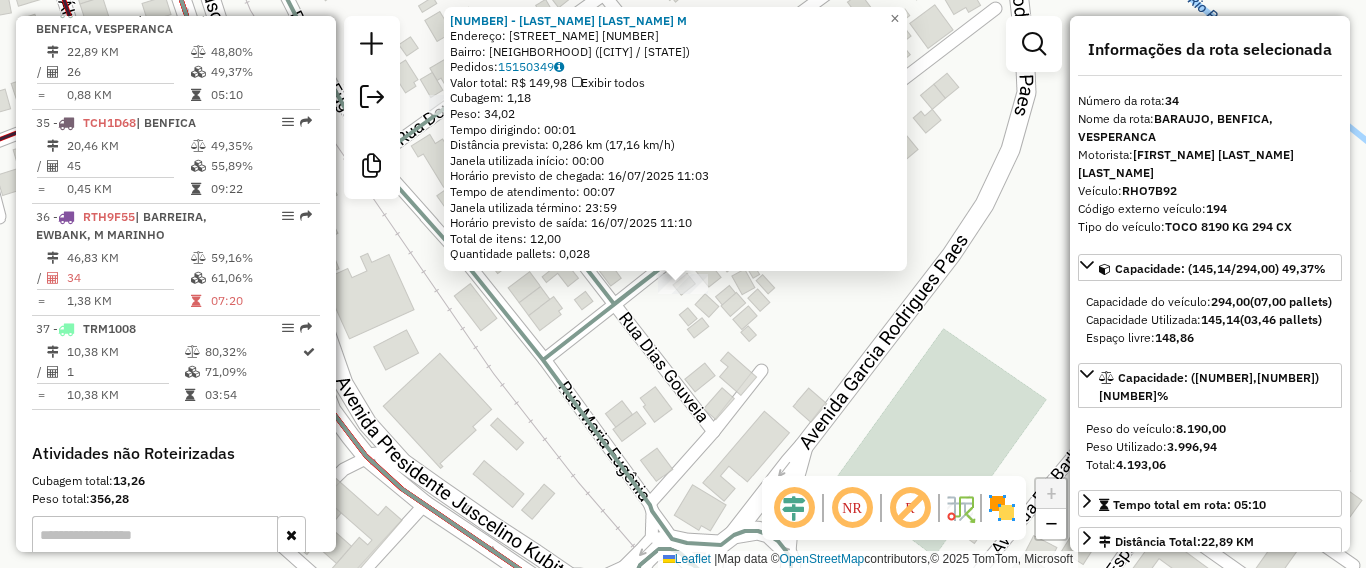 click on "Rota 34 - Placa RHO7B92  62267 - ALMEIDA GONCALVES  M 62267 - ALMEIDA GONCALVES  M  Endereço:  CORONEL ALCINDO NUNES PEREIRA 84   Bairro: BENFICA (JUIZ DE FORA / MG)   Pedidos:  15150349   Valor total: R$ 149,98   Exibir todos   Cubagem: 1,18  Peso: 34,02  Tempo dirigindo: 00:01   Distância prevista: 0,286 km (17,16 km/h)   Janela utilizada início: 00:00   Horário previsto de chegada: 16/07/2025 11:03   Tempo de atendimento: 00:07   Janela utilizada término: 23:59   Horário previsto de saída: 16/07/2025 11:10   Total de itens: 12,00   Quantidade pallets: 0,028  × Janela de atendimento Grade de atendimento Capacidade Transportadoras Veículos Cliente Pedidos  Rotas Selecione os dias de semana para filtrar as janelas de atendimento  Seg   Ter   Qua   Qui   Sex   Sáb   Dom  Informe o período da janela de atendimento: De: Até:  Filtrar exatamente a janela do cliente  Considerar janela de atendimento padrão  Selecione os dias de semana para filtrar as grades de atendimento  Seg   Ter   Qua   Qui   Sex" 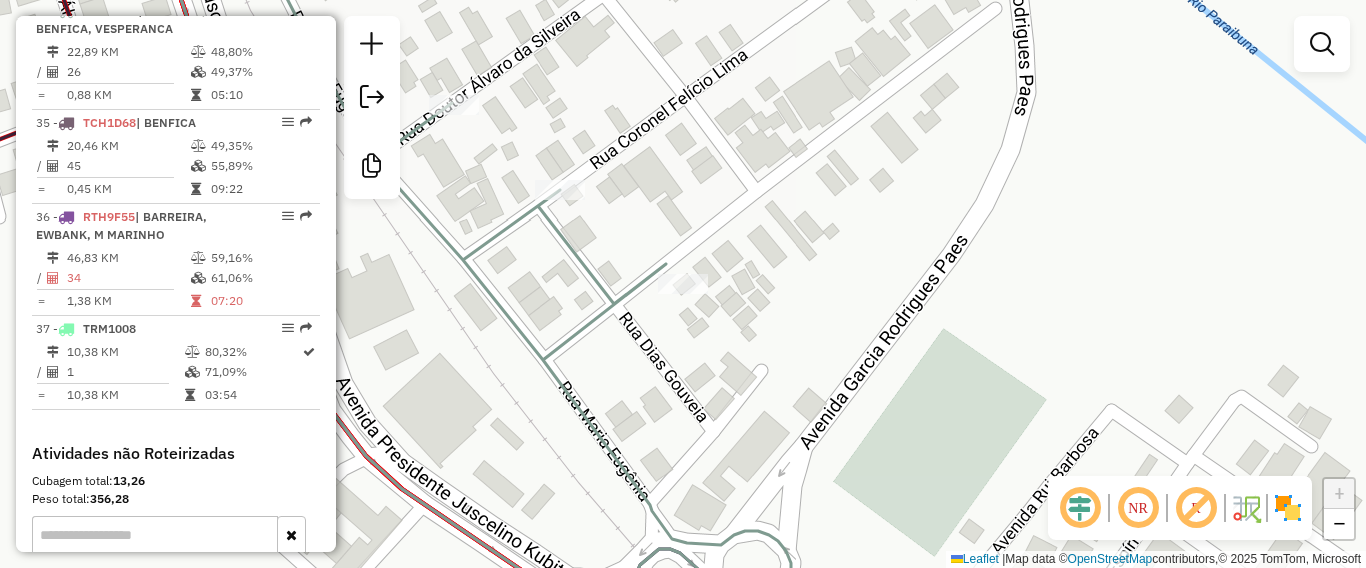 drag, startPoint x: 847, startPoint y: 319, endPoint x: 818, endPoint y: 246, distance: 78.54935 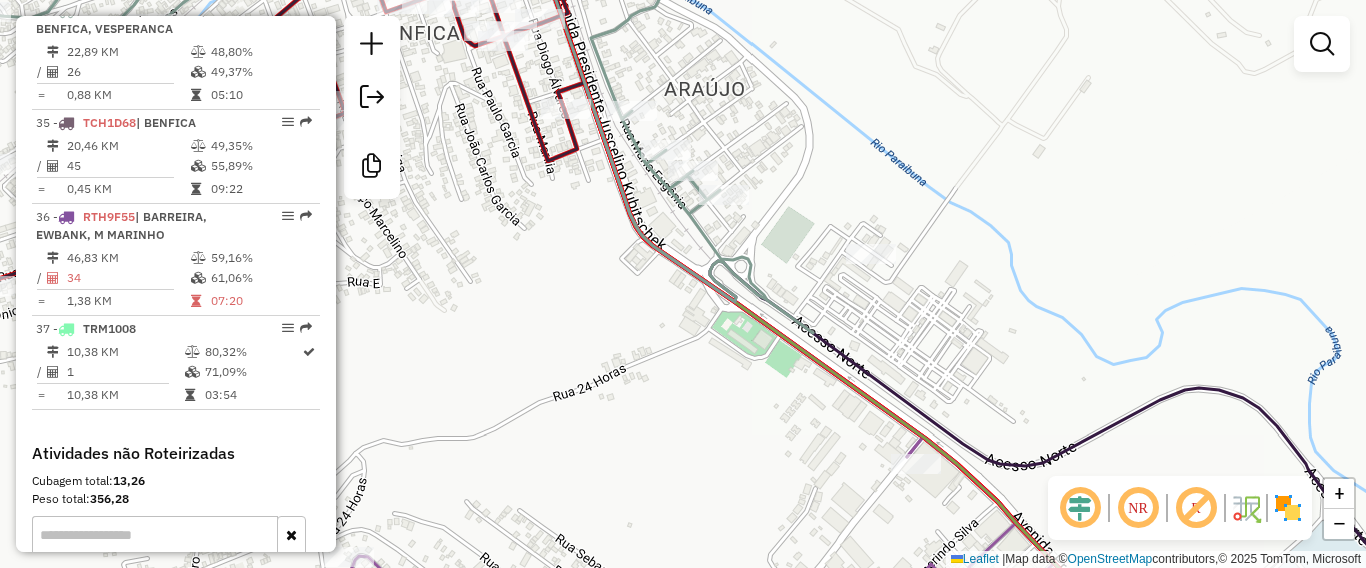 drag, startPoint x: 928, startPoint y: 357, endPoint x: 848, endPoint y: 262, distance: 124.197426 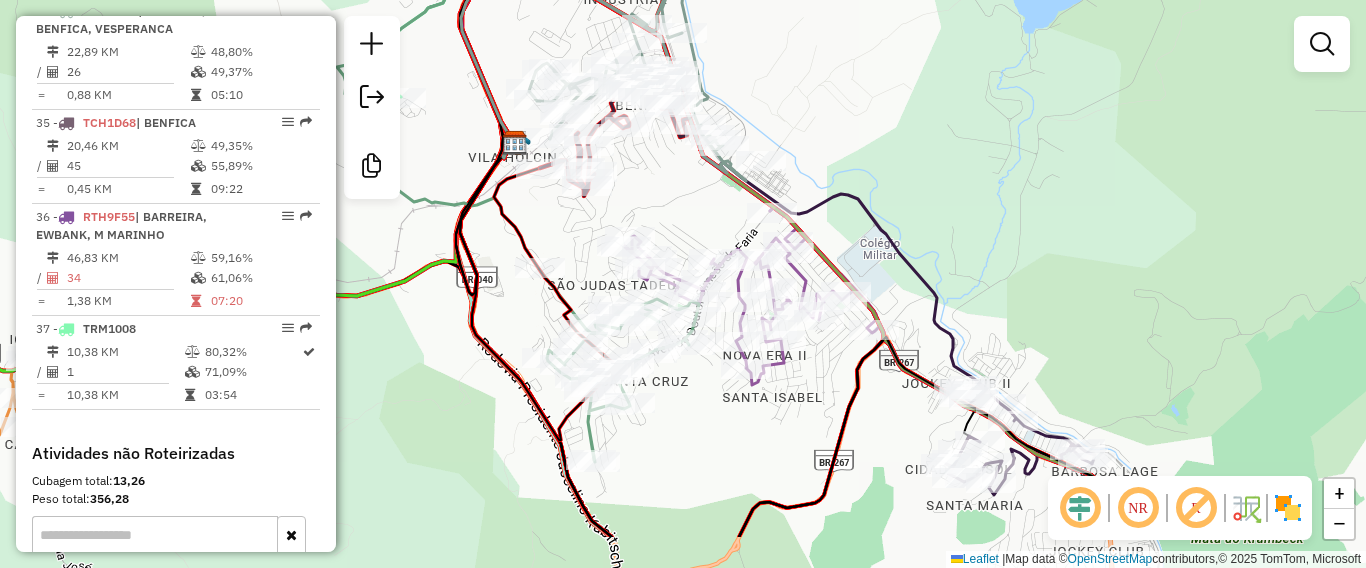 drag, startPoint x: 962, startPoint y: 363, endPoint x: 837, endPoint y: 186, distance: 216.68872 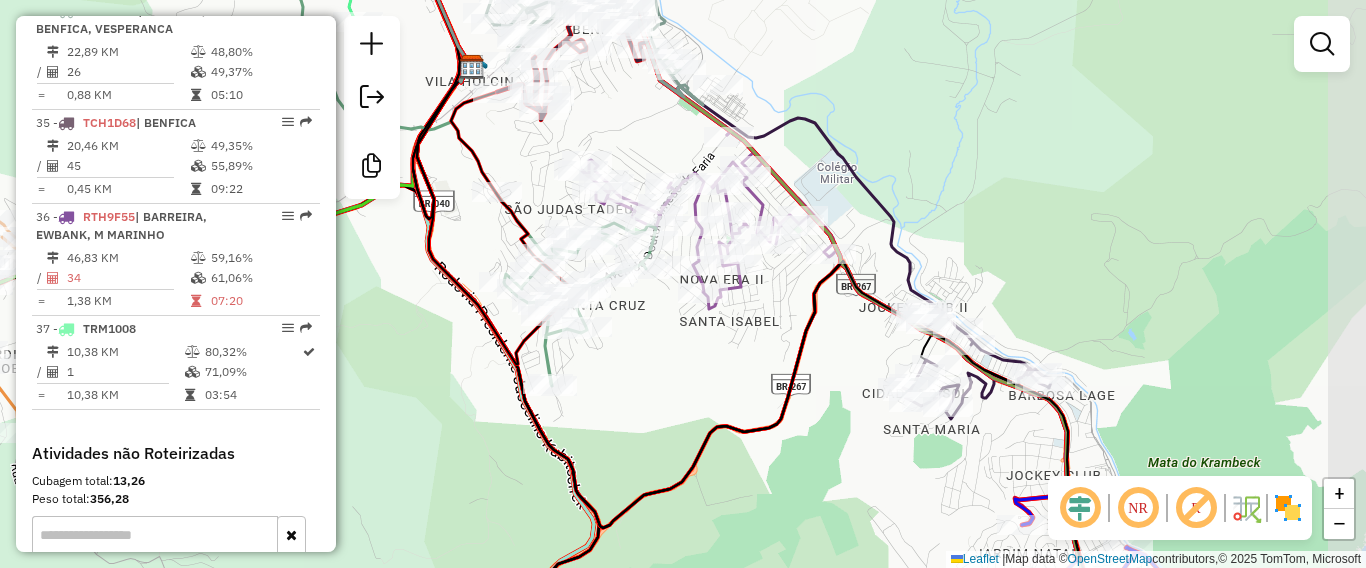 click on "Janela de atendimento Grade de atendimento Capacidade Transportadoras Veículos Cliente Pedidos  Rotas Selecione os dias de semana para filtrar as janelas de atendimento  Seg   Ter   Qua   Qui   Sex   Sáb   Dom  Informe o período da janela de atendimento: De: Até:  Filtrar exatamente a janela do cliente  Considerar janela de atendimento padrão  Selecione os dias de semana para filtrar as grades de atendimento  Seg   Ter   Qua   Qui   Sex   Sáb   Dom   Considerar clientes sem dia de atendimento cadastrado  Clientes fora do dia de atendimento selecionado Filtrar as atividades entre os valores definidos abaixo:  Peso mínimo:   Peso máximo:   Cubagem mínima:   Cubagem máxima:   De:   Até:  Filtrar as atividades entre o tempo de atendimento definido abaixo:  De:   Até:   Considerar capacidade total dos clientes não roteirizados Transportadora: Selecione um ou mais itens Tipo de veículo: Selecione um ou mais itens Veículo: Selecione um ou mais itens Motorista: Selecione um ou mais itens Nome: Rótulo:" 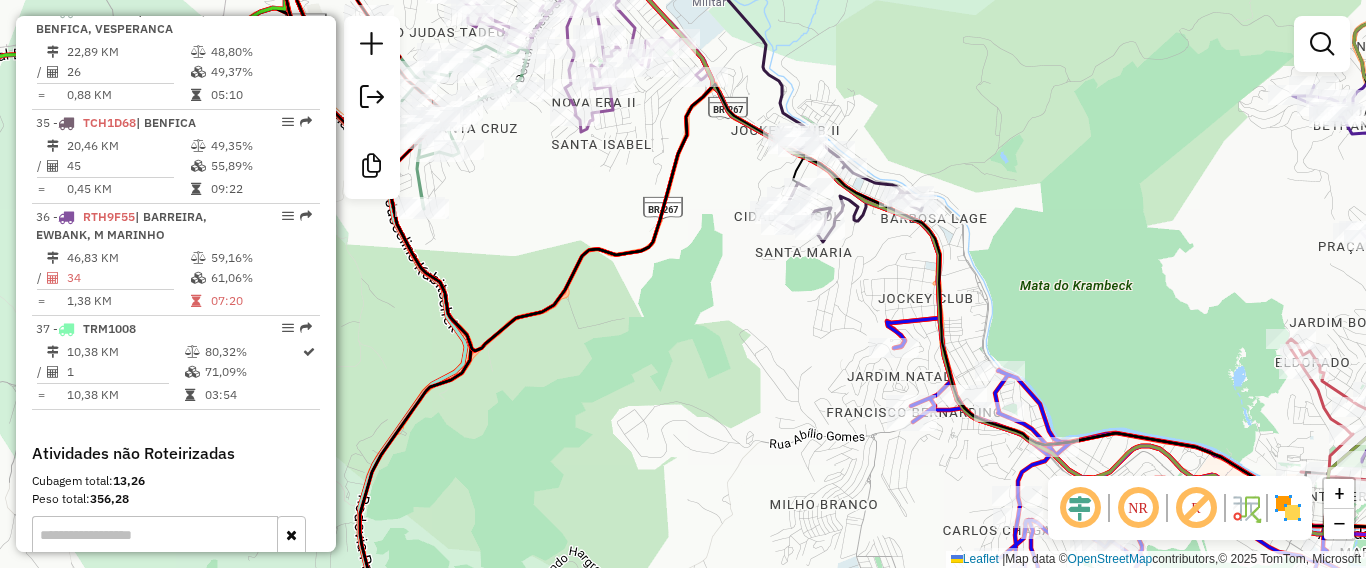 drag, startPoint x: 1092, startPoint y: 380, endPoint x: 949, endPoint y: 141, distance: 278.51392 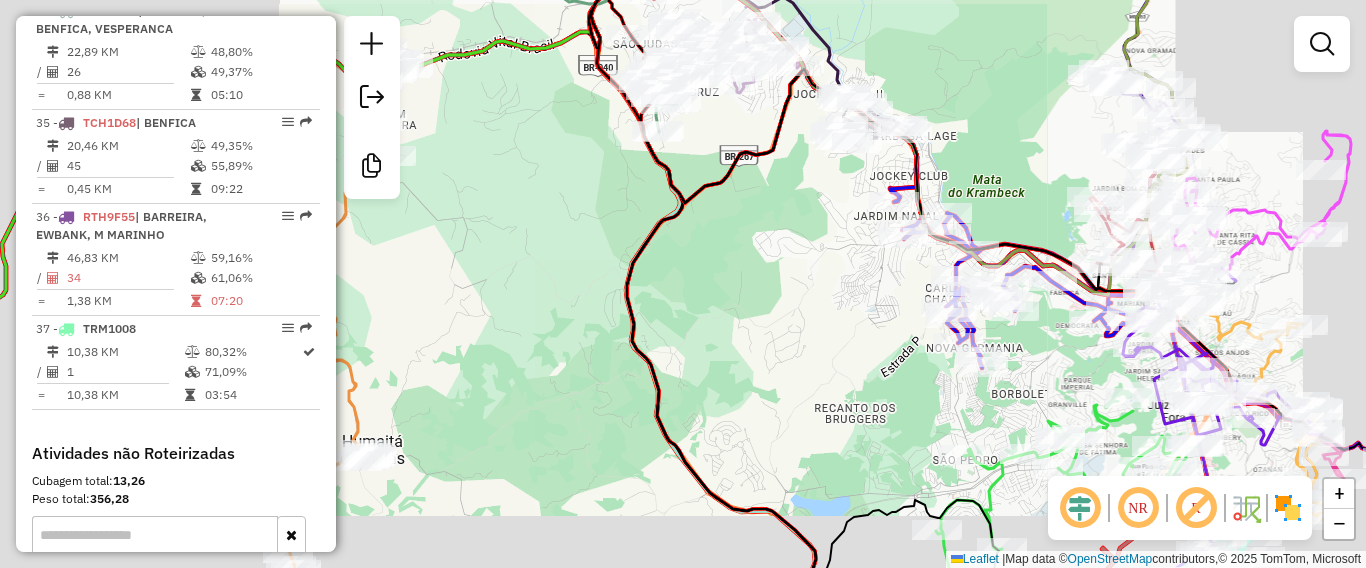 drag, startPoint x: 1054, startPoint y: 326, endPoint x: 912, endPoint y: 212, distance: 182.09888 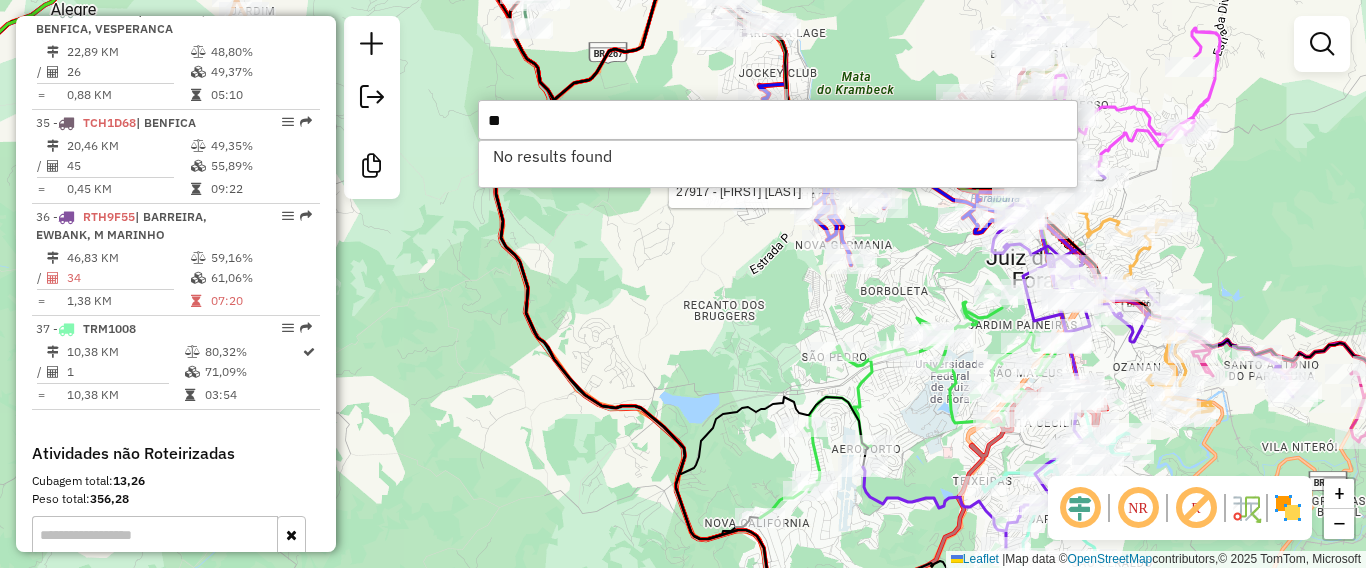 type on "*" 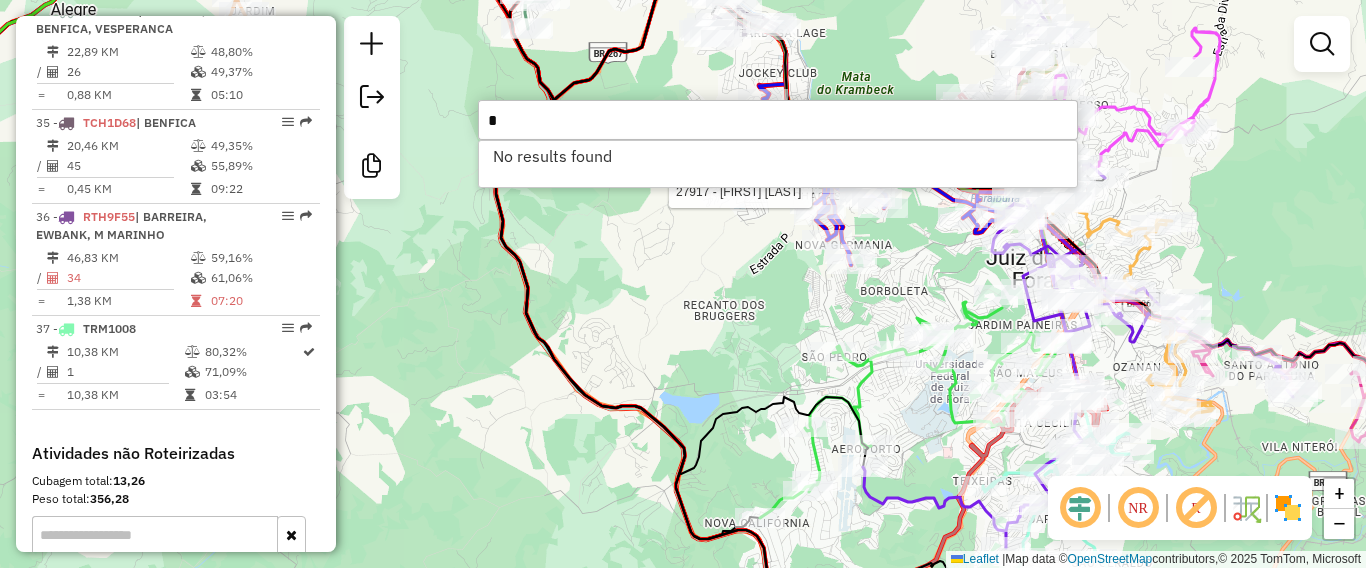 type 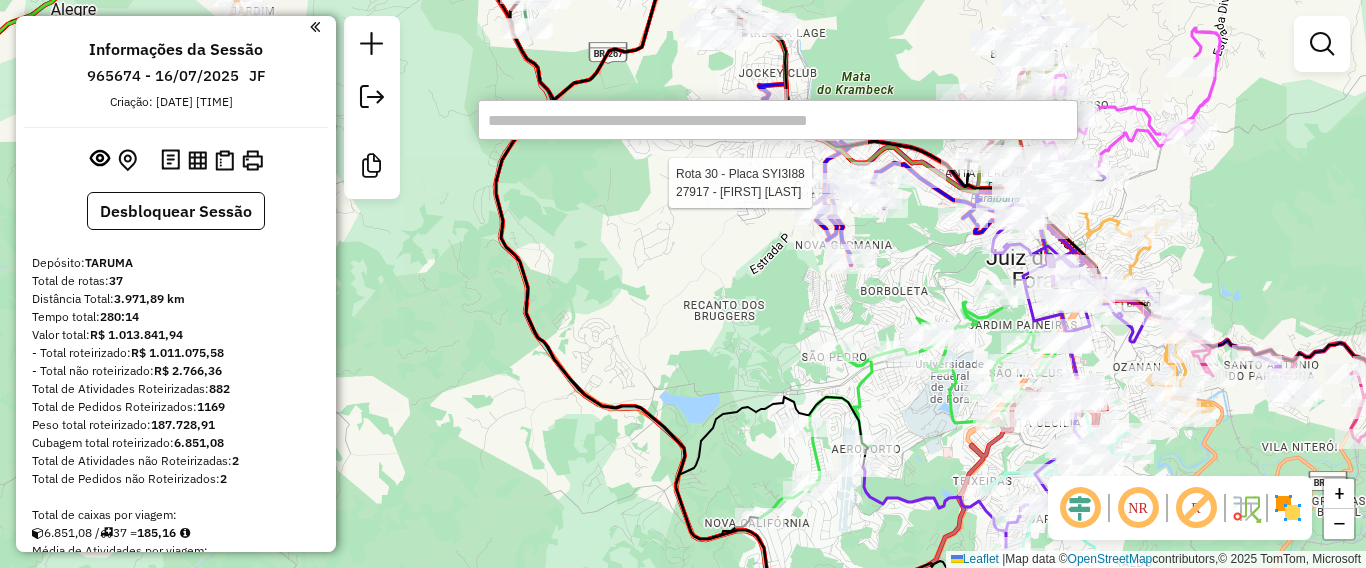 scroll, scrollTop: 0, scrollLeft: 0, axis: both 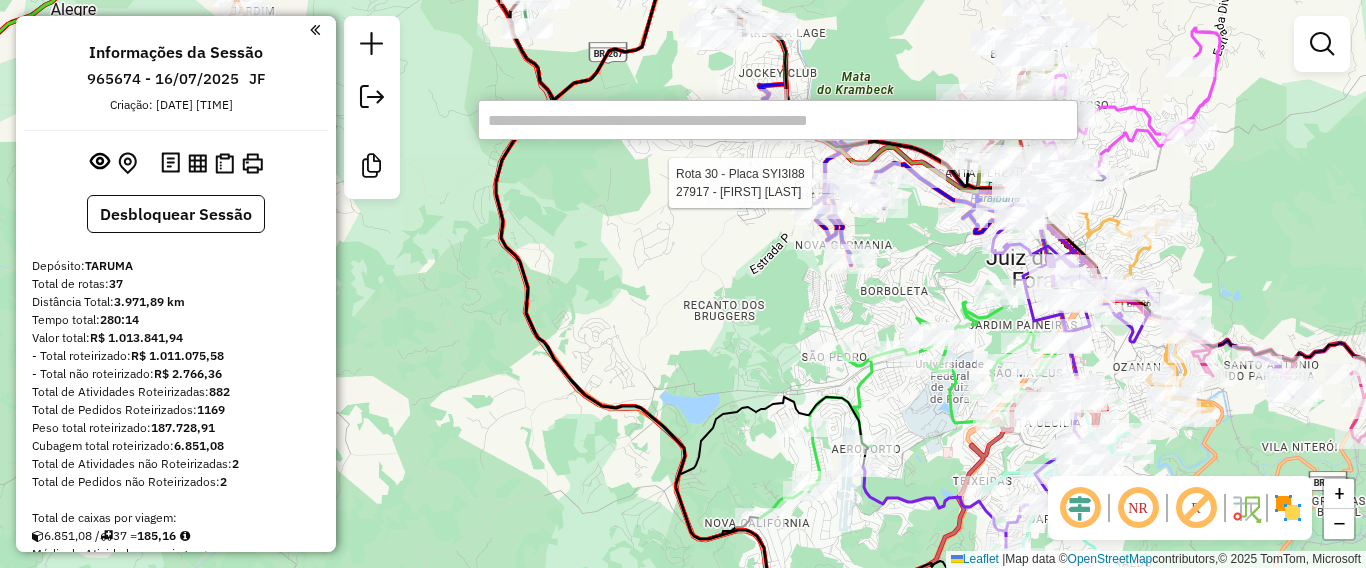 click on "Rota 30 - Placa SYI3I88  27917 - PAULO ADRIANO DE OLI Janela de atendimento Grade de atendimento Capacidade Transportadoras Veículos Cliente Pedidos  Rotas Selecione os dias de semana para filtrar as janelas de atendimento  Seg   Ter   Qua   Qui   Sex   Sáb   Dom  Informe o período da janela de atendimento: De: Até:  Filtrar exatamente a janela do cliente  Considerar janela de atendimento padrão  Selecione os dias de semana para filtrar as grades de atendimento  Seg   Ter   Qua   Qui   Sex   Sáb   Dom   Considerar clientes sem dia de atendimento cadastrado  Clientes fora do dia de atendimento selecionado Filtrar as atividades entre os valores definidos abaixo:  Peso mínimo:   Peso máximo:   Cubagem mínima:   Cubagem máxima:   De:   Até:  Filtrar as atividades entre o tempo de atendimento definido abaixo:  De:   Até:   Considerar capacidade total dos clientes não roteirizados Transportadora: Selecione um ou mais itens Tipo de veículo: Selecione um ou mais itens Veículo: Motorista: Nome: Rótulo:" 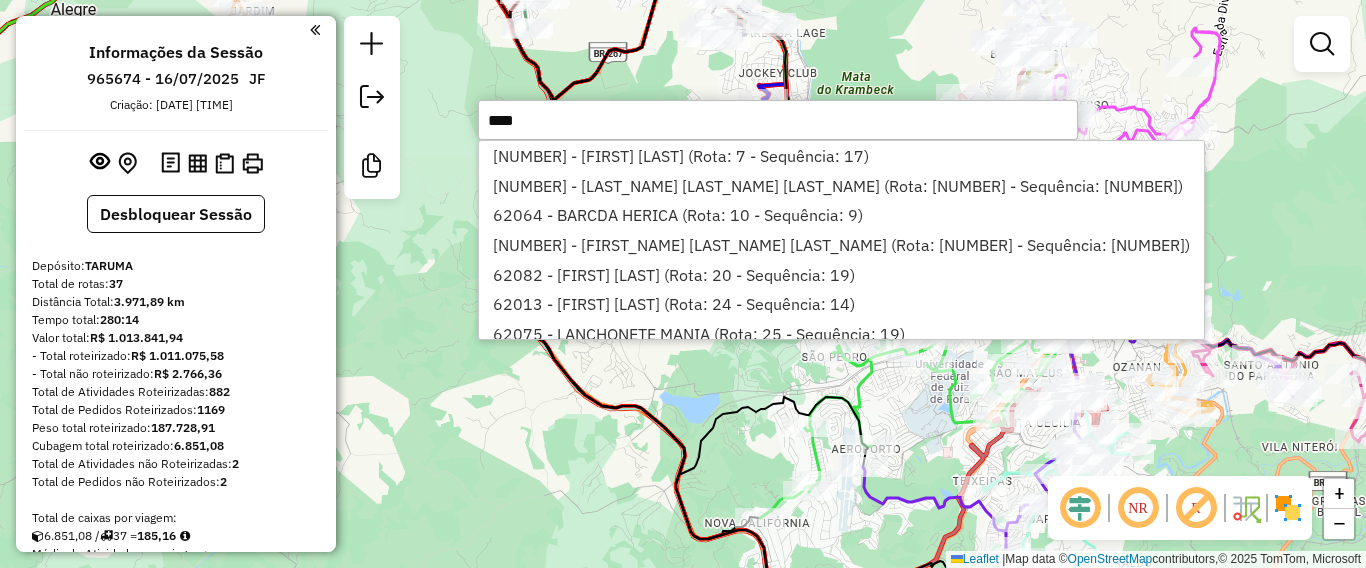 type on "*****" 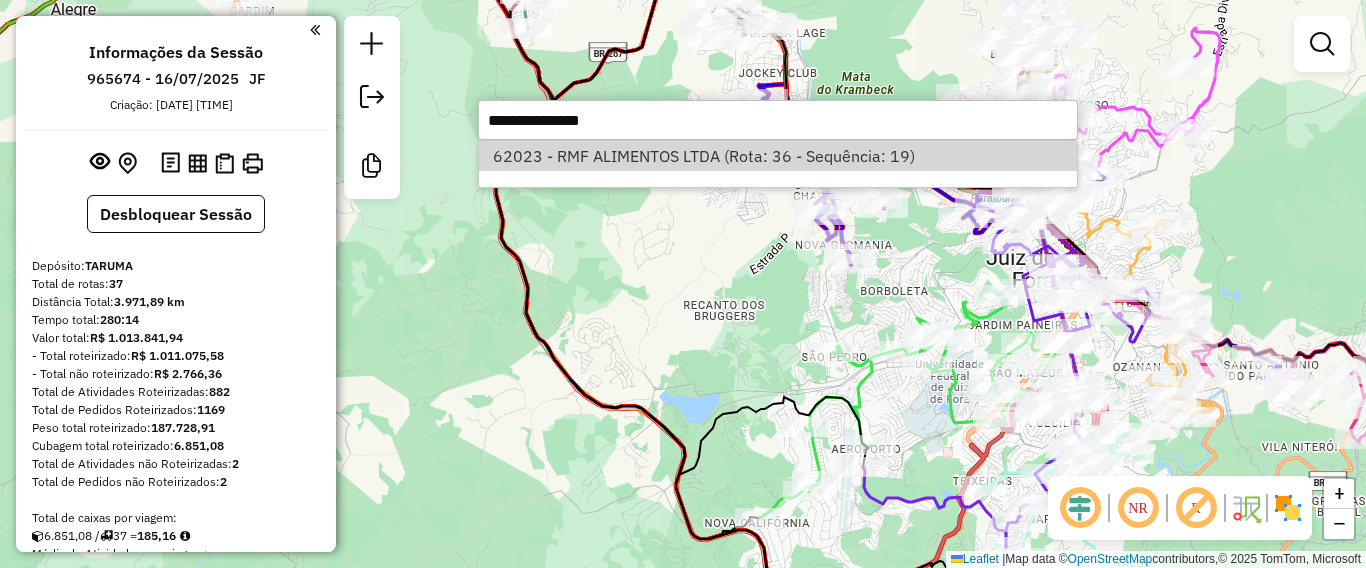select on "**********" 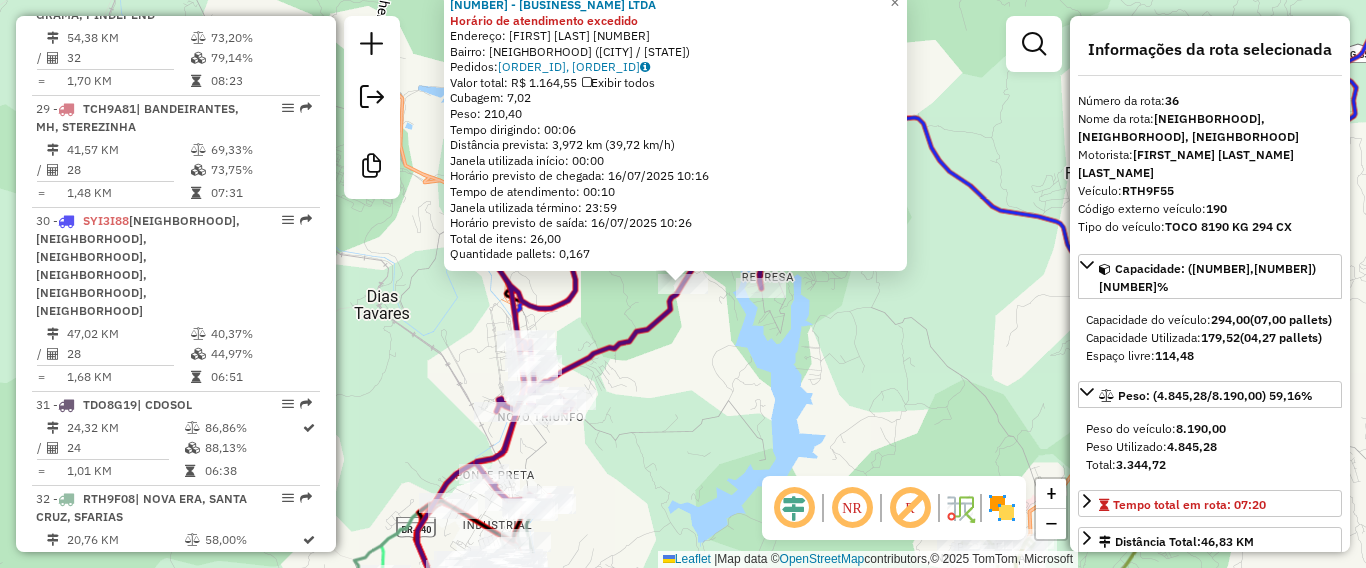 scroll, scrollTop: 4582, scrollLeft: 0, axis: vertical 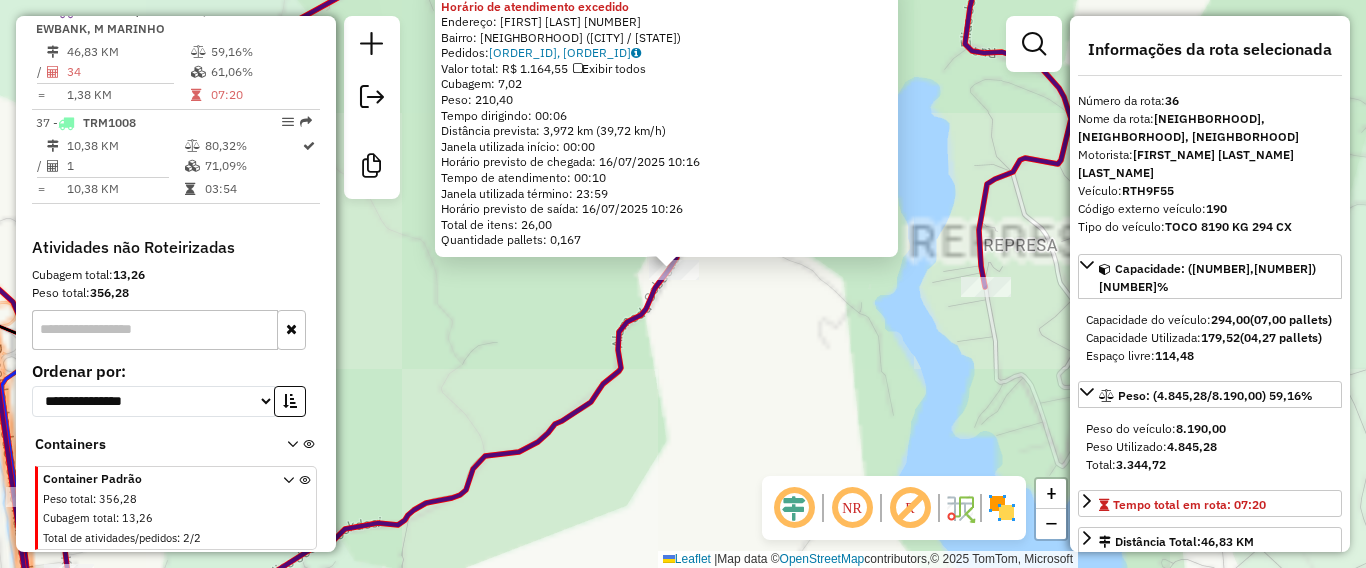 click on "62023 - RMF ALIMENTOS LTDA Horário de atendimento excedido  Endereço:  ELIAS JOSE MOCKDECI 3700   Bairro: BARREIRA DO TRIUNFO (JUIZ DE FORA / MG)   Pedidos:  15151586, 15150543   Valor total: R$ 1.164,55   Exibir todos   Cubagem: 7,02  Peso: 210,40  Tempo dirigindo: 00:06   Distância prevista: 3,972 km (39,72 km/h)   Janela utilizada início: 00:00   Horário previsto de chegada: 16/07/2025 10:16   Tempo de atendimento: 00:10   Janela utilizada término: 23:59   Horário previsto de saída: 16/07/2025 10:26   Total de itens: 26,00   Quantidade pallets: 0,167  × Janela de atendimento Grade de atendimento Capacidade Transportadoras Veículos Cliente Pedidos  Rotas Selecione os dias de semana para filtrar as janelas de atendimento  Seg   Ter   Qua   Qui   Sex   Sáb   Dom  Informe o período da janela de atendimento: De: Até:  Filtrar exatamente a janela do cliente  Considerar janela de atendimento padrão  Selecione os dias de semana para filtrar as grades de atendimento  Seg   Ter   Qua   Qui   Sex   Dom" 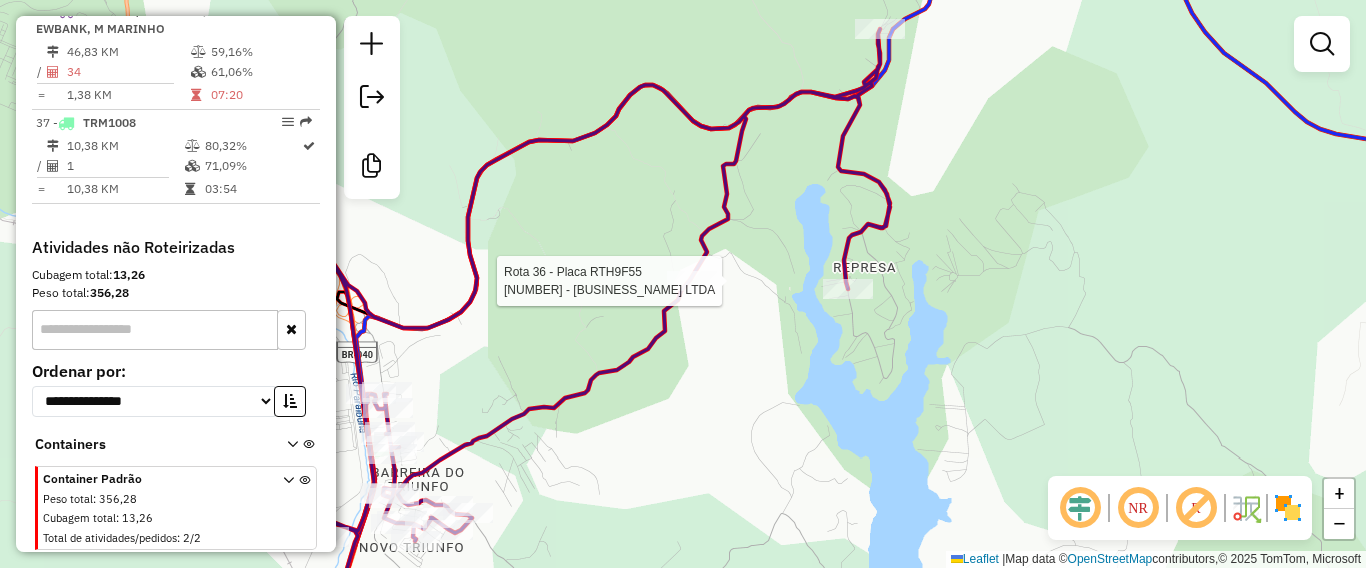 select on "**********" 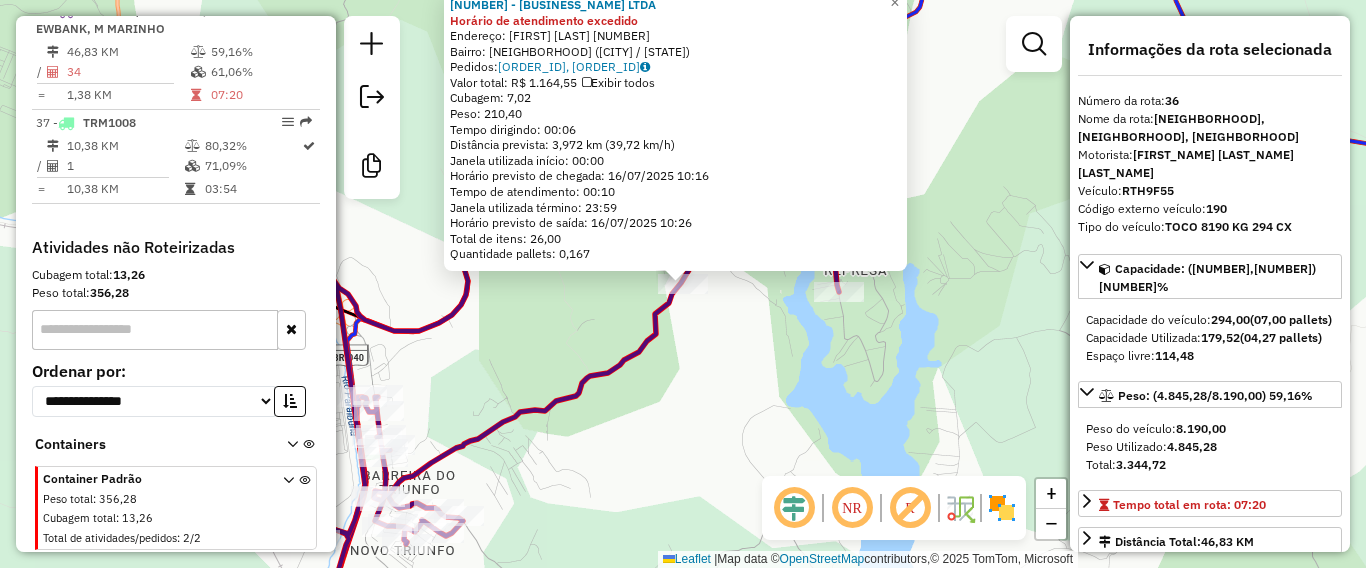 click on "62023 - RMF ALIMENTOS LTDA Horário de atendimento excedido  Endereço:  ELIAS JOSE MOCKDECI 3700   Bairro: BARREIRA DO TRIUNFO (JUIZ DE FORA / MG)   Pedidos:  15151586, 15150543   Valor total: R$ 1.164,55   Exibir todos   Cubagem: 7,02  Peso: 210,40  Tempo dirigindo: 00:06   Distância prevista: 3,972 km (39,72 km/h)   Janela utilizada início: 00:00   Horário previsto de chegada: 16/07/2025 10:16   Tempo de atendimento: 00:10   Janela utilizada término: 23:59   Horário previsto de saída: 16/07/2025 10:26   Total de itens: 26,00   Quantidade pallets: 0,167  × Janela de atendimento Grade de atendimento Capacidade Transportadoras Veículos Cliente Pedidos  Rotas Selecione os dias de semana para filtrar as janelas de atendimento  Seg   Ter   Qua   Qui   Sex   Sáb   Dom  Informe o período da janela de atendimento: De: Até:  Filtrar exatamente a janela do cliente  Considerar janela de atendimento padrão  Selecione os dias de semana para filtrar as grades de atendimento  Seg   Ter   Qua   Qui   Sex   Dom" 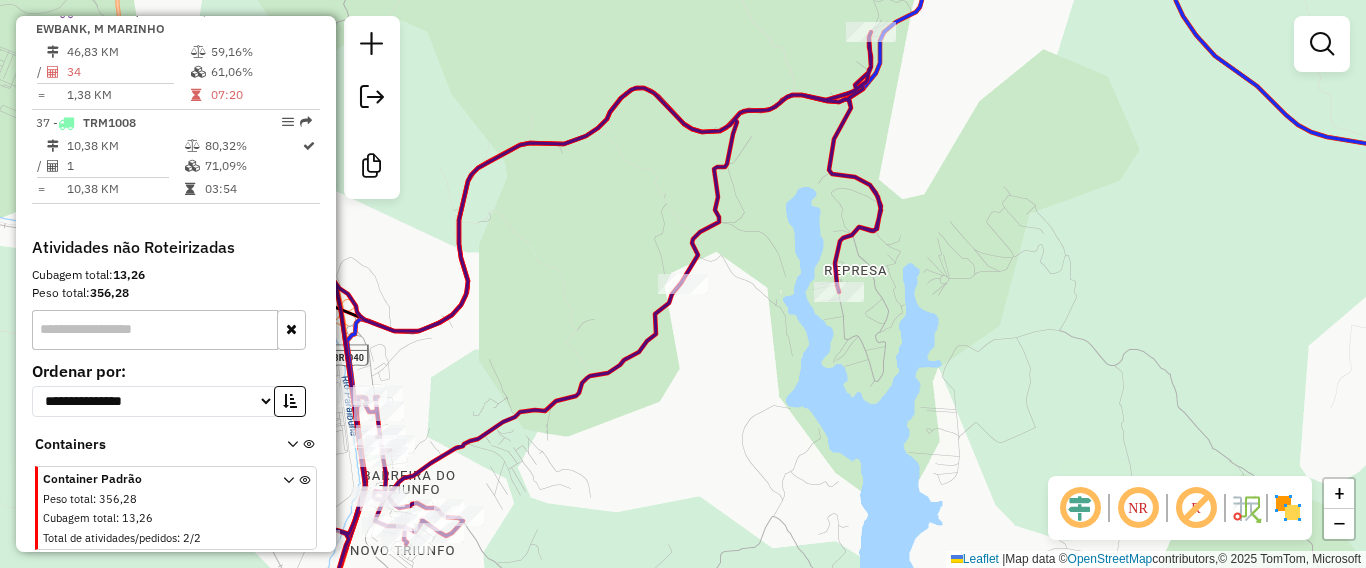 click on "Janela de atendimento Grade de atendimento Capacidade Transportadoras Veículos Cliente Pedidos  Rotas Selecione os dias de semana para filtrar as janelas de atendimento  Seg   Ter   Qua   Qui   Sex   Sáb   Dom  Informe o período da janela de atendimento: De: Até:  Filtrar exatamente a janela do cliente  Considerar janela de atendimento padrão  Selecione os dias de semana para filtrar as grades de atendimento  Seg   Ter   Qua   Qui   Sex   Sáb   Dom   Considerar clientes sem dia de atendimento cadastrado  Clientes fora do dia de atendimento selecionado Filtrar as atividades entre os valores definidos abaixo:  Peso mínimo:   Peso máximo:   Cubagem mínima:   Cubagem máxima:   De:   Até:  Filtrar as atividades entre o tempo de atendimento definido abaixo:  De:   Até:   Considerar capacidade total dos clientes não roteirizados Transportadora: Selecione um ou mais itens Tipo de veículo: Selecione um ou mais itens Veículo: Selecione um ou mais itens Motorista: Selecione um ou mais itens Nome: Rótulo:" 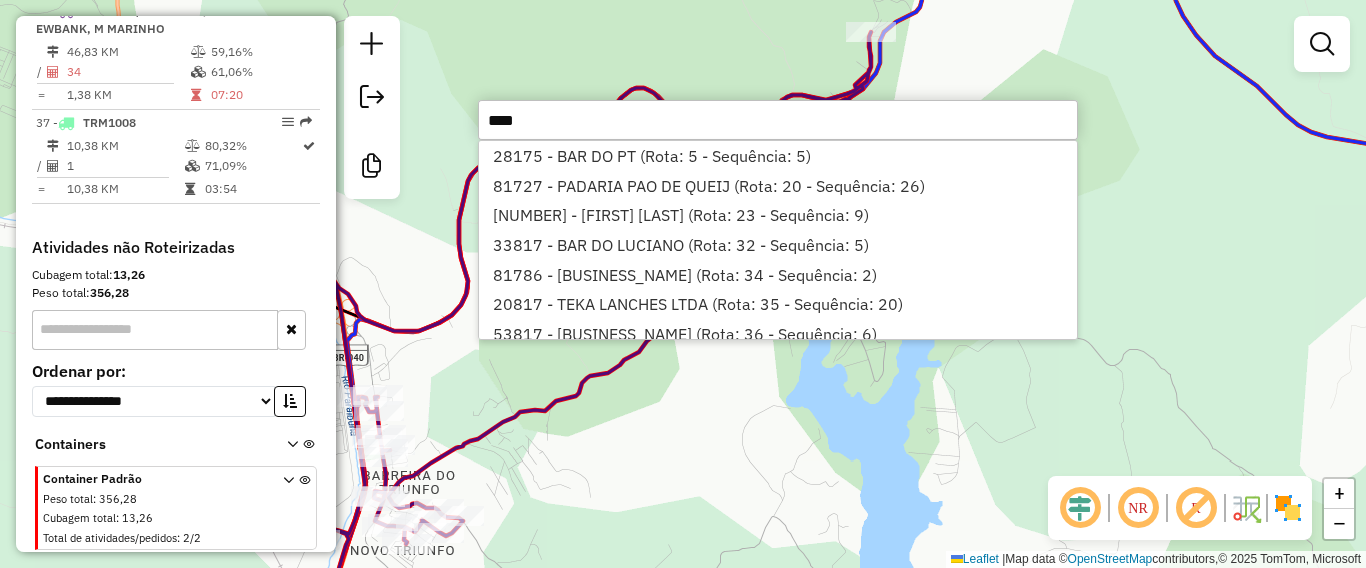 type on "*****" 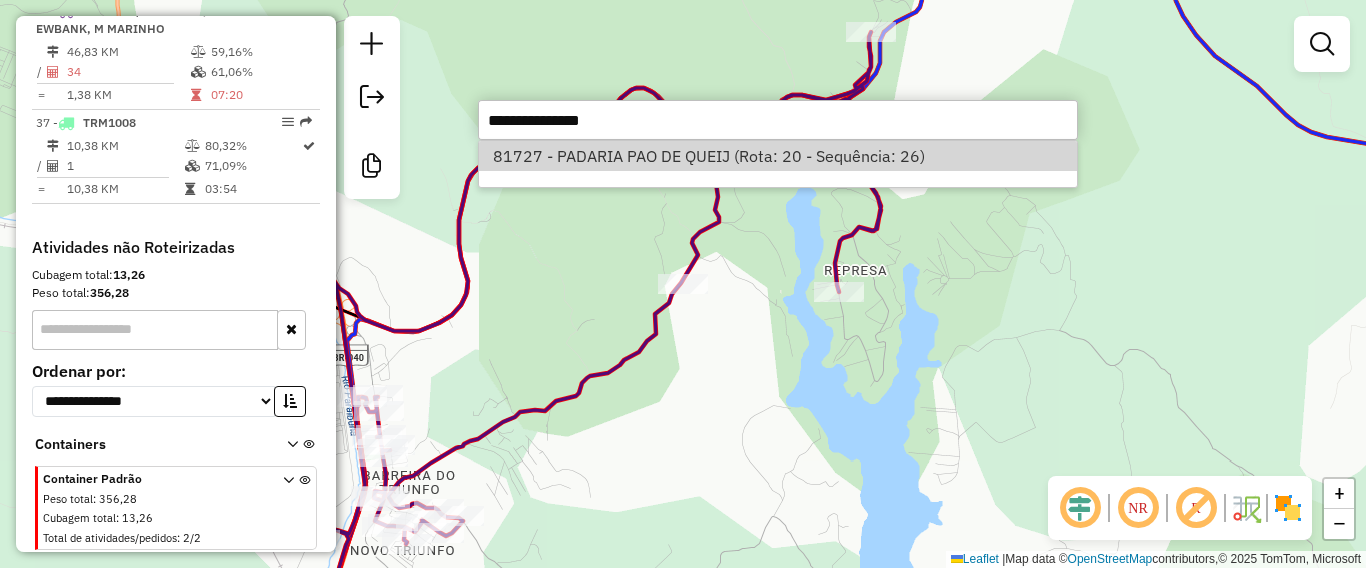 select on "**********" 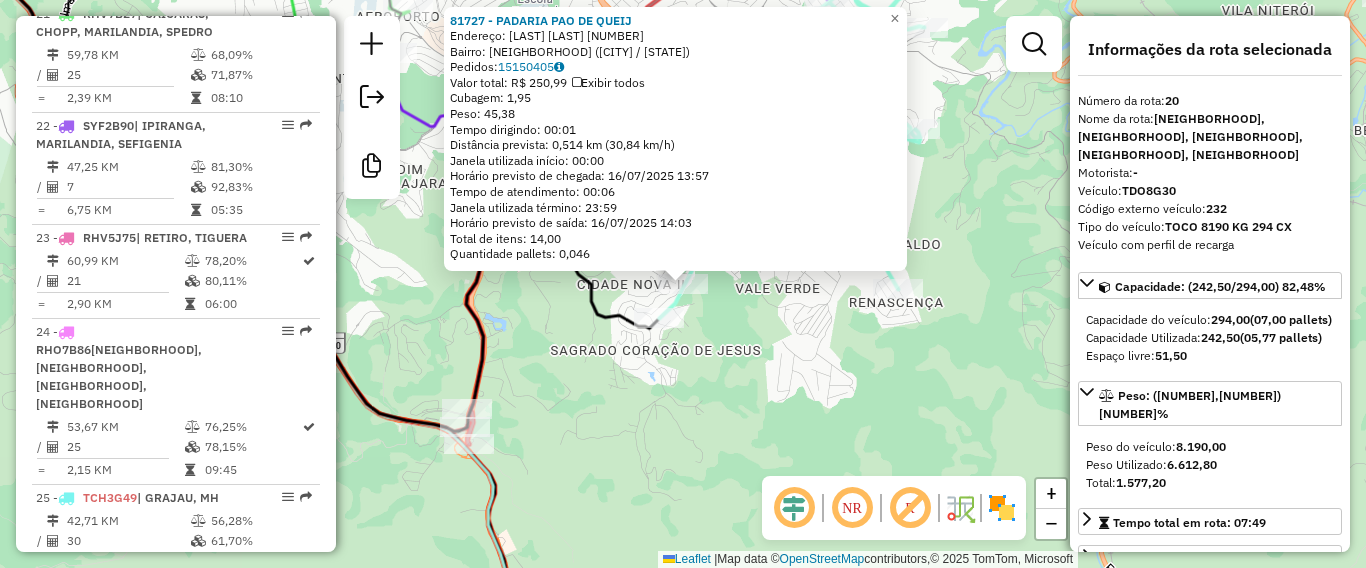 scroll, scrollTop: 2754, scrollLeft: 0, axis: vertical 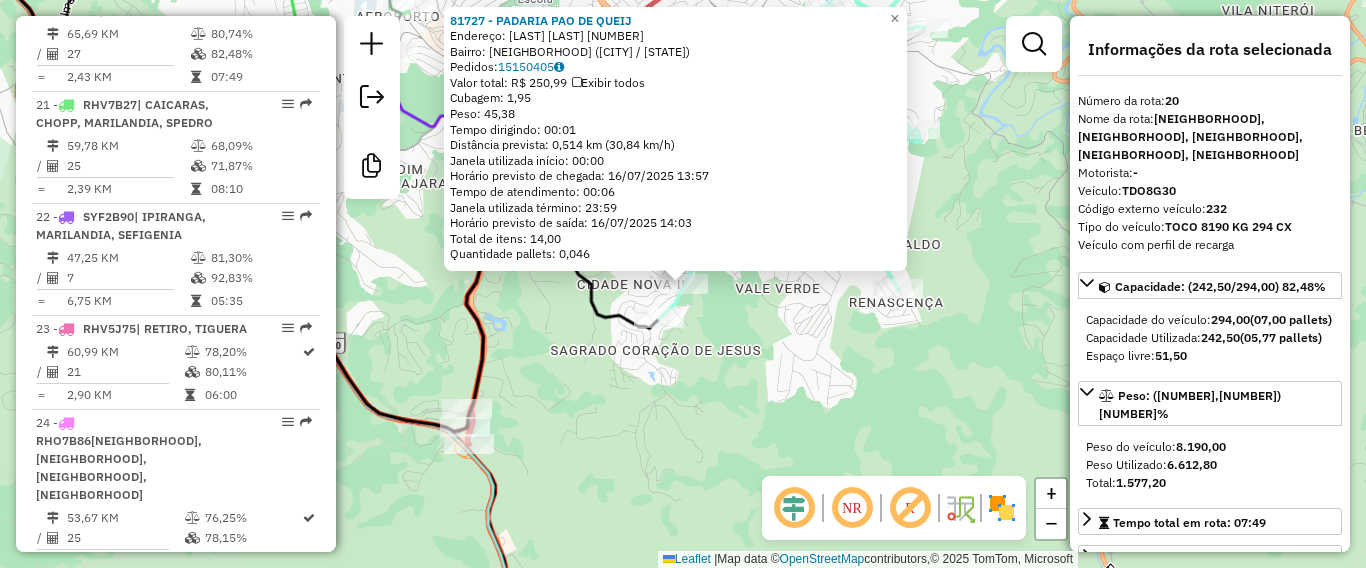 click on "81727 - PADARIA PAO DE QUEIJ  Endereço:  MARCIANO PINTO 940   Bairro: SANTA EFIGENIA (JUIZ DE FORA / MG)   Pedidos:  15150405   Valor total: R$ 250,99   Exibir todos   Cubagem: 1,95  Peso: 45,38  Tempo dirigindo: 00:01   Distância prevista: 0,514 km (30,84 km/h)   Janela utilizada início: 00:00   Horário previsto de chegada: 16/07/2025 13:57   Tempo de atendimento: 00:06   Janela utilizada término: 23:59   Horário previsto de saída: 16/07/2025 14:03   Total de itens: 14,00   Quantidade pallets: 0,046  × Janela de atendimento Grade de atendimento Capacidade Transportadoras Veículos Cliente Pedidos  Rotas Selecione os dias de semana para filtrar as janelas de atendimento  Seg   Ter   Qua   Qui   Sex   Sáb   Dom  Informe o período da janela de atendimento: De: Até:  Filtrar exatamente a janela do cliente  Considerar janela de atendimento padrão  Selecione os dias de semana para filtrar as grades de atendimento  Seg   Ter   Qua   Qui   Sex   Sáb   Dom   Peso mínimo:   Peso máximo:   De:   Até:  +" 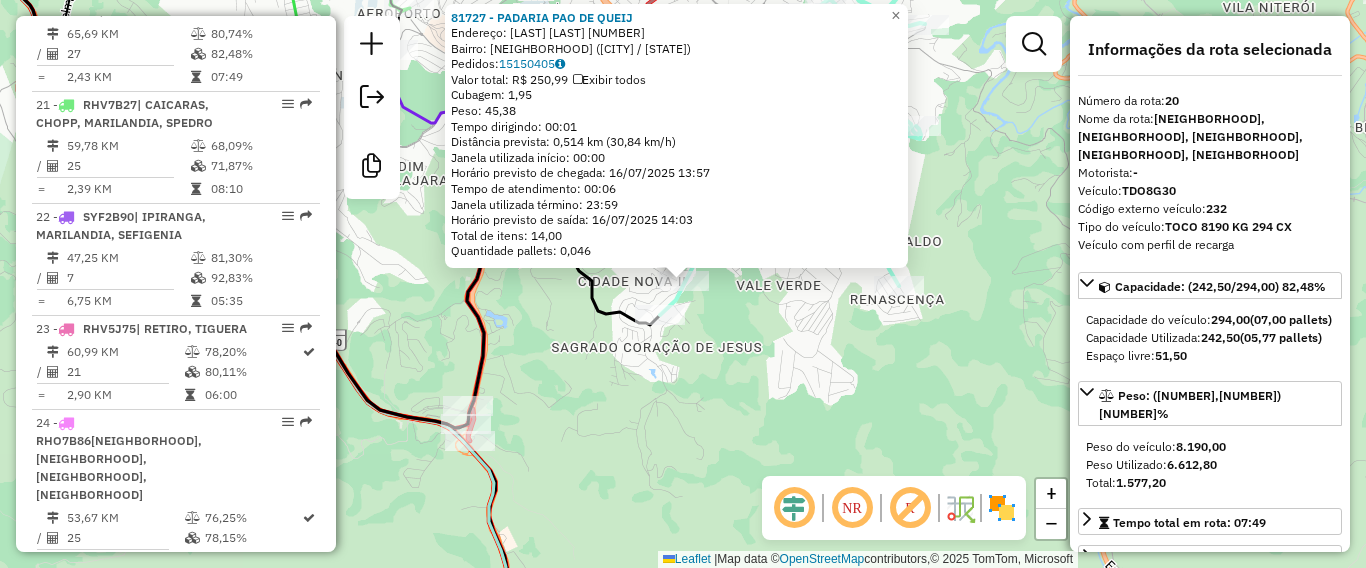 click on "81727 - PADARIA PAO DE QUEIJ  Endereço:  MARCIANO PINTO 940   Bairro: SANTA EFIGENIA (JUIZ DE FORA / MG)   Pedidos:  15150405   Valor total: R$ 250,99   Exibir todos   Cubagem: 1,95  Peso: 45,38  Tempo dirigindo: 00:01   Distância prevista: 0,514 km (30,84 km/h)   Janela utilizada início: 00:00   Horário previsto de chegada: 16/07/2025 13:57   Tempo de atendimento: 00:06   Janela utilizada término: 23:59   Horário previsto de saída: 16/07/2025 14:03   Total de itens: 14,00   Quantidade pallets: 0,046  × Janela de atendimento Grade de atendimento Capacidade Transportadoras Veículos Cliente Pedidos  Rotas Selecione os dias de semana para filtrar as janelas de atendimento  Seg   Ter   Qua   Qui   Sex   Sáb   Dom  Informe o período da janela de atendimento: De: Até:  Filtrar exatamente a janela do cliente  Considerar janela de atendimento padrão  Selecione os dias de semana para filtrar as grades de atendimento  Seg   Ter   Qua   Qui   Sex   Sáb   Dom   Peso mínimo:   Peso máximo:   De:   Até:  +" 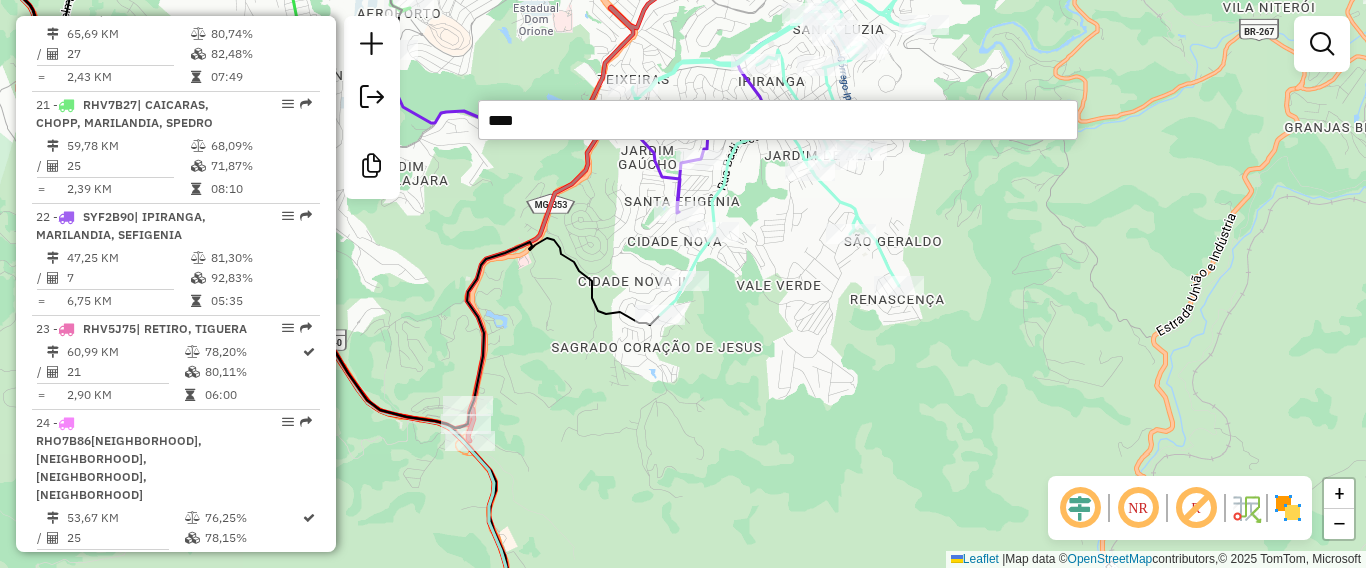 type on "*****" 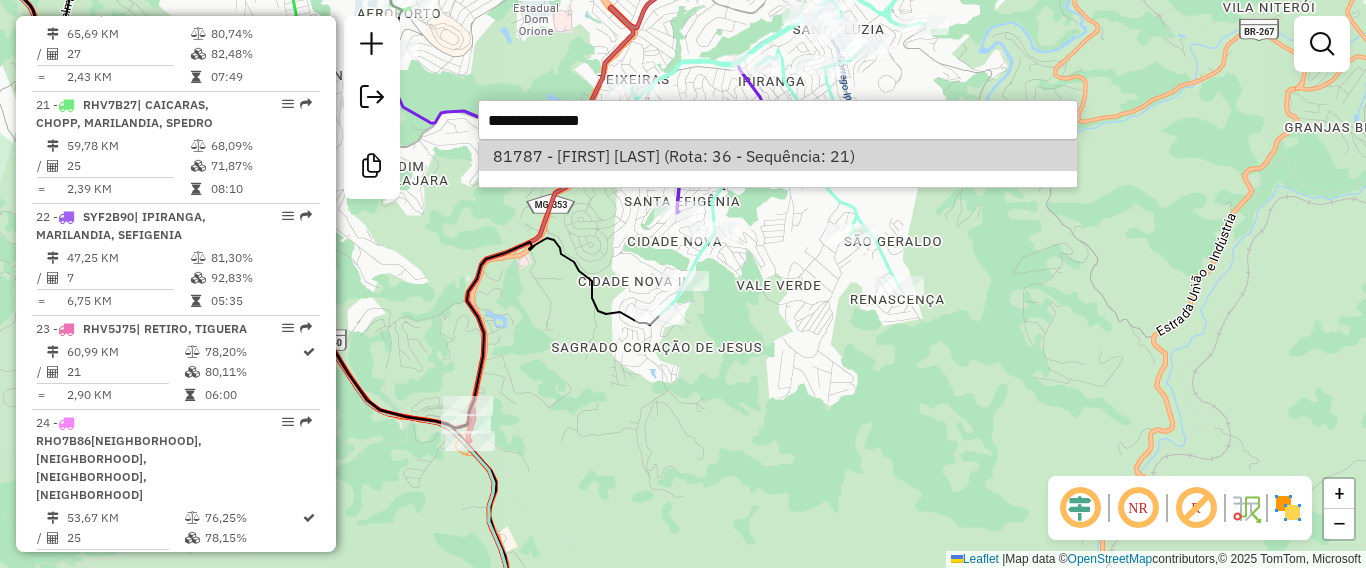 select on "**********" 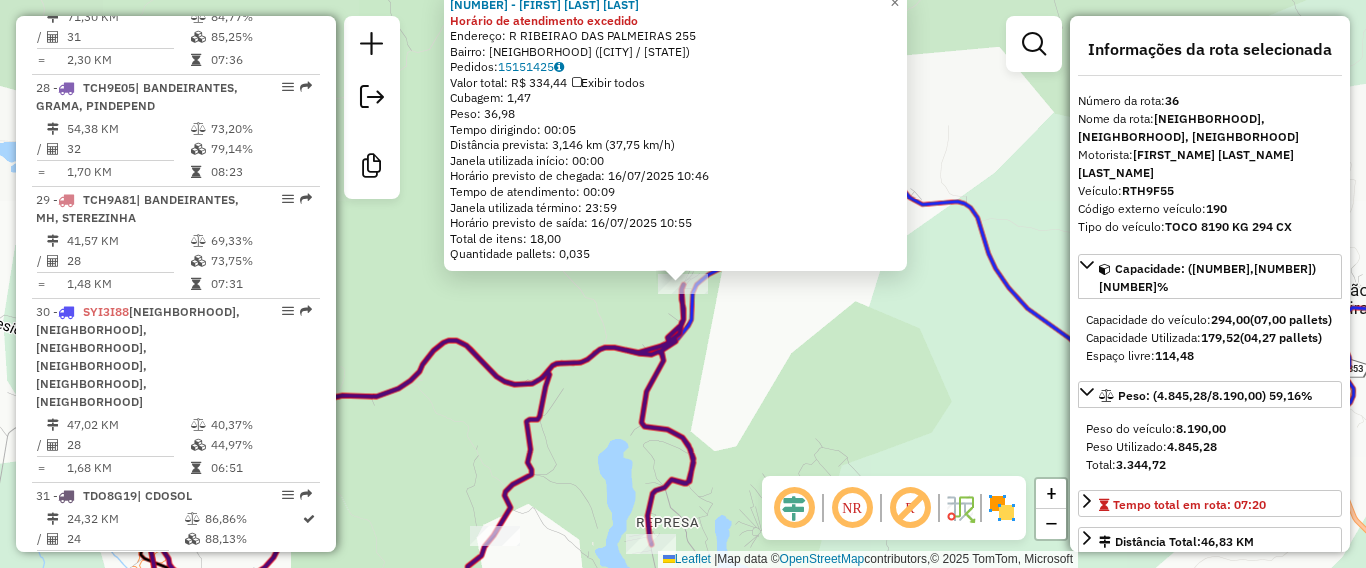 scroll, scrollTop: 4582, scrollLeft: 0, axis: vertical 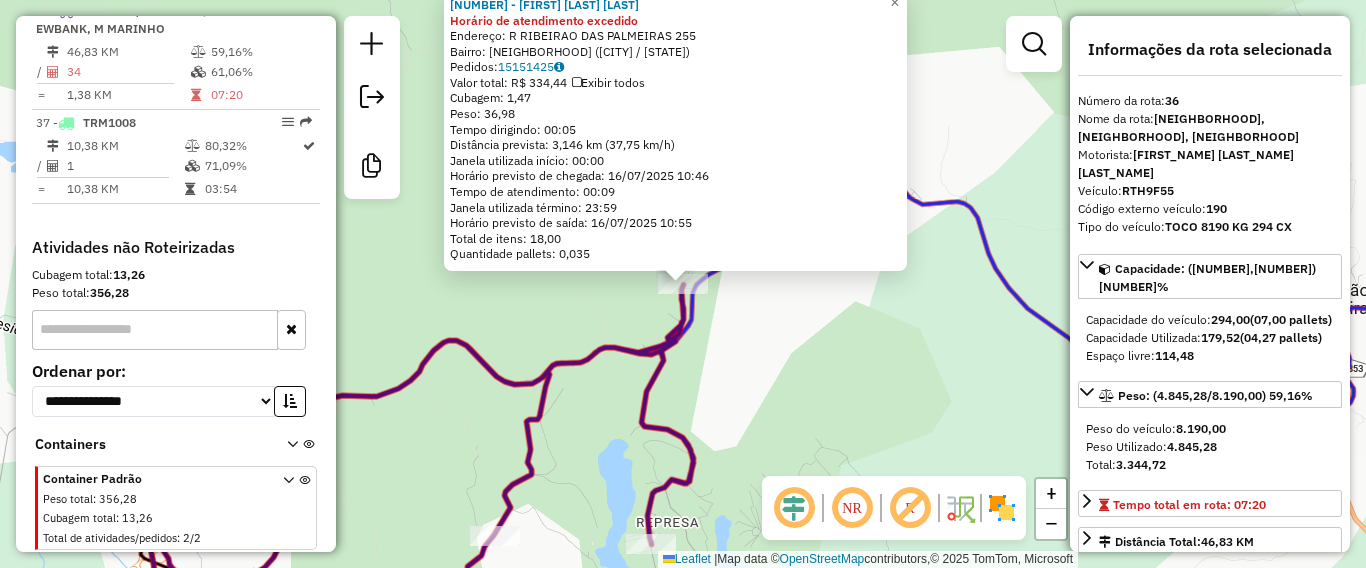 click on "81787 - REGINALDO ANTONIO DA Horário de atendimento excedido  Endereço: R   RIBEIRAO DAS PALMEIRAS        255   Bairro: NAUTICO (JUIZ DE FORA / MG)   Pedidos:  15151425   Valor total: R$ 334,44   Exibir todos   Cubagem: 1,47  Peso: 36,98  Tempo dirigindo: 00:05   Distância prevista: 3,146 km (37,75 km/h)   Janela utilizada início: 00:00   Horário previsto de chegada: 16/07/2025 10:46   Tempo de atendimento: 00:09   Janela utilizada término: 23:59   Horário previsto de saída: 16/07/2025 10:55   Total de itens: 18,00   Quantidade pallets: 0,035  × Janela de atendimento Grade de atendimento Capacidade Transportadoras Veículos Cliente Pedidos  Rotas Selecione os dias de semana para filtrar as janelas de atendimento  Seg   Ter   Qua   Qui   Sex   Sáb   Dom  Informe o período da janela de atendimento: De: Até:  Filtrar exatamente a janela do cliente  Considerar janela de atendimento padrão  Selecione os dias de semana para filtrar as grades de atendimento  Seg   Ter   Qua   Qui   Sex   Sáb   Dom  De:" 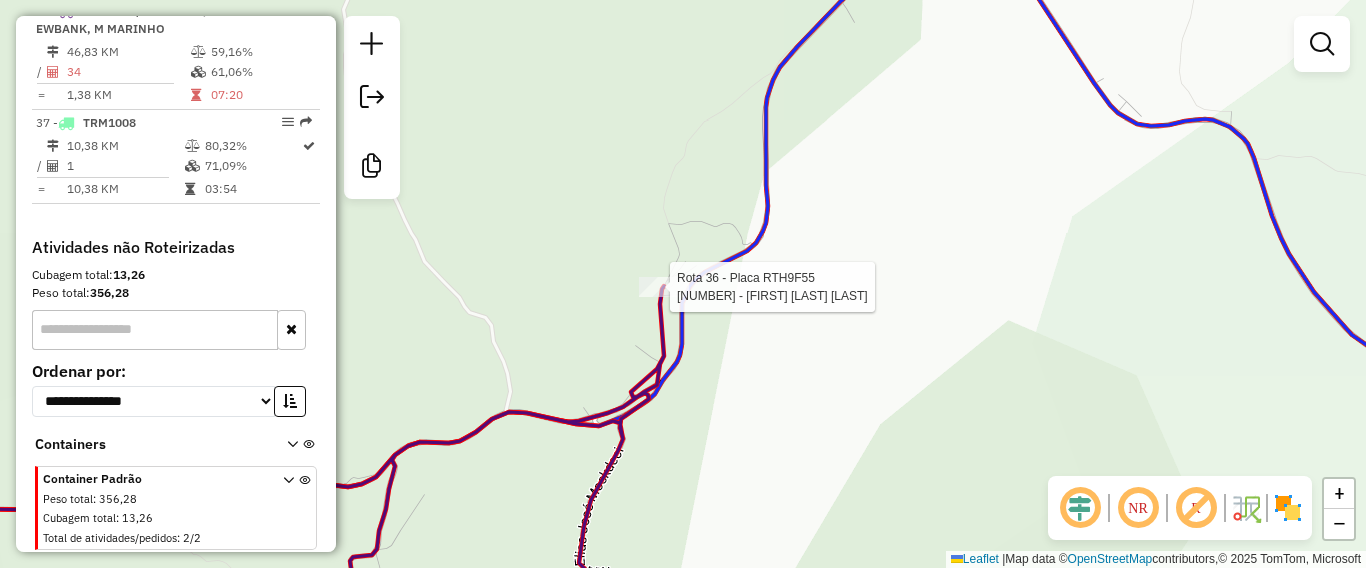 select on "**********" 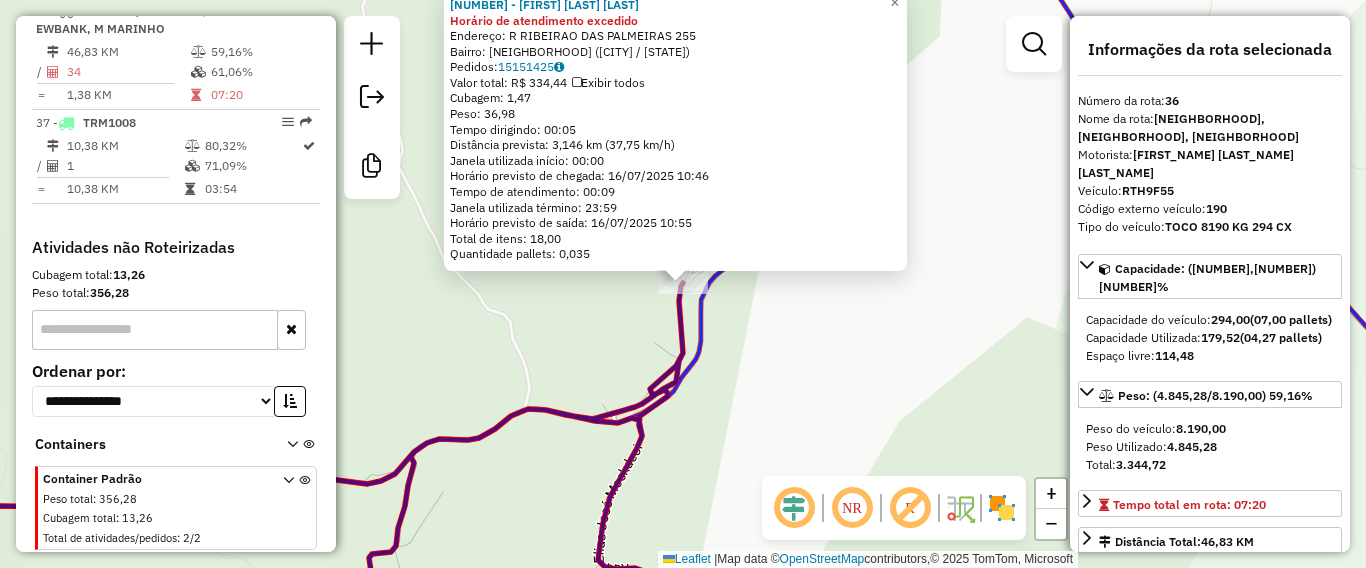 drag, startPoint x: 1043, startPoint y: 398, endPoint x: 514, endPoint y: 564, distance: 554.43396 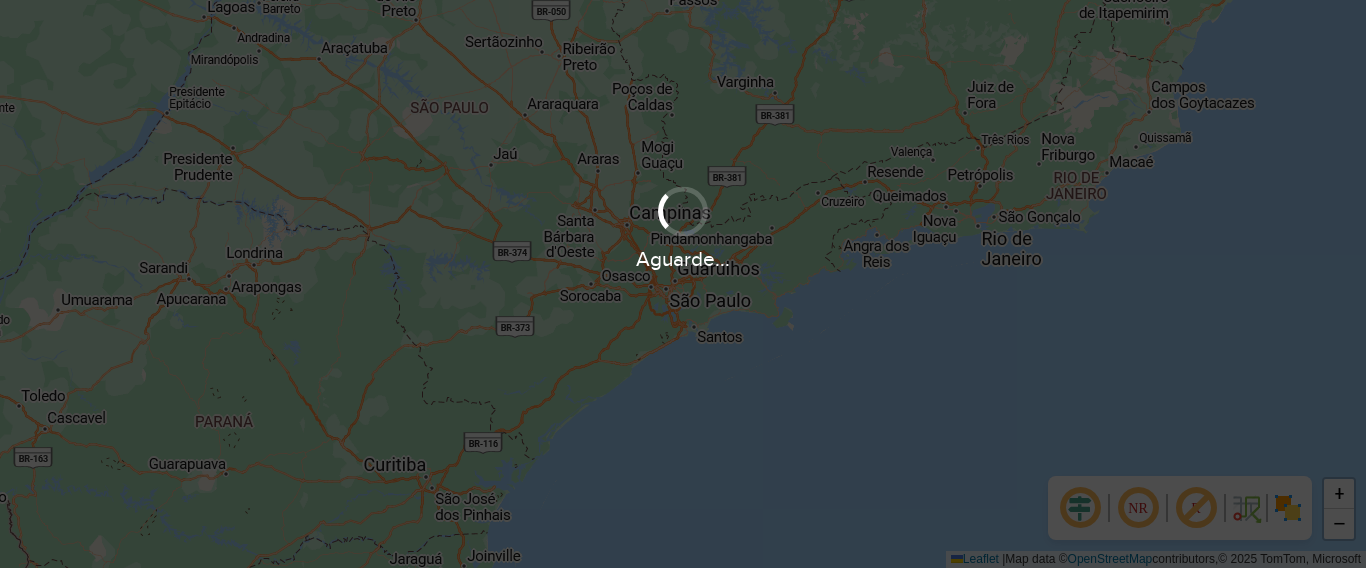 scroll, scrollTop: 0, scrollLeft: 0, axis: both 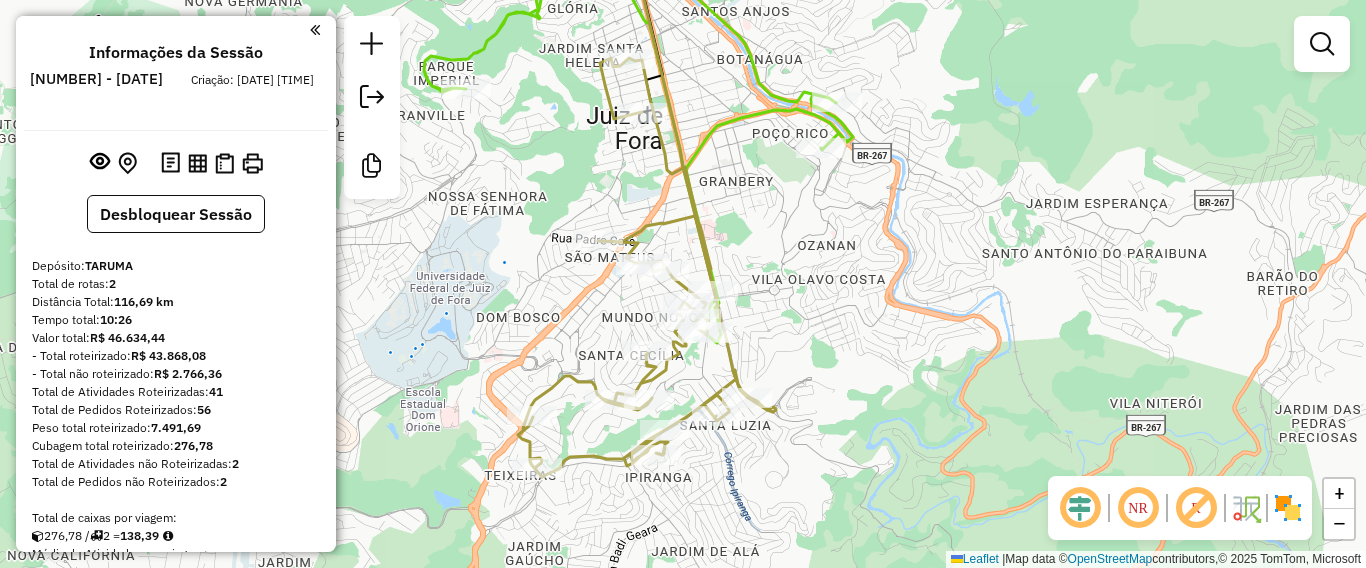 drag, startPoint x: 774, startPoint y: 228, endPoint x: 836, endPoint y: 393, distance: 176.264 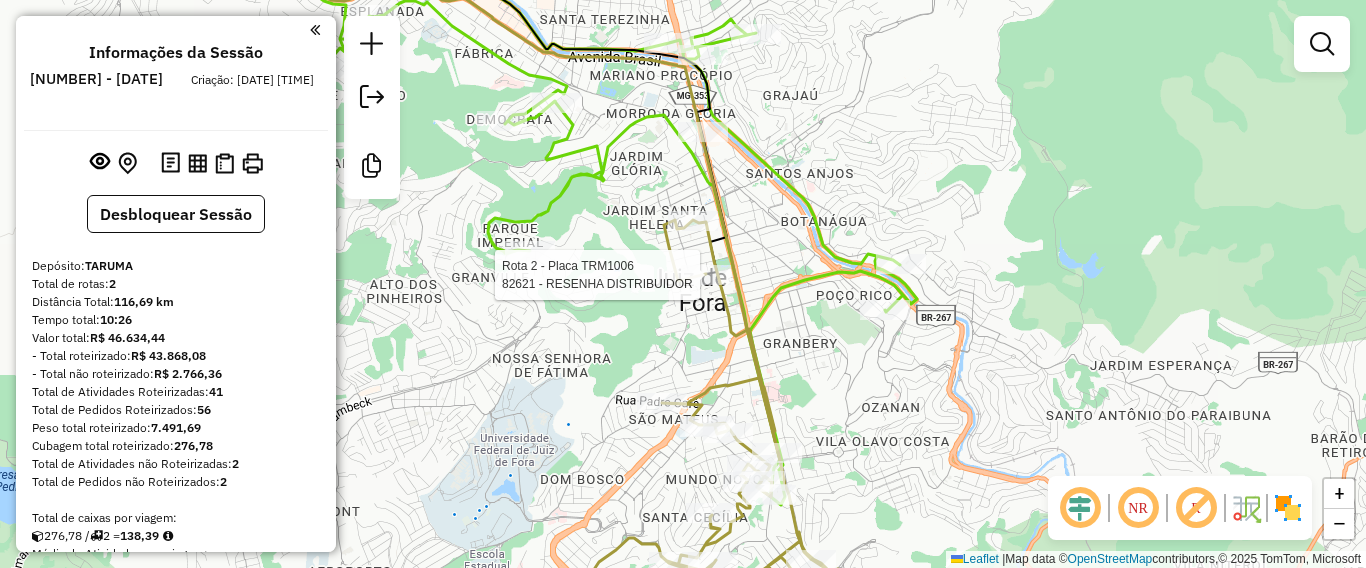 select on "**********" 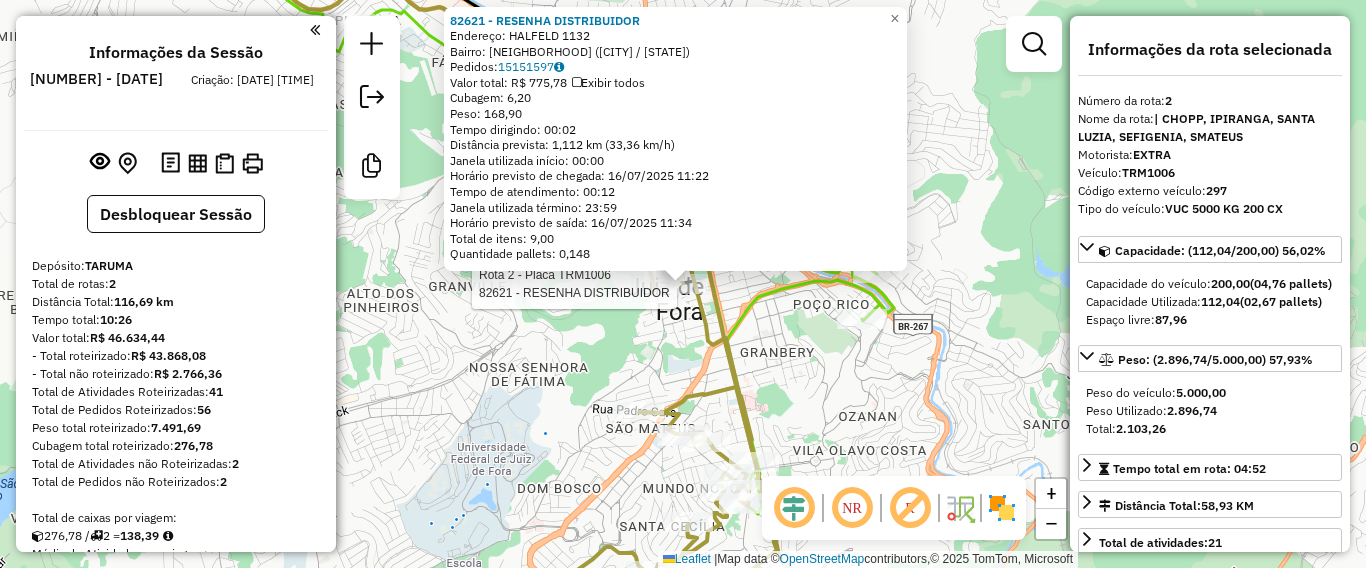 scroll, scrollTop: 872, scrollLeft: 0, axis: vertical 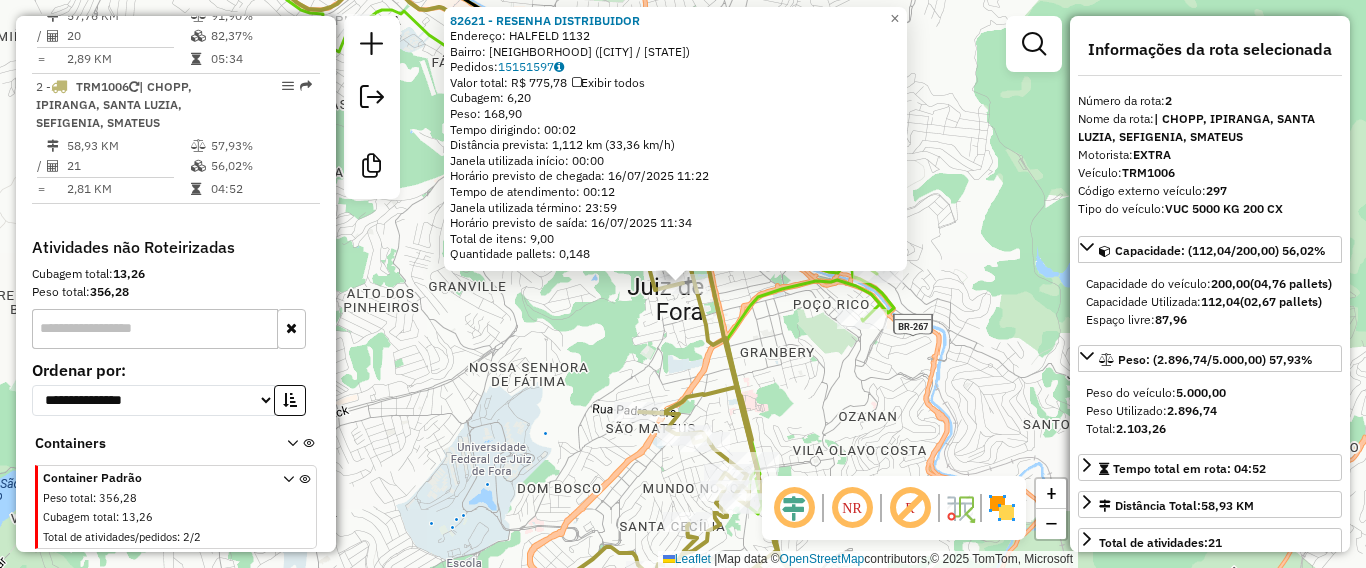 drag, startPoint x: 680, startPoint y: 329, endPoint x: 672, endPoint y: 320, distance: 12.0415945 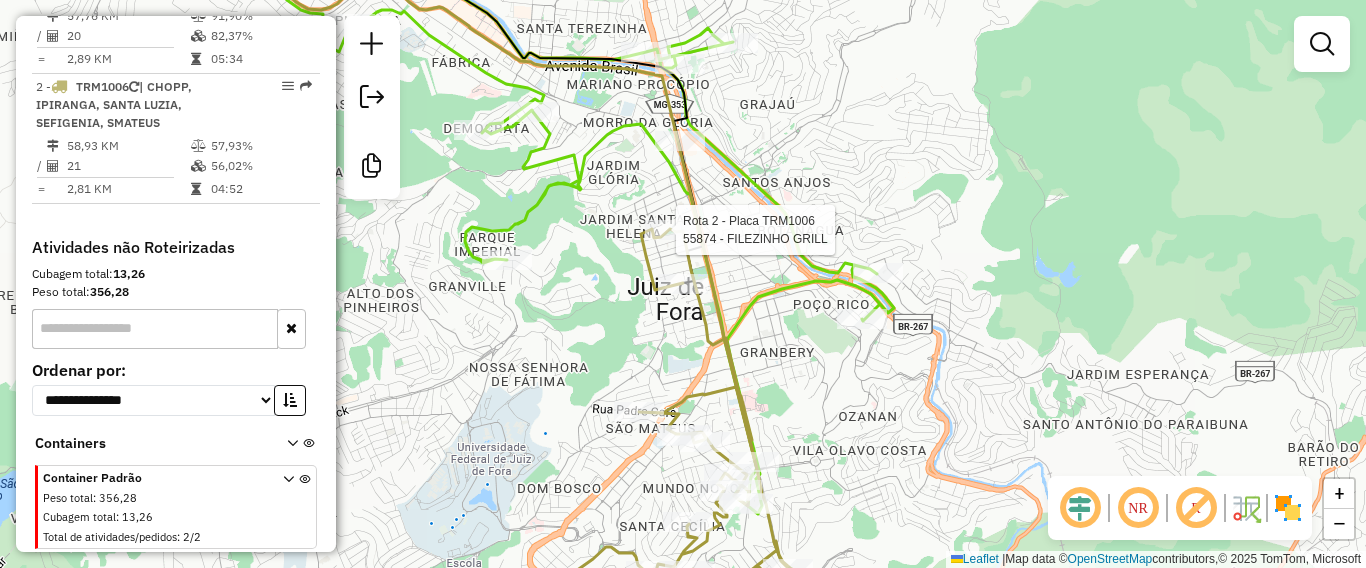 select on "**********" 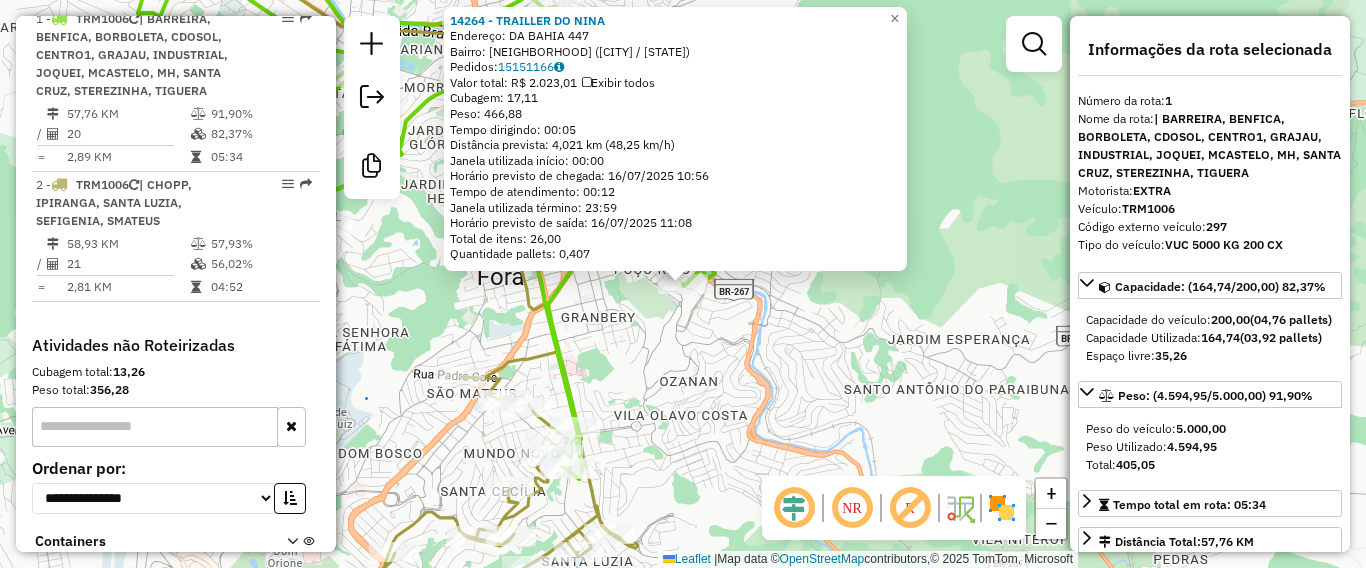 scroll, scrollTop: 764, scrollLeft: 0, axis: vertical 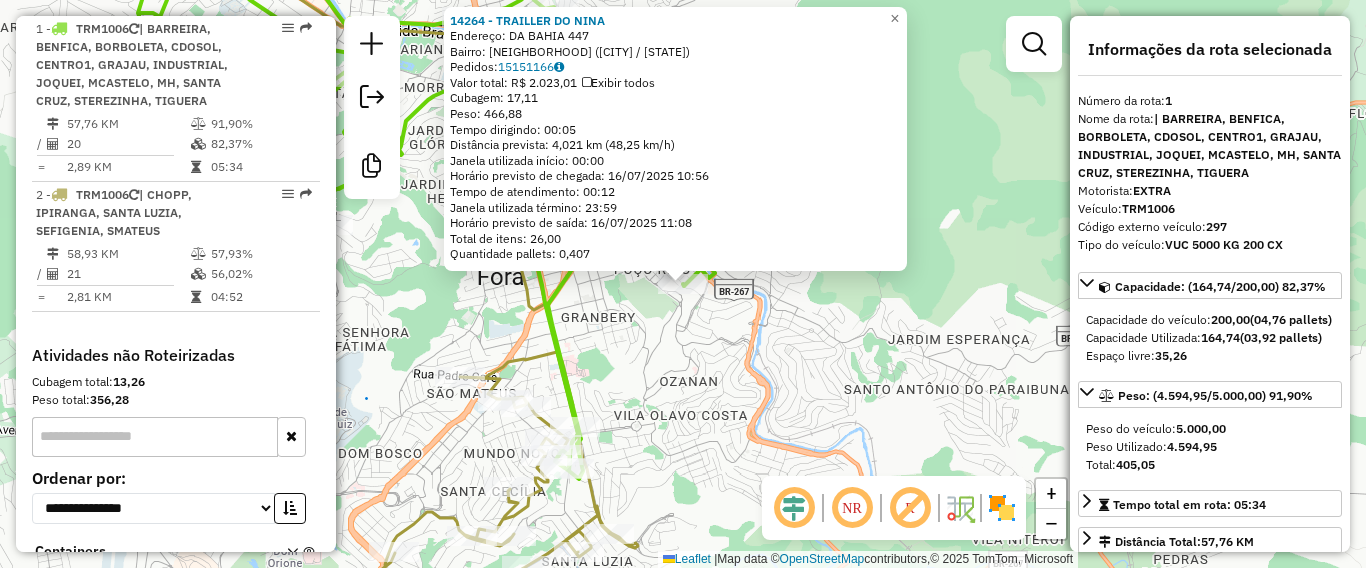 click on "14264 - TRAILLER DO NINA  Endereço:  DA BAHIA 447   Bairro: POCO RICO (JUIZ DE FORA / MG)   Pedidos:  15151166   Valor total: R$ 2.023,01   Exibir todos   Cubagem: 17,11  Peso: 466,88  Tempo dirigindo: 00:05   Distância prevista: 4,021 km (48,25 km/h)   Janela utilizada início: 00:00   Horário previsto de chegada: 16/07/2025 10:56   Tempo de atendimento: 00:12   Janela utilizada término: 23:59   Horário previsto de saída: 16/07/2025 11:08   Total de itens: 26,00   Quantidade pallets: 0,407  × Janela de atendimento Grade de atendimento Capacidade Transportadoras Veículos Cliente Pedidos  Rotas Selecione os dias de semana para filtrar as janelas de atendimento  Seg   Ter   Qua   Qui   Sex   Sáb   Dom  Informe o período da janela de atendimento: De: Até:  Filtrar exatamente a janela do cliente  Considerar janela de atendimento padrão  Selecione os dias de semana para filtrar as grades de atendimento  Seg   Ter   Qua   Qui   Sex   Sáb   Dom   Considerar clientes sem dia de atendimento cadastrado De:" 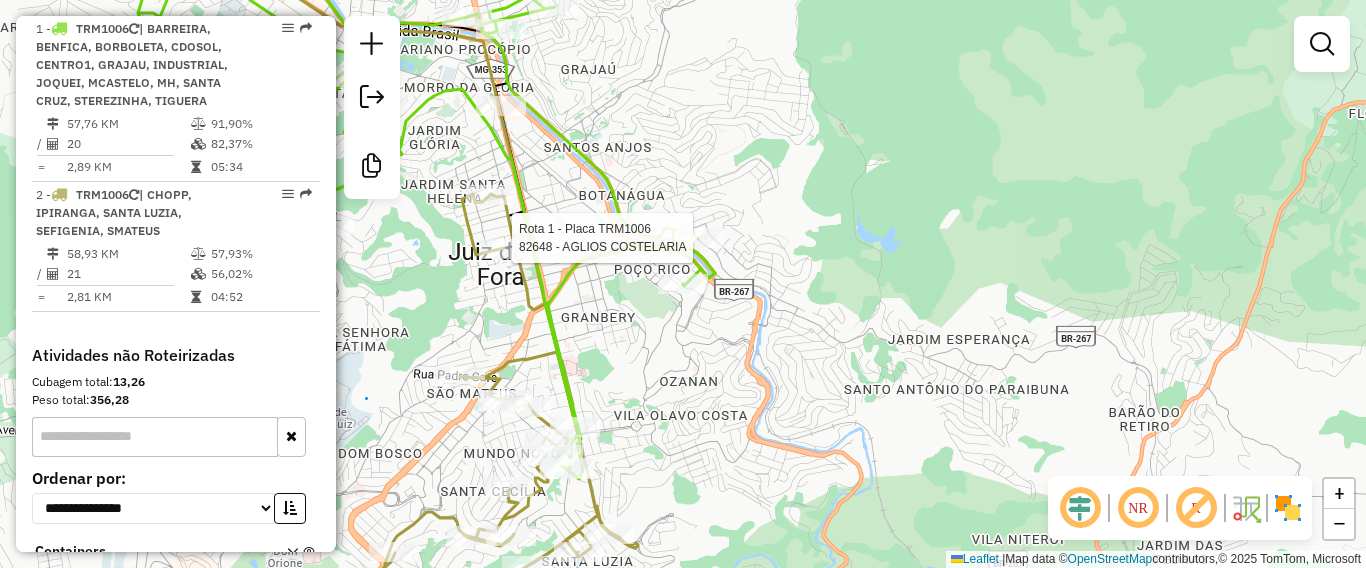 click 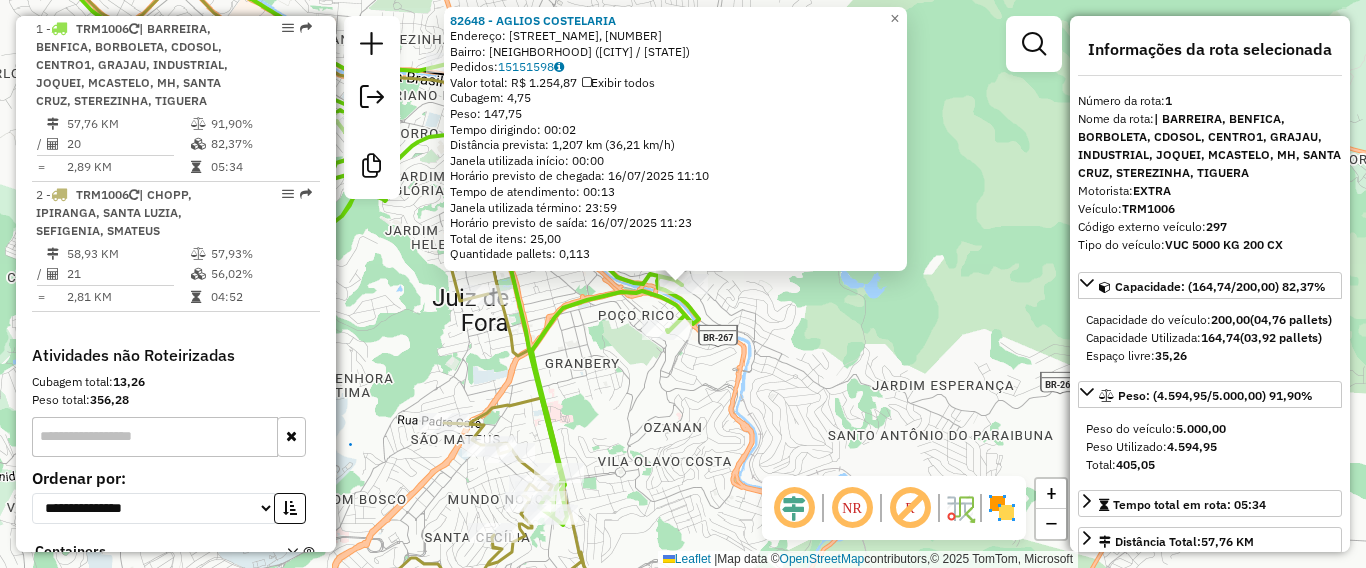 click on "82648 - AGLIOS COSTELARIA  Endereço: Avenida Sete de Setembro, 324   Bairro: Costa Carvalho (Juiz de Fora / MG)   Pedidos:  15151598   Valor total: R$ 1.254,87   Exibir todos   Cubagem: 4,75  Peso: 147,75  Tempo dirigindo: 00:02   Distância prevista: 1,207 km (36,21 km/h)   Janela utilizada início: 00:00   Horário previsto de chegada: 16/07/2025 11:10   Tempo de atendimento: 00:13   Janela utilizada término: 23:59   Horário previsto de saída: 16/07/2025 11:23   Total de itens: 25,00   Quantidade pallets: 0,113  × Janela de atendimento Grade de atendimento Capacidade Transportadoras Veículos Cliente Pedidos  Rotas Selecione os dias de semana para filtrar as janelas de atendimento  Seg   Ter   Qua   Qui   Sex   Sáb   Dom  Informe o período da janela de atendimento: De: Até:  Filtrar exatamente a janela do cliente  Considerar janela de atendimento padrão  Selecione os dias de semana para filtrar as grades de atendimento  Seg   Ter   Qua   Qui   Sex   Sáb   Dom   Peso mínimo:   Peso máximo:   De:" 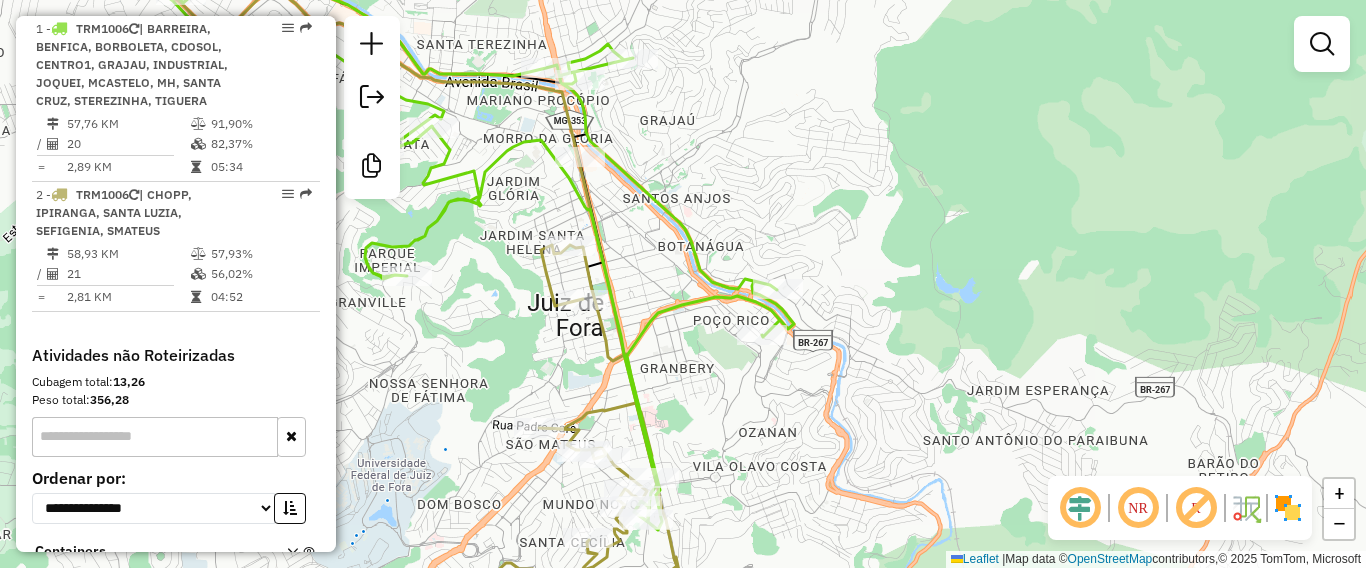 drag, startPoint x: 753, startPoint y: 365, endPoint x: 849, endPoint y: 370, distance: 96.13012 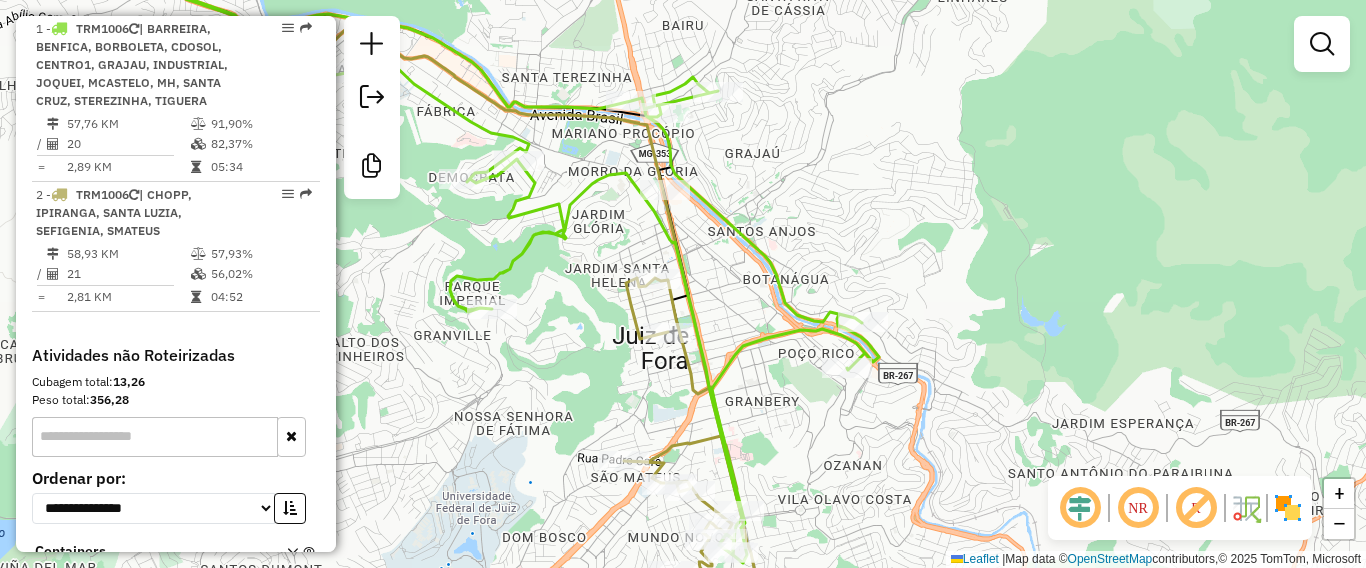drag, startPoint x: 773, startPoint y: 305, endPoint x: 801, endPoint y: 327, distance: 35.608986 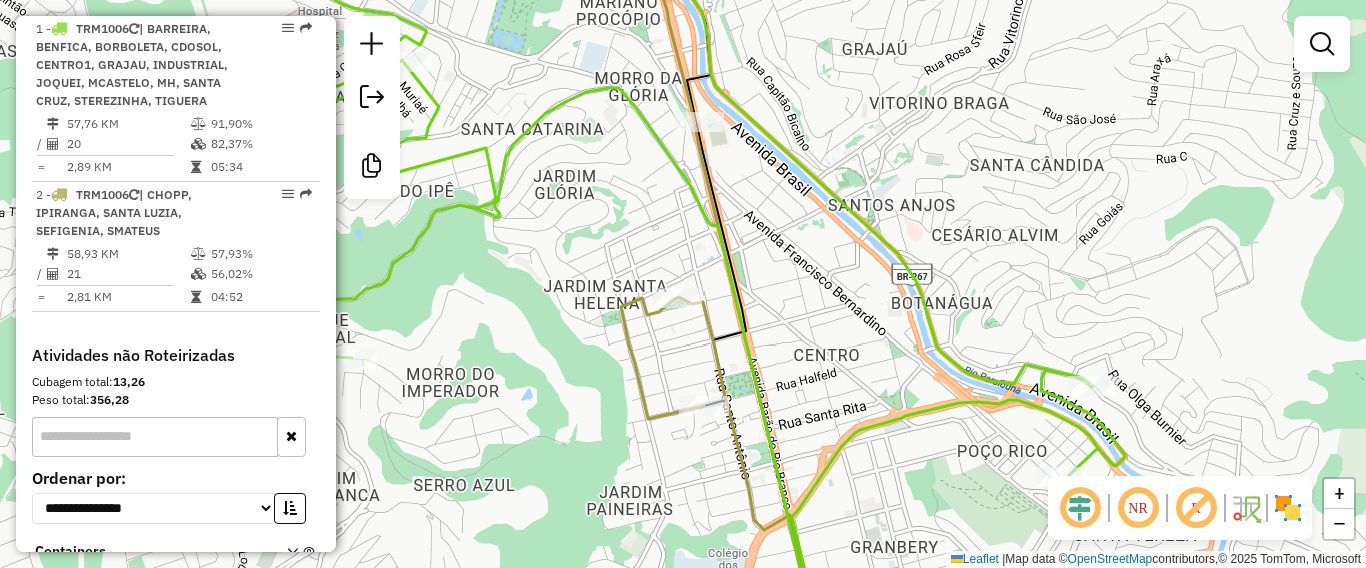 drag, startPoint x: 832, startPoint y: 397, endPoint x: 786, endPoint y: 344, distance: 70.178345 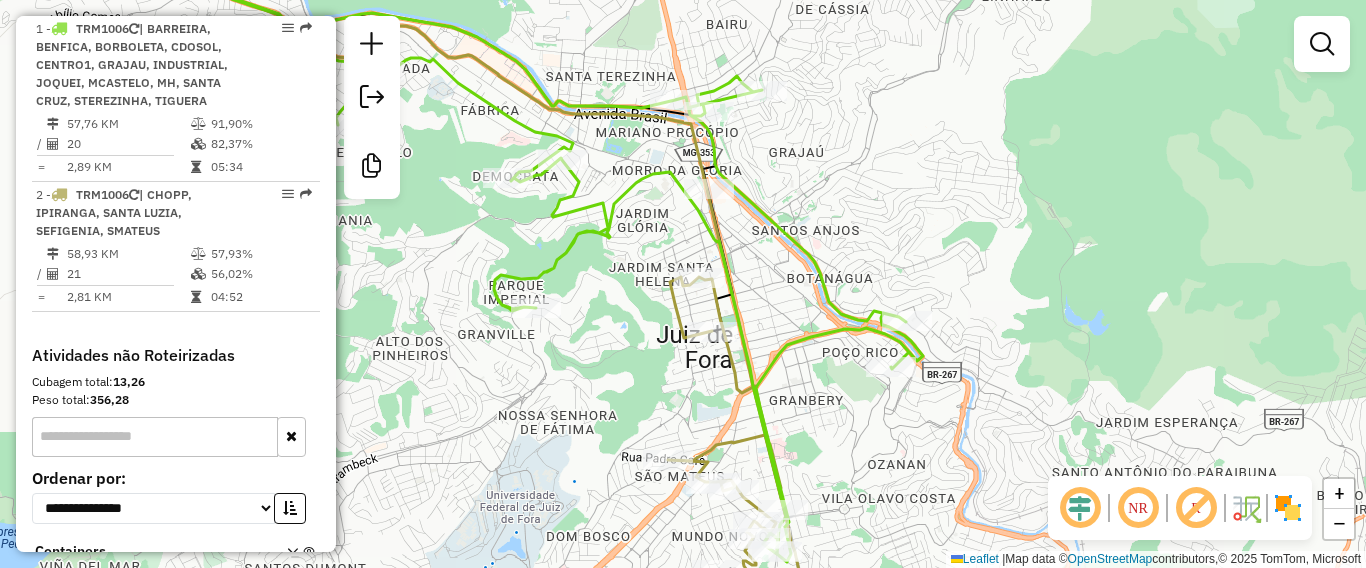 click 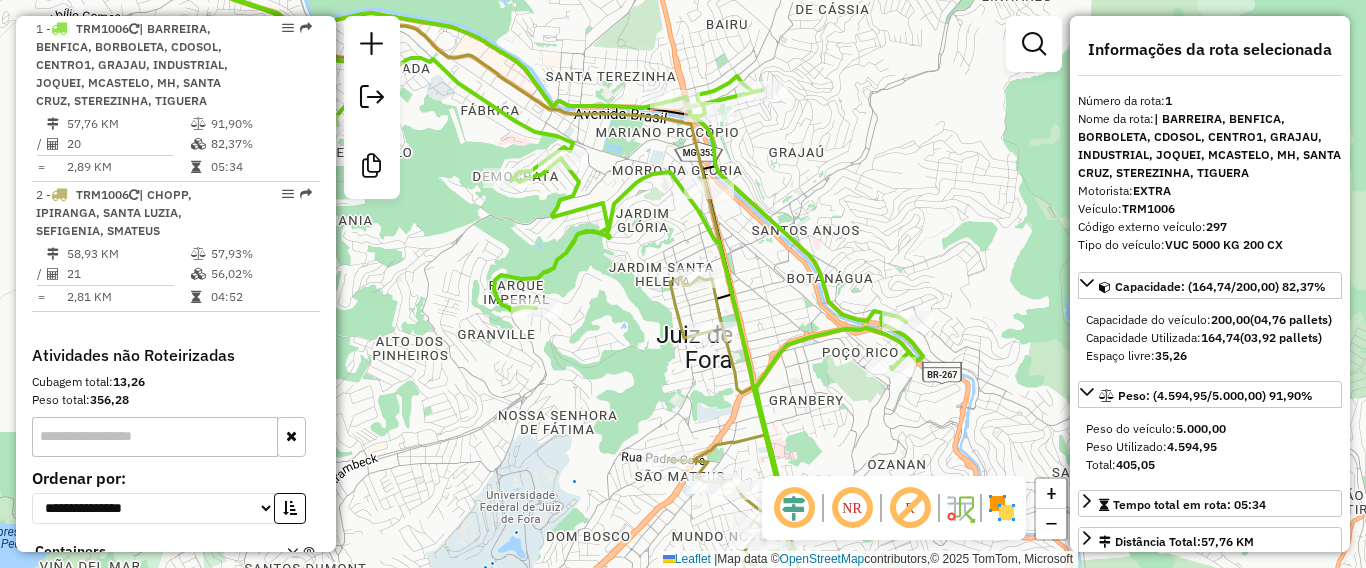 click on "Janela de atendimento Grade de atendimento Capacidade Transportadoras Veículos Cliente Pedidos  Rotas Selecione os dias de semana para filtrar as janelas de atendimento  Seg   Ter   Qua   Qui   Sex   Sáb   Dom  Informe o período da janela de atendimento: De: Até:  Filtrar exatamente a janela do cliente  Considerar janela de atendimento padrão  Selecione os dias de semana para filtrar as grades de atendimento  Seg   Ter   Qua   Qui   Sex   Sáb   Dom   Considerar clientes sem dia de atendimento cadastrado  Clientes fora do dia de atendimento selecionado Filtrar as atividades entre os valores definidos abaixo:  Peso mínimo:   Peso máximo:   Cubagem mínima:   Cubagem máxima:   De:   Até:  Filtrar as atividades entre o tempo de atendimento definido abaixo:  De:   Até:   Considerar capacidade total dos clientes não roteirizados Transportadora: Selecione um ou mais itens Tipo de veículo: Selecione um ou mais itens Veículo: Selecione um ou mais itens Motorista: Selecione um ou mais itens Nome: Rótulo:" 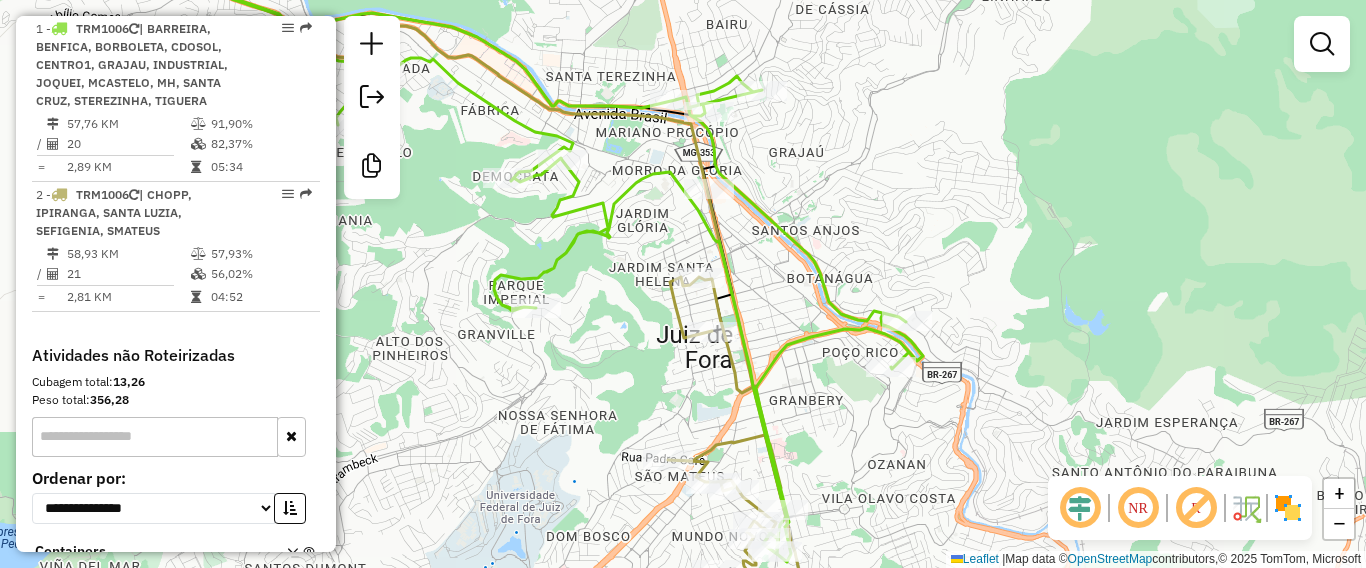 click on "Janela de atendimento Grade de atendimento Capacidade Transportadoras Veículos Cliente Pedidos  Rotas Selecione os dias de semana para filtrar as janelas de atendimento  Seg   Ter   Qua   Qui   Sex   Sáb   Dom  Informe o período da janela de atendimento: De: Até:  Filtrar exatamente a janela do cliente  Considerar janela de atendimento padrão  Selecione os dias de semana para filtrar as grades de atendimento  Seg   Ter   Qua   Qui   Sex   Sáb   Dom   Considerar clientes sem dia de atendimento cadastrado  Clientes fora do dia de atendimento selecionado Filtrar as atividades entre os valores definidos abaixo:  Peso mínimo:   Peso máximo:   Cubagem mínima:   Cubagem máxima:   De:   Até:  Filtrar as atividades entre o tempo de atendimento definido abaixo:  De:   Até:   Considerar capacidade total dos clientes não roteirizados Transportadora: Selecione um ou mais itens Tipo de veículo: Selecione um ou mais itens Veículo: Selecione um ou mais itens Motorista: Selecione um ou mais itens Nome: Rótulo:" 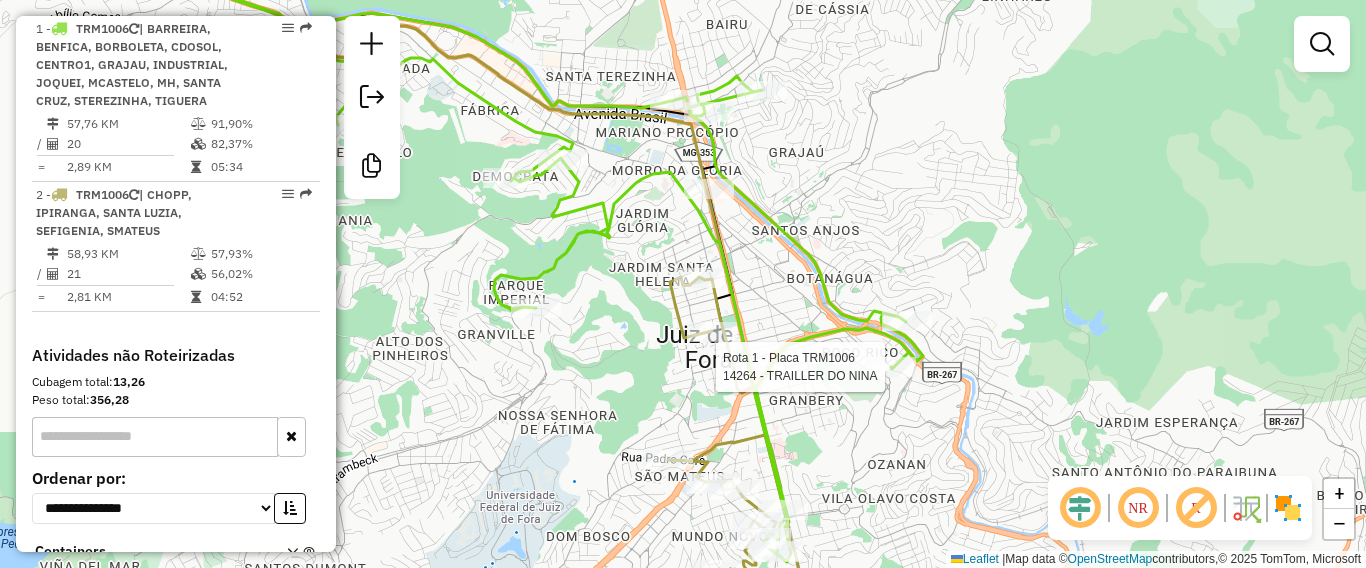 click 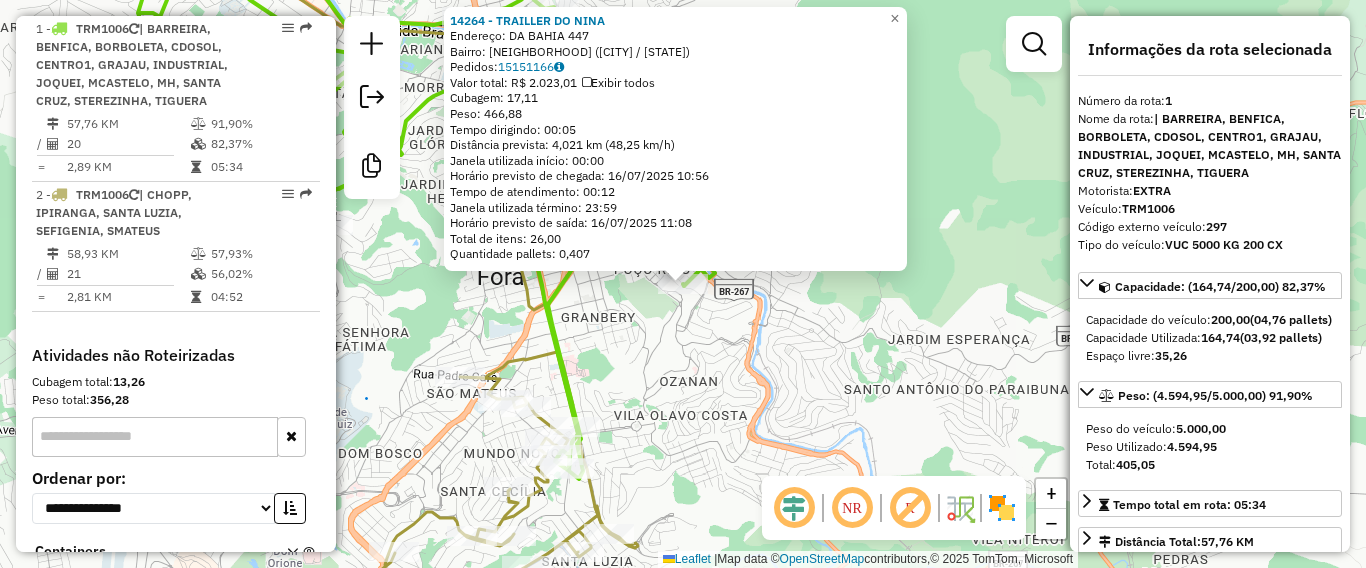 click on "14264 - TRAILLER DO NINA  Endereço:  DA BAHIA 447   Bairro: POCO RICO (JUIZ DE FORA / MG)   Pedidos:  15151166   Valor total: R$ 2.023,01   Exibir todos   Cubagem: 17,11  Peso: 466,88  Tempo dirigindo: 00:05   Distância prevista: 4,021 km (48,25 km/h)   Janela utilizada início: 00:00   Horário previsto de chegada: 16/07/2025 10:56   Tempo de atendimento: 00:12   Janela utilizada término: 23:59   Horário previsto de saída: 16/07/2025 11:08   Total de itens: 26,00   Quantidade pallets: 0,407  × Janela de atendimento Grade de atendimento Capacidade Transportadoras Veículos Cliente Pedidos  Rotas Selecione os dias de semana para filtrar as janelas de atendimento  Seg   Ter   Qua   Qui   Sex   Sáb   Dom  Informe o período da janela de atendimento: De: Até:  Filtrar exatamente a janela do cliente  Considerar janela de atendimento padrão  Selecione os dias de semana para filtrar as grades de atendimento  Seg   Ter   Qua   Qui   Sex   Sáb   Dom   Considerar clientes sem dia de atendimento cadastrado De:" 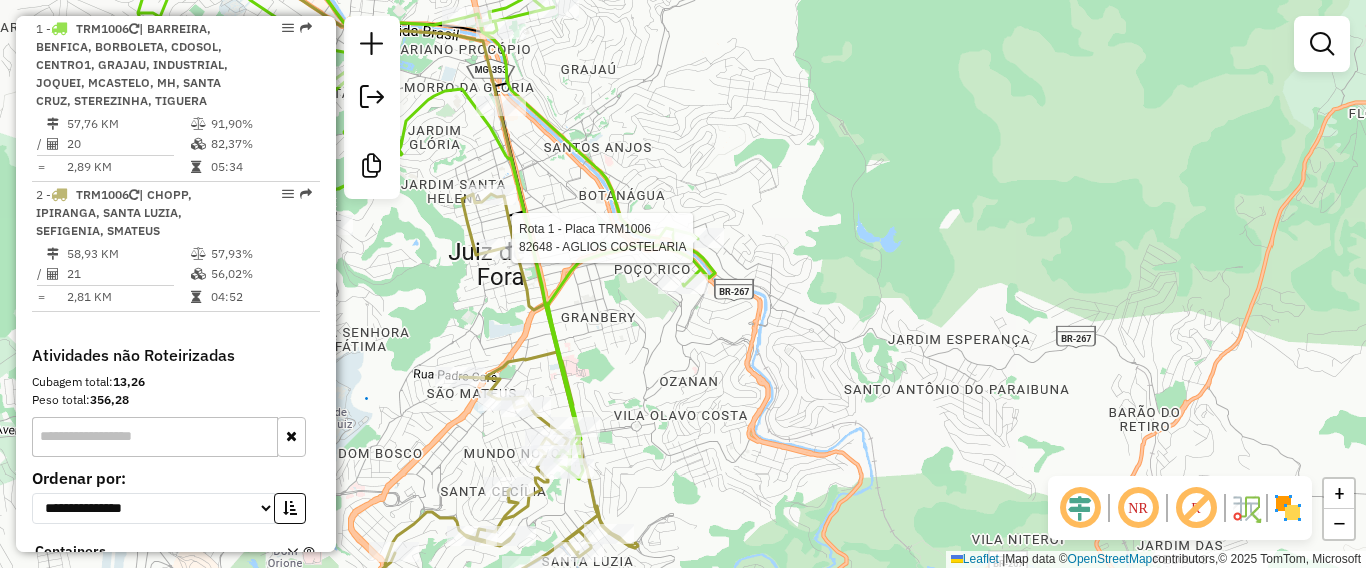 select on "**********" 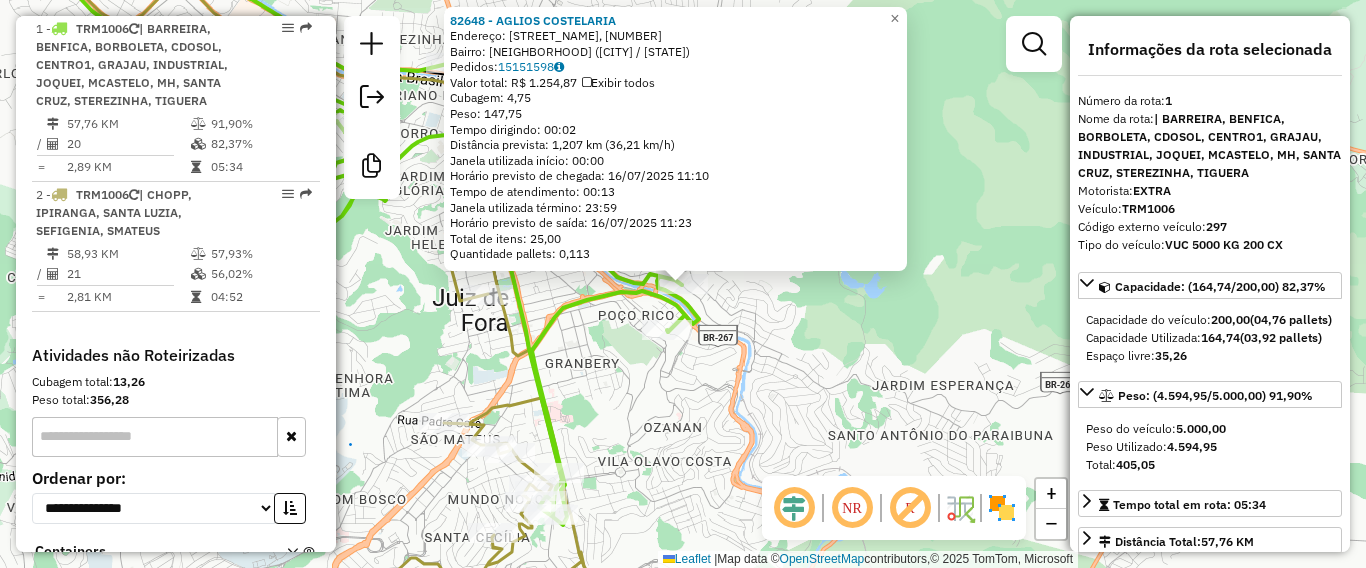 click on "82648 - AGLIOS COSTELARIA  Endereço: Avenida Sete de Setembro, 324   Bairro: Costa Carvalho (Juiz de Fora / MG)   Pedidos:  15151598   Valor total: R$ 1.254,87   Exibir todos   Cubagem: 4,75  Peso: 147,75  Tempo dirigindo: 00:02   Distância prevista: 1,207 km (36,21 km/h)   Janela utilizada início: 00:00   Horário previsto de chegada: 16/07/2025 11:10   Tempo de atendimento: 00:13   Janela utilizada término: 23:59   Horário previsto de saída: 16/07/2025 11:23   Total de itens: 25,00   Quantidade pallets: 0,113  × Janela de atendimento Grade de atendimento Capacidade Transportadoras Veículos Cliente Pedidos  Rotas Selecione os dias de semana para filtrar as janelas de atendimento  Seg   Ter   Qua   Qui   Sex   Sáb   Dom  Informe o período da janela de atendimento: De: Até:  Filtrar exatamente a janela do cliente  Considerar janela de atendimento padrão  Selecione os dias de semana para filtrar as grades de atendimento  Seg   Ter   Qua   Qui   Sex   Sáb   Dom   Peso mínimo:   Peso máximo:   De:" 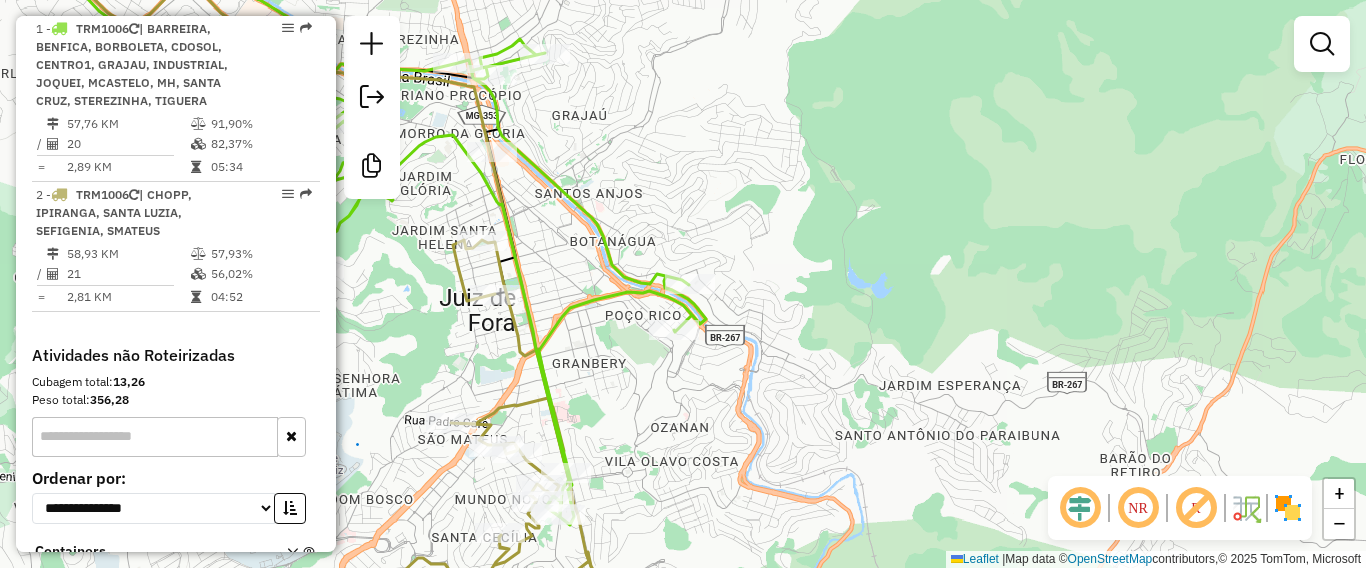 drag, startPoint x: 734, startPoint y: 309, endPoint x: 817, endPoint y: 171, distance: 161.03726 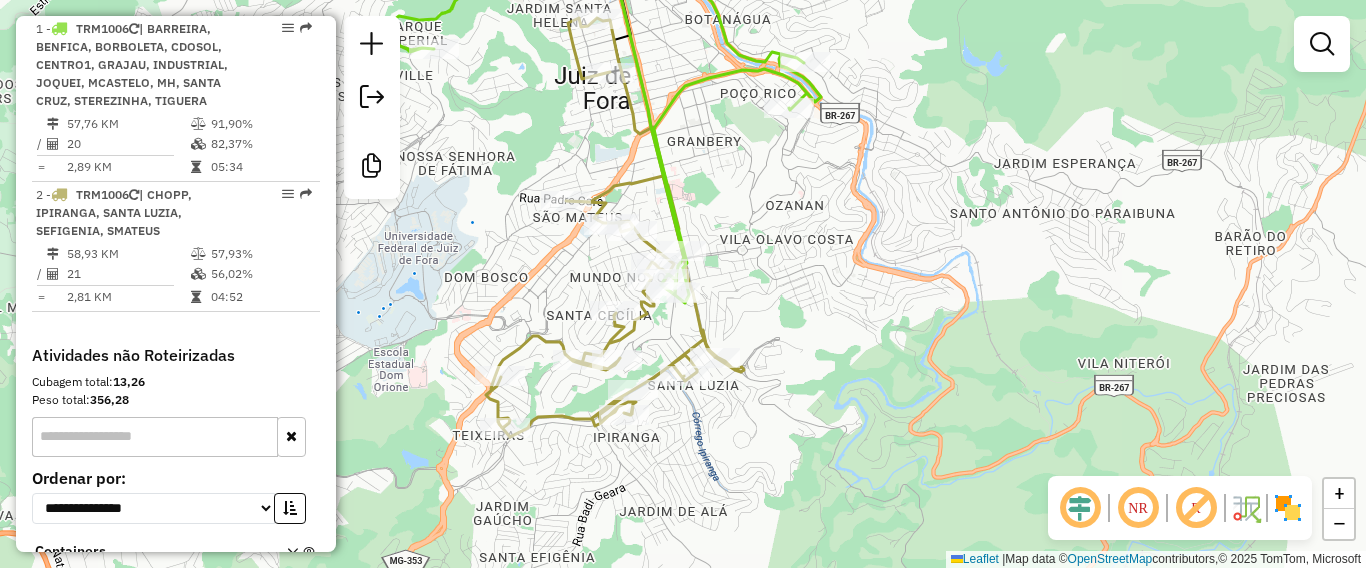 drag, startPoint x: 742, startPoint y: 290, endPoint x: 752, endPoint y: 327, distance: 38.327538 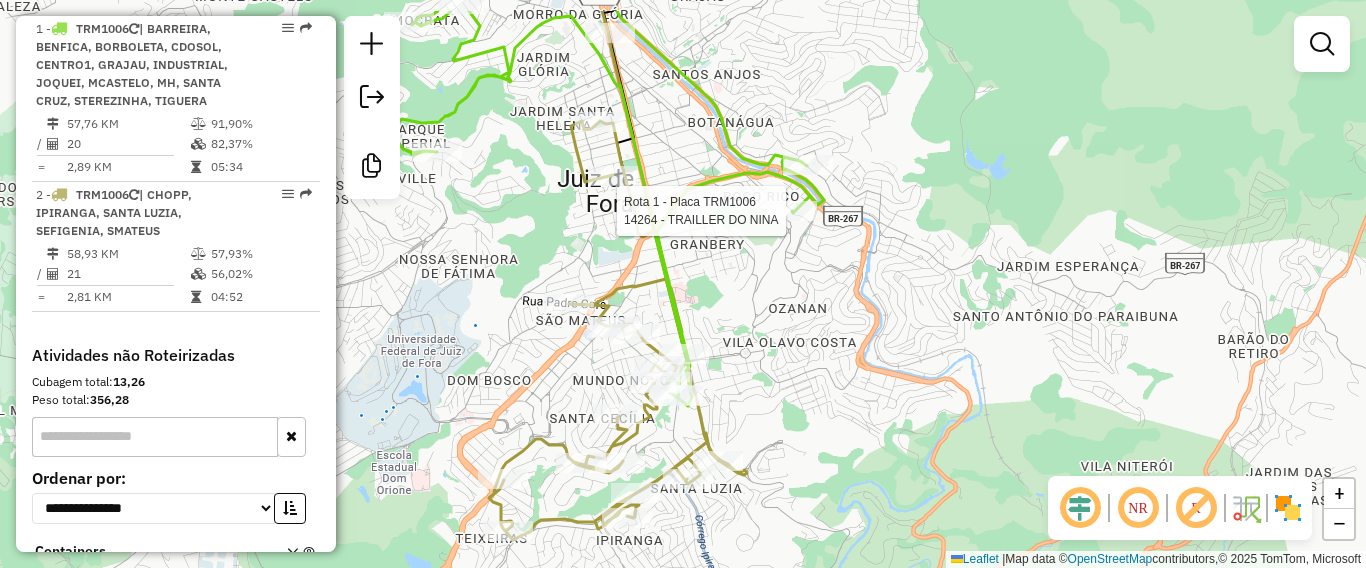 click 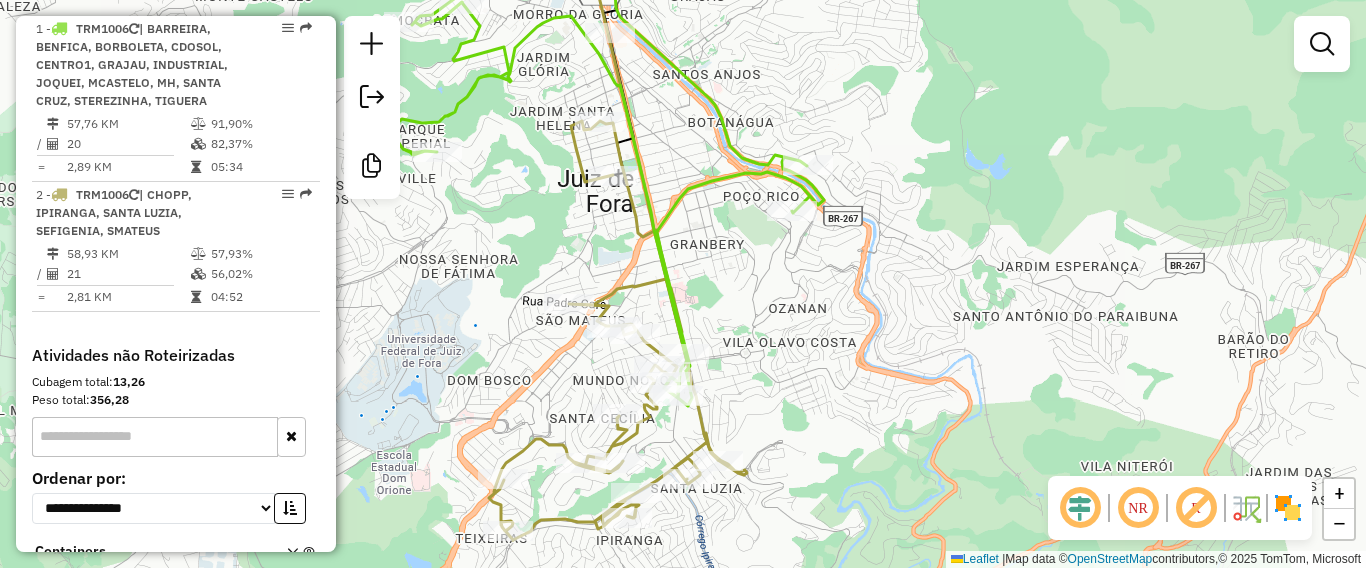 drag, startPoint x: 626, startPoint y: 61, endPoint x: 637, endPoint y: 149, distance: 88.68484 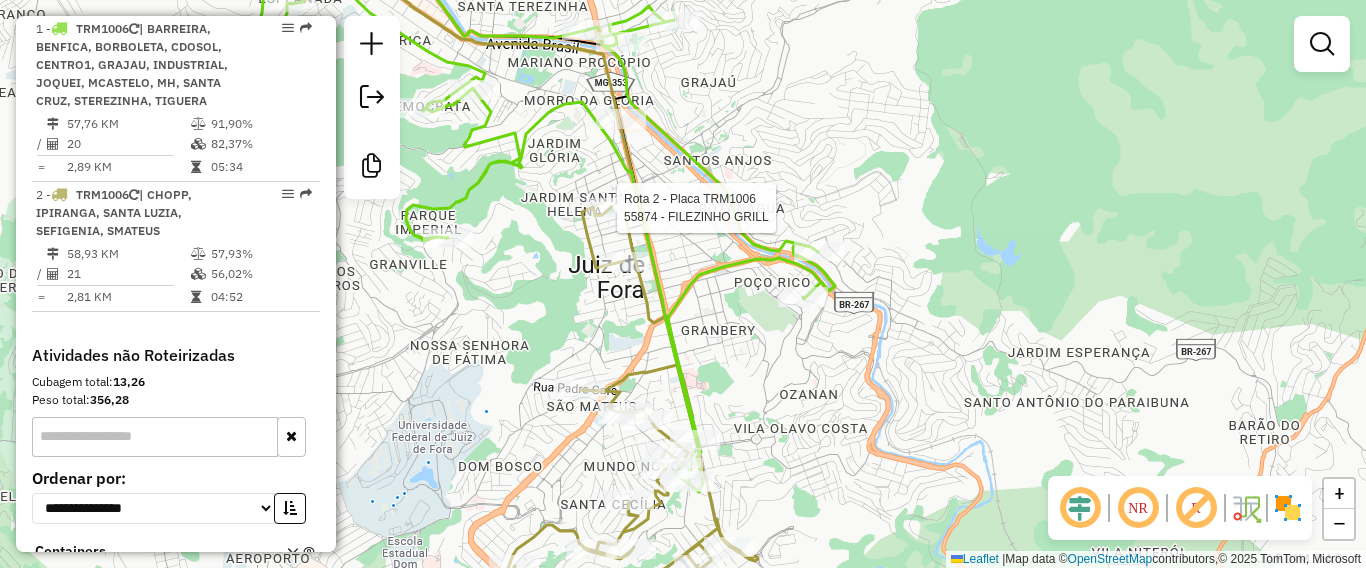 select on "**********" 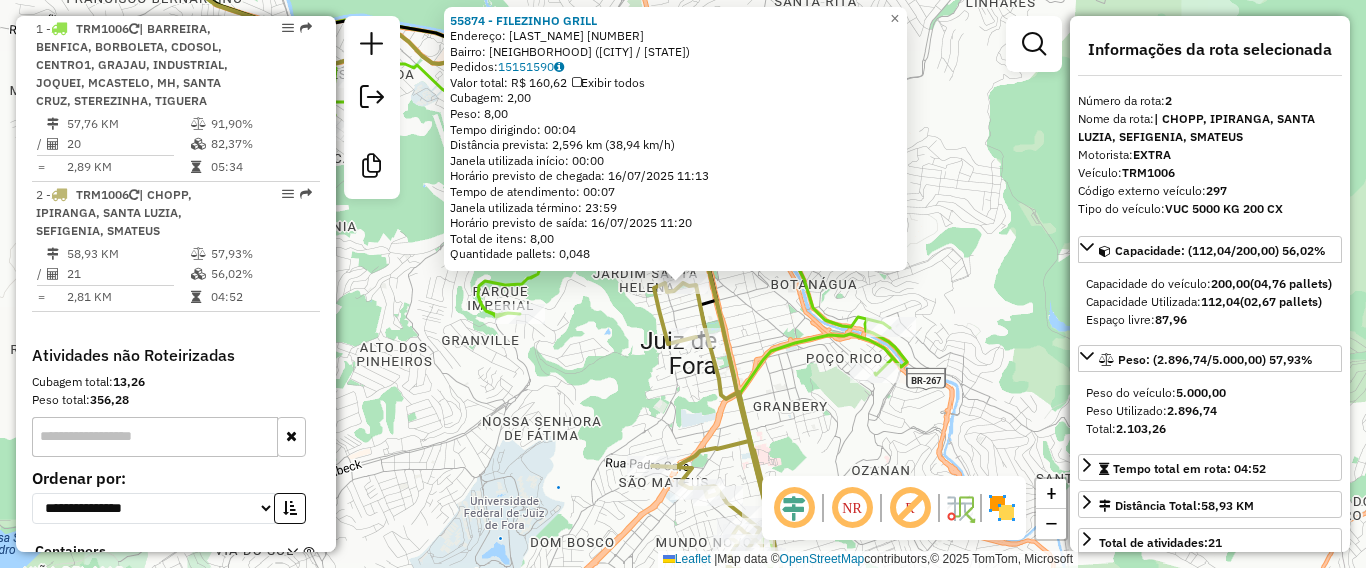scroll, scrollTop: 872, scrollLeft: 0, axis: vertical 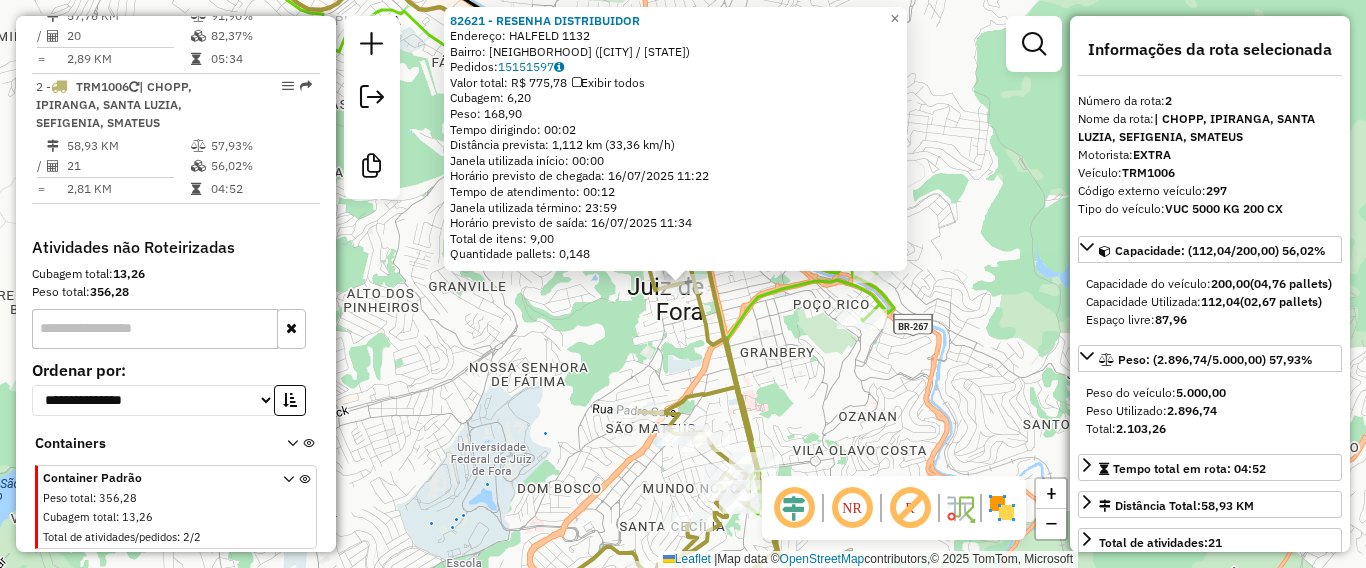 click on "Rota 2 - Placa TRM1006  82621 - RESENHA DISTRIBUIDOR 82621 - RESENHA DISTRIBUIDOR  Endereço:  HALFELD 1132   Bairro: CENTRO (JUIZ DE FORA / MG)   Pedidos:  15151597   Valor total: R$ 775,78   Exibir todos   Cubagem: 6,20  Peso: 168,90  Tempo dirigindo: 00:02   Distância prevista: 1,112 km (33,36 km/h)   Janela utilizada início: 00:00   Horário previsto de chegada: 16/07/2025 11:22   Tempo de atendimento: 00:12   Janela utilizada término: 23:59   Horário previsto de saída: 16/07/2025 11:34   Total de itens: 9,00   Quantidade pallets: 0,148  × Janela de atendimento Grade de atendimento Capacidade Transportadoras Veículos Cliente Pedidos  Rotas Selecione os dias de semana para filtrar as janelas de atendimento  Seg   Ter   Qua   Qui   Sex   Sáb   Dom  Informe o período da janela de atendimento: De: Até:  Filtrar exatamente a janela do cliente  Considerar janela de atendimento padrão  Selecione os dias de semana para filtrar as grades de atendimento  Seg   Ter   Qua   Qui   Sex   Sáb   Dom   De:  +" 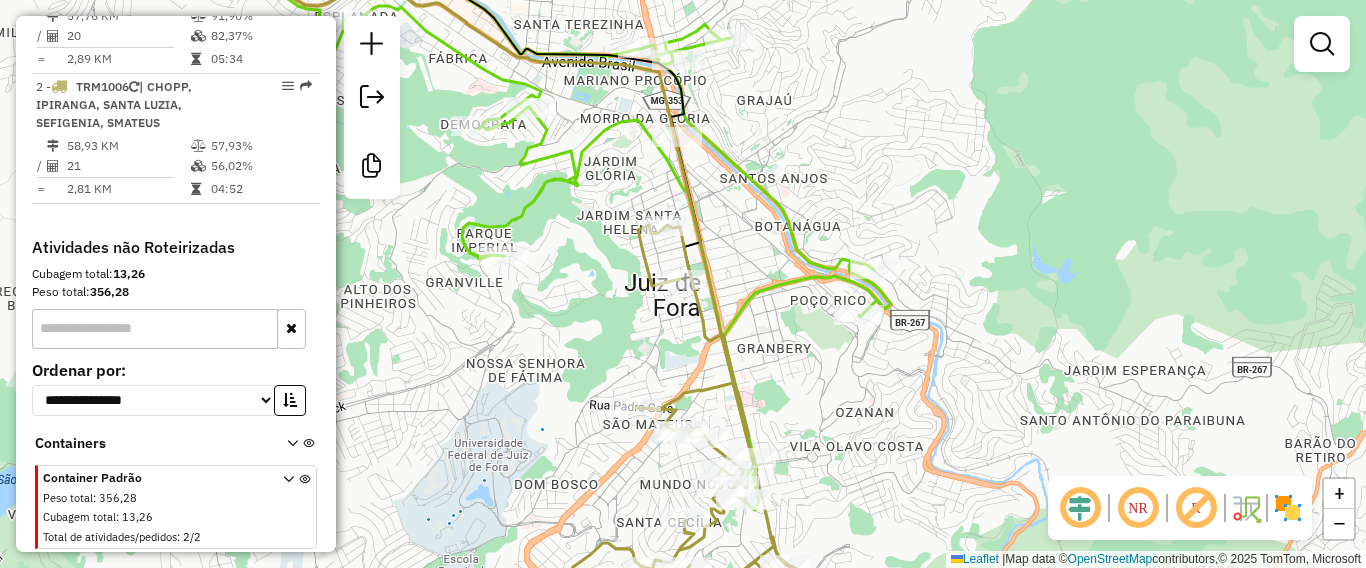 drag, startPoint x: 669, startPoint y: 355, endPoint x: 649, endPoint y: 227, distance: 129.55309 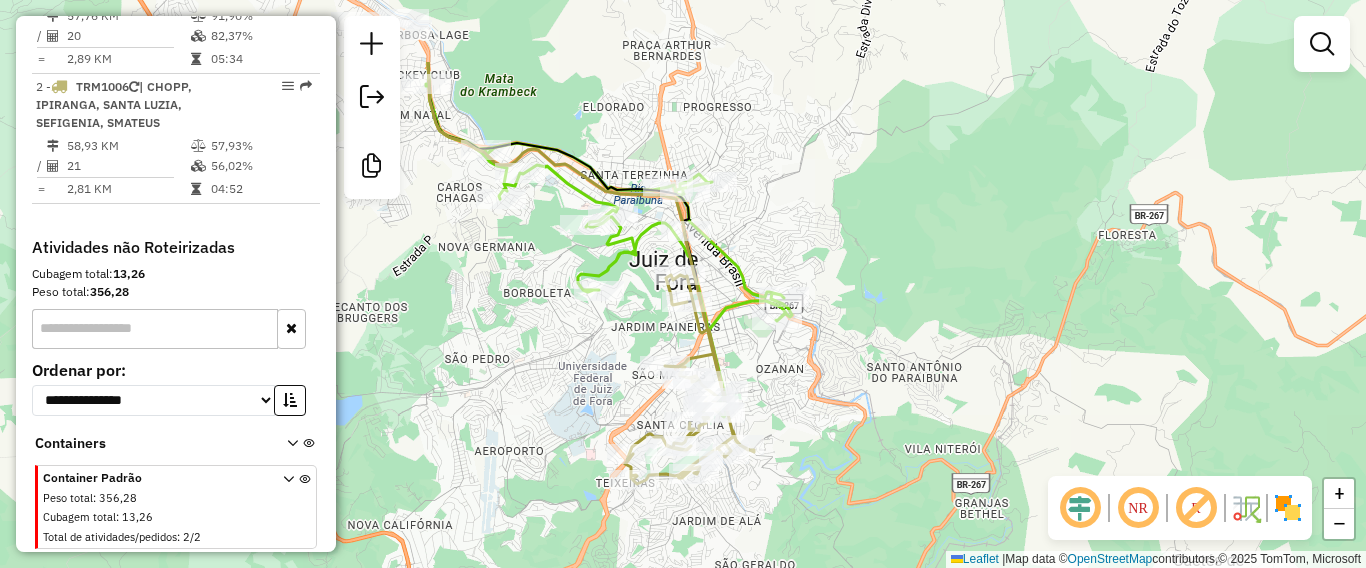 drag, startPoint x: 702, startPoint y: 168, endPoint x: 717, endPoint y: 303, distance: 135.83078 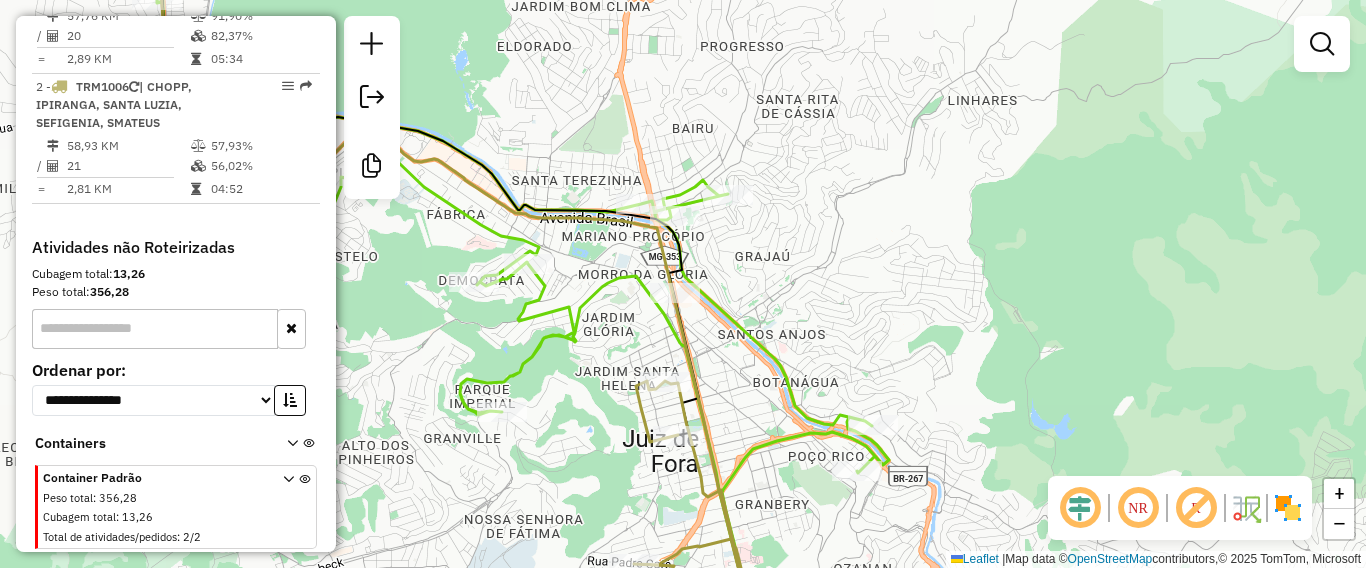 drag, startPoint x: 761, startPoint y: 352, endPoint x: 731, endPoint y: 287, distance: 71.5891 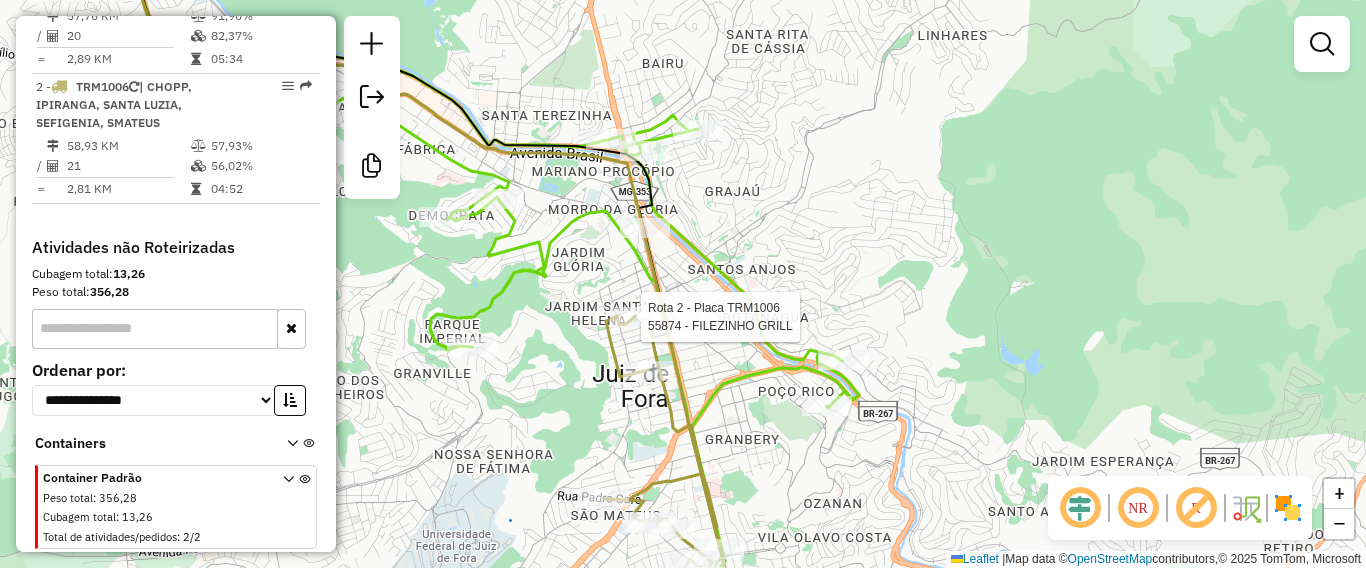 click 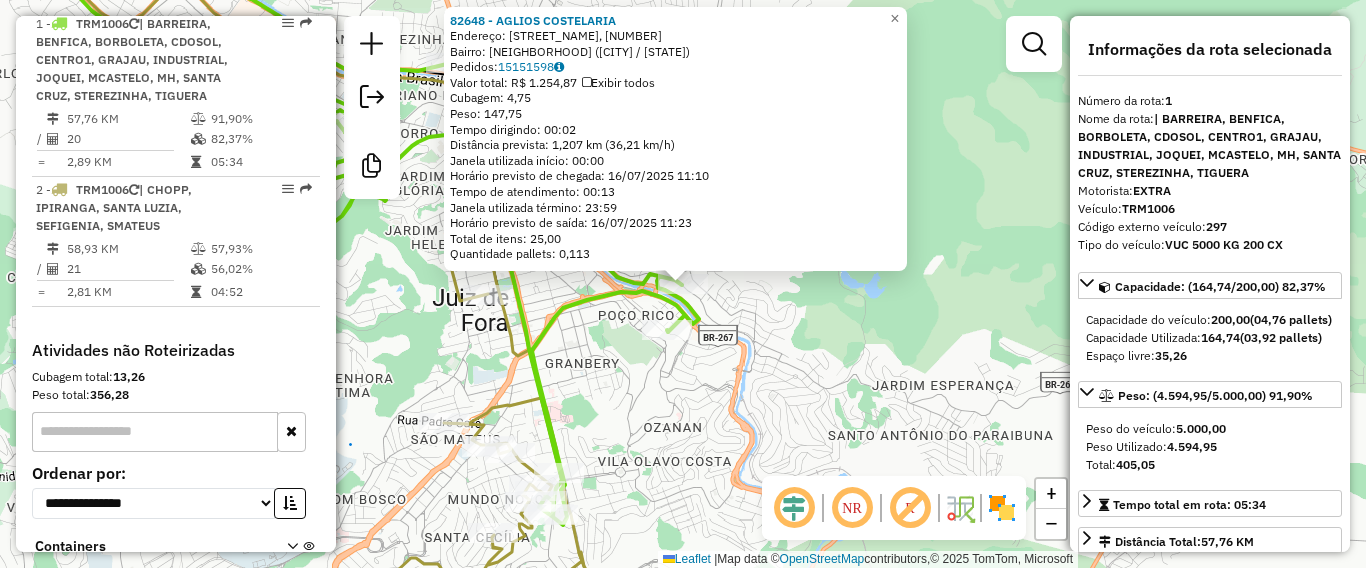 scroll, scrollTop: 764, scrollLeft: 0, axis: vertical 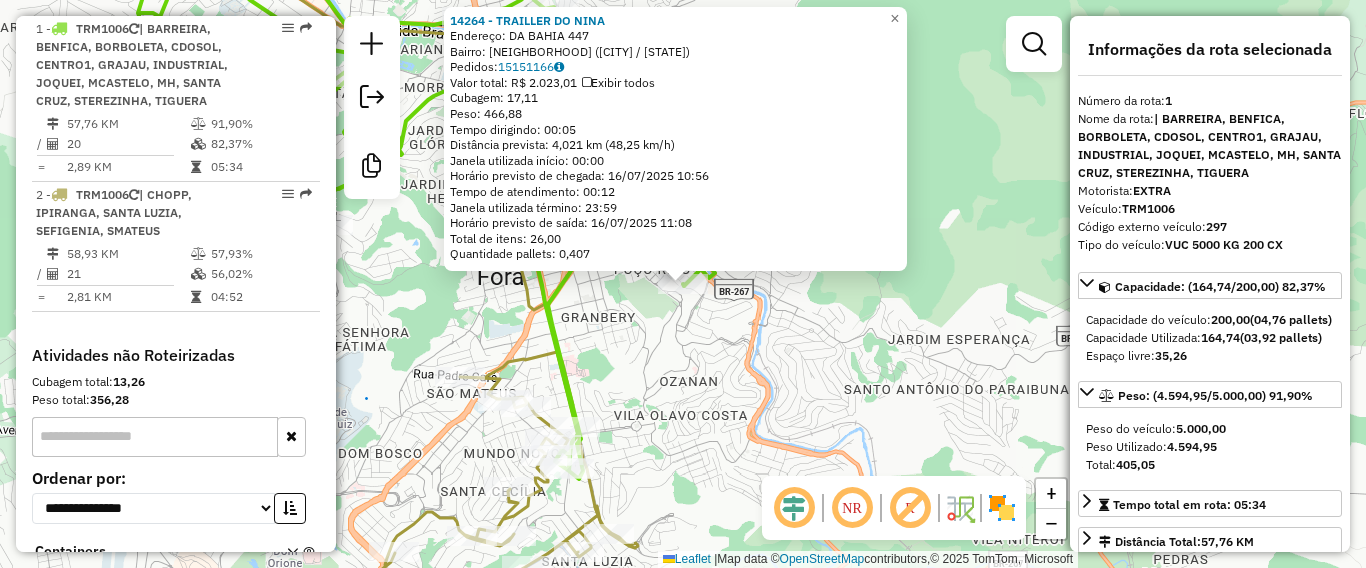 click on "14264 - TRAILLER DO NINA  Endereço:  DA BAHIA 447   Bairro: POCO RICO (JUIZ DE FORA / MG)   Pedidos:  15151166   Valor total: R$ 2.023,01   Exibir todos   Cubagem: 17,11  Peso: 466,88  Tempo dirigindo: 00:05   Distância prevista: 4,021 km (48,25 km/h)   Janela utilizada início: 00:00   Horário previsto de chegada: 16/07/2025 10:56   Tempo de atendimento: 00:12   Janela utilizada término: 23:59   Horário previsto de saída: 16/07/2025 11:08   Total de itens: 26,00   Quantidade pallets: 0,407  × Janela de atendimento Grade de atendimento Capacidade Transportadoras Veículos Cliente Pedidos  Rotas Selecione os dias de semana para filtrar as janelas de atendimento  Seg   Ter   Qua   Qui   Sex   Sáb   Dom  Informe o período da janela de atendimento: De: Até:  Filtrar exatamente a janela do cliente  Considerar janela de atendimento padrão  Selecione os dias de semana para filtrar as grades de atendimento  Seg   Ter   Qua   Qui   Sex   Sáb   Dom   Considerar clientes sem dia de atendimento cadastrado De:" 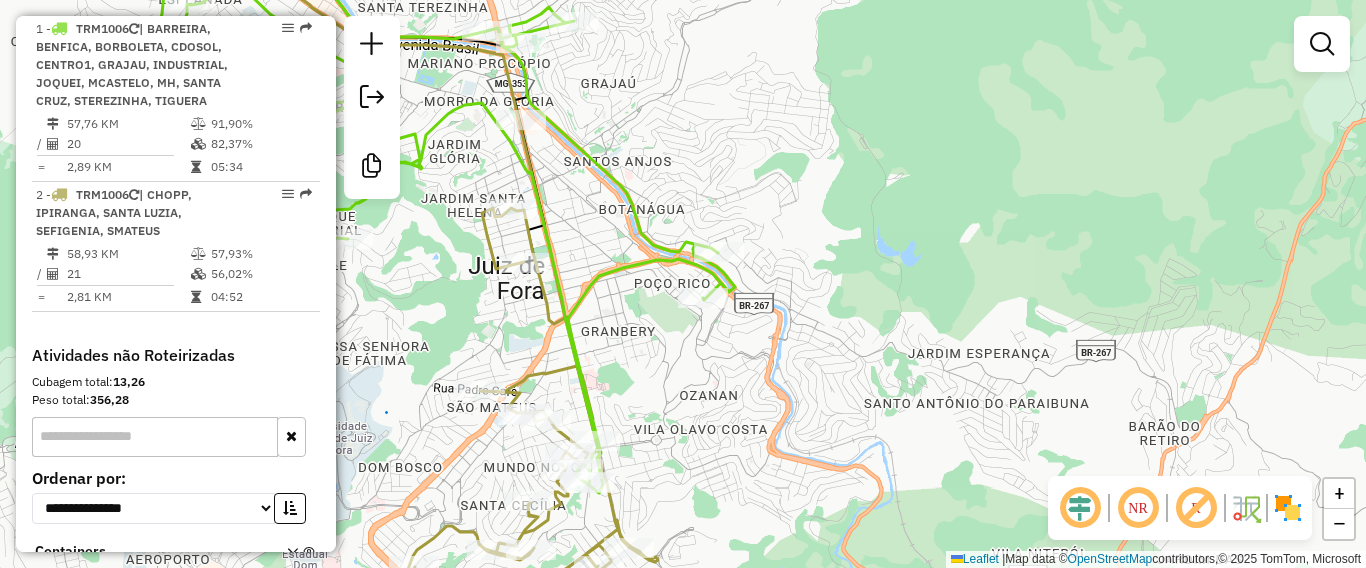 drag, startPoint x: 713, startPoint y: 313, endPoint x: 733, endPoint y: 276, distance: 42.059483 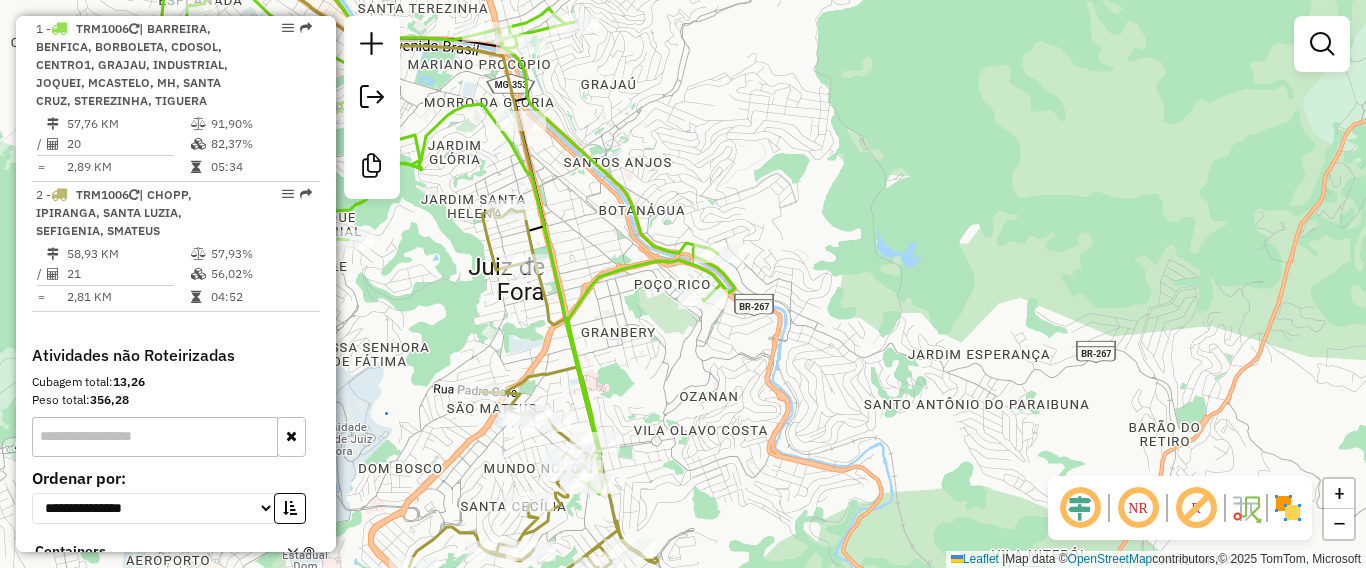 click 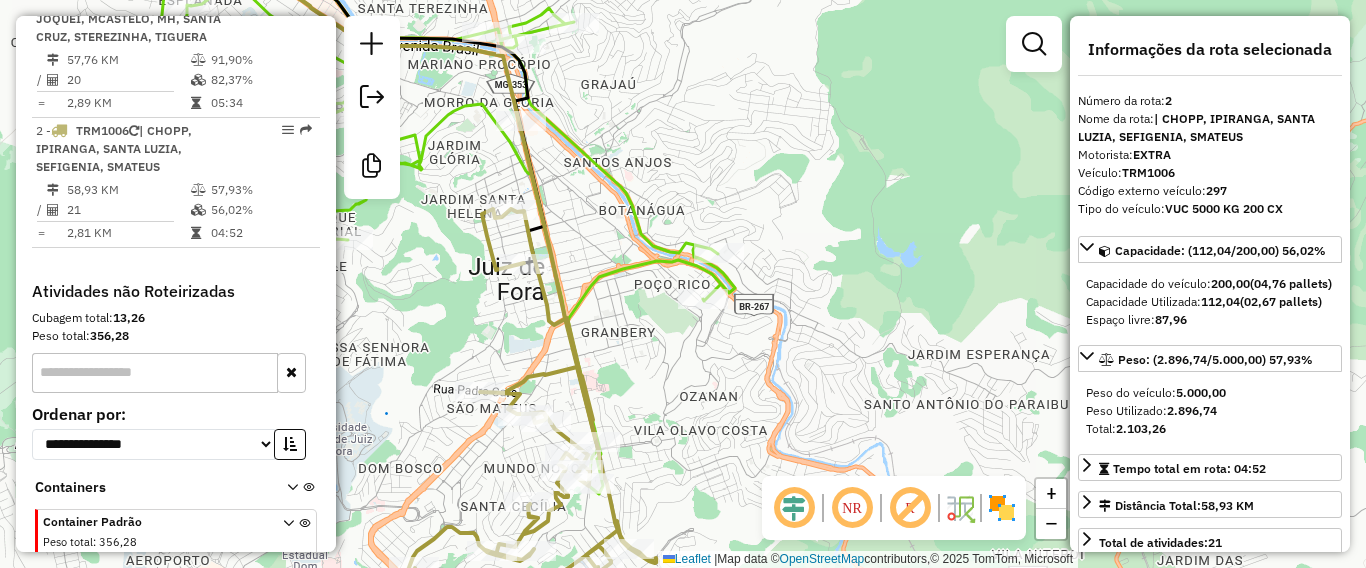 scroll, scrollTop: 872, scrollLeft: 0, axis: vertical 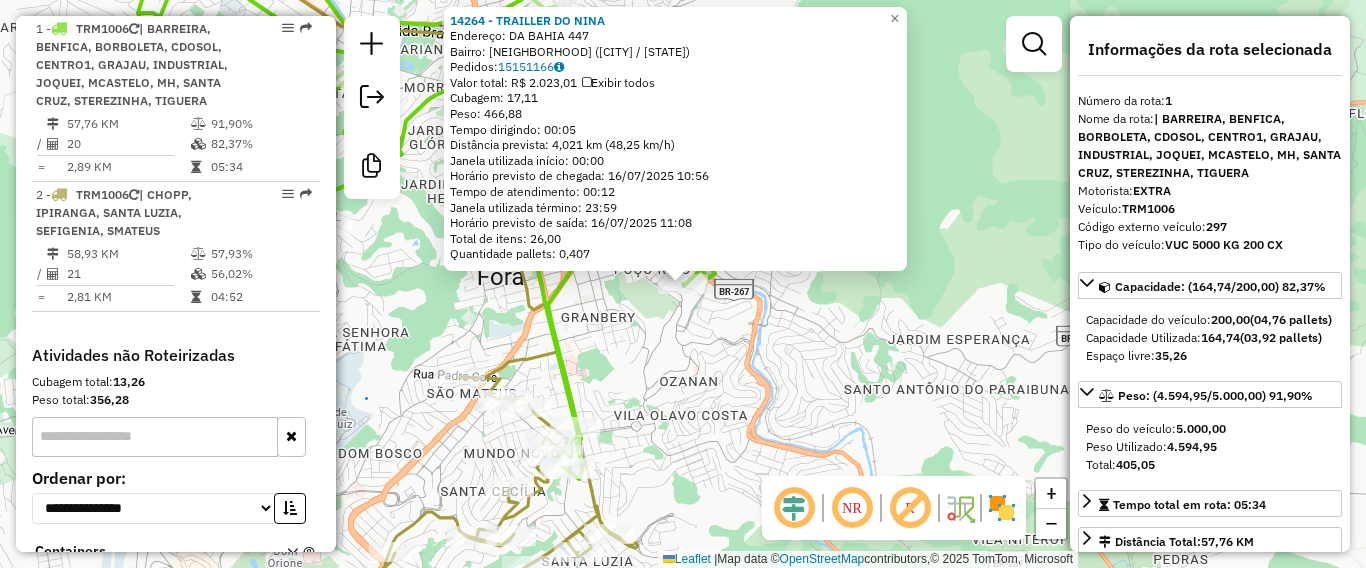 click on "14264 - TRAILLER DO NINA  Endereço:  DA BAHIA 447   Bairro: POCO RICO (JUIZ DE FORA / MG)   Pedidos:  15151166   Valor total: R$ 2.023,01   Exibir todos   Cubagem: 17,11  Peso: 466,88  Tempo dirigindo: 00:05   Distância prevista: 4,021 km (48,25 km/h)   Janela utilizada início: 00:00   Horário previsto de chegada: 16/07/2025 10:56   Tempo de atendimento: 00:12   Janela utilizada término: 23:59   Horário previsto de saída: 16/07/2025 11:08   Total de itens: 26,00   Quantidade pallets: 0,407  × Janela de atendimento Grade de atendimento Capacidade Transportadoras Veículos Cliente Pedidos  Rotas Selecione os dias de semana para filtrar as janelas de atendimento  Seg   Ter   Qua   Qui   Sex   Sáb   Dom  Informe o período da janela de atendimento: De: Até:  Filtrar exatamente a janela do cliente  Considerar janela de atendimento padrão  Selecione os dias de semana para filtrar as grades de atendimento  Seg   Ter   Qua   Qui   Sex   Sáb   Dom   Considerar clientes sem dia de atendimento cadastrado De:" 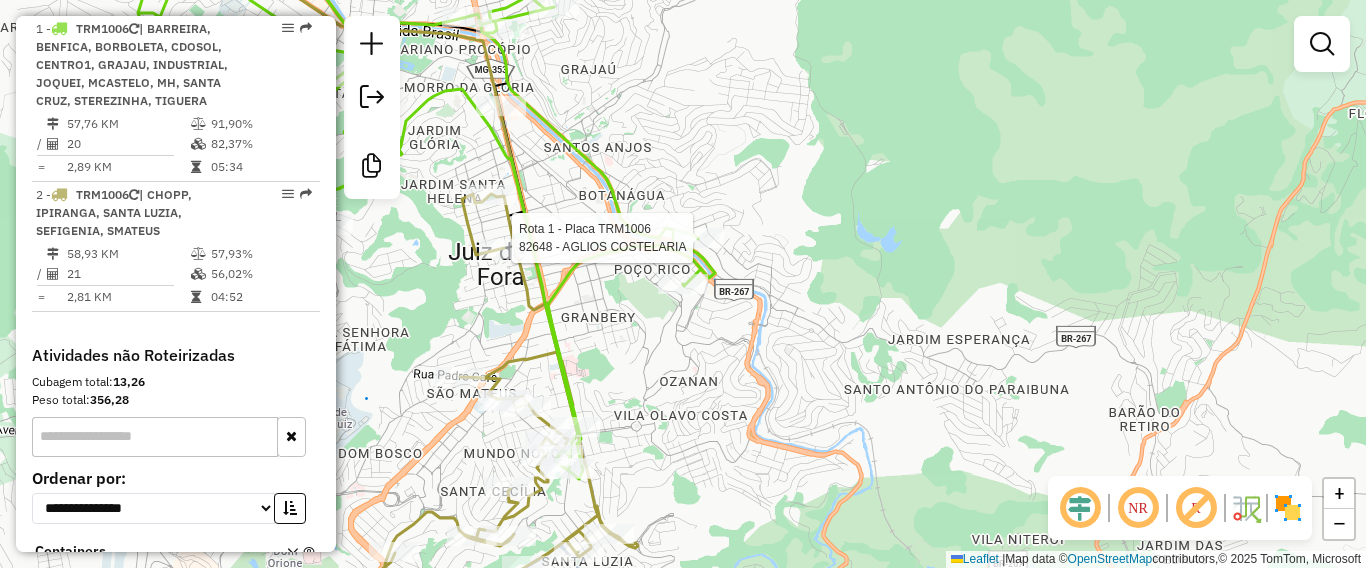 select on "**********" 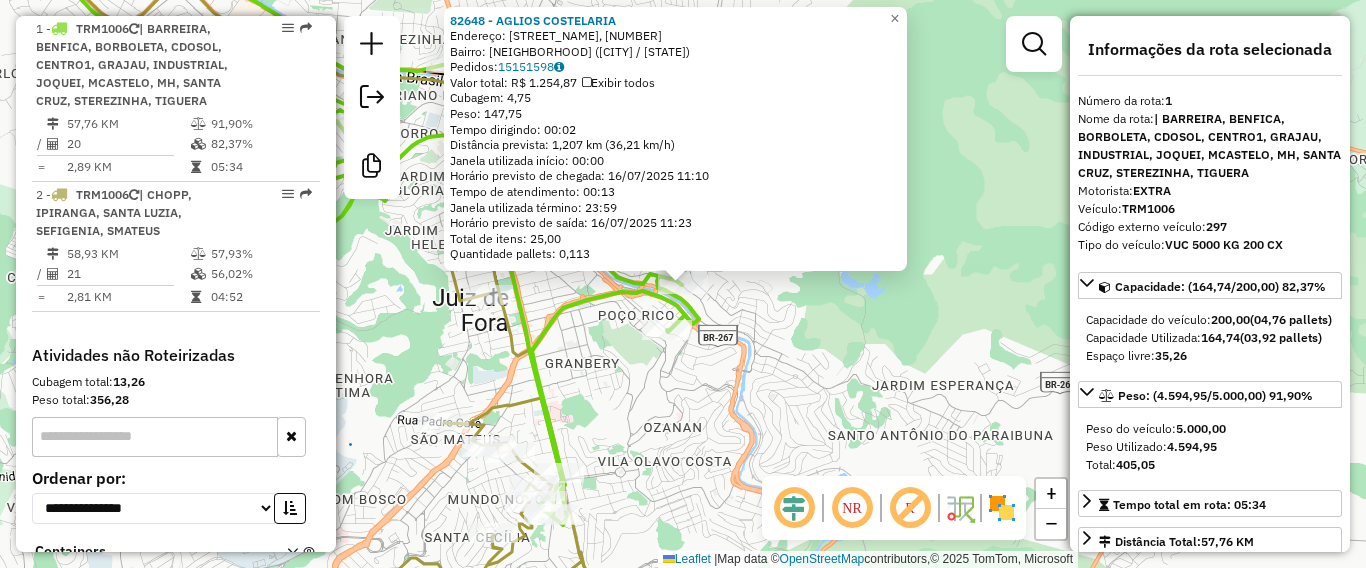 click on "82648 - AGLIOS COSTELARIA  Endereço: Avenida Sete de Setembro, 324   Bairro: Costa Carvalho (Juiz de Fora / MG)   Pedidos:  15151598   Valor total: R$ 1.254,87   Exibir todos   Cubagem: 4,75  Peso: 147,75  Tempo dirigindo: 00:02   Distância prevista: 1,207 km (36,21 km/h)   Janela utilizada início: 00:00   Horário previsto de chegada: 16/07/2025 11:10   Tempo de atendimento: 00:13   Janela utilizada término: 23:59   Horário previsto de saída: 16/07/2025 11:23   Total de itens: 25,00   Quantidade pallets: 0,113  × Janela de atendimento Grade de atendimento Capacidade Transportadoras Veículos Cliente Pedidos  Rotas Selecione os dias de semana para filtrar as janelas de atendimento  Seg   Ter   Qua   Qui   Sex   Sáb   Dom  Informe o período da janela de atendimento: De: Até:  Filtrar exatamente a janela do cliente  Considerar janela de atendimento padrão  Selecione os dias de semana para filtrar as grades de atendimento  Seg   Ter   Qua   Qui   Sex   Sáb   Dom   Peso mínimo:   Peso máximo:   De:" 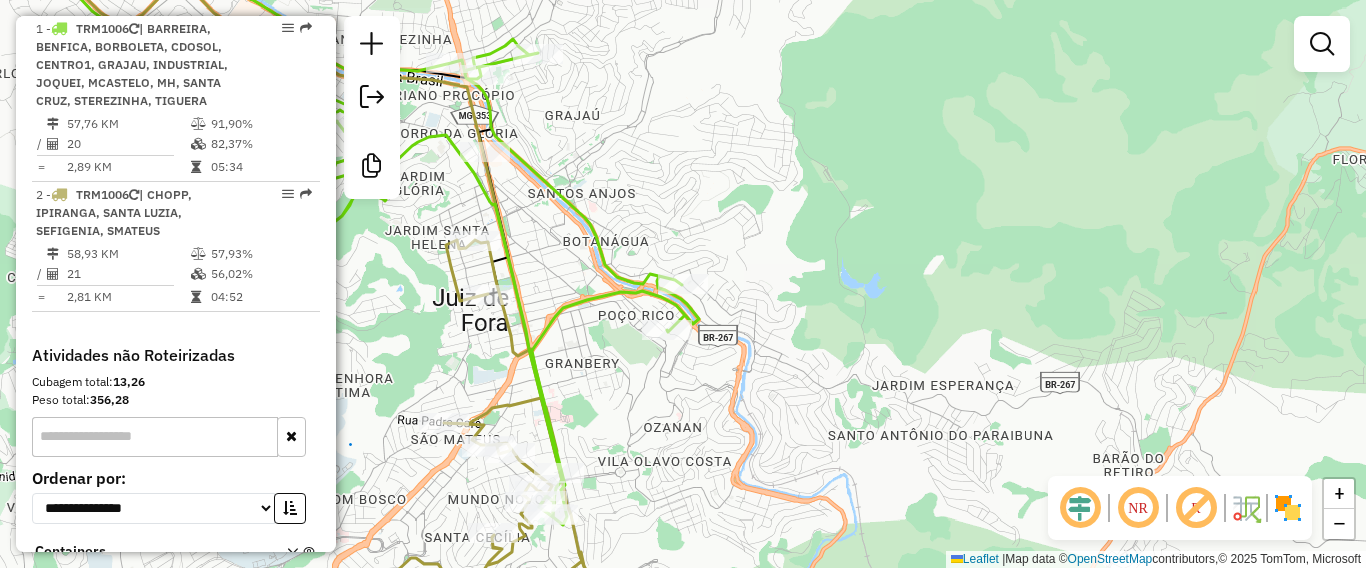 click on "Janela de atendimento Grade de atendimento Capacidade Transportadoras Veículos Cliente Pedidos  Rotas Selecione os dias de semana para filtrar as janelas de atendimento  Seg   Ter   Qua   Qui   Sex   Sáb   Dom  Informe o período da janela de atendimento: De: Até:  Filtrar exatamente a janela do cliente  Considerar janela de atendimento padrão  Selecione os dias de semana para filtrar as grades de atendimento  Seg   Ter   Qua   Qui   Sex   Sáb   Dom   Considerar clientes sem dia de atendimento cadastrado  Clientes fora do dia de atendimento selecionado Filtrar as atividades entre os valores definidos abaixo:  Peso mínimo:   Peso máximo:   Cubagem mínima:   Cubagem máxima:   De:   Até:  Filtrar as atividades entre o tempo de atendimento definido abaixo:  De:   Até:   Considerar capacidade total dos clientes não roteirizados Transportadora: Selecione um ou mais itens Tipo de veículo: Selecione um ou mais itens Veículo: Selecione um ou mais itens Motorista: Selecione um ou mais itens Nome: Rótulo:" 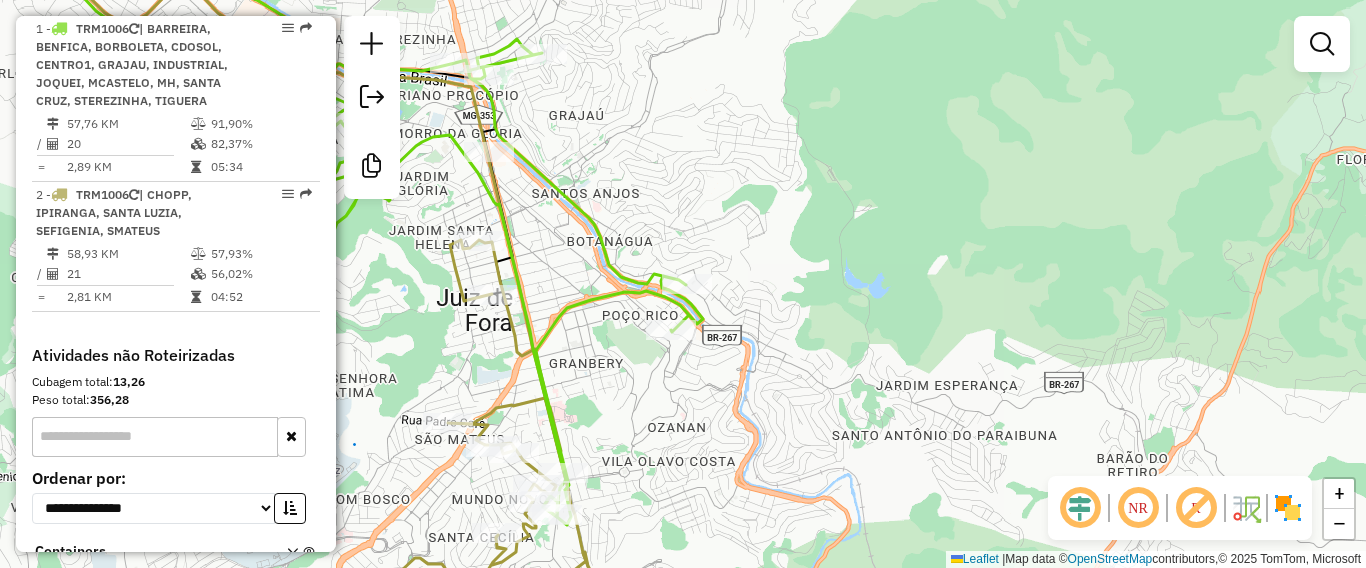drag, startPoint x: 612, startPoint y: 385, endPoint x: 663, endPoint y: 301, distance: 98.270035 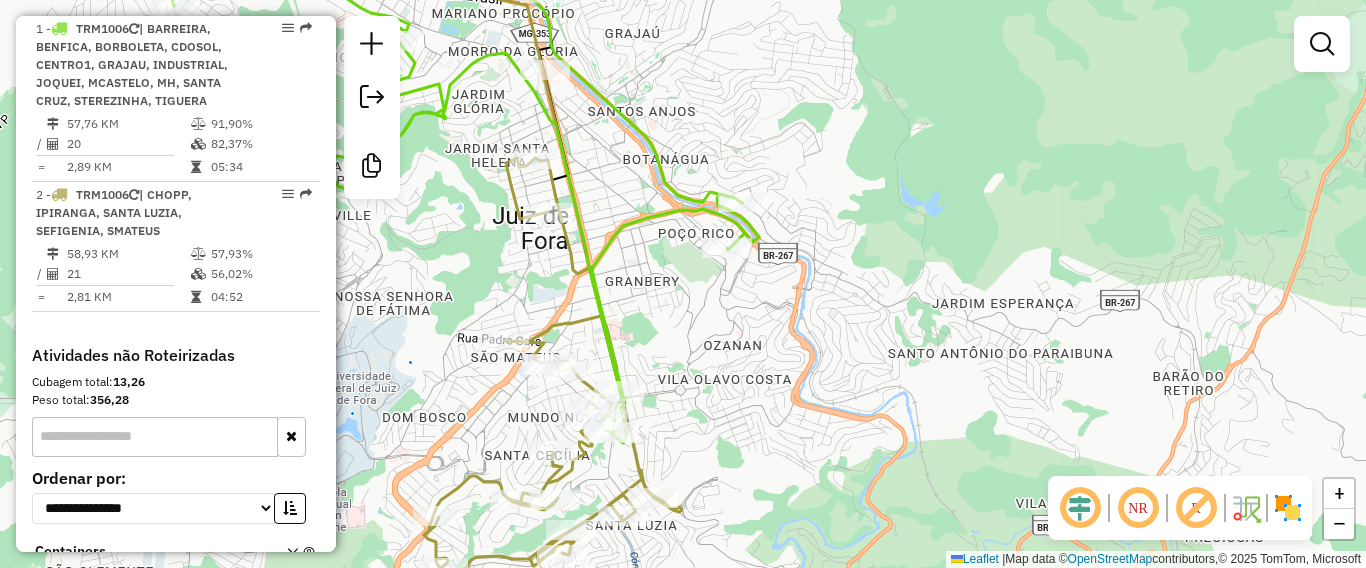 drag, startPoint x: 675, startPoint y: 299, endPoint x: 722, endPoint y: 383, distance: 96.25487 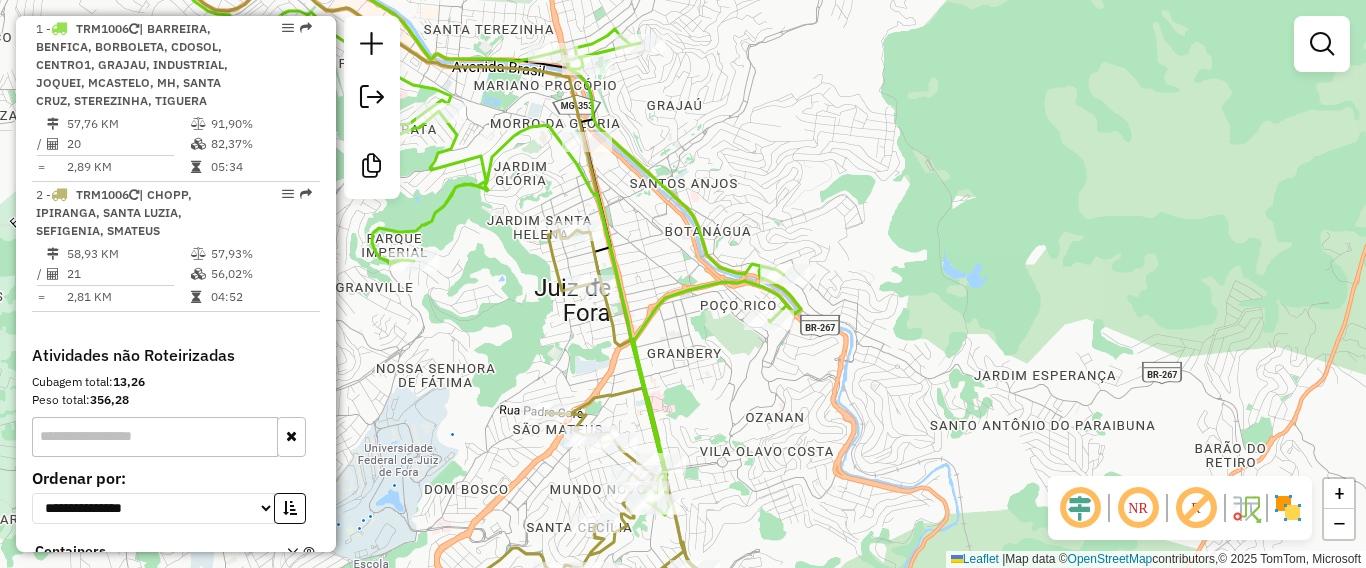 drag, startPoint x: 725, startPoint y: 361, endPoint x: 730, endPoint y: 316, distance: 45.276924 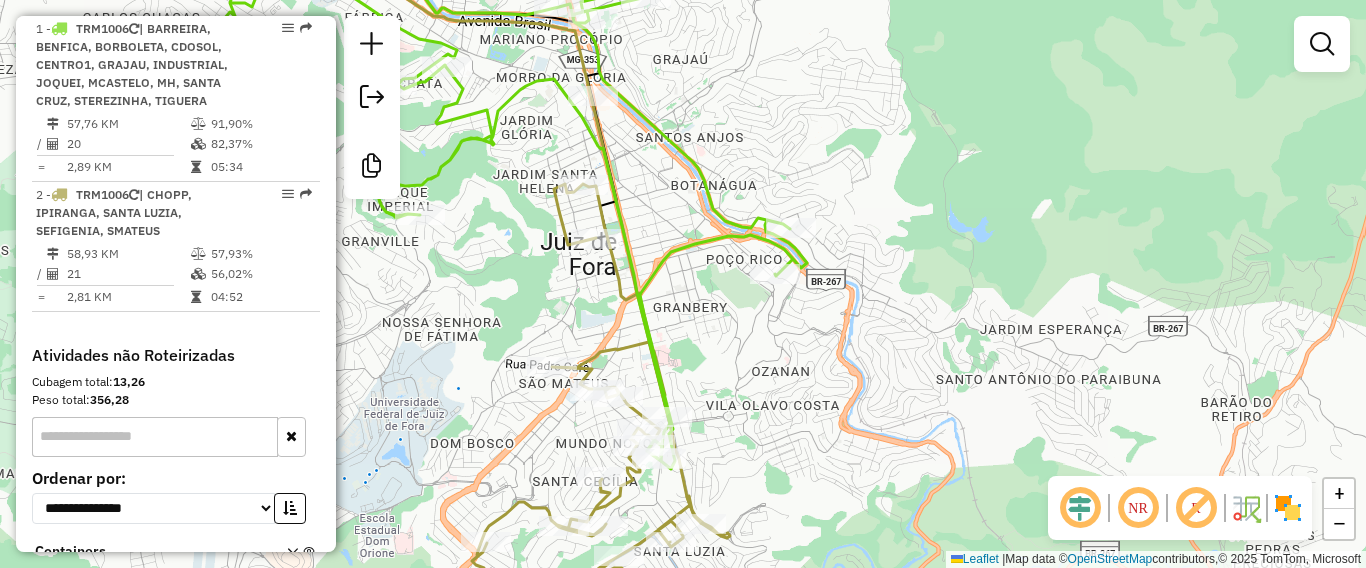 click on "Janela de atendimento Grade de atendimento Capacidade Transportadoras Veículos Cliente Pedidos  Rotas Selecione os dias de semana para filtrar as janelas de atendimento  Seg   Ter   Qua   Qui   Sex   Sáb   Dom  Informe o período da janela de atendimento: De: Até:  Filtrar exatamente a janela do cliente  Considerar janela de atendimento padrão  Selecione os dias de semana para filtrar as grades de atendimento  Seg   Ter   Qua   Qui   Sex   Sáb   Dom   Considerar clientes sem dia de atendimento cadastrado  Clientes fora do dia de atendimento selecionado Filtrar as atividades entre os valores definidos abaixo:  Peso mínimo:   Peso máximo:   Cubagem mínima:   Cubagem máxima:   De:   Até:  Filtrar as atividades entre o tempo de atendimento definido abaixo:  De:   Até:   Considerar capacidade total dos clientes não roteirizados Transportadora: Selecione um ou mais itens Tipo de veículo: Selecione um ou mais itens Veículo: Selecione um ou mais itens Motorista: Selecione um ou mais itens Nome: Rótulo:" 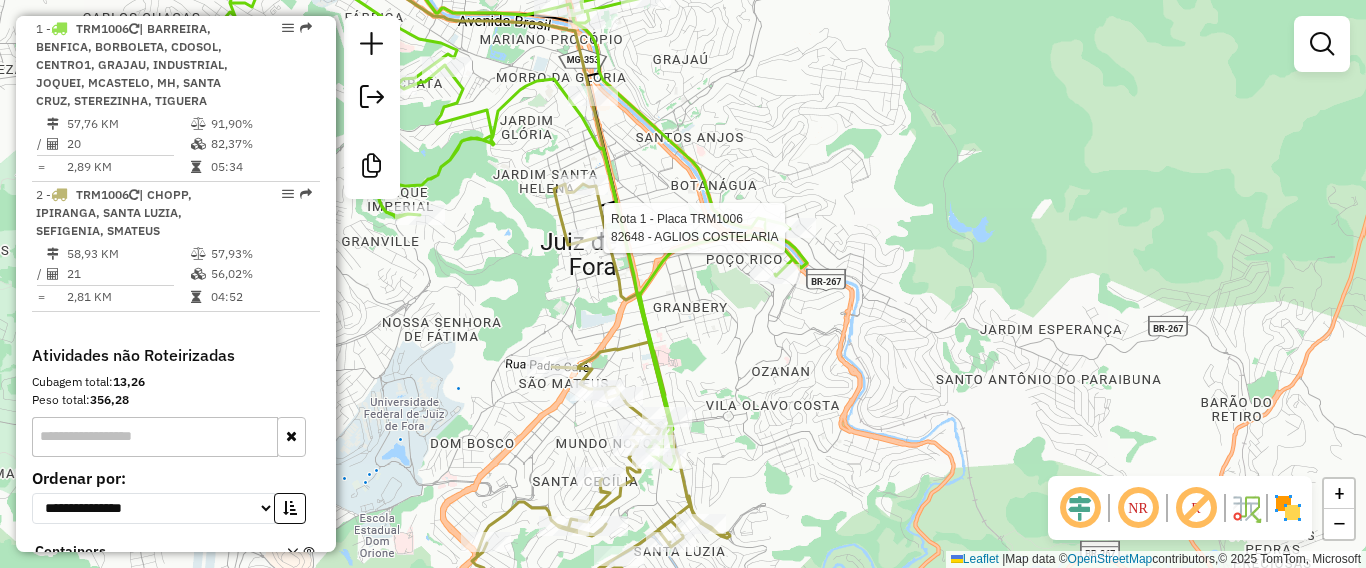 select on "**********" 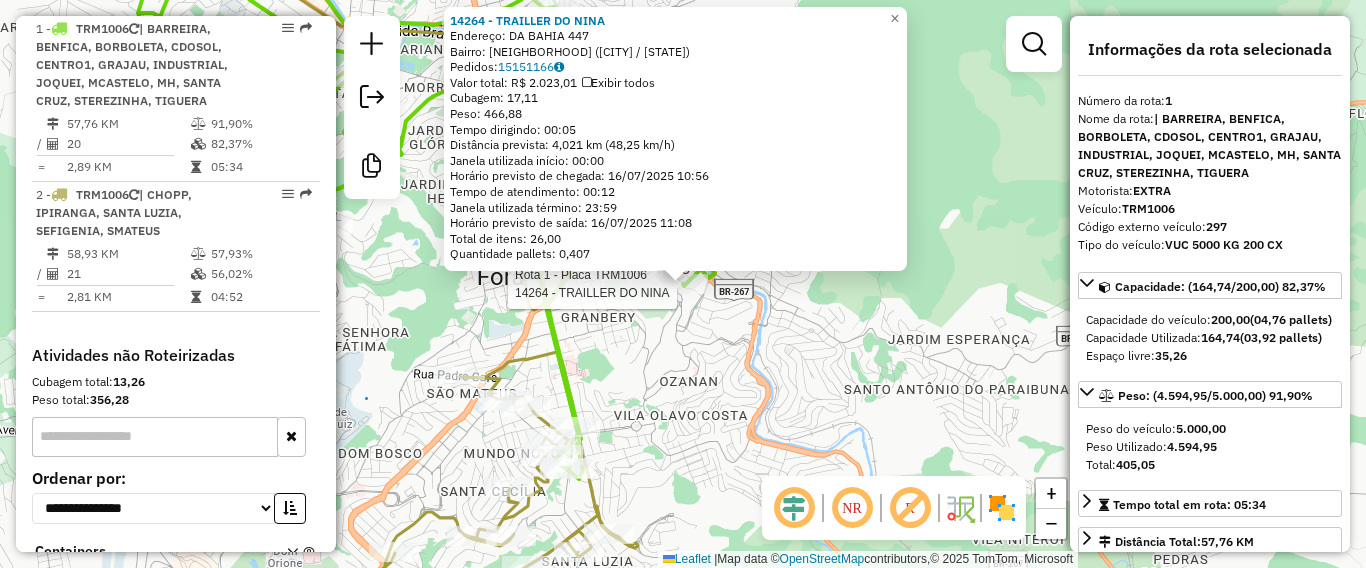 click on "Rota 1 - Placa TRM1006  14264 - TRAILLER DO NINA 14264 - TRAILLER DO NINA  Endereço:  DA BAHIA 447   Bairro: POCO RICO (JUIZ DE FORA / MG)   Pedidos:  15151166   Valor total: R$ 2.023,01   Exibir todos   Cubagem: 17,11  Peso: 466,88  Tempo dirigindo: 00:05   Distância prevista: 4,021 km (48,25 km/h)   Janela utilizada início: 00:00   Horário previsto de chegada: 16/07/2025 10:56   Tempo de atendimento: 00:12   Janela utilizada término: 23:59   Horário previsto de saída: 16/07/2025 11:08   Total de itens: 26,00   Quantidade pallets: 0,407  × Janela de atendimento Grade de atendimento Capacidade Transportadoras Veículos Cliente Pedidos  Rotas Selecione os dias de semana para filtrar as janelas de atendimento  Seg   Ter   Qua   Qui   Sex   Sáb   Dom  Informe o período da janela de atendimento: De: Até:  Filtrar exatamente a janela do cliente  Considerar janela de atendimento padrão  Selecione os dias de semana para filtrar as grades de atendimento  Seg   Ter   Qua   Qui   Sex   Sáb   Dom   De:  De:" 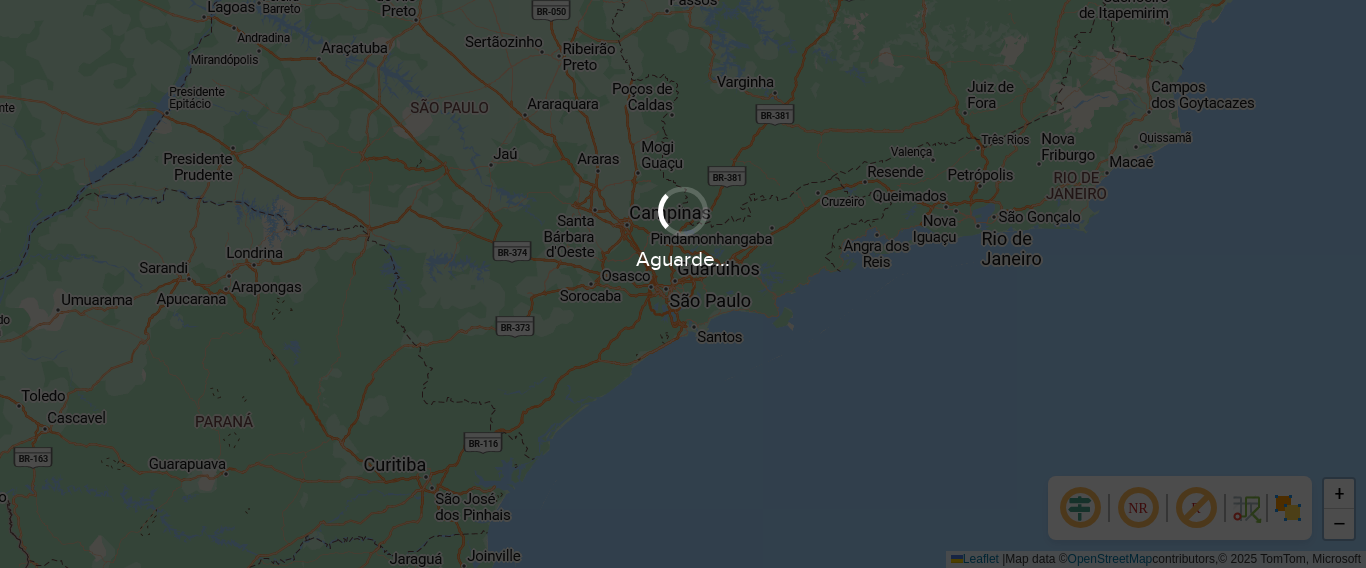 scroll, scrollTop: 0, scrollLeft: 0, axis: both 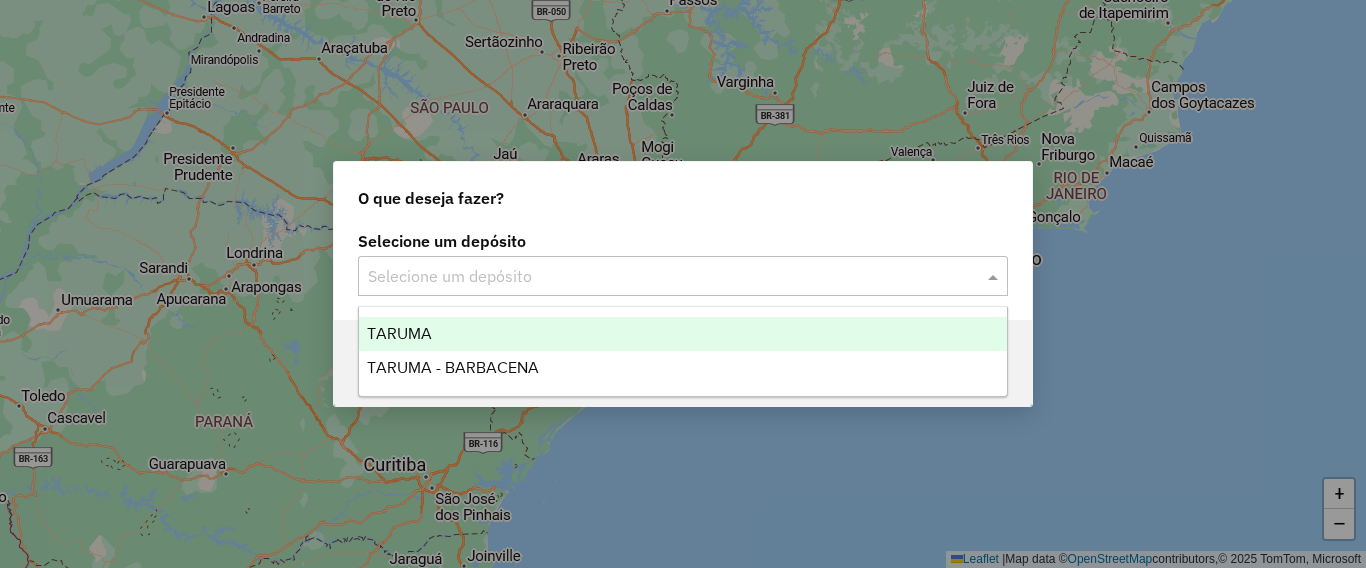 click on "Selecione um depósito" 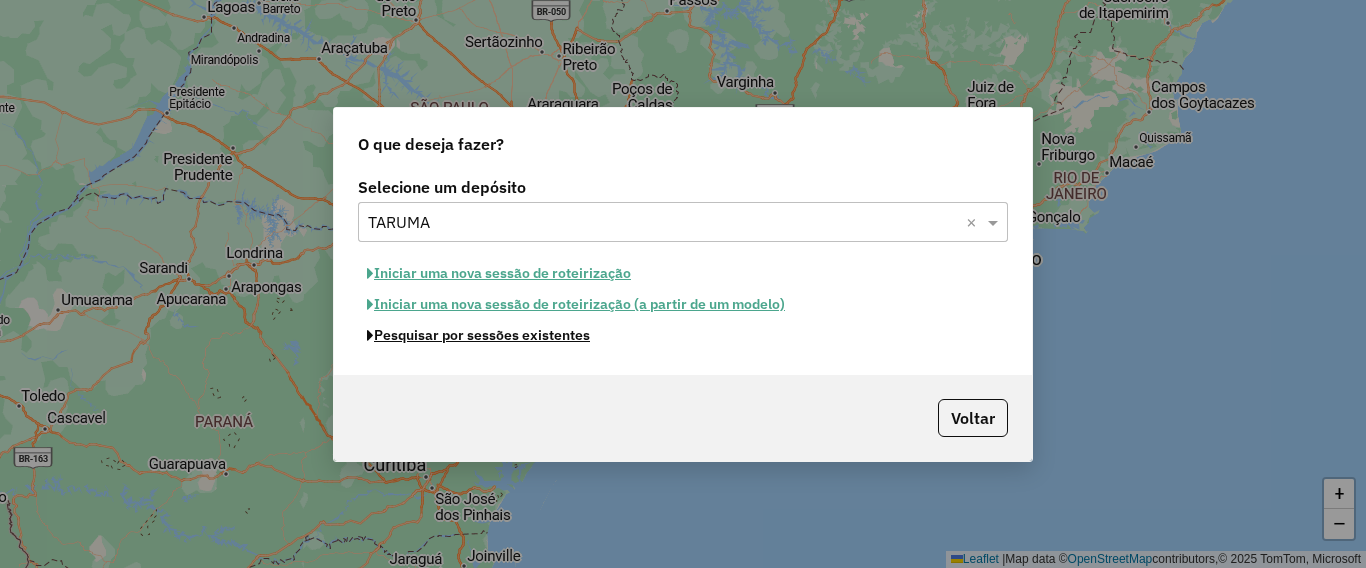 click on "Pesquisar por sessões existentes" 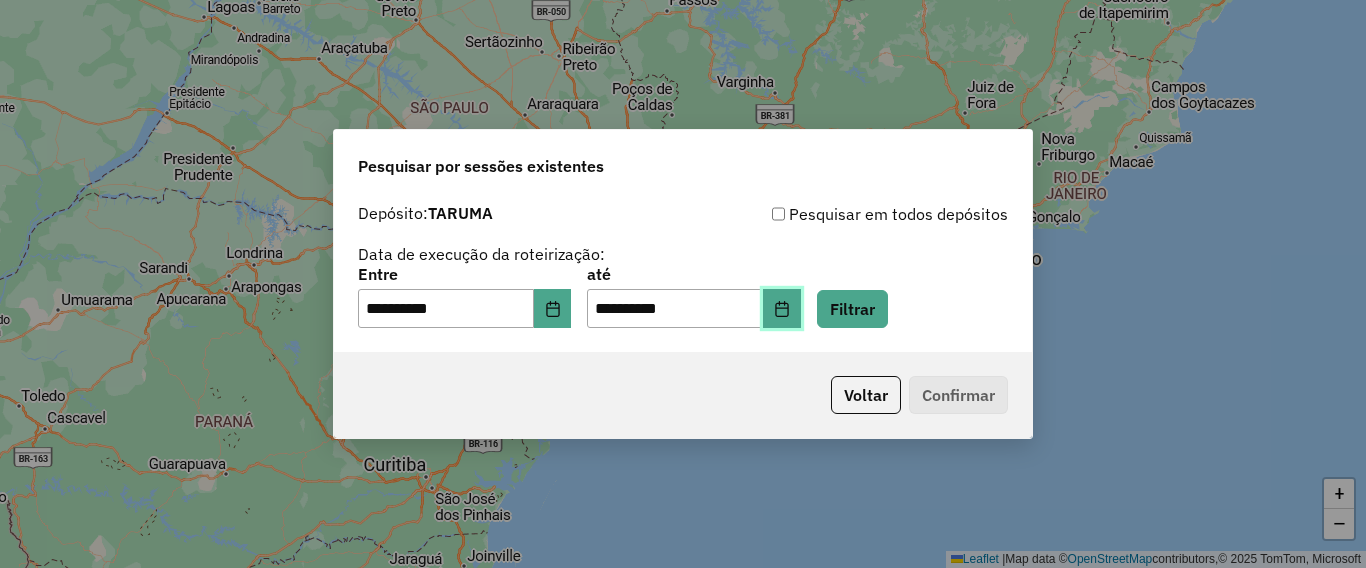 click at bounding box center (782, 309) 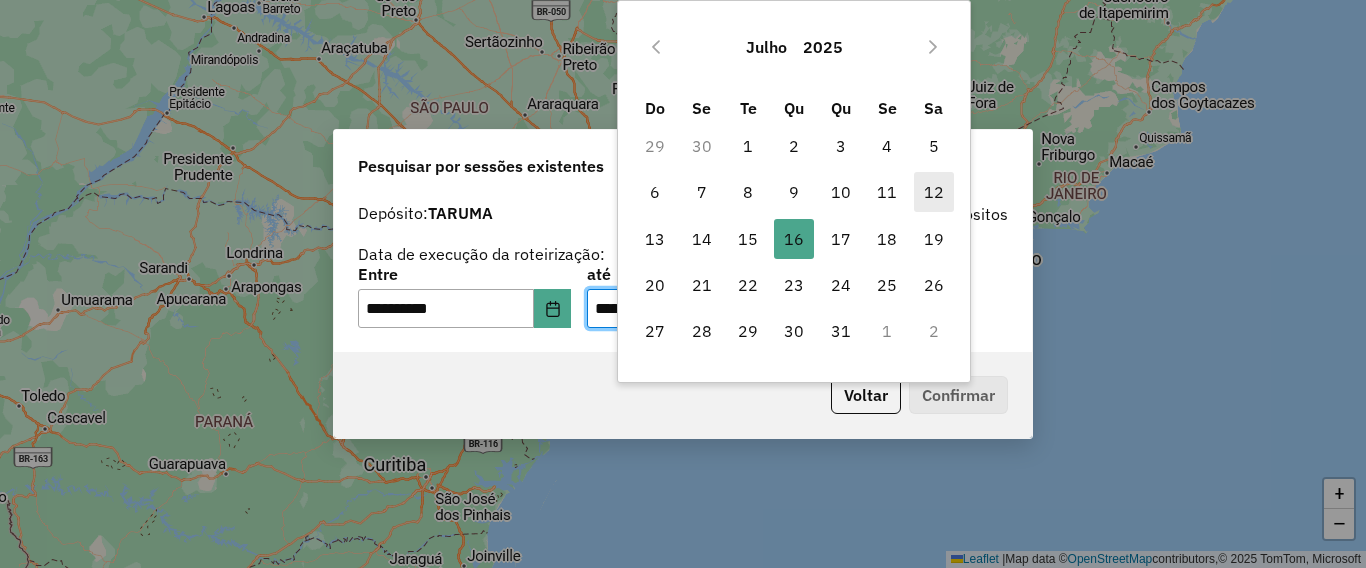 click on "12" at bounding box center [934, 192] 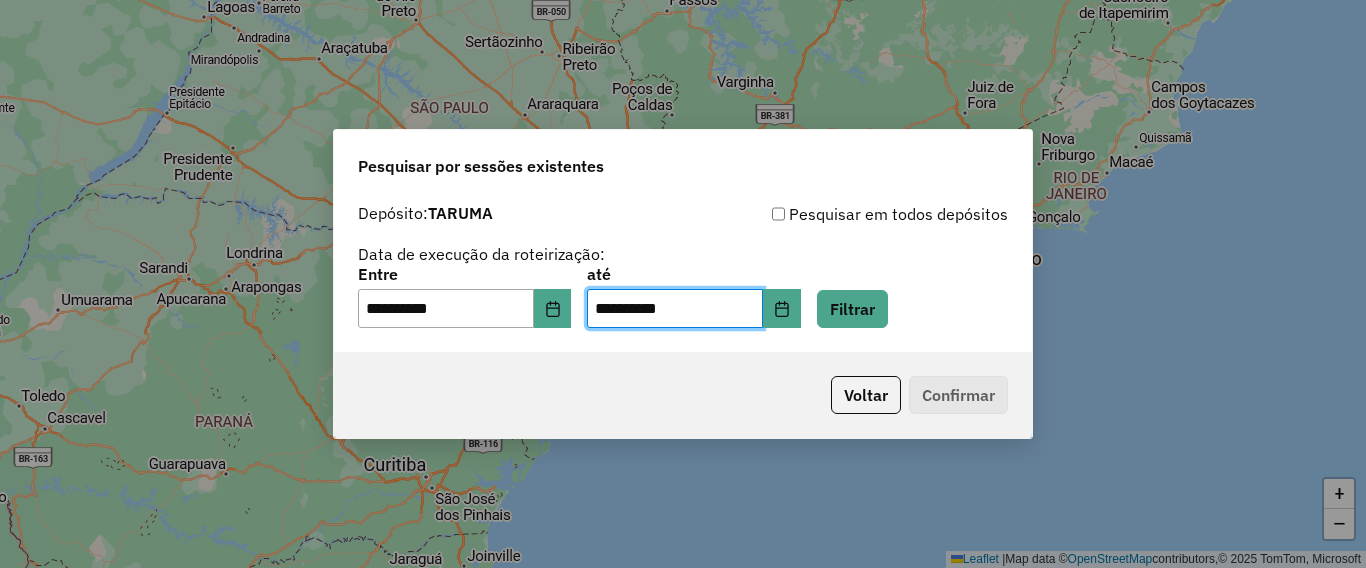 click on "**********" 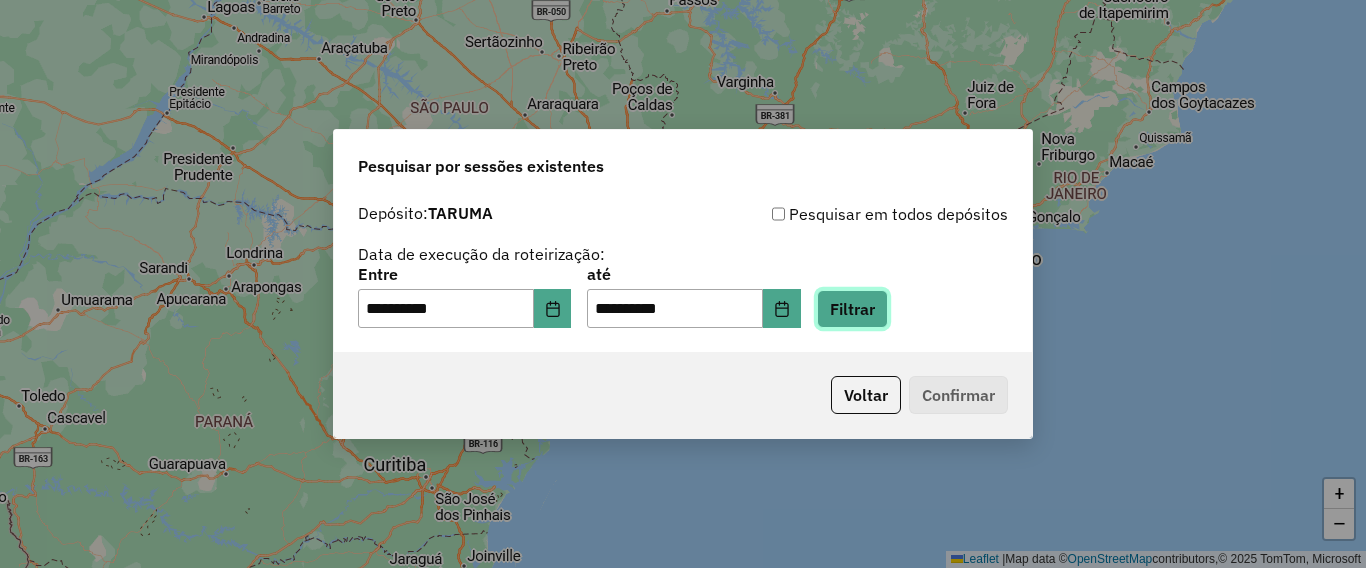 drag, startPoint x: 923, startPoint y: 308, endPoint x: 905, endPoint y: 316, distance: 19.697716 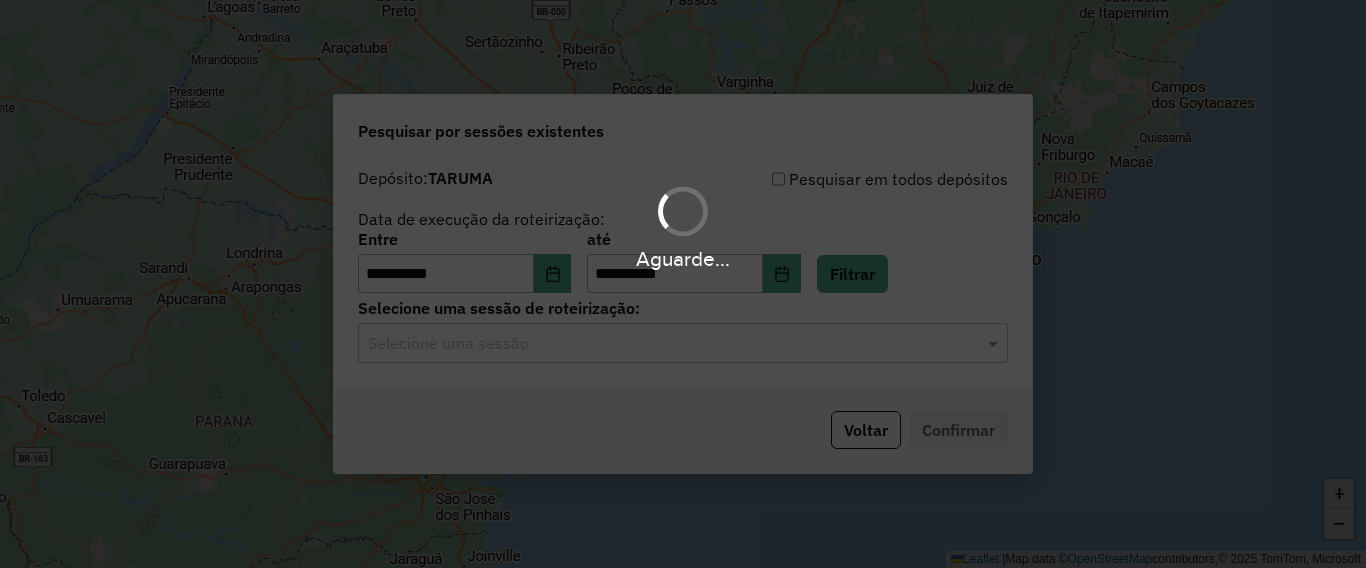 click 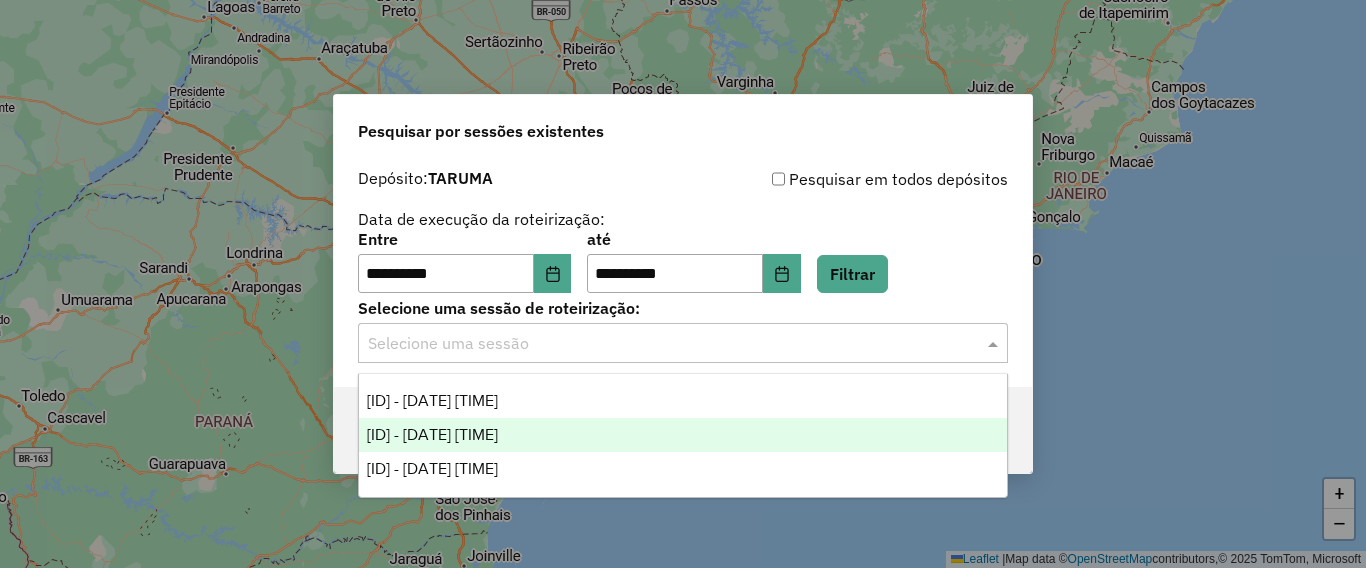 click on "[ID] - [DATE] [TIME]" at bounding box center (683, 435) 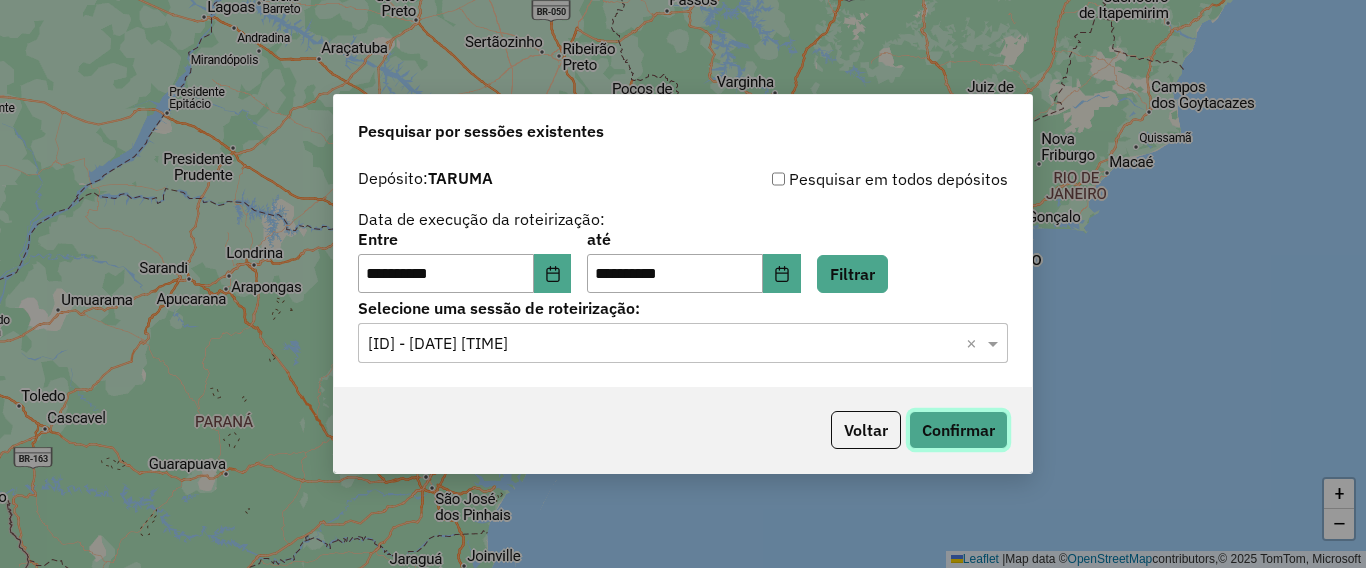 click on "Confirmar" 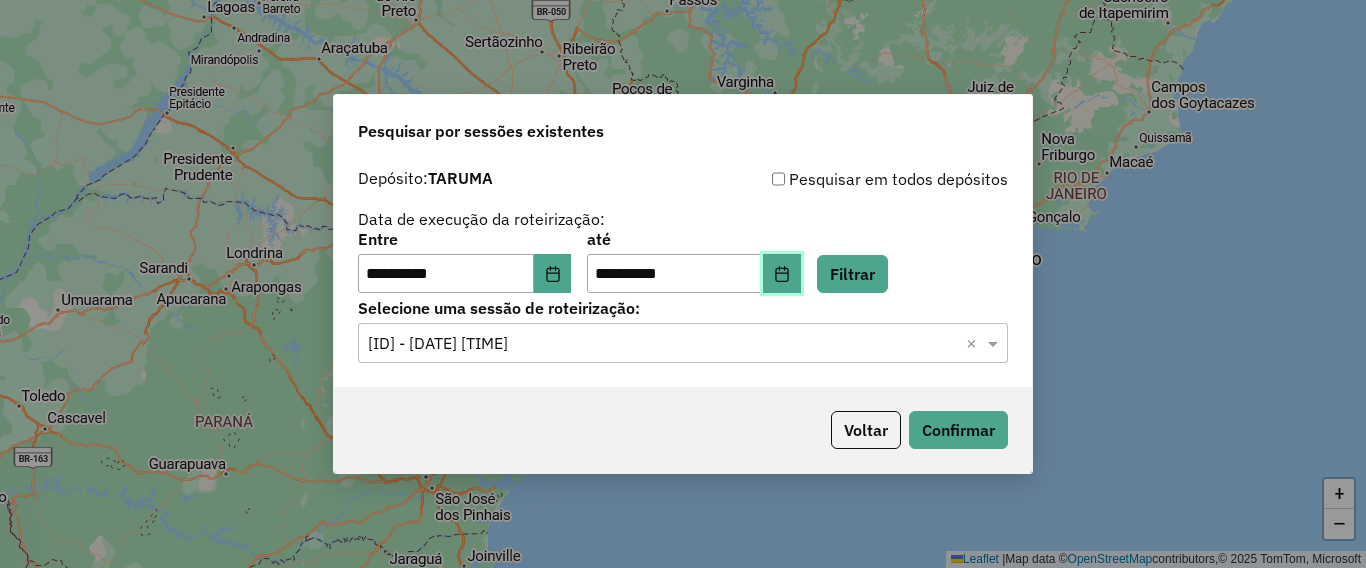 click 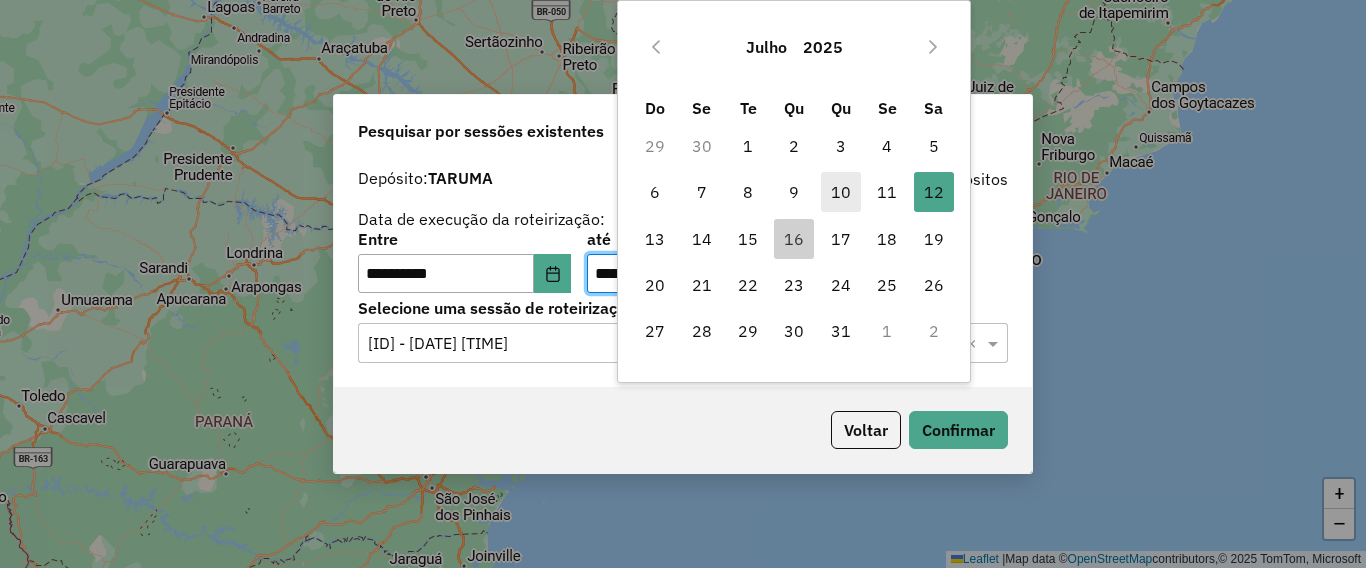 click on "10" at bounding box center (841, 192) 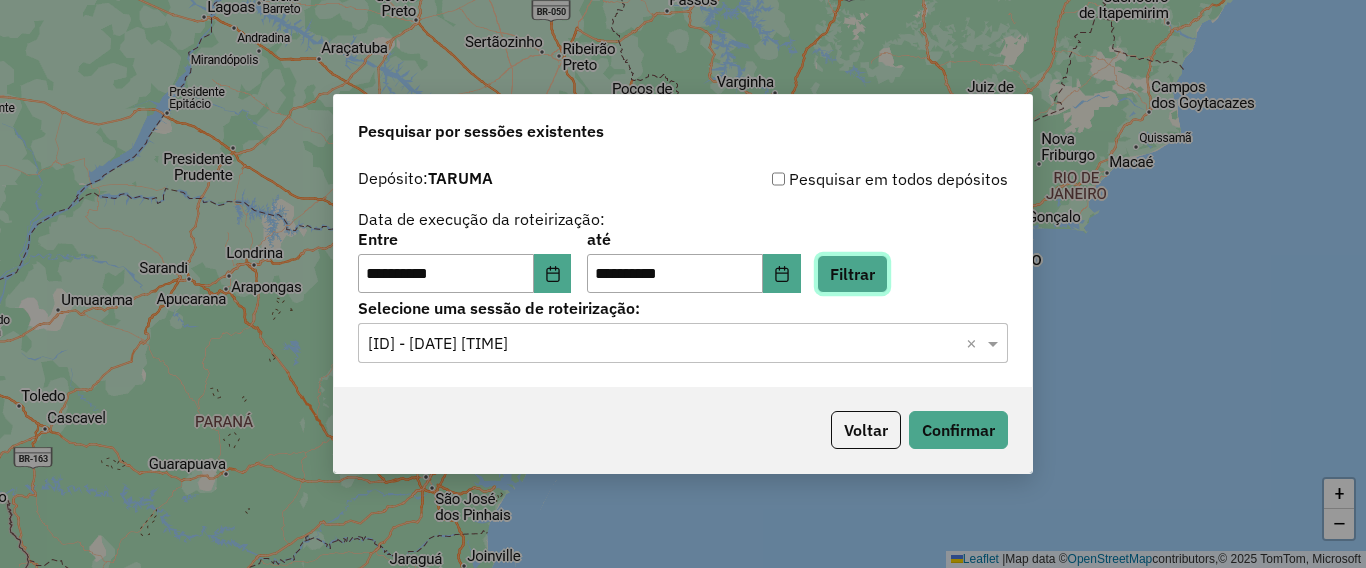 click on "Filtrar" 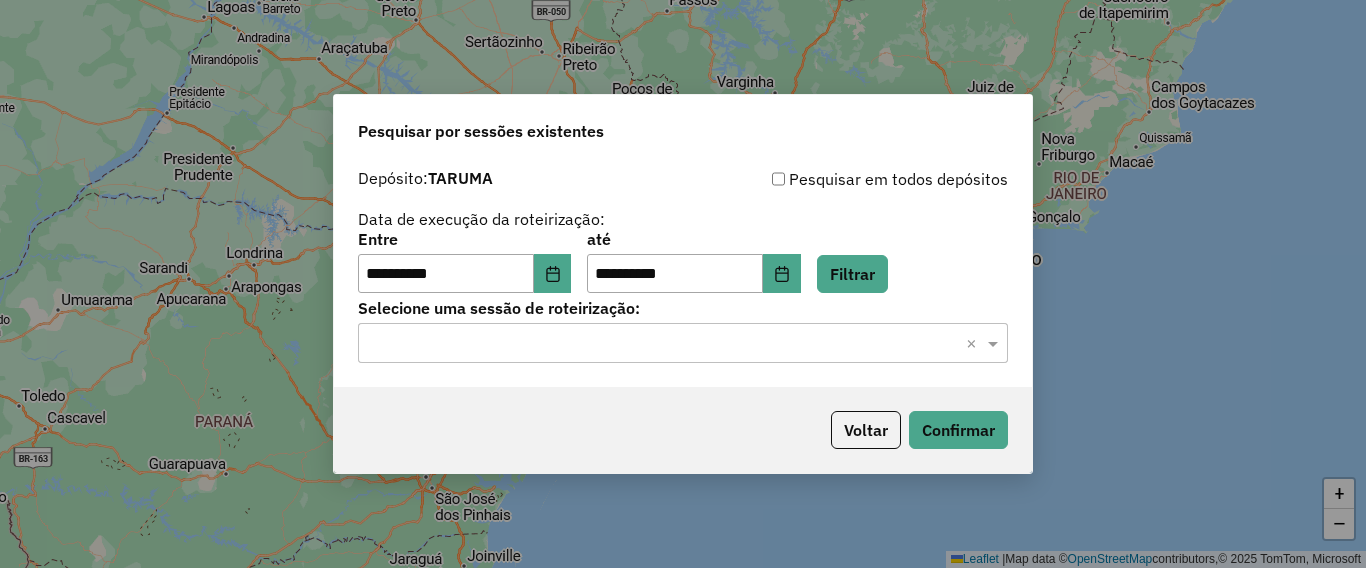 click 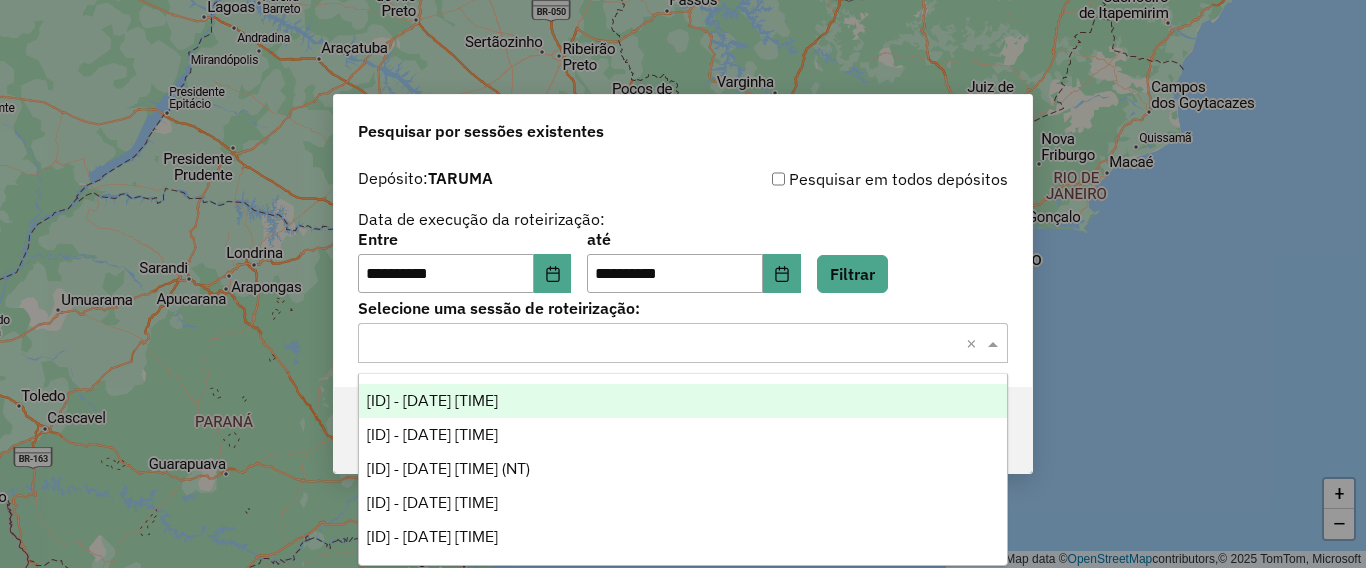 click on "[ID] - [DATE] [TIME]" at bounding box center [683, 401] 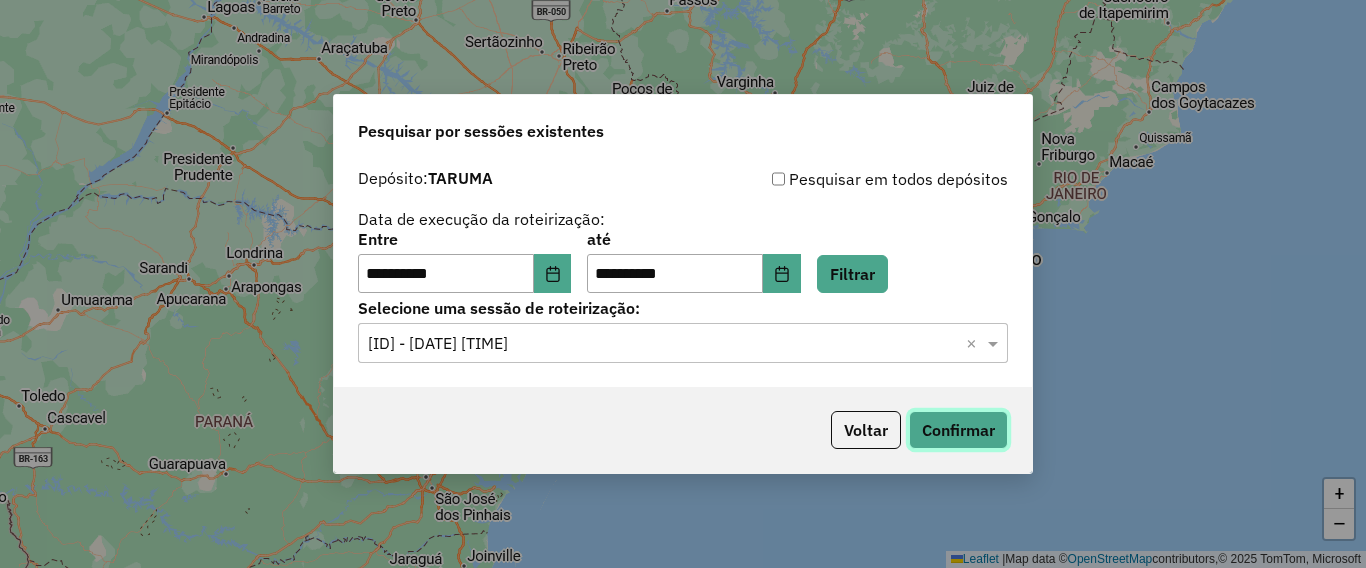 click on "Confirmar" 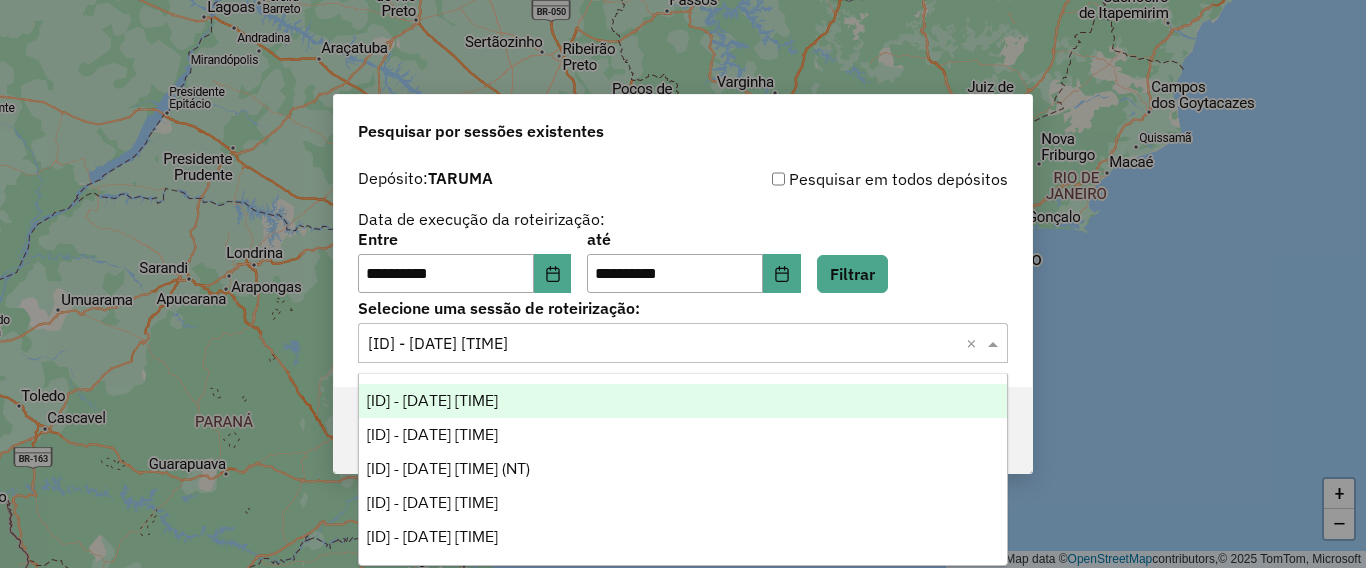 click on "Selecione uma sessão × [ID] - [DATE] [TIME]  ×" 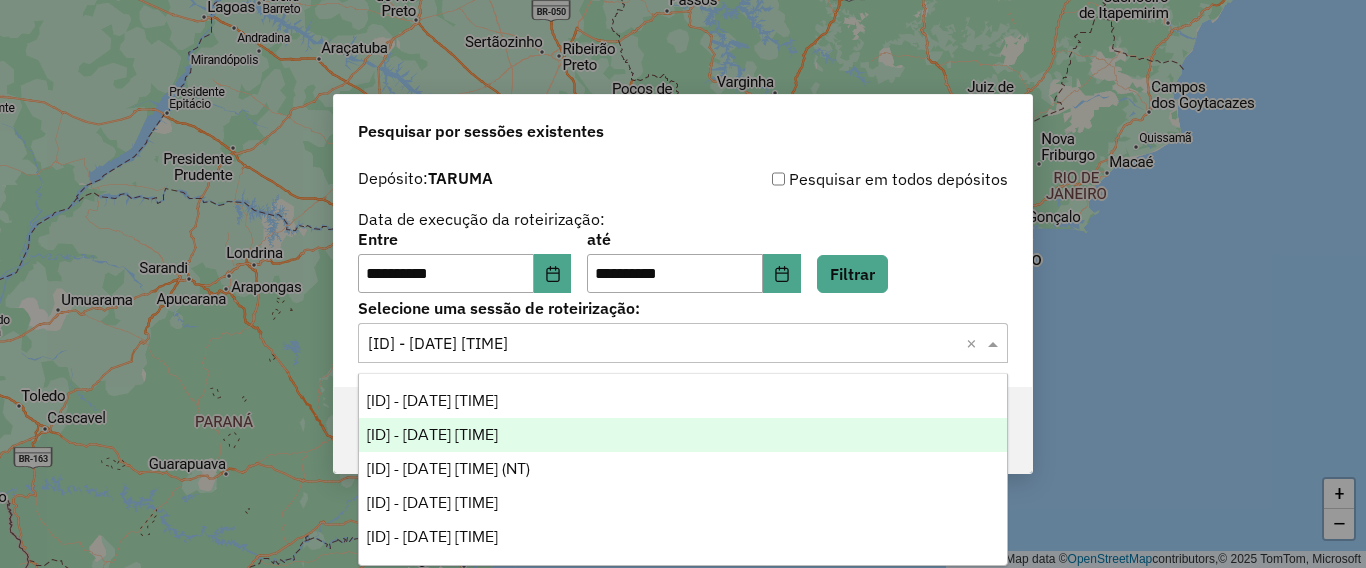 click on "[ID] - [DATE] [TIME]" at bounding box center [683, 435] 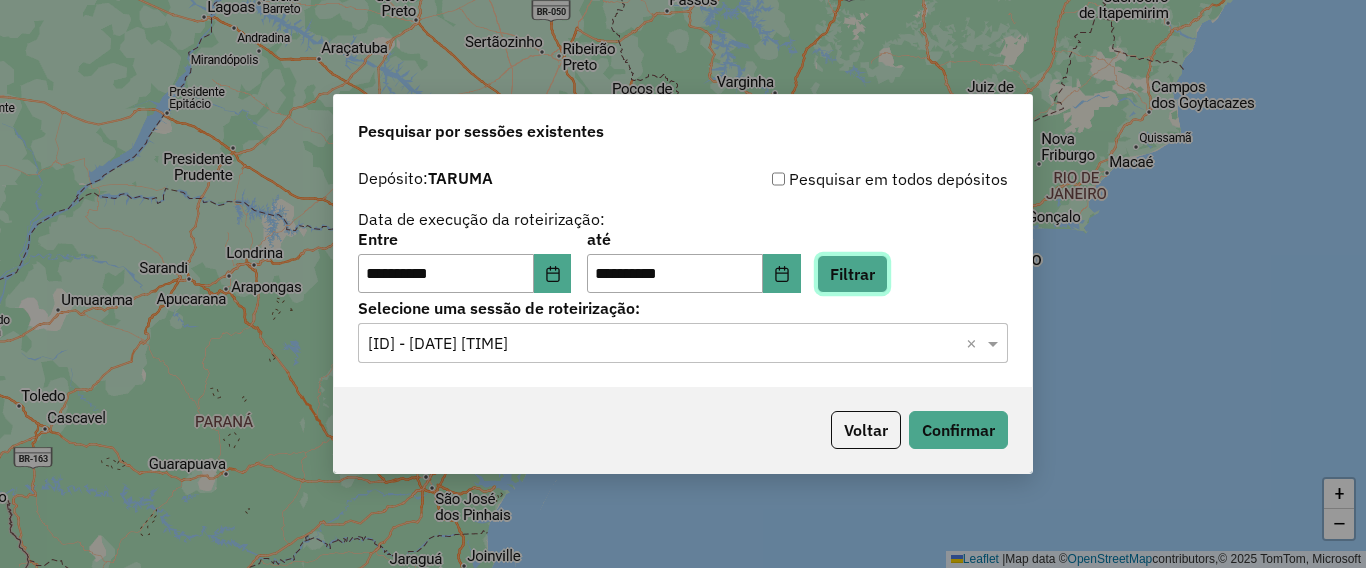click on "Filtrar" 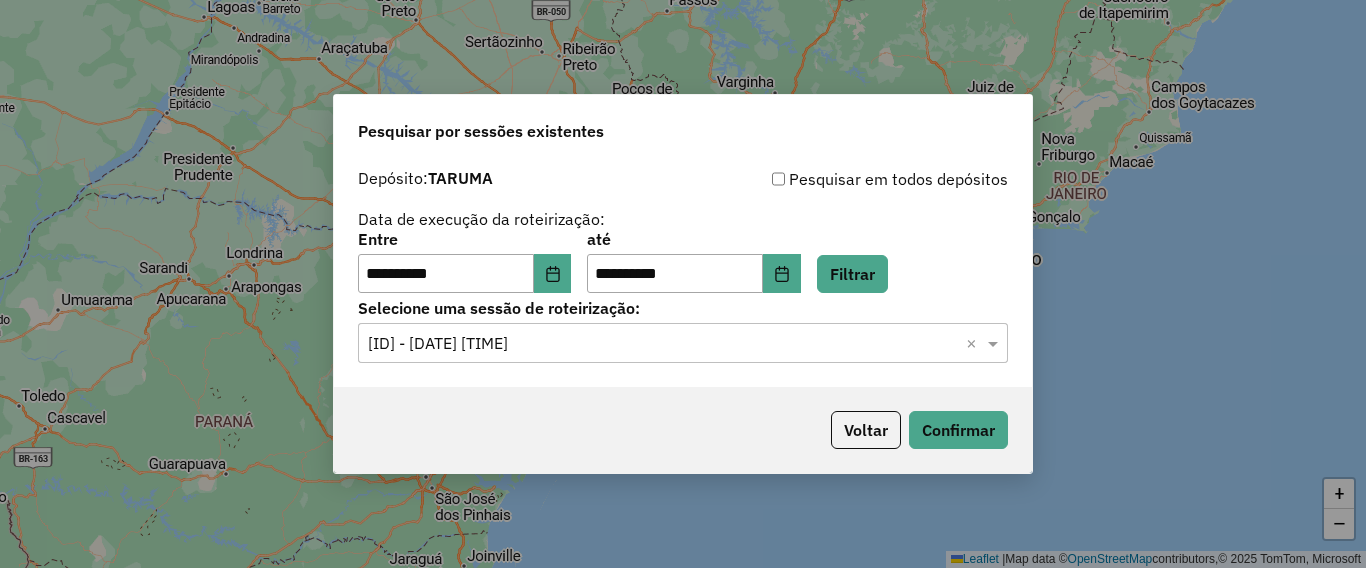 click 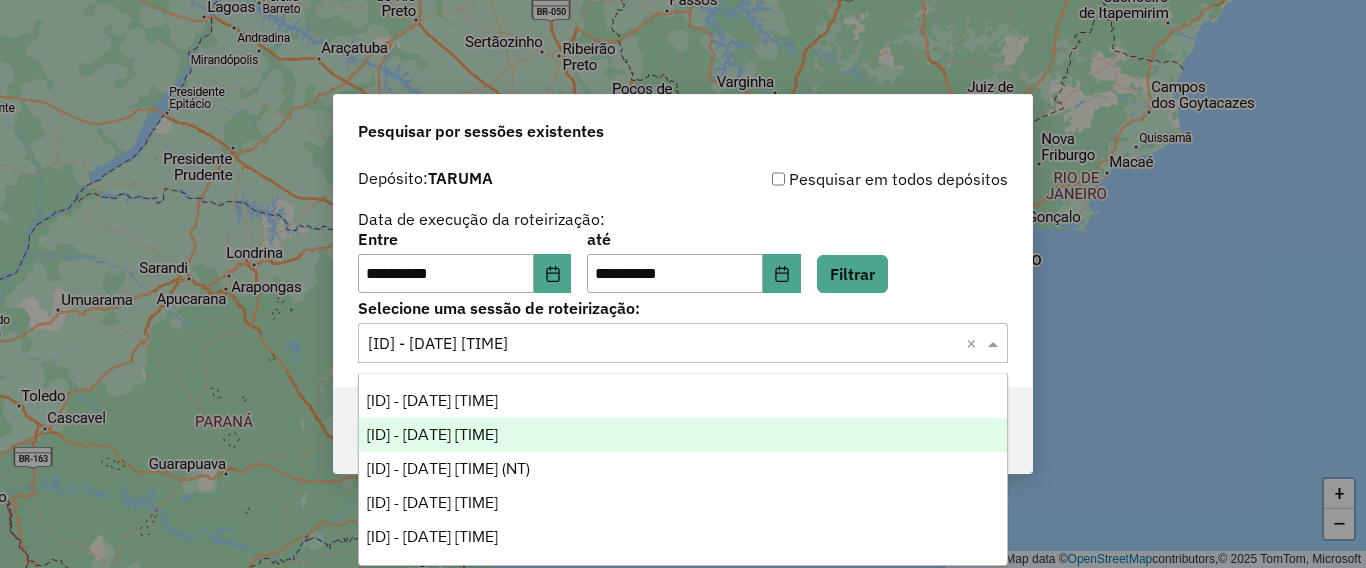 click on "[ID] - [DATE] [TIME]" at bounding box center (683, 435) 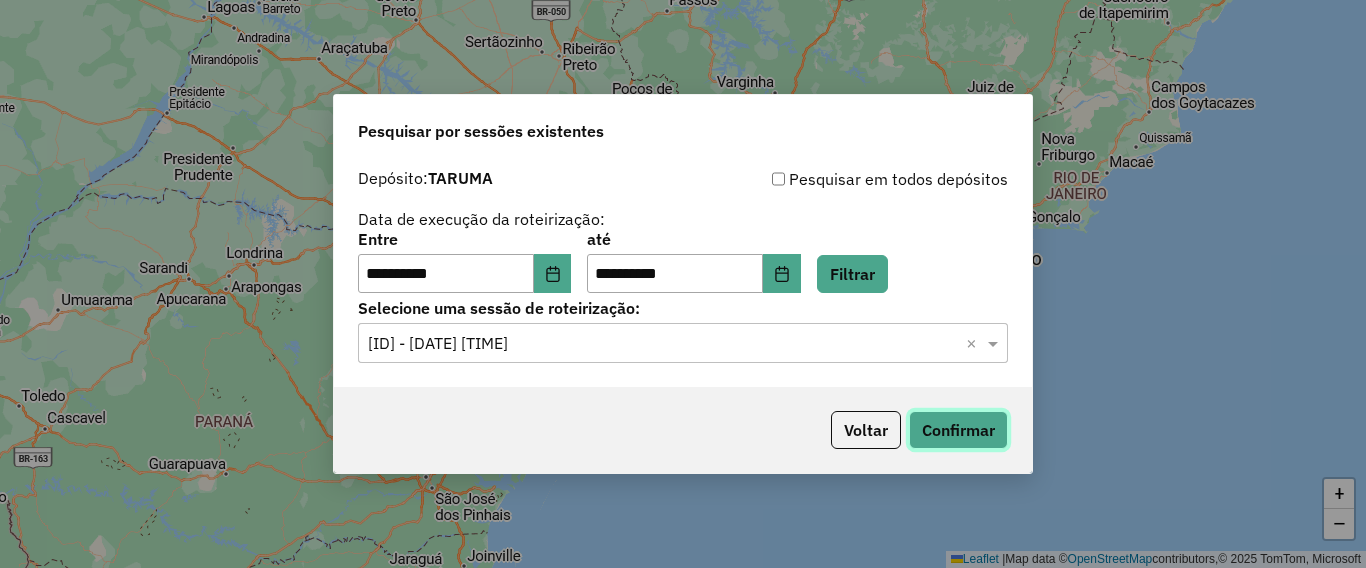 click on "Confirmar" 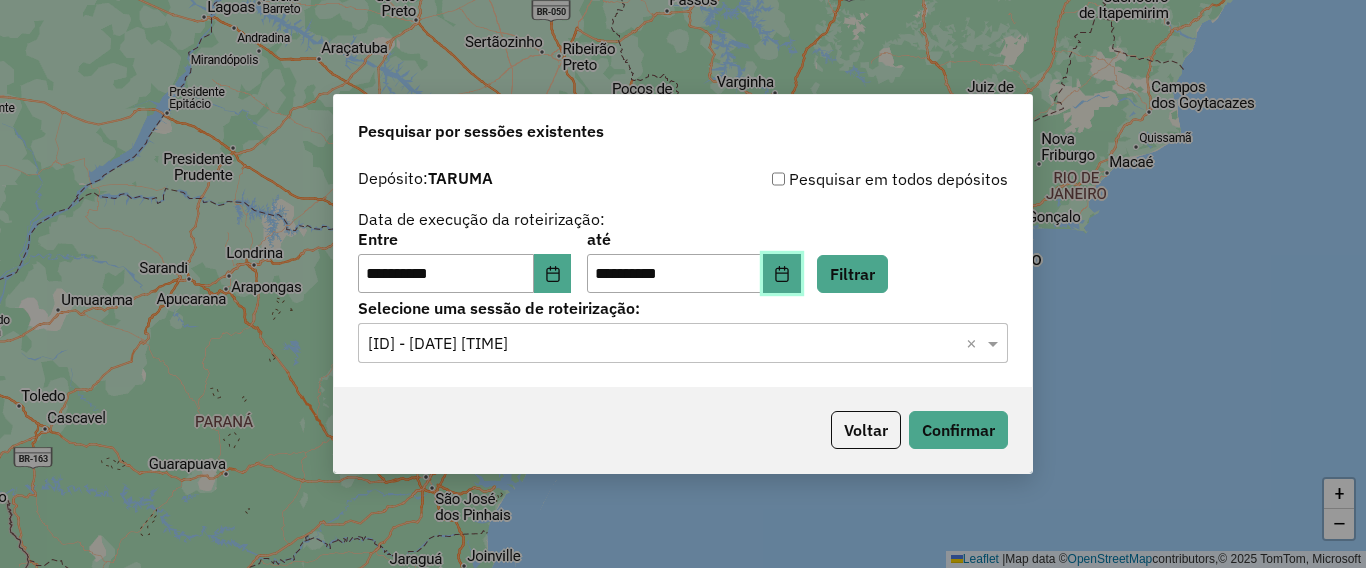 click at bounding box center (782, 274) 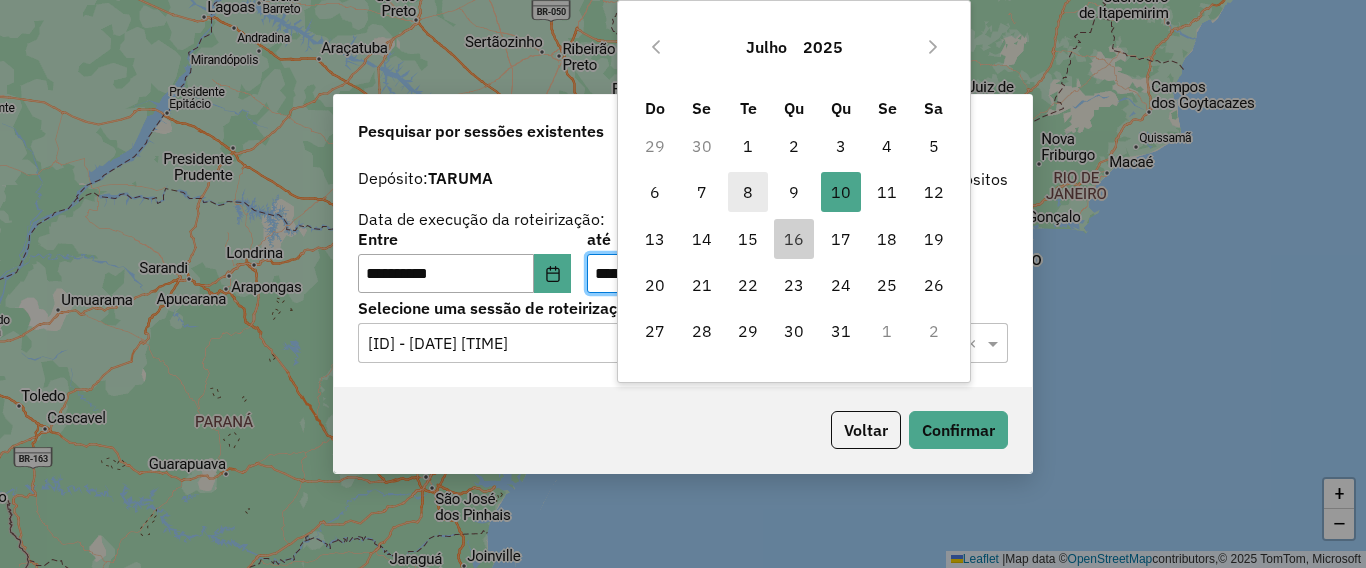 click on "8" at bounding box center [748, 192] 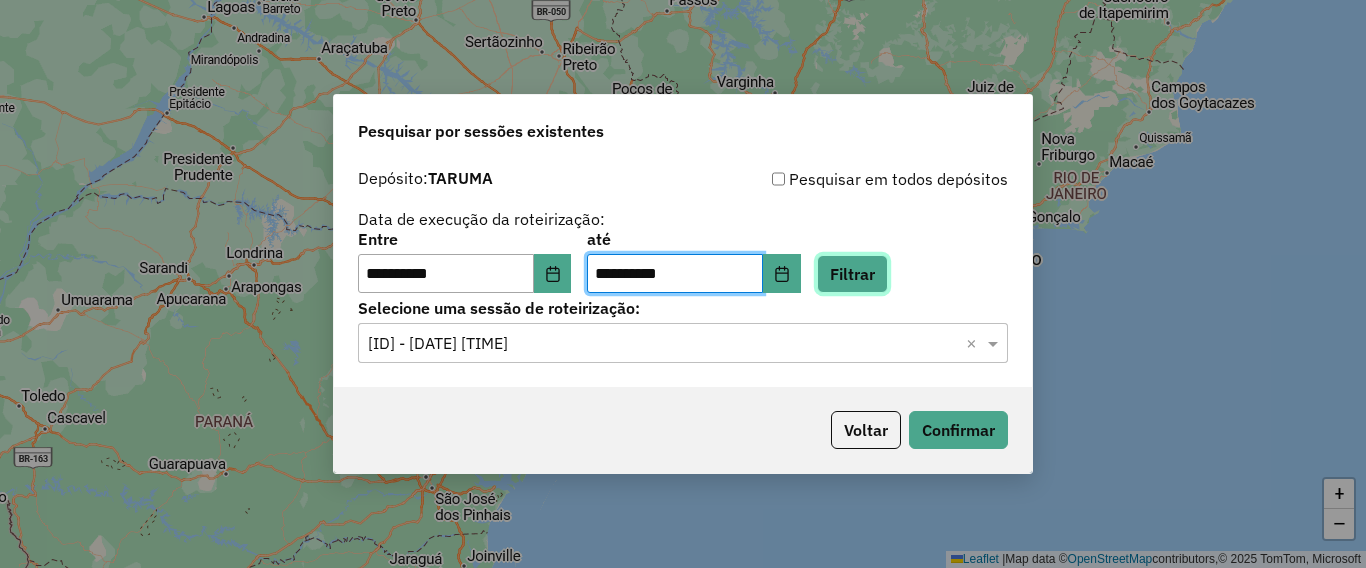 click on "Filtrar" 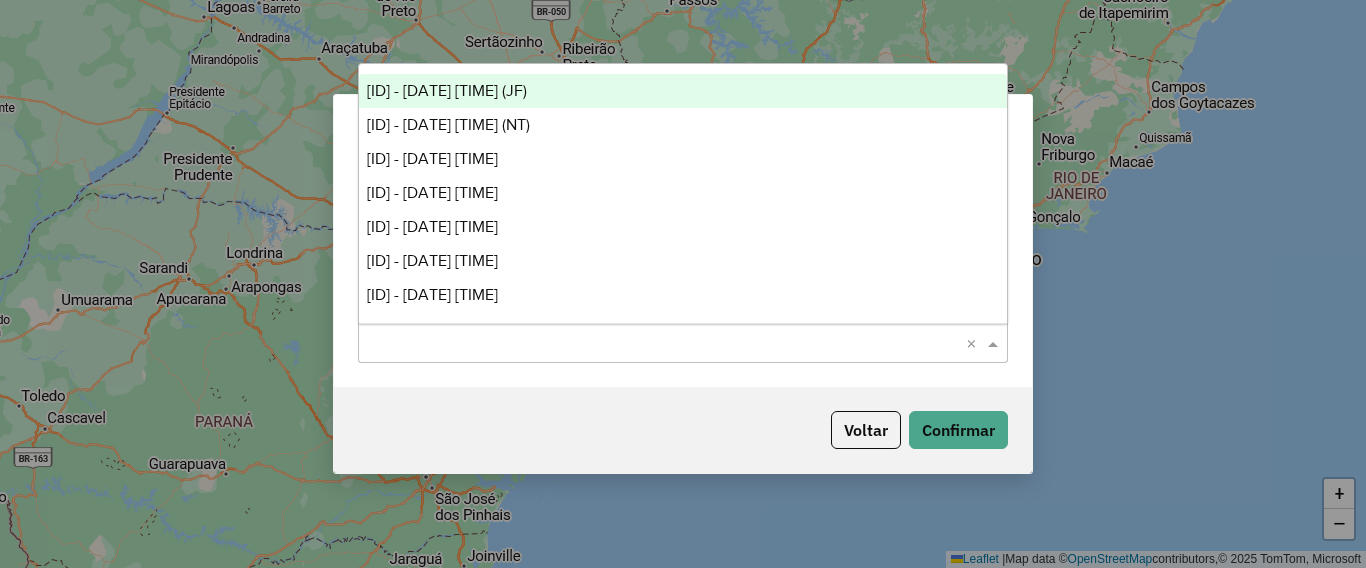 click 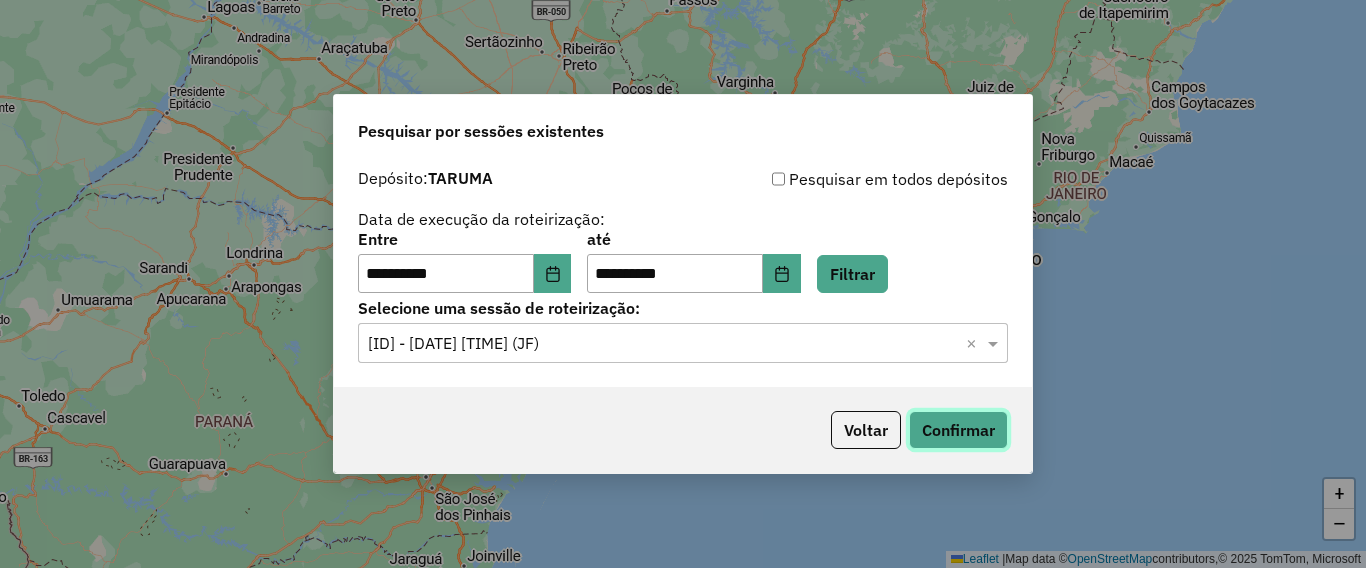 click on "Confirmar" 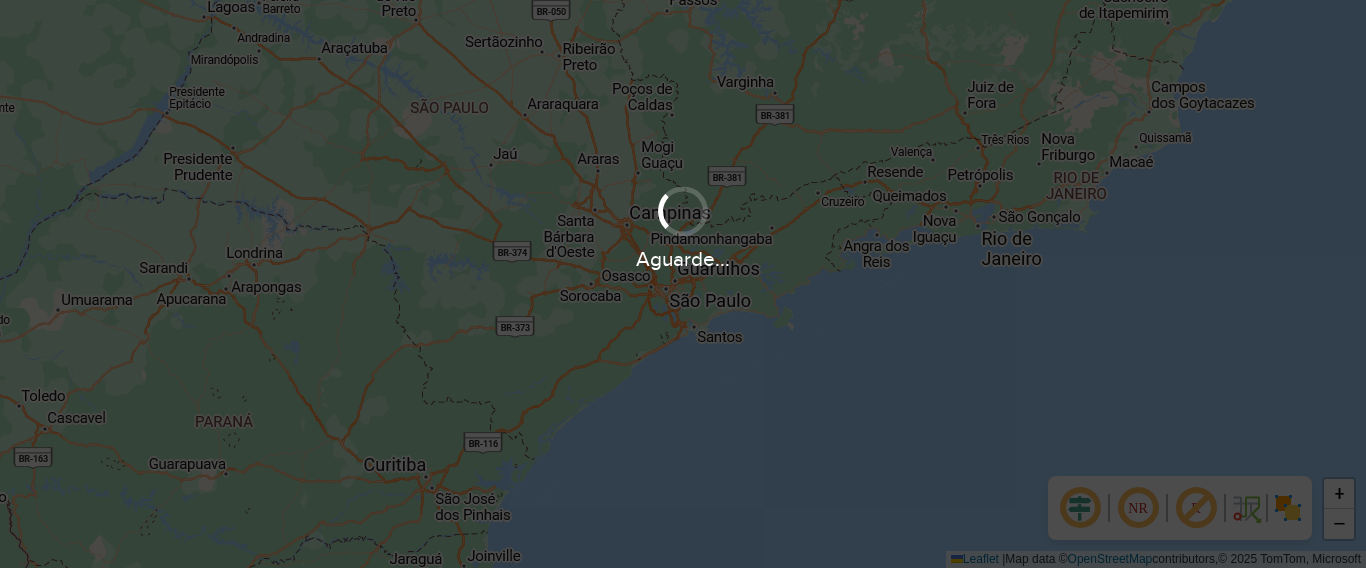scroll, scrollTop: 0, scrollLeft: 0, axis: both 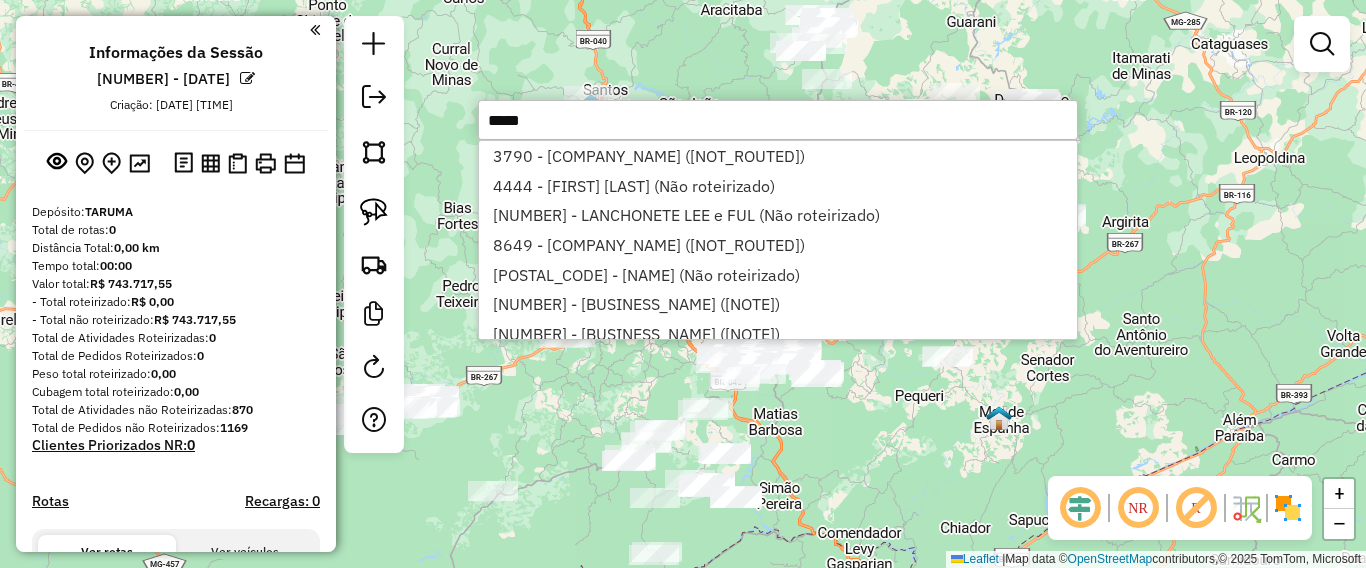 type on "******" 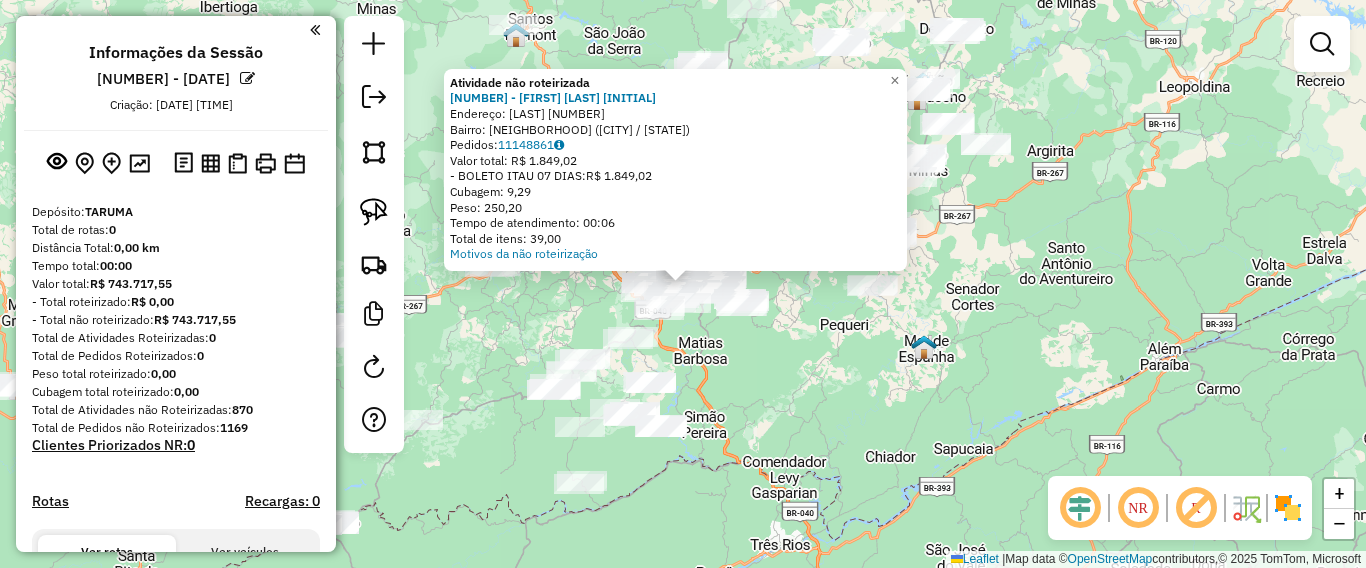 click on "Atividade não roteirizada [NUMBER] - [FIRST] [LAST]  Endereço:  [STREET] [NUMBER]   Bairro: [Bairro] ([CITY] / [STATE])   Pedidos:  [NUMBER]   Valor total: [CURRENCY] [VALUE]   - BOLETO ITAU 07 DIAS:  [CURRENCY] [VALUE]   Cubagem: [VALUE]   Peso: [VALUE]   Tempo de atendimento: [TIME]   Total de itens: [VALUE]  Motivos da não roteirização × Janela de atendimento Grade de atendimento Capacidade Transportadoras Veículos Cliente Pedidos  Rotas Selecione os dias de semana para filtrar as janelas de atendimento  Seg   Ter   Qua   Qui   Sex   Sáb   Dom  Informe o período da janela de atendimento: De: Até:  Filtrar exatamente a janela do cliente  Considerar janela de atendimento padrão  Selecione os dias de semana para filtrar as grades de atendimento  Seg   Ter   Qua   Qui   Sex   Sáb   Dom   Considerar clientes sem dia de atendimento cadastrado  Clientes fora do dia de atendimento selecionado Filtrar as atividades entre os valores definidos abaixo:  Peso mínimo:   Peso máximo:   Cubagem mínima:   Cubagem máxima:  +" 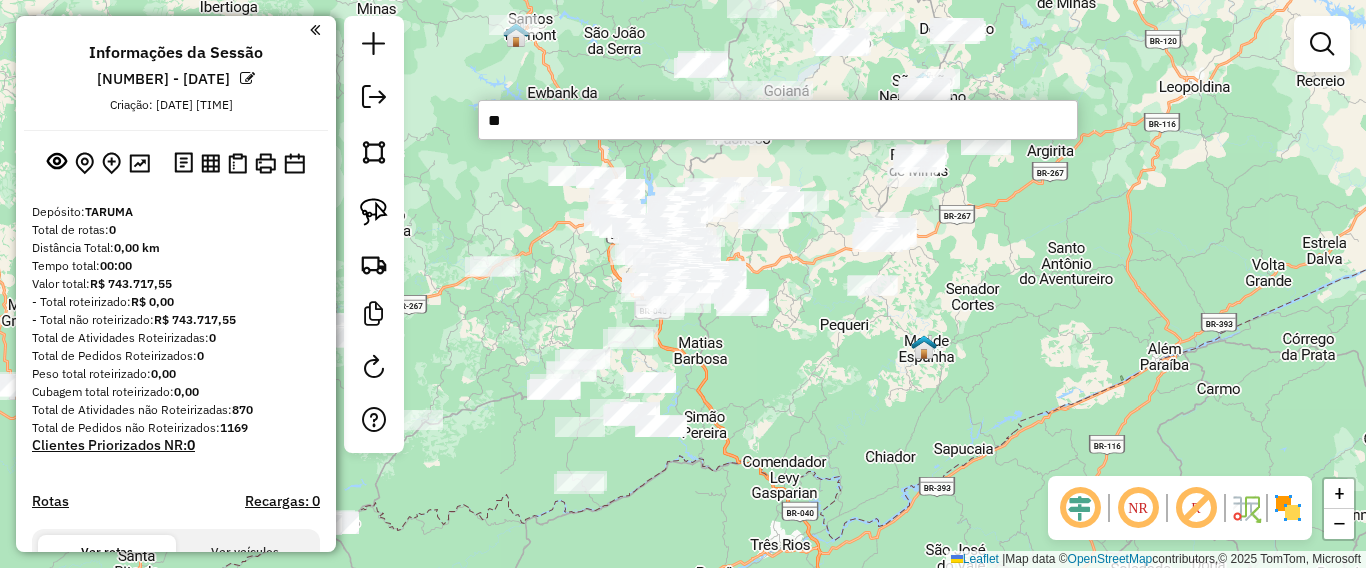 type on "***" 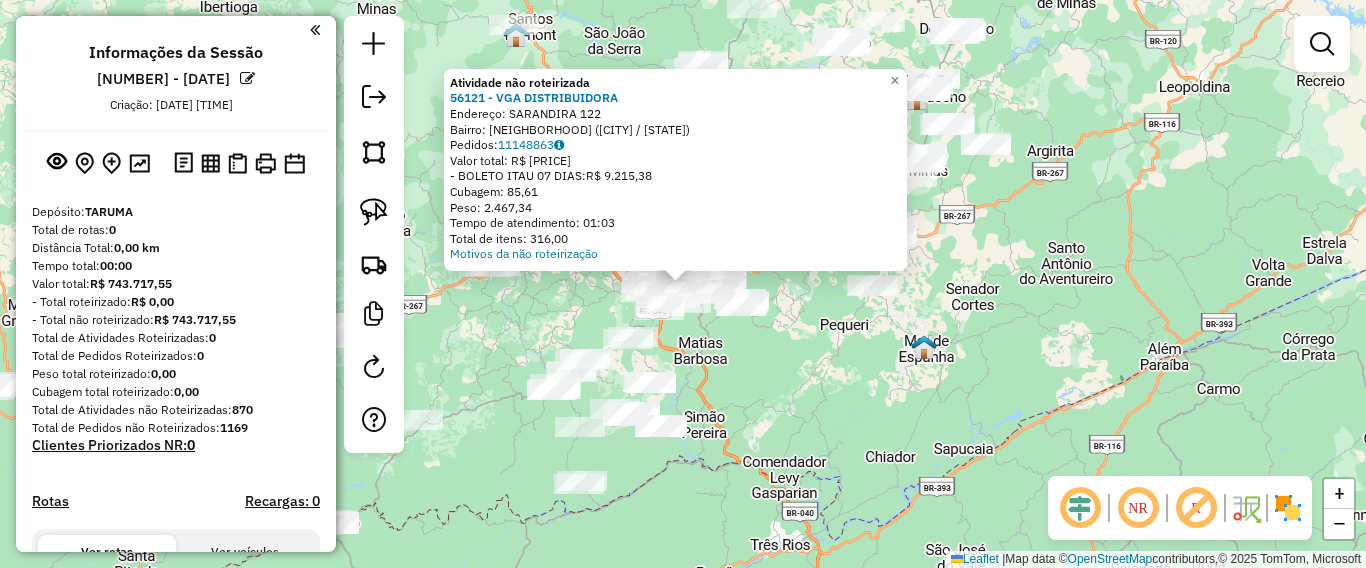 click on "Atividade não roteirizada 56121 - VGA DISTRIBUIDORA  Endereço:  SARANDIRA 122   Bairro: SANTA LUZIA (JUIZ DE FORA / MG)   Pedidos:  11148863   Valor total: R$ 9.215,38   - BOLETO ITAU 07 DIAS:  R$ 9.215,38   Cubagem: 85,61   Peso: 2.467,34   Tempo de atendimento: 01:03   Total de itens: 316,00  Motivos da não roteirização × Janela de atendimento Grade de atendimento Capacidade Transportadoras Veículos Cliente Pedidos  Rotas Selecione os dias de semana para filtrar as janelas de atendimento  Seg   Ter   Qua   Qui   Sex   Sáb   Dom  Informe o período da janela de atendimento: De: Até:  Filtrar exatamente a janela do cliente  Considerar janela de atendimento padrão  Selecione os dias de semana para filtrar as grades de atendimento  Seg   Ter   Qua   Qui   Sex   Sáb   Dom   Considerar clientes sem dia de atendimento cadastrado  Clientes fora do dia de atendimento selecionado Filtrar as atividades entre os valores definidos abaixo:  Peso mínimo:   Peso máximo:   Cubagem mínima:   Cubagem máxima:  +" 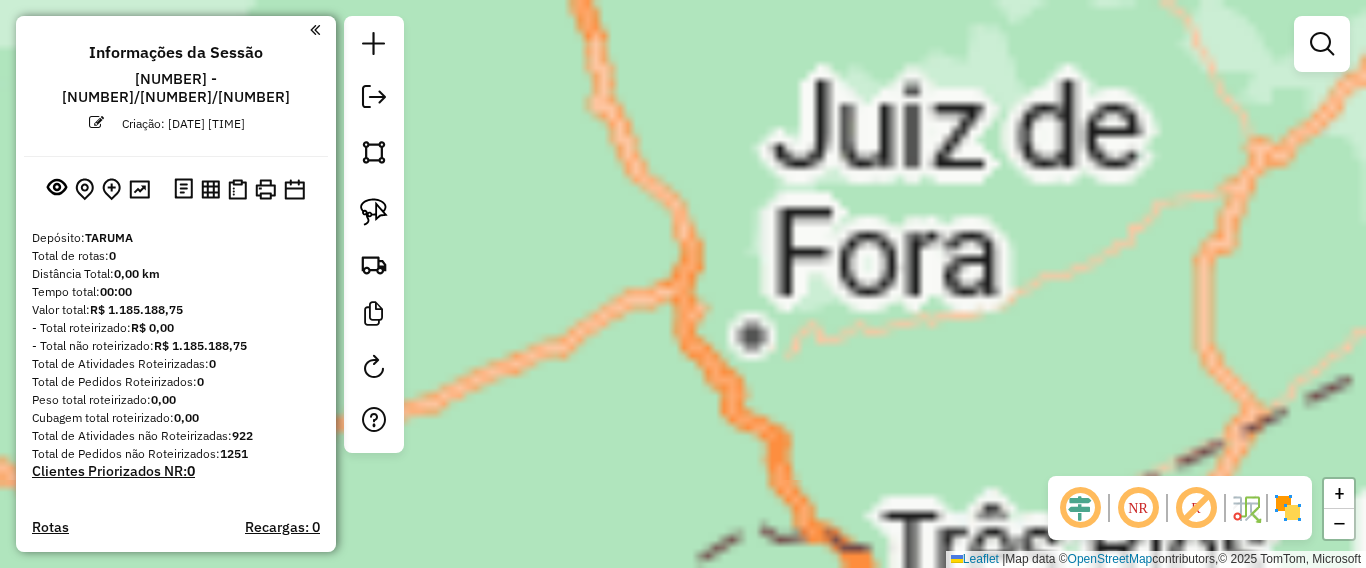 scroll, scrollTop: 0, scrollLeft: 0, axis: both 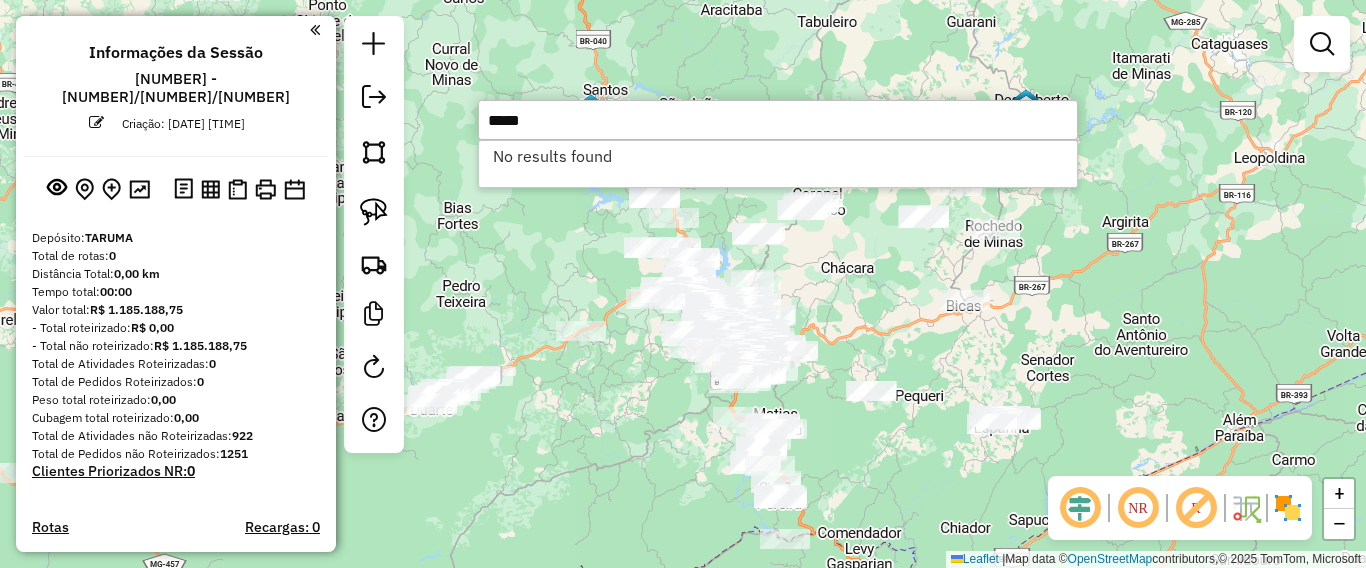 type on "*****" 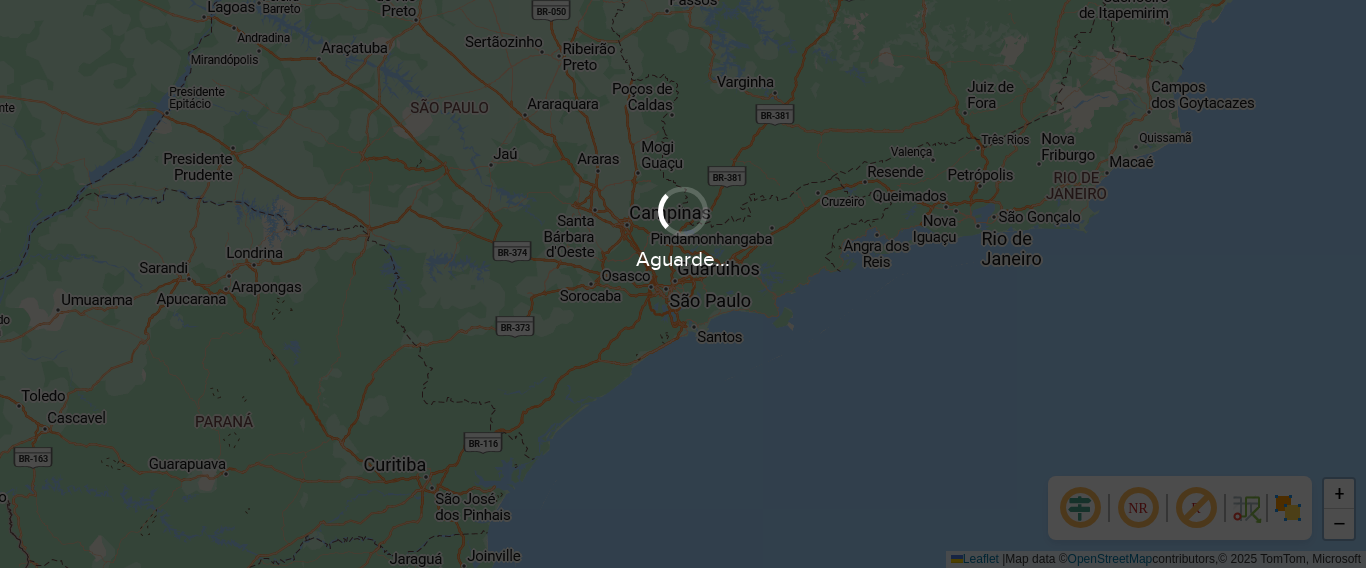 scroll, scrollTop: 0, scrollLeft: 0, axis: both 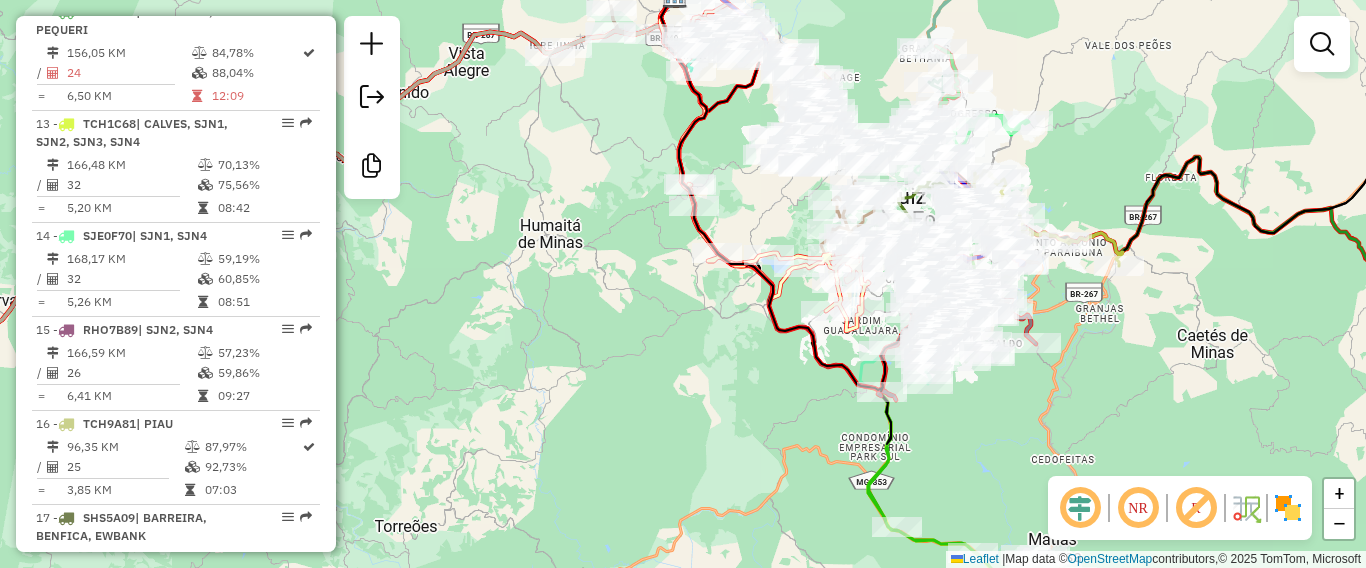click on "Janela de atendimento Grade de atendimento Capacidade Transportadoras Veículos Cliente Pedidos  Rotas Selecione os dias de semana para filtrar as janelas de atendimento  Seg   Ter   Qua   Qui   Sex   Sáb   Dom  Informe o período da janela de atendimento: De: Até:  Filtrar exatamente a janela do cliente  Considerar janela de atendimento padrão  Selecione os dias de semana para filtrar as grades de atendimento  Seg   Ter   Qua   Qui   Sex   Sáb   Dom   Considerar clientes sem dia de atendimento cadastrado  Clientes fora do dia de atendimento selecionado Filtrar as atividades entre os valores definidos abaixo:  Peso mínimo:   Peso máximo:   Cubagem mínima:   Cubagem máxima:   De:   Até:  Filtrar as atividades entre o tempo de atendimento definido abaixo:  De:   Até:   Considerar capacidade total dos clientes não roteirizados Transportadora: Selecione um ou mais itens Tipo de veículo: Selecione um ou mais itens Veículo: Selecione um ou mais itens Motorista: Selecione um ou mais itens Nome: Rótulo:" 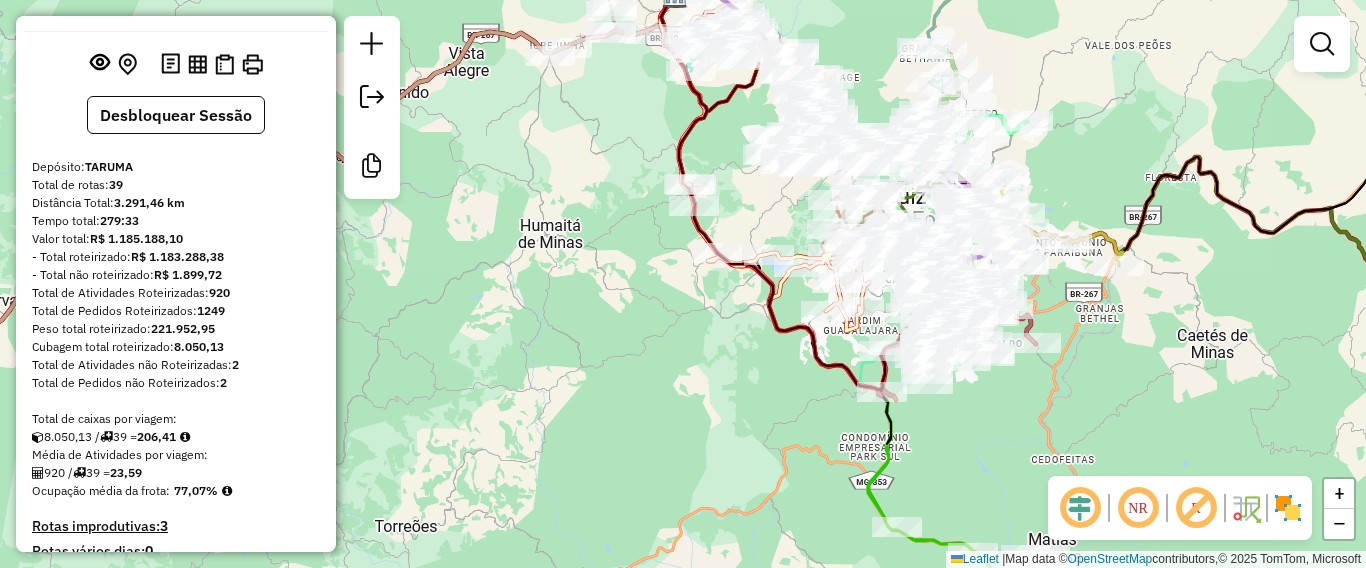 scroll, scrollTop: 0, scrollLeft: 0, axis: both 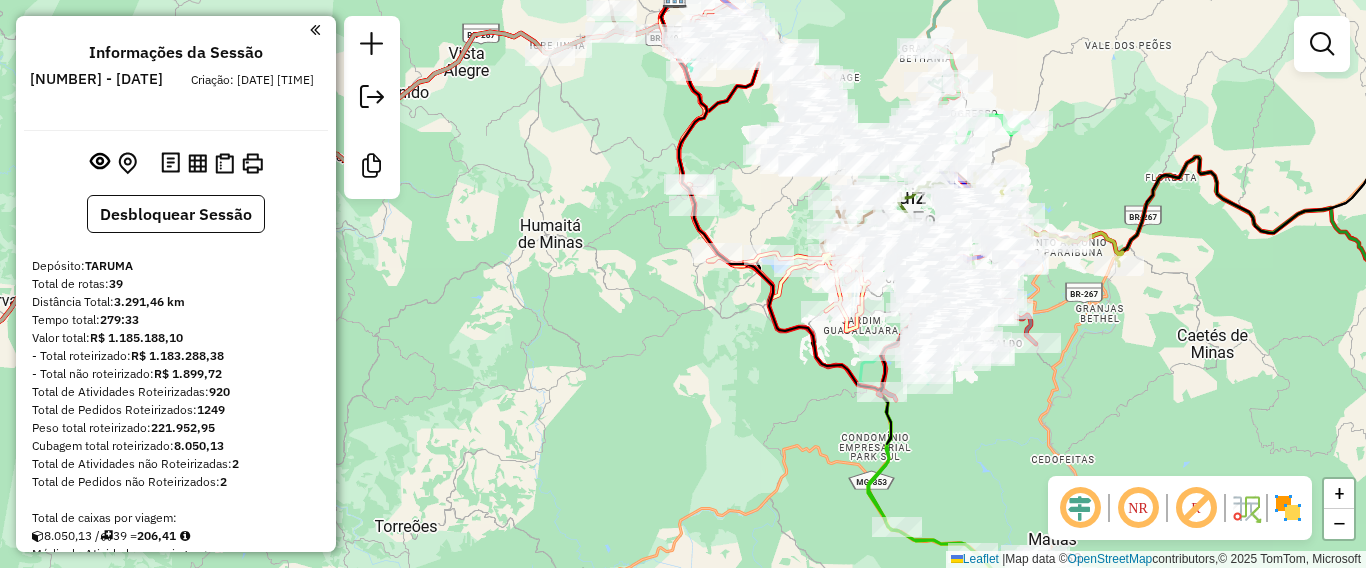 click on "Janela de atendimento Grade de atendimento Capacidade Transportadoras Veículos Cliente Pedidos  Rotas Selecione os dias de semana para filtrar as janelas de atendimento  Seg   Ter   Qua   Qui   Sex   Sáb   Dom  Informe o período da janela de atendimento: De: Até:  Filtrar exatamente a janela do cliente  Considerar janela de atendimento padrão  Selecione os dias de semana para filtrar as grades de atendimento  Seg   Ter   Qua   Qui   Sex   Sáb   Dom   Considerar clientes sem dia de atendimento cadastrado  Clientes fora do dia de atendimento selecionado Filtrar as atividades entre os valores definidos abaixo:  Peso mínimo:   Peso máximo:   Cubagem mínima:   Cubagem máxima:   De:   Até:  Filtrar as atividades entre o tempo de atendimento definido abaixo:  De:   Até:   Considerar capacidade total dos clientes não roteirizados Transportadora: Selecione um ou mais itens Tipo de veículo: Selecione um ou mais itens Veículo: Selecione um ou mais itens Motorista: Selecione um ou mais itens Nome: Rótulo:" 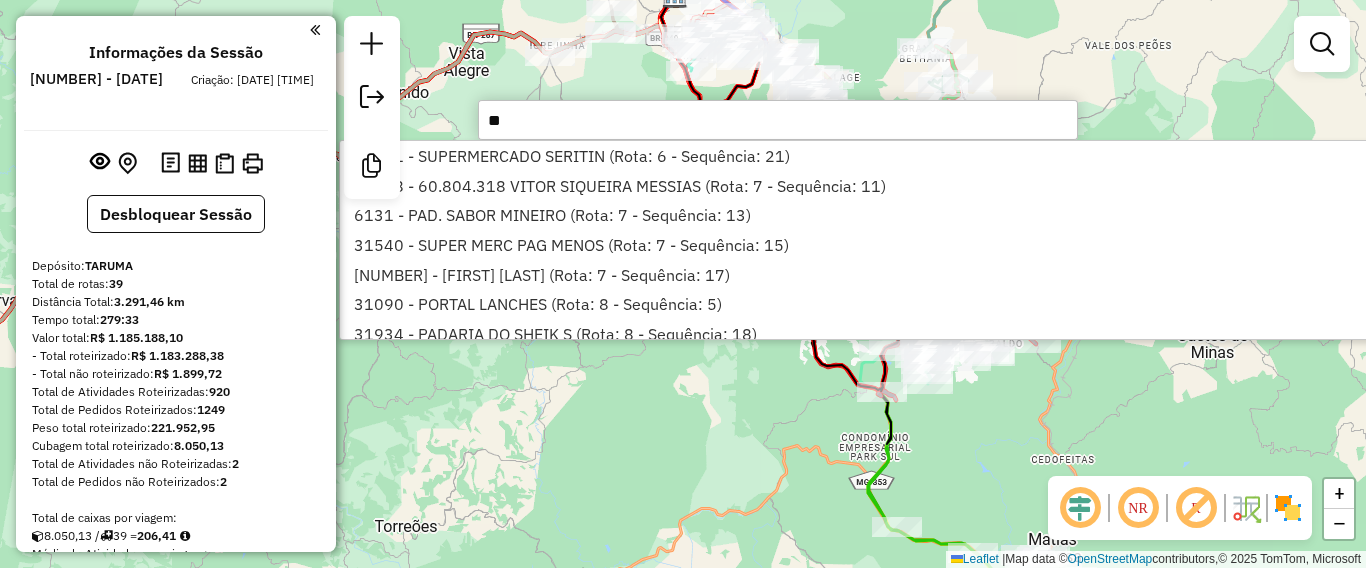 type on "***" 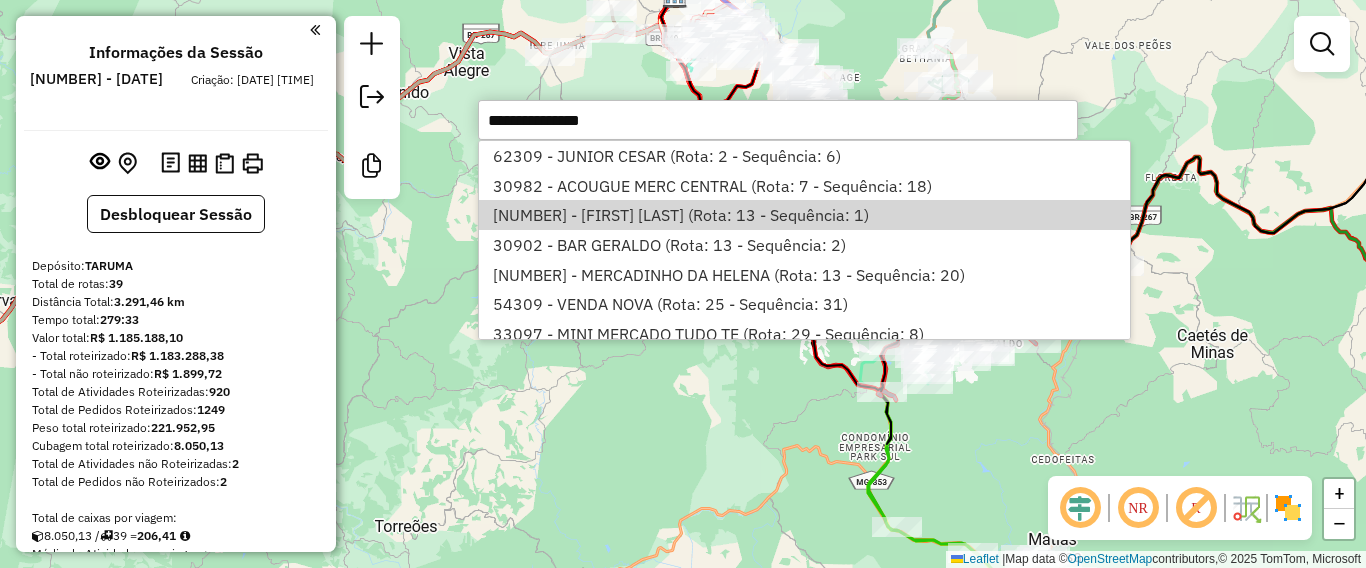 select on "**********" 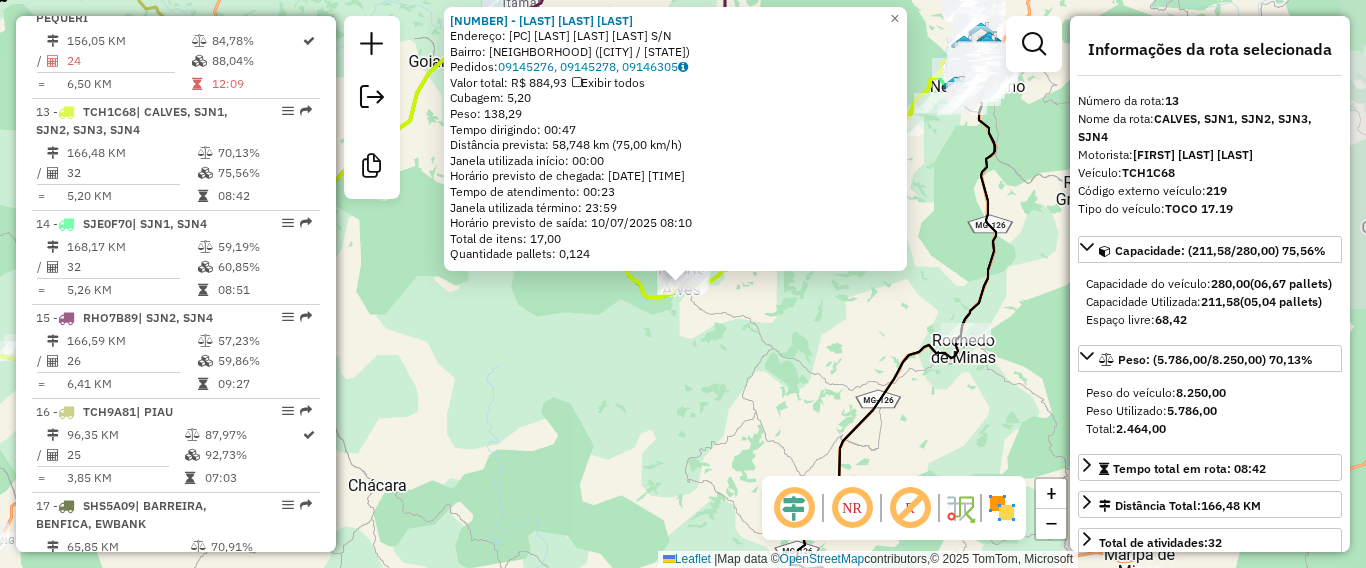 scroll, scrollTop: 2013, scrollLeft: 0, axis: vertical 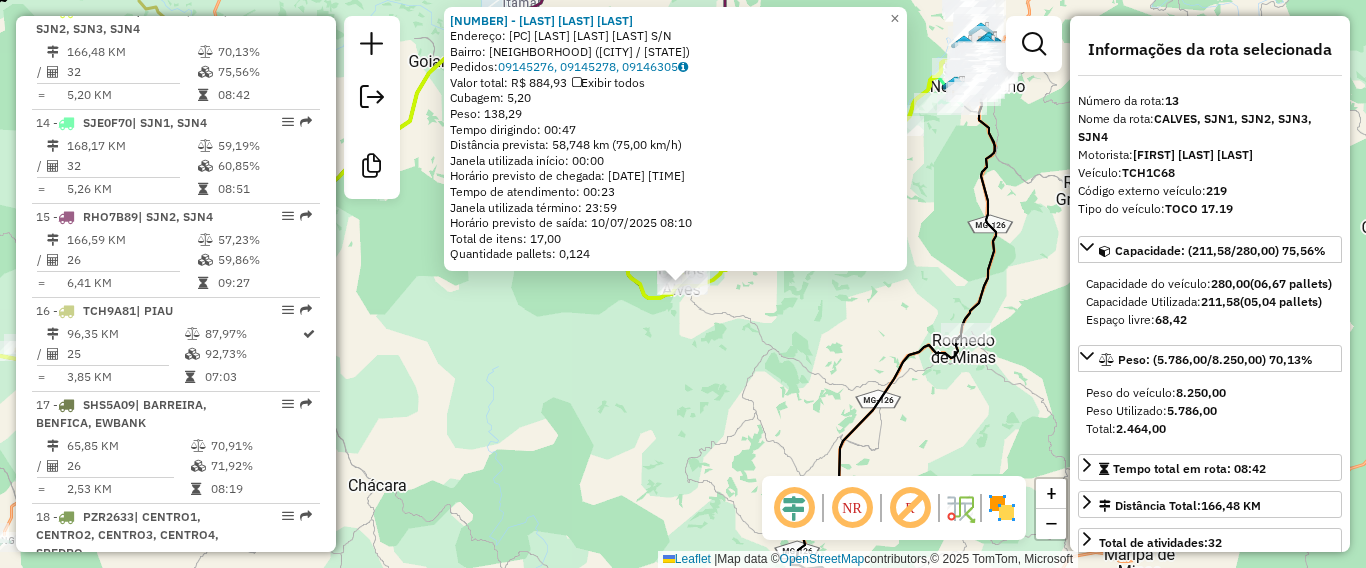 click on "15309 - PATRICIA MARIA LAGE  Endereço: PC  JOAO TEODORO DE ARAUJO        S/N   Bairro: CARLOS ALVES (SAO JOAO NEPOMU / MG)   Pedidos:  09145276, 09145278, 09146305   Valor total: R$ 884,93   Exibir todos   Cubagem: 5,20  Peso: 138,29  Tempo dirigindo: 00:47   Distância prevista: 58,748 km (75,00 km/h)   Janela utilizada início: 00:00   Horário previsto de chegada: 10/07/2025 07:47   Tempo de atendimento: 00:23   Janela utilizada término: 23:59   Horário previsto de saída: 10/07/2025 08:10   Total de itens: 17,00   Quantidade pallets: 0,124  × Janela de atendimento Grade de atendimento Capacidade Transportadoras Veículos Cliente Pedidos  Rotas Selecione os dias de semana para filtrar as janelas de atendimento  Seg   Ter   Qua   Qui   Sex   Sáb   Dom  Informe o período da janela de atendimento: De: Até:  Filtrar exatamente a janela do cliente  Considerar janela de atendimento padrão  Selecione os dias de semana para filtrar as grades de atendimento  Seg   Ter   Qua   Qui   Sex   Sáb   Dom   De:  +" 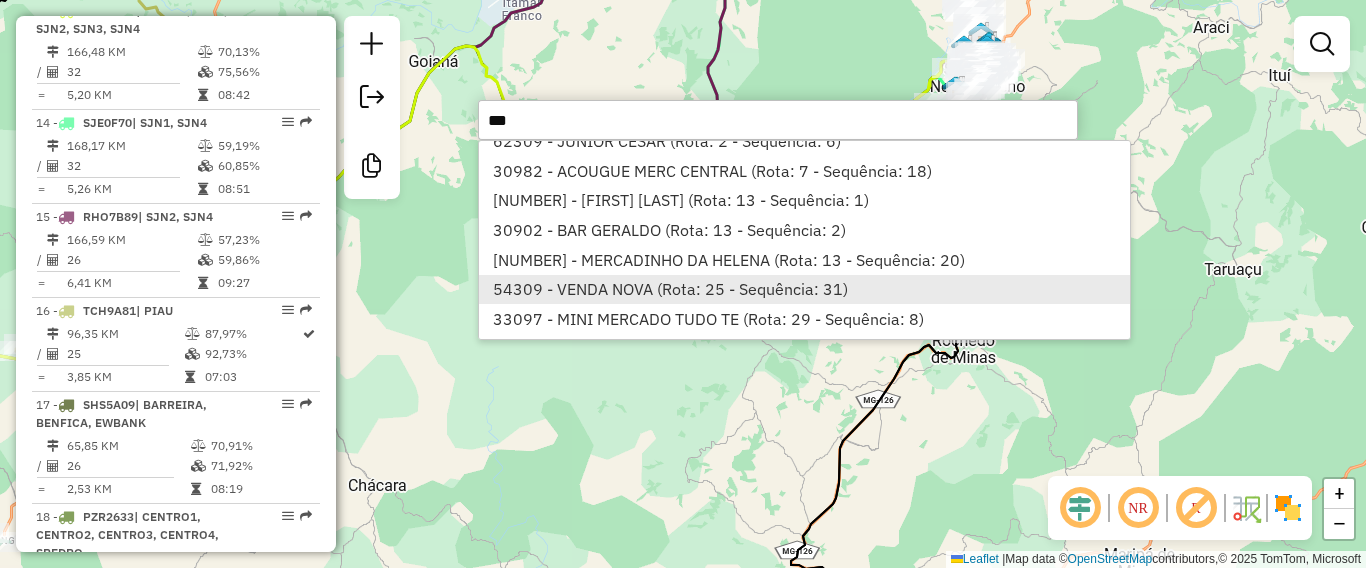 scroll, scrollTop: 115, scrollLeft: 0, axis: vertical 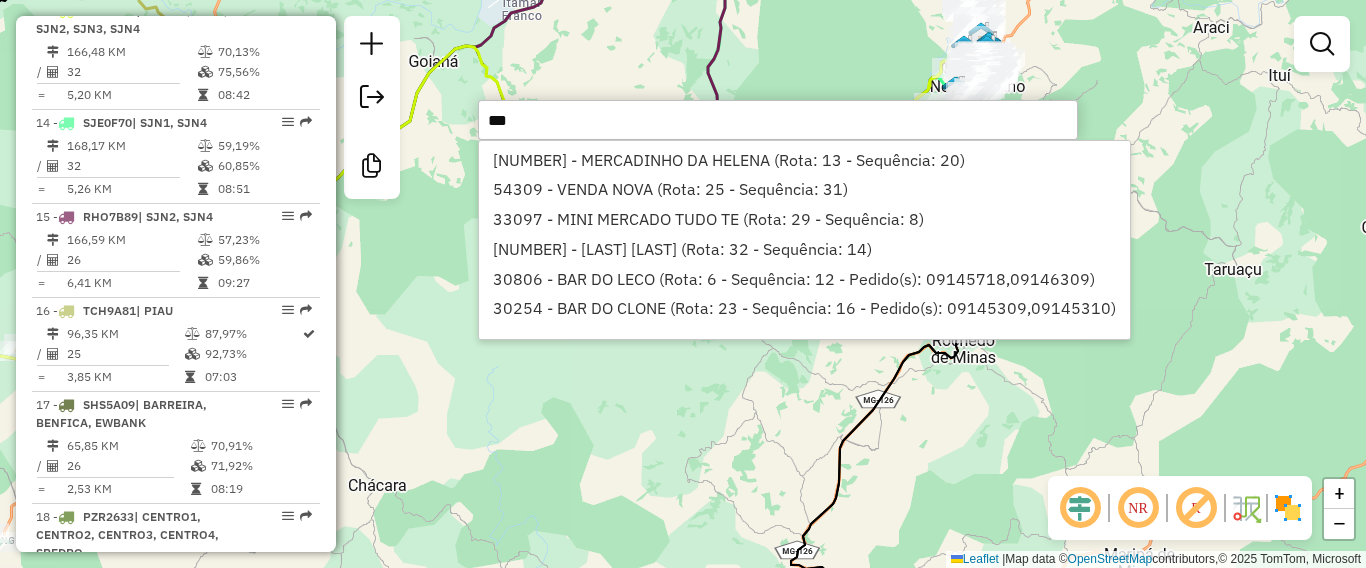 click on "***" at bounding box center (778, 120) 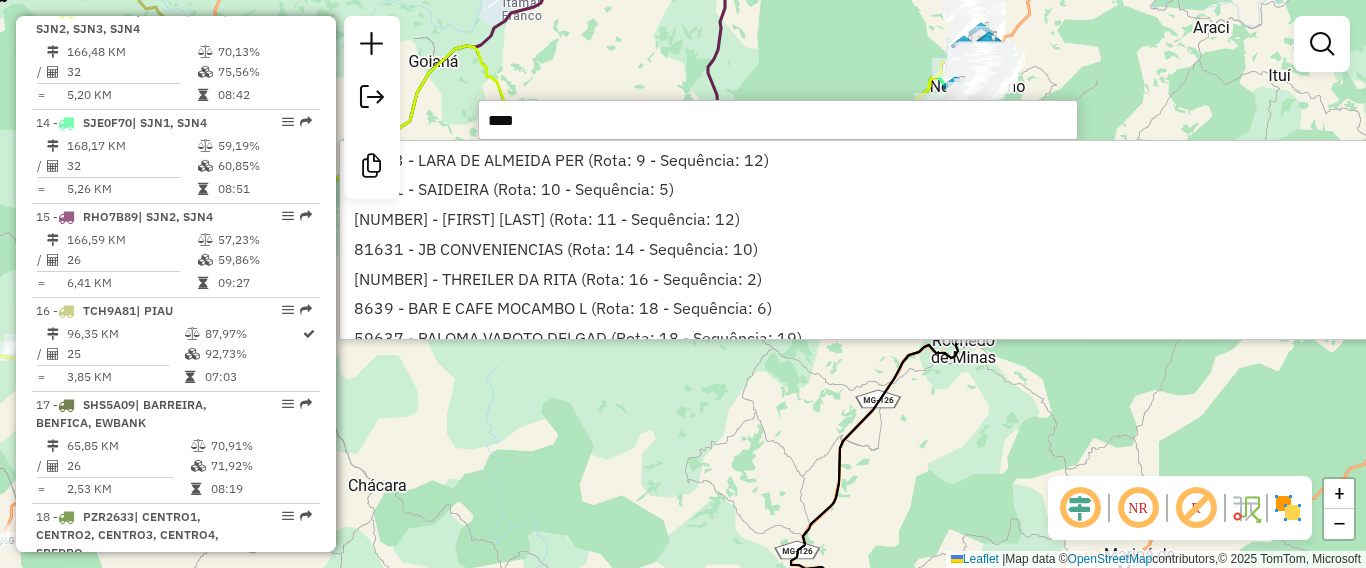 scroll, scrollTop: 0, scrollLeft: 0, axis: both 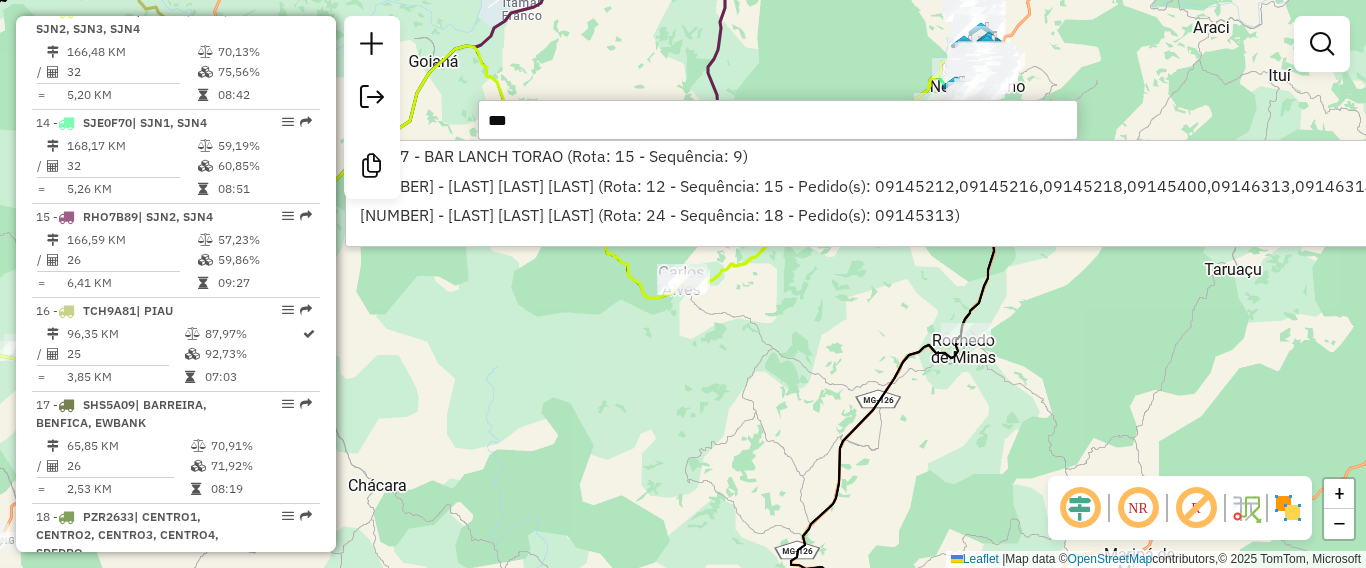 type on "***" 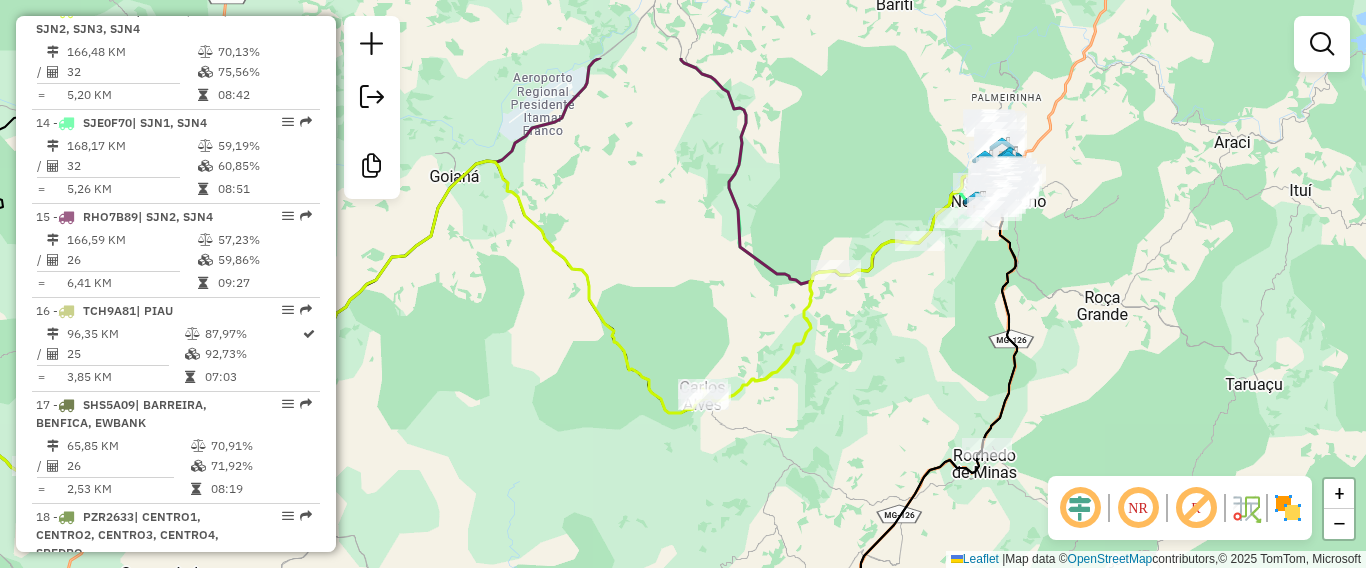 drag, startPoint x: 697, startPoint y: 163, endPoint x: 718, endPoint y: 271, distance: 110.02273 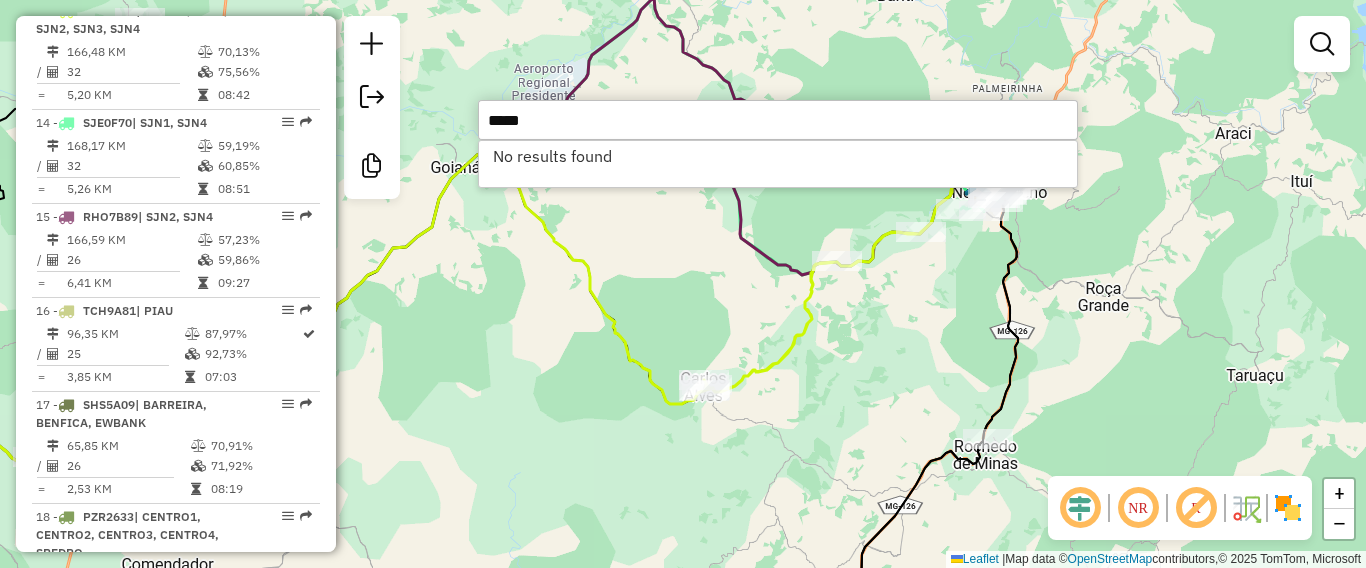 type on "*****" 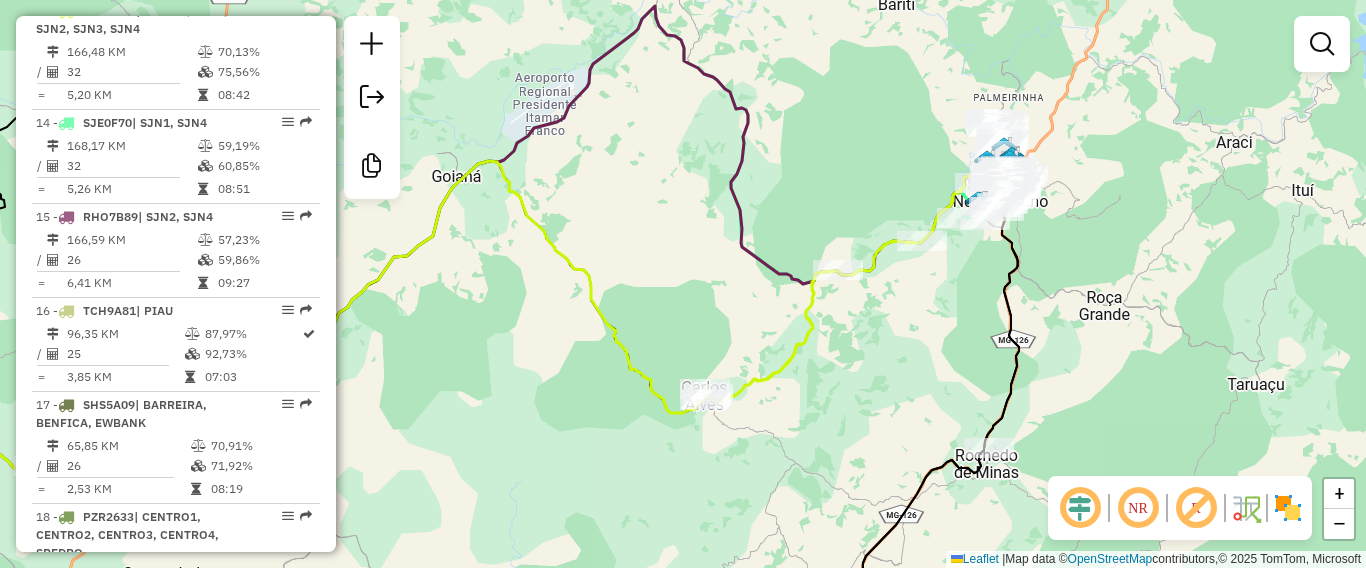 drag, startPoint x: 517, startPoint y: 206, endPoint x: 542, endPoint y: 412, distance: 207.51144 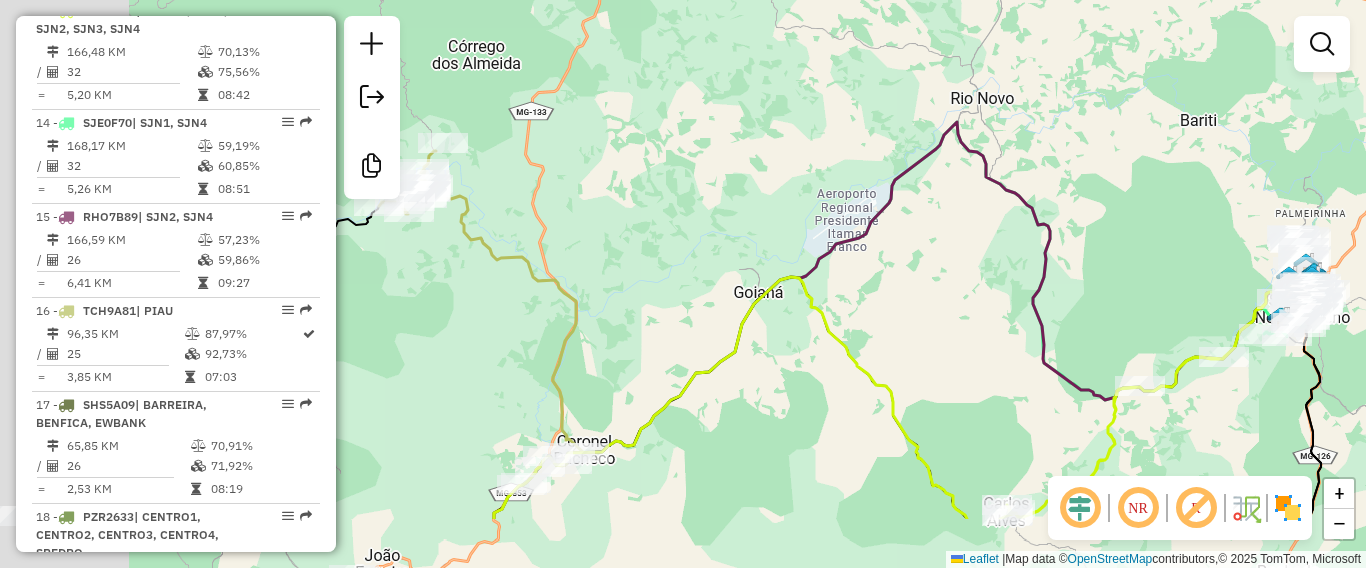 drag, startPoint x: 487, startPoint y: 364, endPoint x: 944, endPoint y: 85, distance: 535.4344 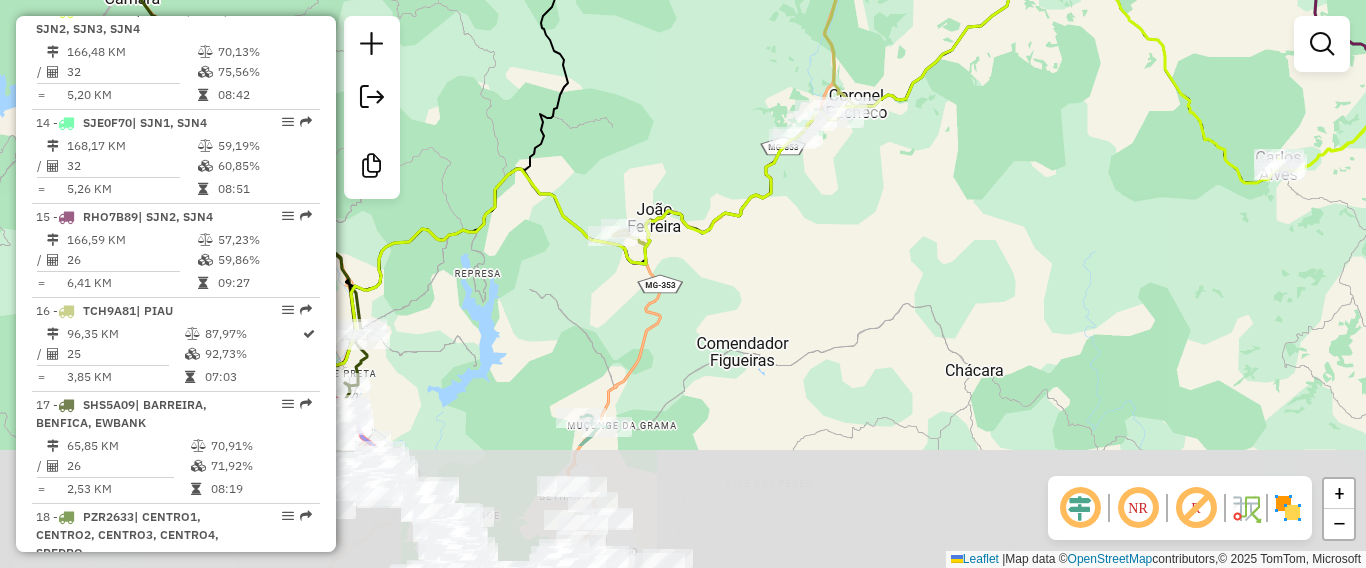 drag, startPoint x: 536, startPoint y: 488, endPoint x: 574, endPoint y: 299, distance: 192.78226 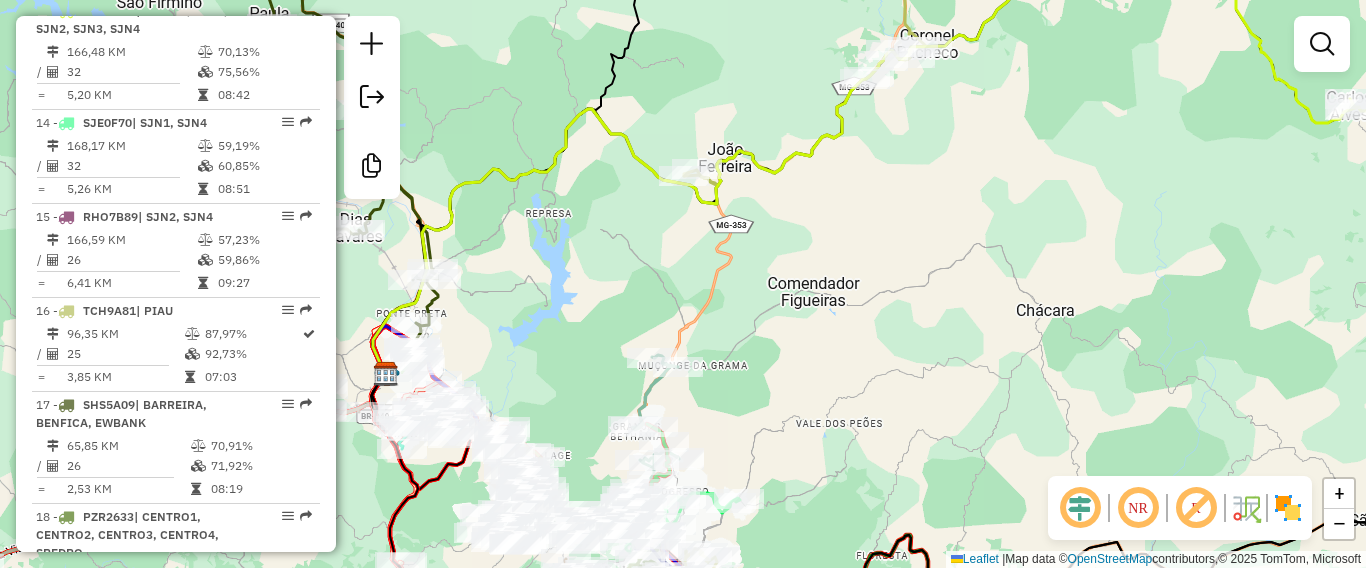 drag, startPoint x: 481, startPoint y: 319, endPoint x: 719, endPoint y: 269, distance: 243.19539 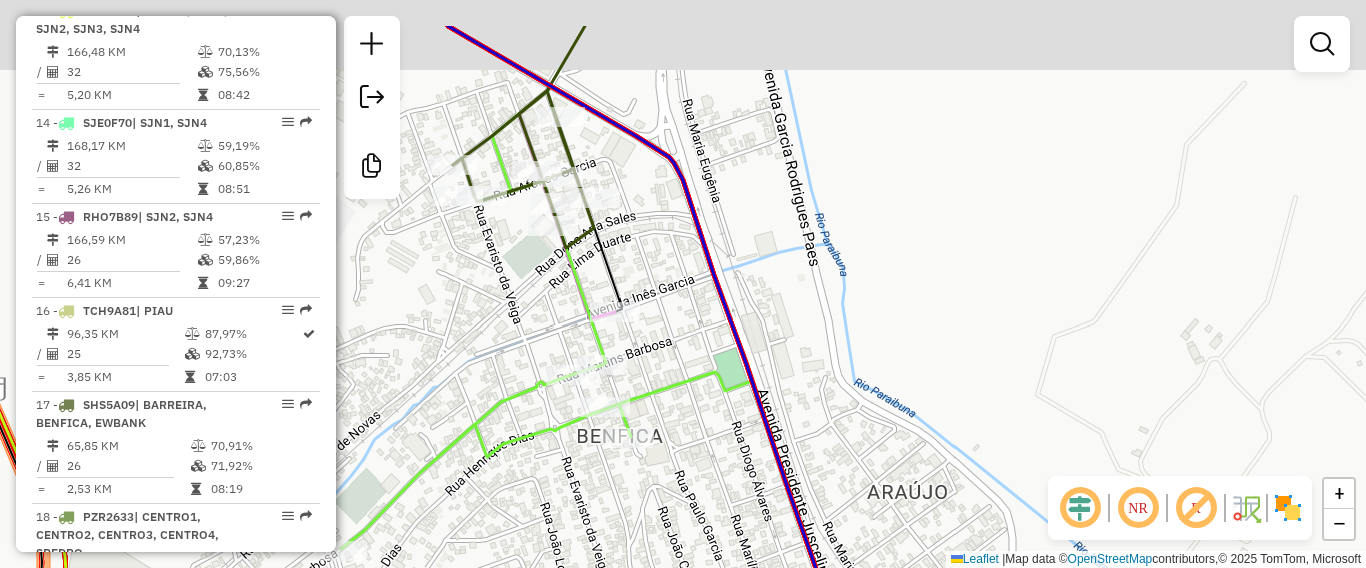 drag, startPoint x: 603, startPoint y: 294, endPoint x: 642, endPoint y: 352, distance: 69.89278 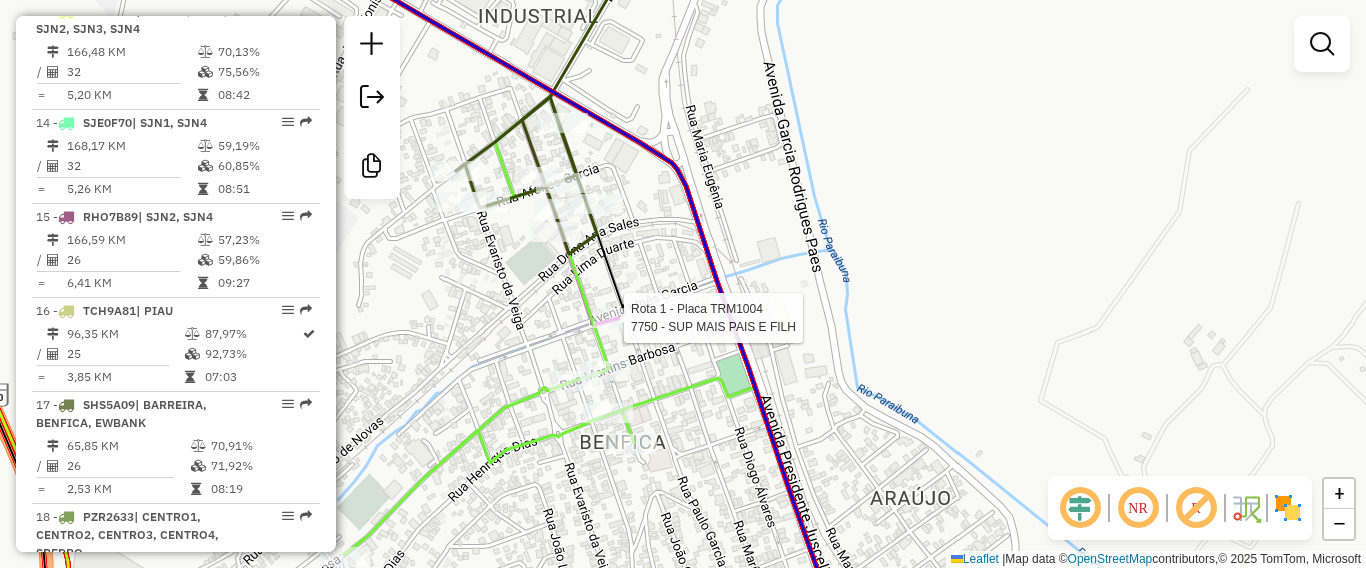 select on "**********" 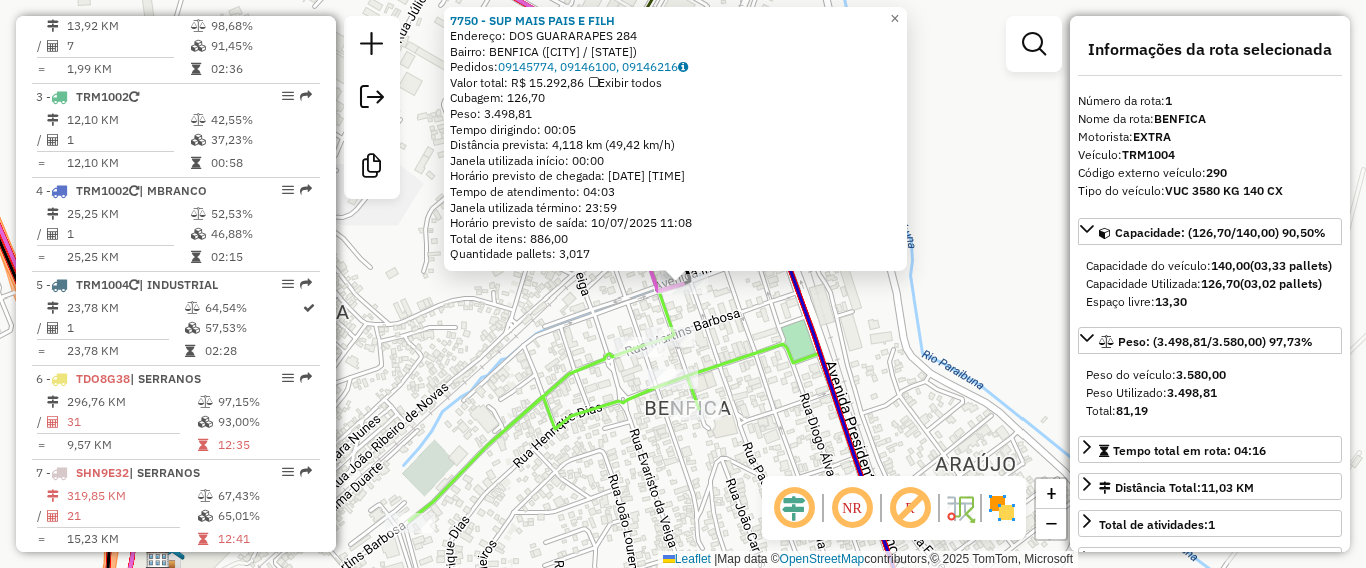 scroll, scrollTop: 813, scrollLeft: 0, axis: vertical 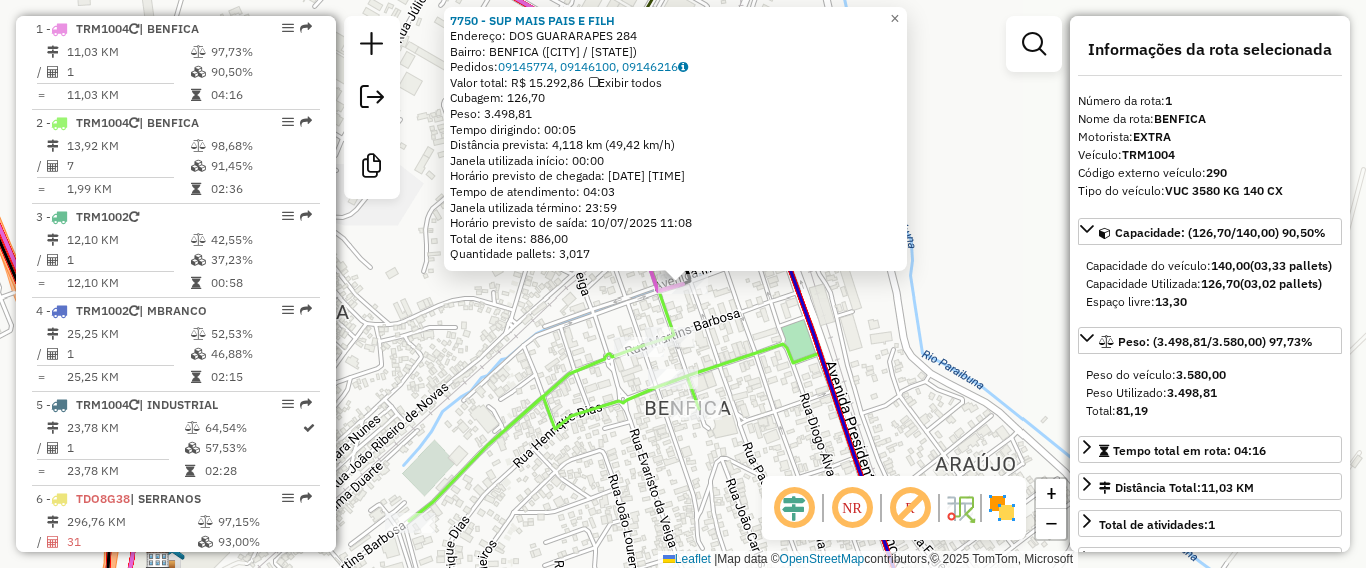 click 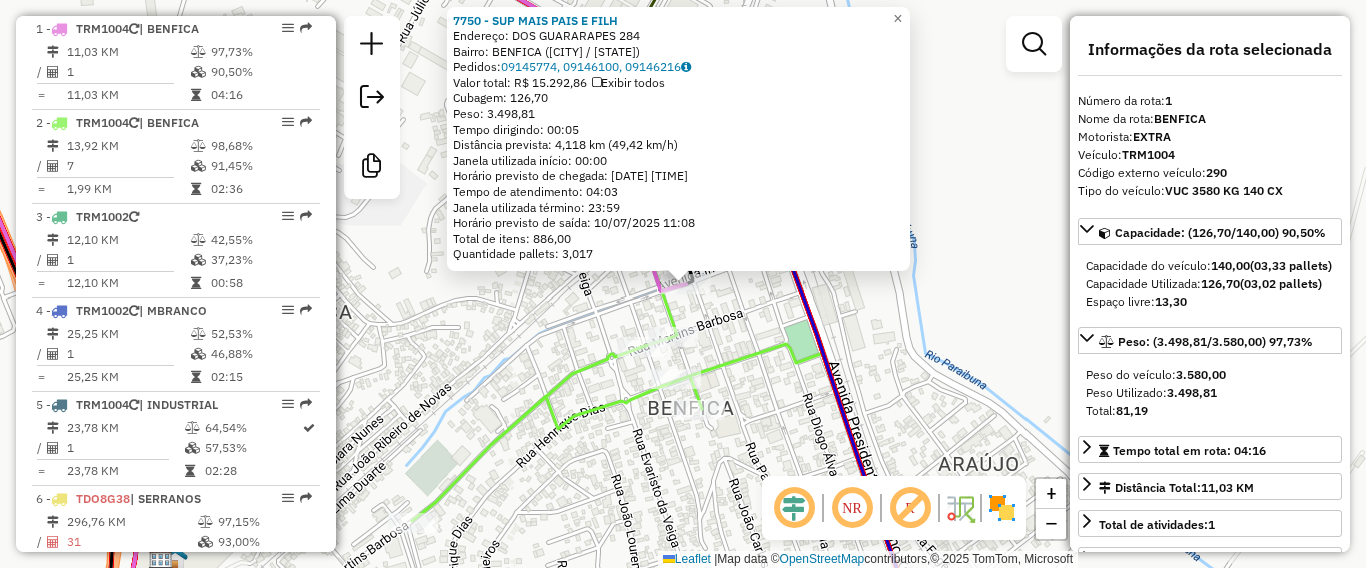 click 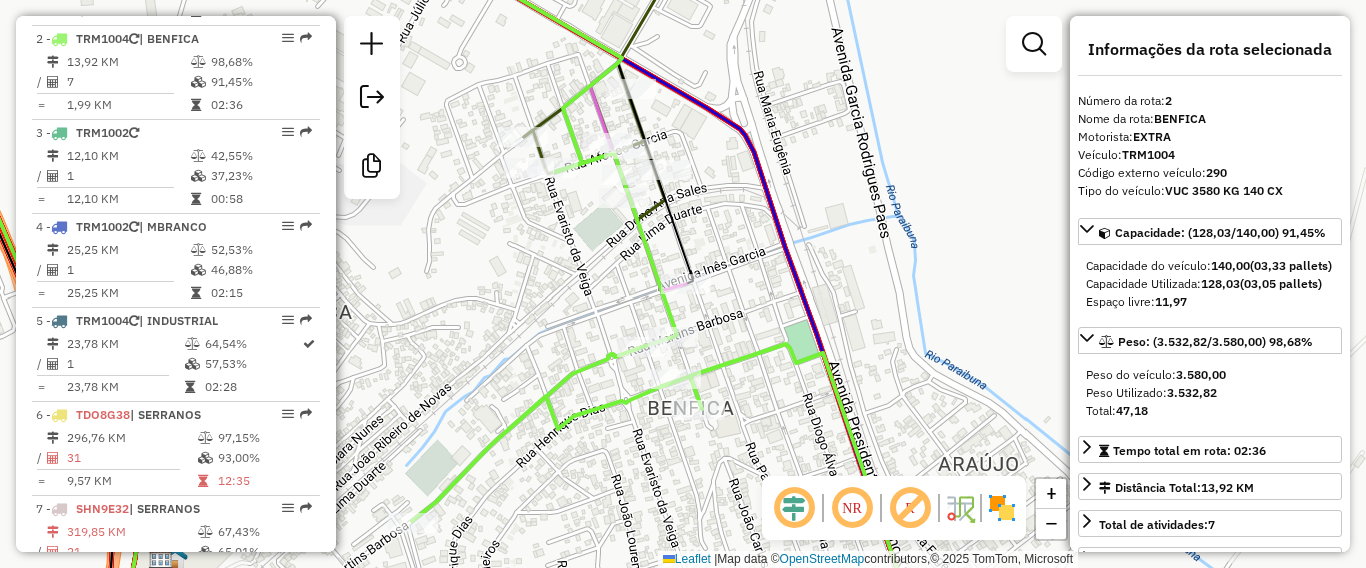 scroll, scrollTop: 907, scrollLeft: 0, axis: vertical 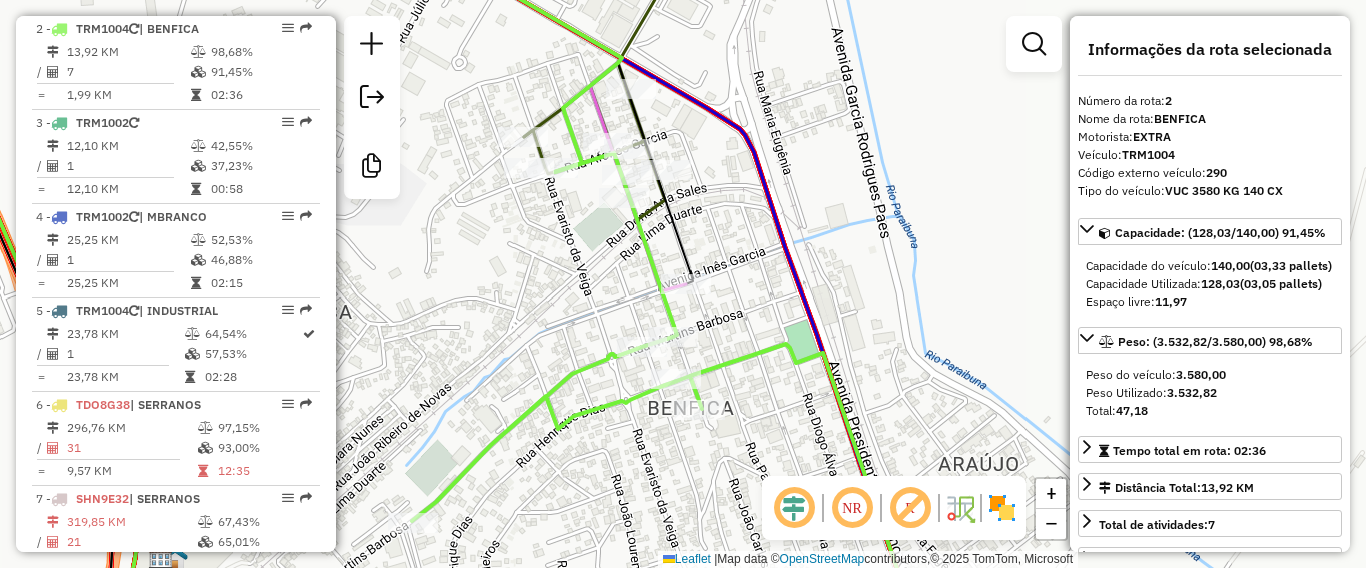 click 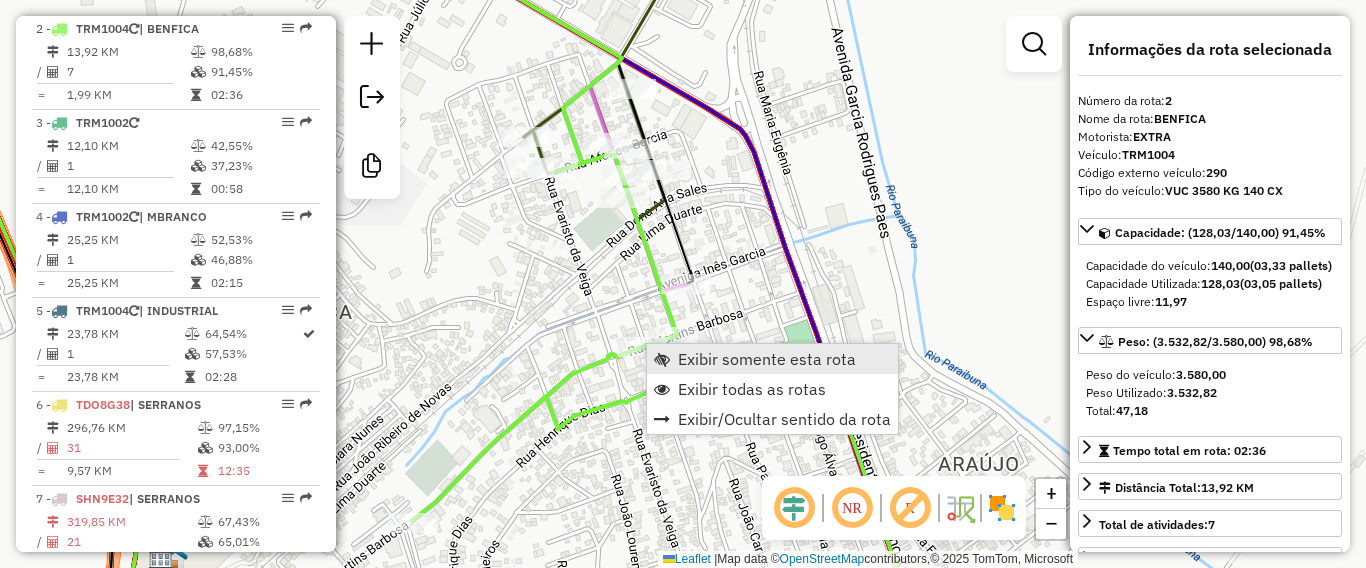 click on "Exibir somente esta rota" at bounding box center (767, 359) 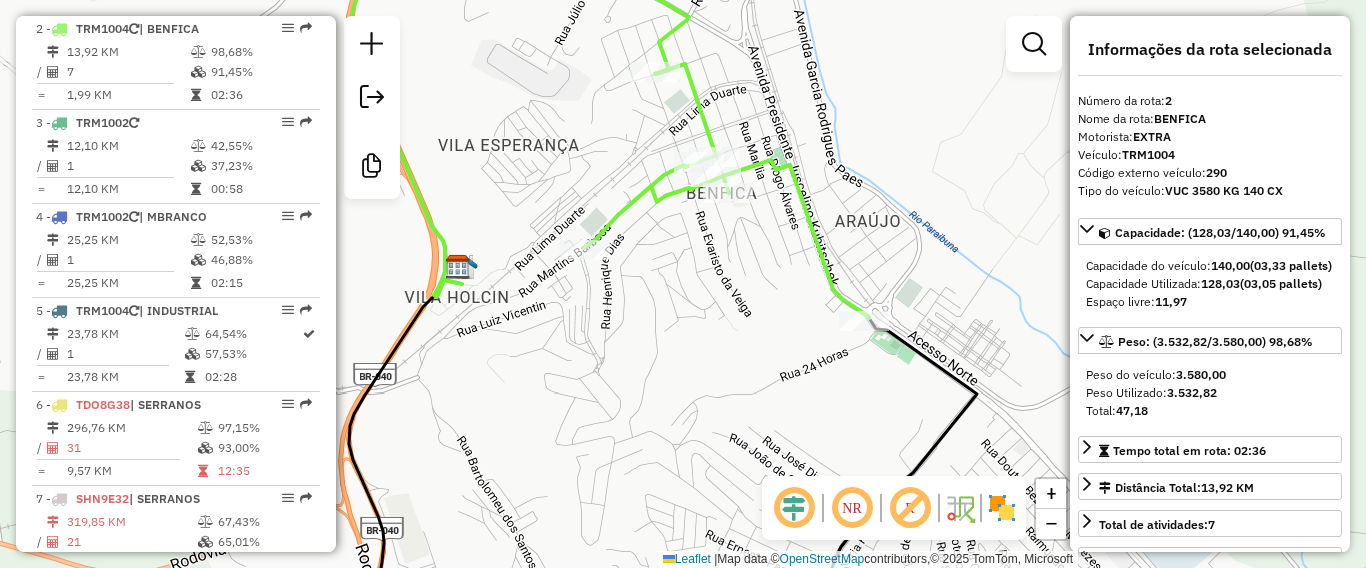 drag, startPoint x: 732, startPoint y: 242, endPoint x: 742, endPoint y: 276, distance: 35.44009 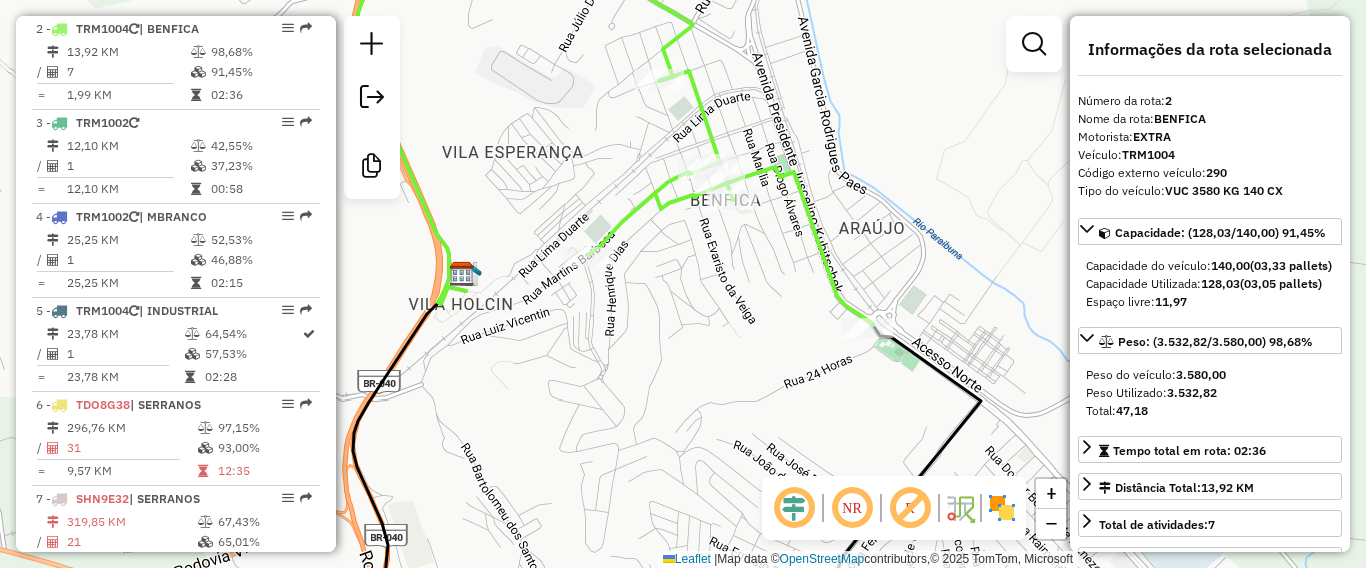 click on "Janela de atendimento Grade de atendimento Capacidade Transportadoras Veículos Cliente Pedidos  Rotas Selecione os dias de semana para filtrar as janelas de atendimento  Seg   Ter   Qua   Qui   Sex   Sáb   Dom  Informe o período da janela de atendimento: De: Até:  Filtrar exatamente a janela do cliente  Considerar janela de atendimento padrão  Selecione os dias de semana para filtrar as grades de atendimento  Seg   Ter   Qua   Qui   Sex   Sáb   Dom   Considerar clientes sem dia de atendimento cadastrado  Clientes fora do dia de atendimento selecionado Filtrar as atividades entre os valores definidos abaixo:  Peso mínimo:   Peso máximo:   Cubagem mínima:   Cubagem máxima:   De:   Até:  Filtrar as atividades entre o tempo de atendimento definido abaixo:  De:   Até:   Considerar capacidade total dos clientes não roteirizados Transportadora: Selecione um ou mais itens Tipo de veículo: Selecione um ou mais itens Veículo: Selecione um ou mais itens Motorista: Selecione um ou mais itens Nome: Rótulo:" 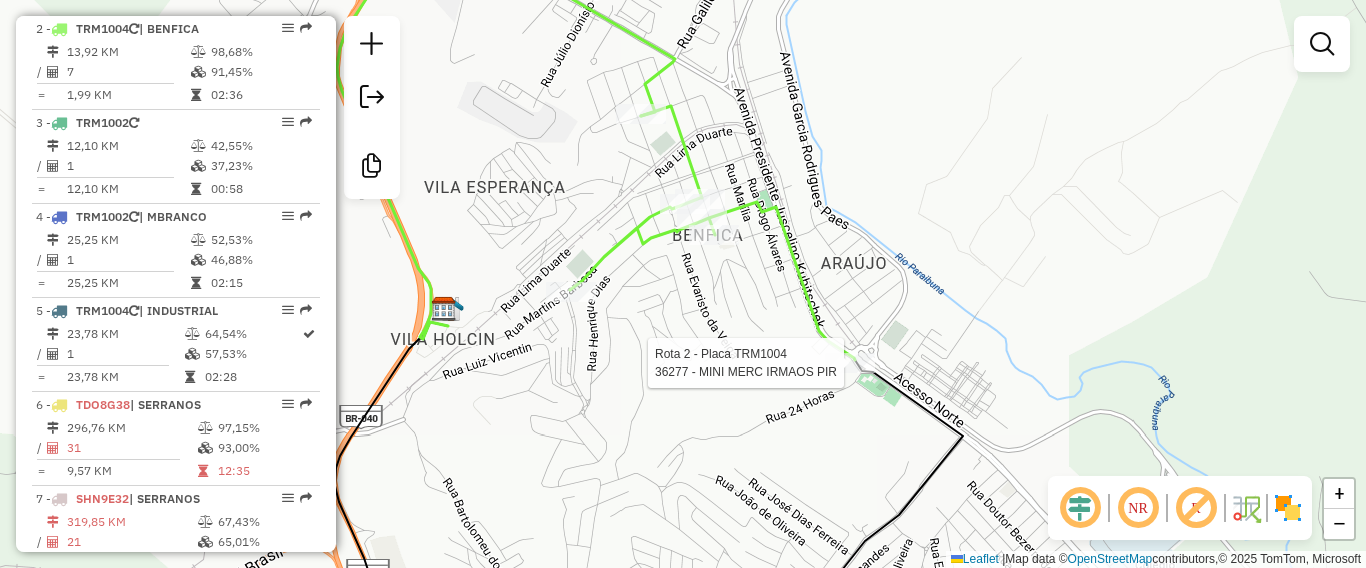 select on "**********" 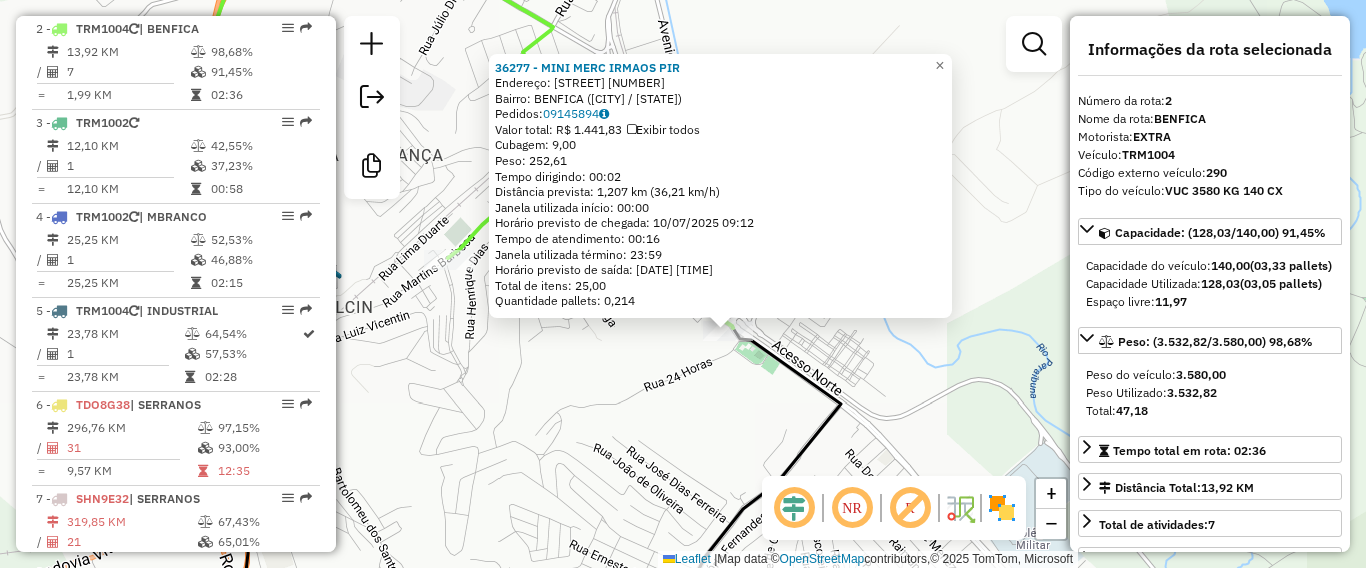 drag, startPoint x: 667, startPoint y: 314, endPoint x: 720, endPoint y: 390, distance: 92.65527 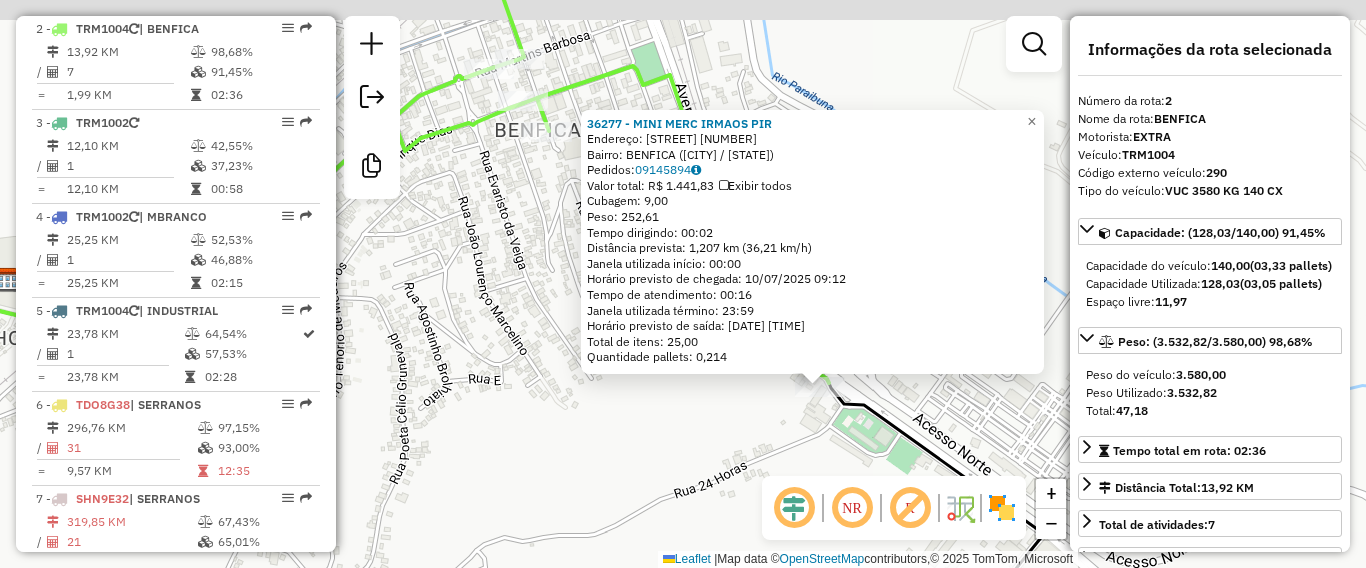 drag, startPoint x: 712, startPoint y: 406, endPoint x: 722, endPoint y: 417, distance: 14.866069 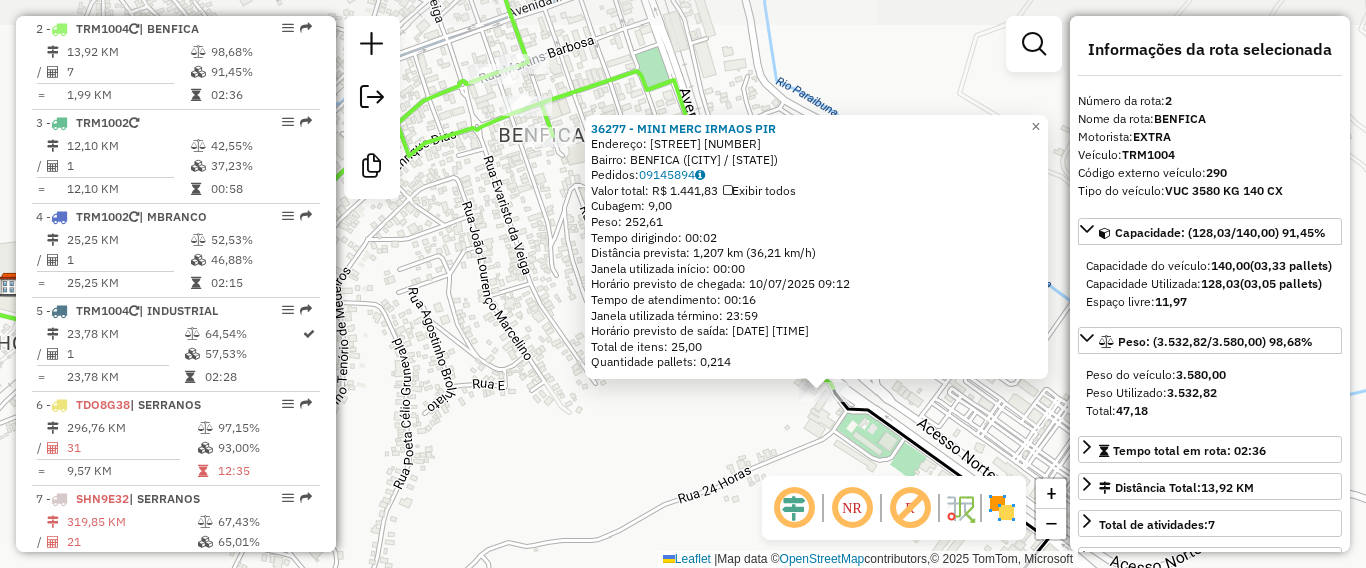 click on "36277 - MINI MERC IRMAOS PIR  Endereço:  PRESIDENTE JUSCELINO KUBITSCHE 5969   Bairro: BENFICA (JUIZ DE FORA / MG)   Pedidos:  09145894   Valor total: R$ 1.441,83   Exibir todos   Cubagem: 9,00  Peso: 252,61  Tempo dirigindo: 00:02   Distância prevista: 1,207 km (36,21 km/h)   Janela utilizada início: 00:00   Horário previsto de chegada: 10/07/2025 09:12   Tempo de atendimento: 00:16   Janela utilizada término: 23:59   Horário previsto de saída: 10/07/2025 09:28   Total de itens: 25,00   Quantidade pallets: 0,214  × Janela de atendimento Grade de atendimento Capacidade Transportadoras Veículos Cliente Pedidos  Rotas Selecione os dias de semana para filtrar as janelas de atendimento  Seg   Ter   Qua   Qui   Sex   Sáb   Dom  Informe o período da janela de atendimento: De: Até:  Filtrar exatamente a janela do cliente  Considerar janela de atendimento padrão  Selecione os dias de semana para filtrar as grades de atendimento  Seg   Ter   Qua   Qui   Sex   Sáb   Dom   Peso mínimo:   Peso máximo:  +" 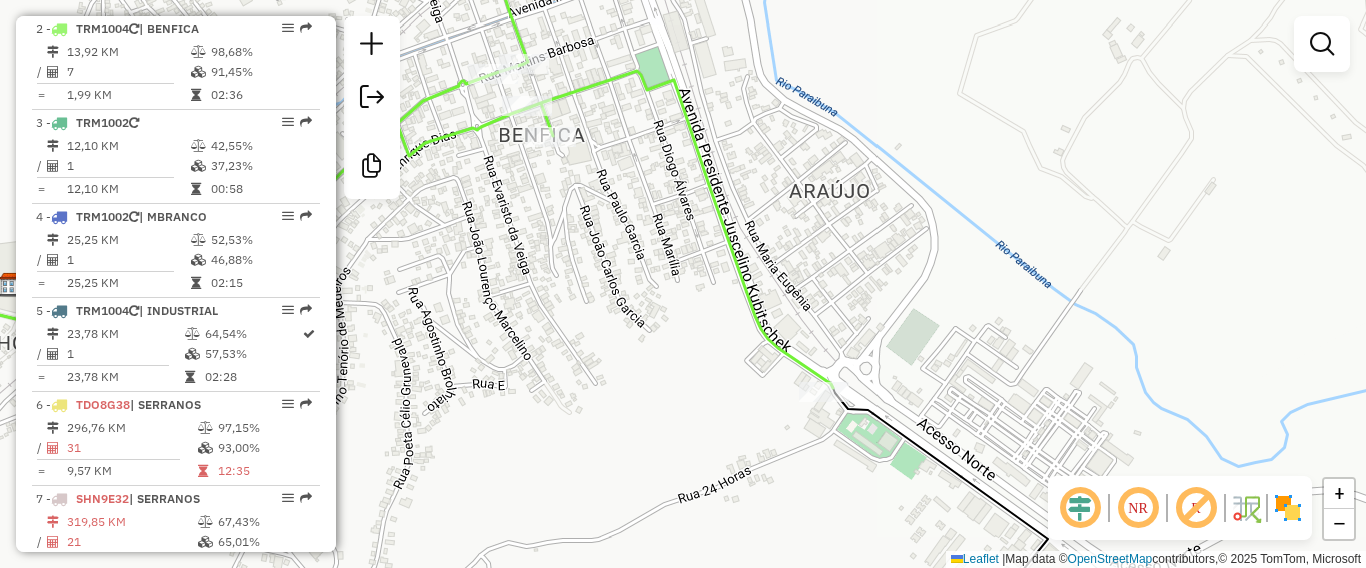 click 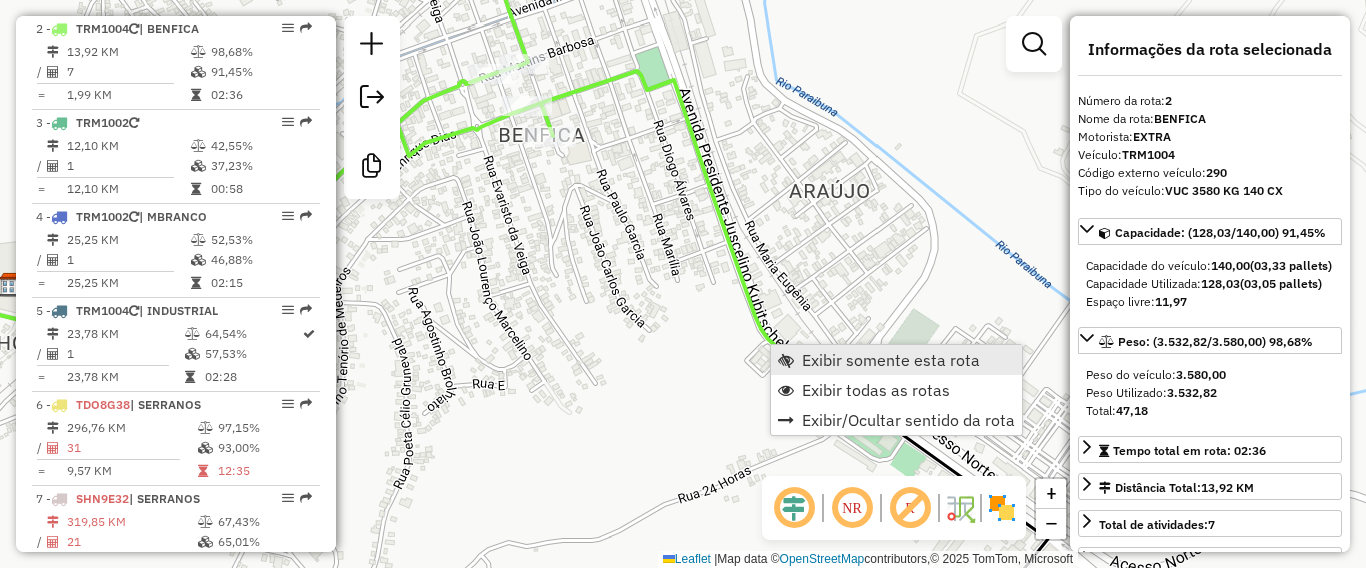 click on "Exibir somente esta rota" at bounding box center (891, 360) 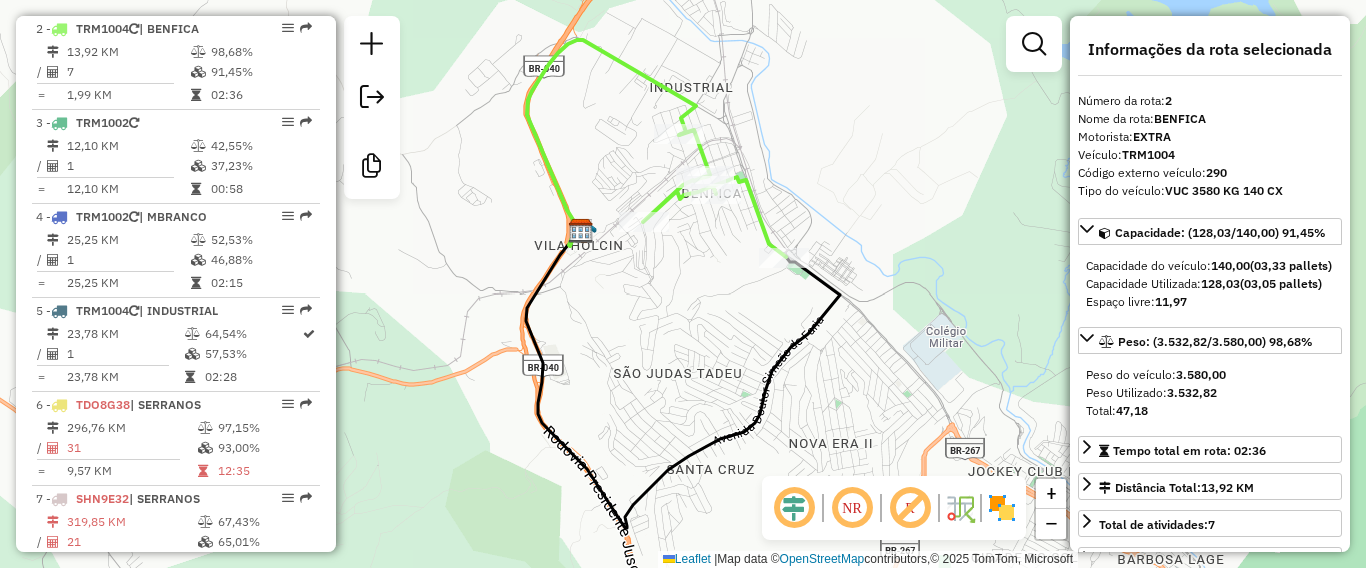 click on "Janela de atendimento Grade de atendimento Capacidade Transportadoras Veículos Cliente Pedidos  Rotas Selecione os dias de semana para filtrar as janelas de atendimento  Seg   Ter   Qua   Qui   Sex   Sáb   Dom  Informe o período da janela de atendimento: De: Até:  Filtrar exatamente a janela do cliente  Considerar janela de atendimento padrão  Selecione os dias de semana para filtrar as grades de atendimento  Seg   Ter   Qua   Qui   Sex   Sáb   Dom   Considerar clientes sem dia de atendimento cadastrado  Clientes fora do dia de atendimento selecionado Filtrar as atividades entre os valores definidos abaixo:  Peso mínimo:   Peso máximo:   Cubagem mínima:   Cubagem máxima:   De:   Até:  Filtrar as atividades entre o tempo de atendimento definido abaixo:  De:   Até:   Considerar capacidade total dos clientes não roteirizados Transportadora: Selecione um ou mais itens Tipo de veículo: Selecione um ou mais itens Veículo: Selecione um ou mais itens Motorista: Selecione um ou mais itens Nome: Rótulo:" 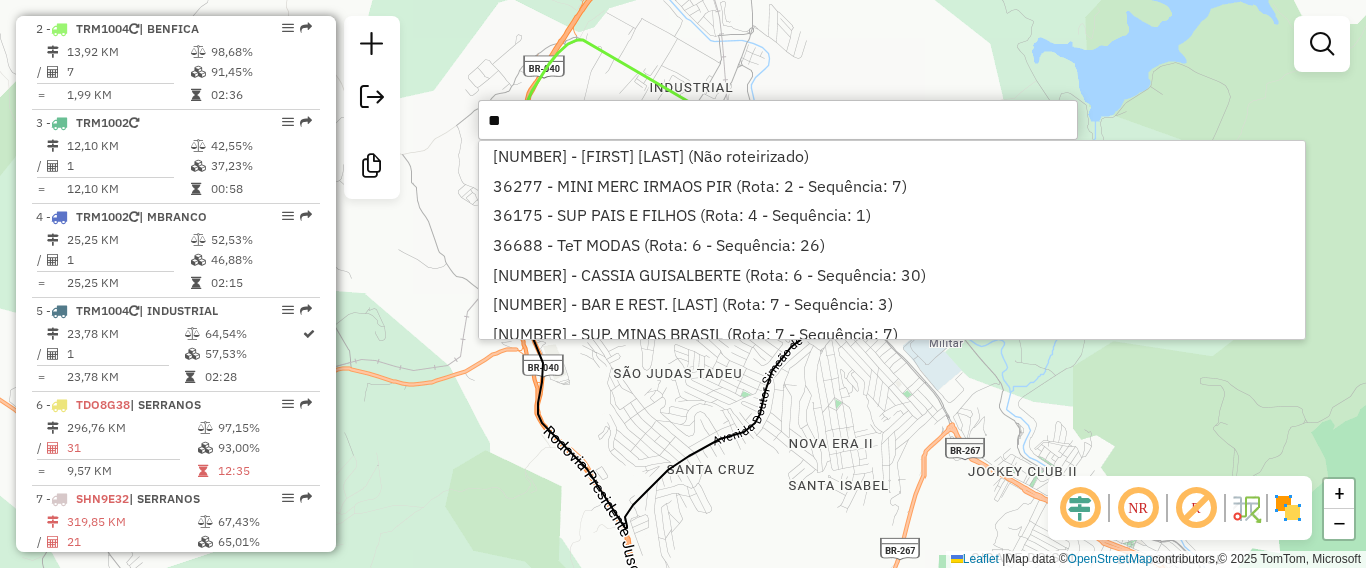 type on "**" 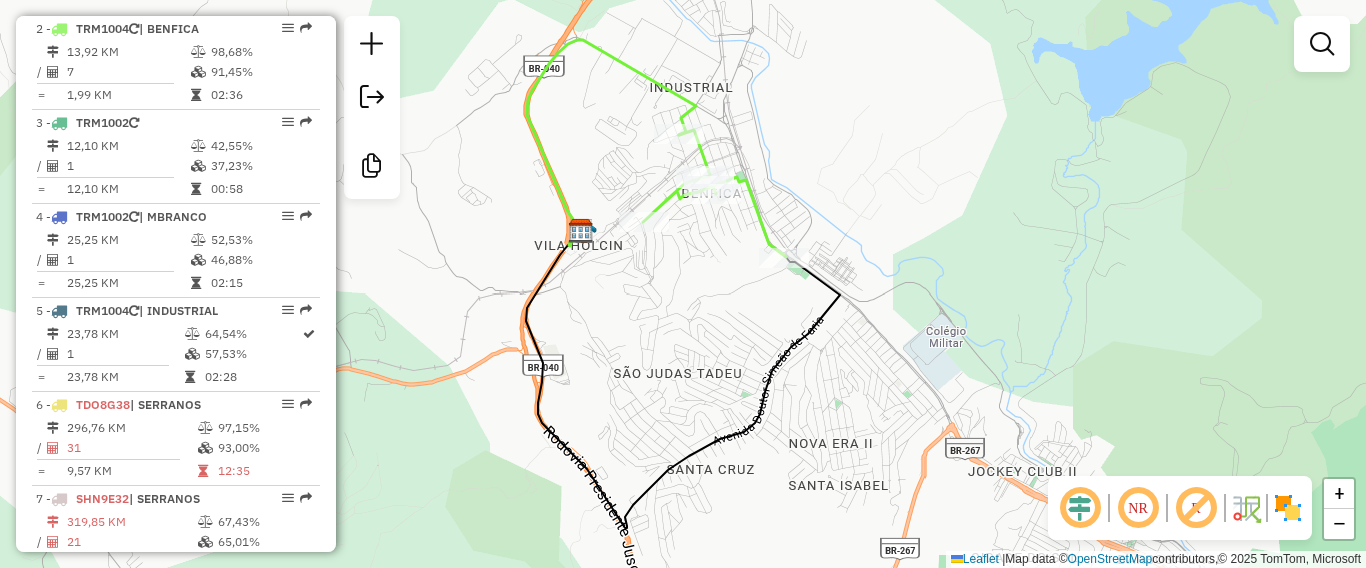click 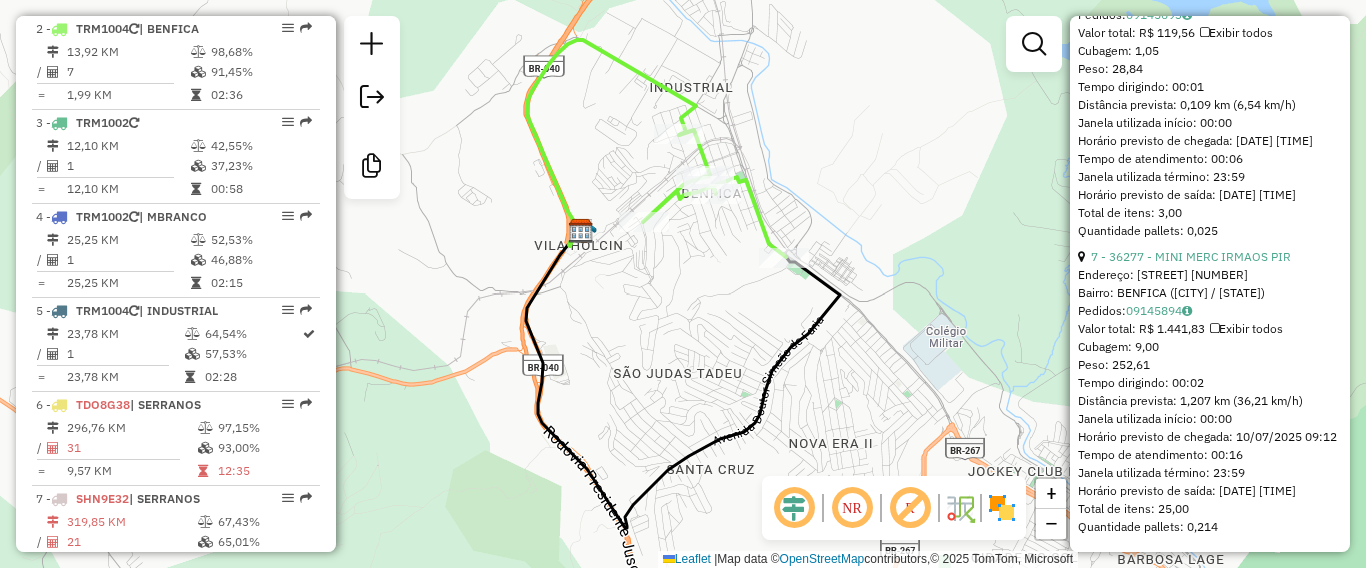 scroll, scrollTop: 2532, scrollLeft: 0, axis: vertical 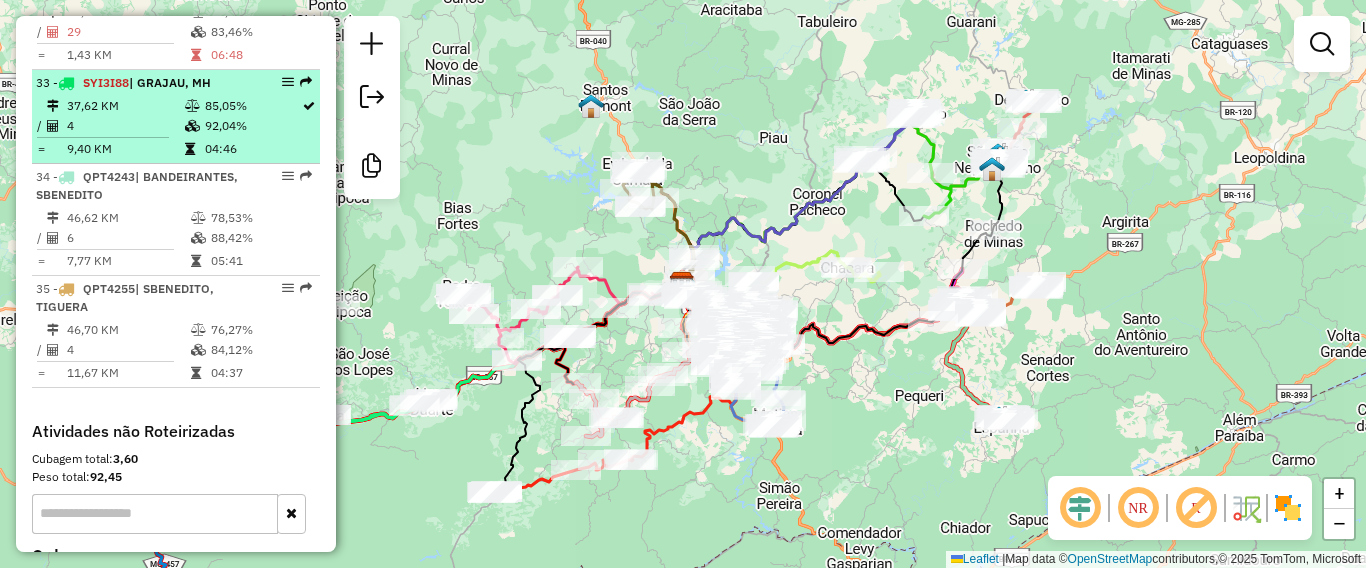 click on "92,04%" at bounding box center (252, 126) 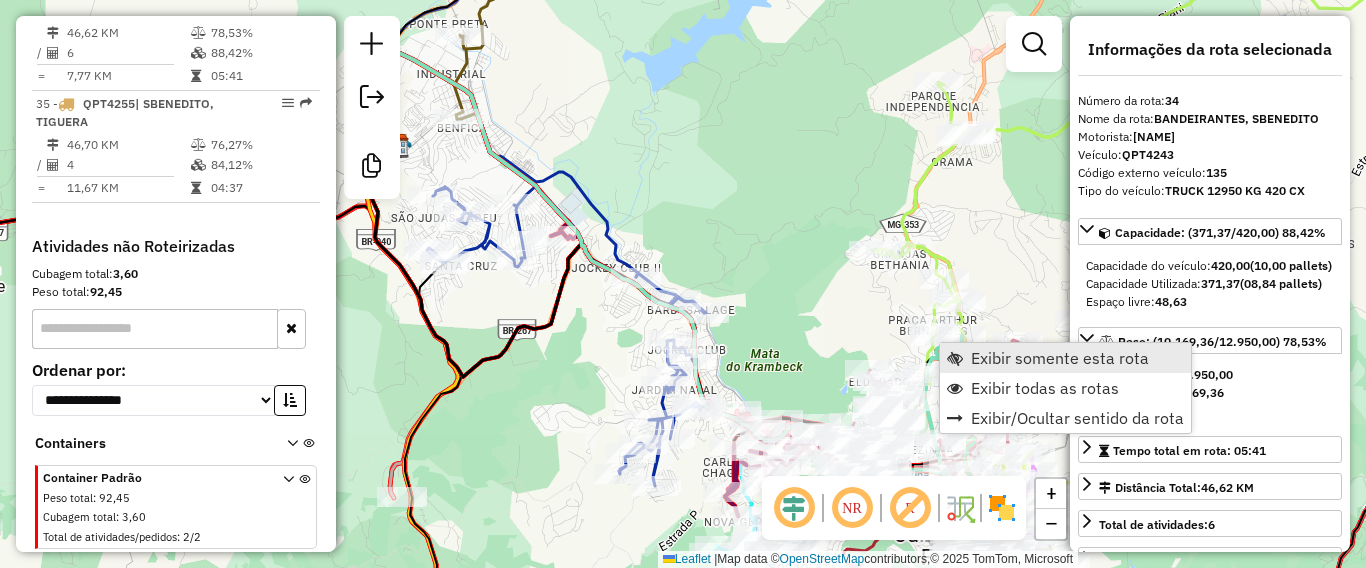 scroll, scrollTop: 4520, scrollLeft: 0, axis: vertical 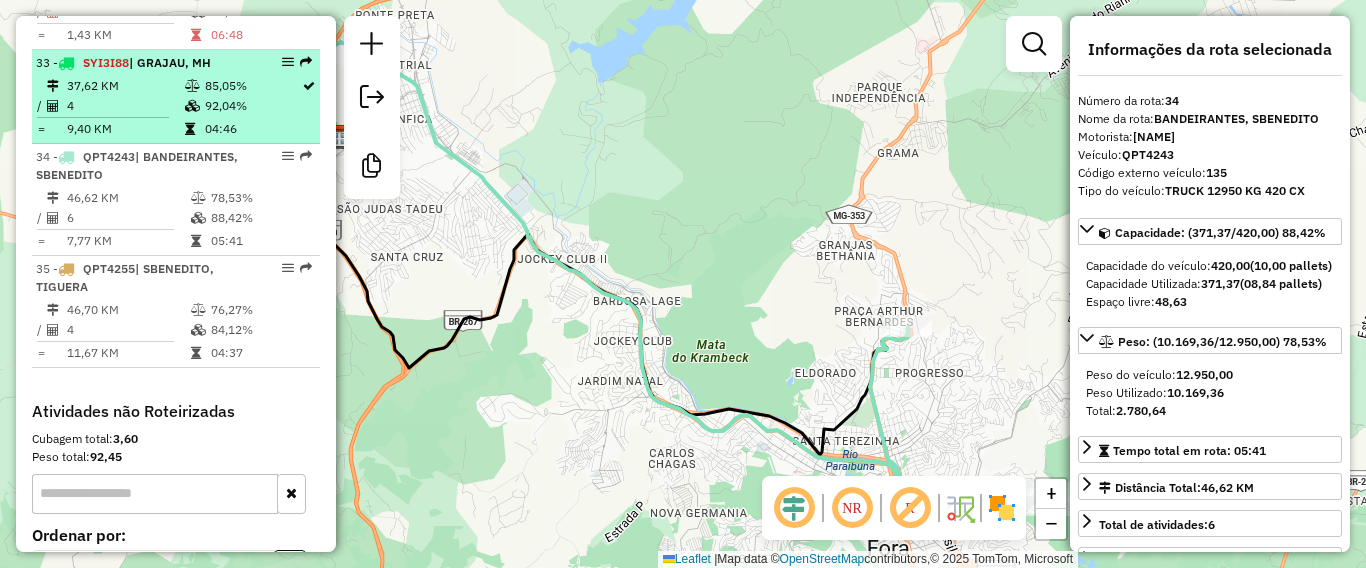 click on "37,62 KM   85,05%  /  4   92,04%     =  9,40 KM   04:46" at bounding box center [176, 107] 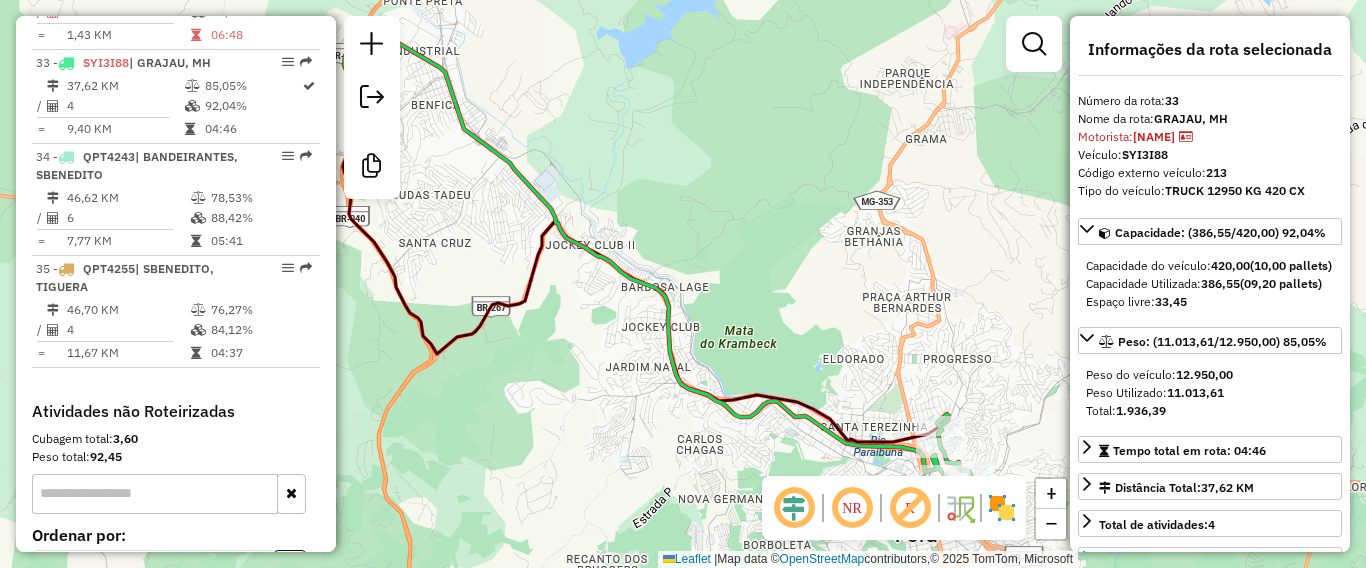 drag, startPoint x: 967, startPoint y: 336, endPoint x: 871, endPoint y: 184, distance: 179.77763 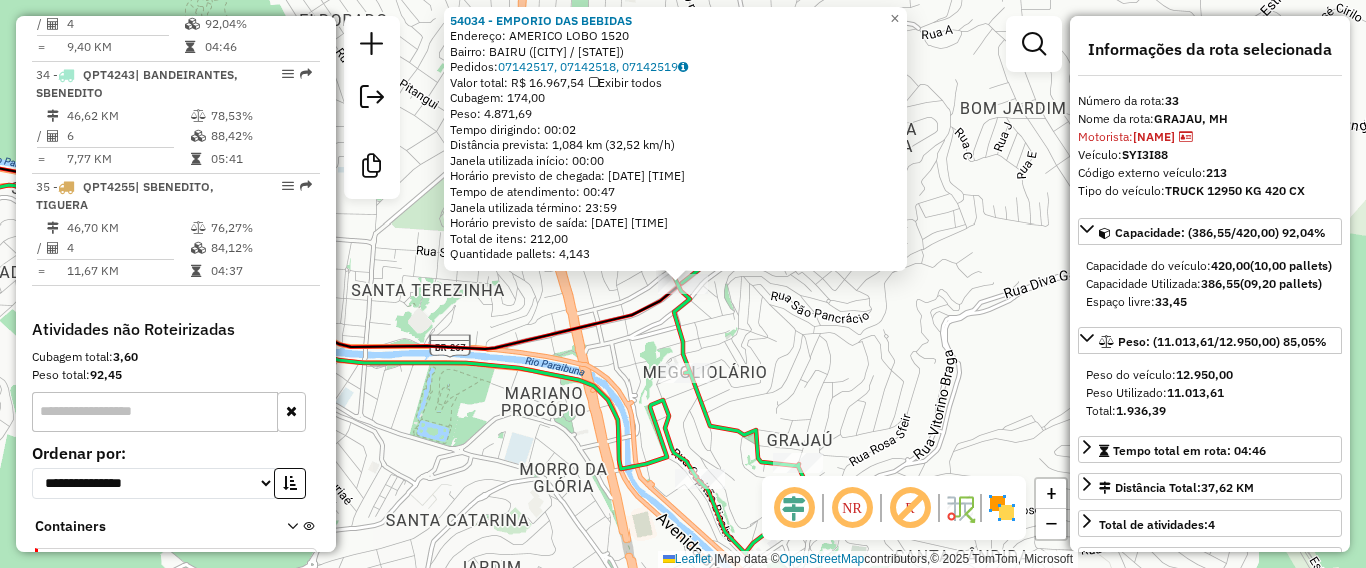 scroll, scrollTop: 4426, scrollLeft: 0, axis: vertical 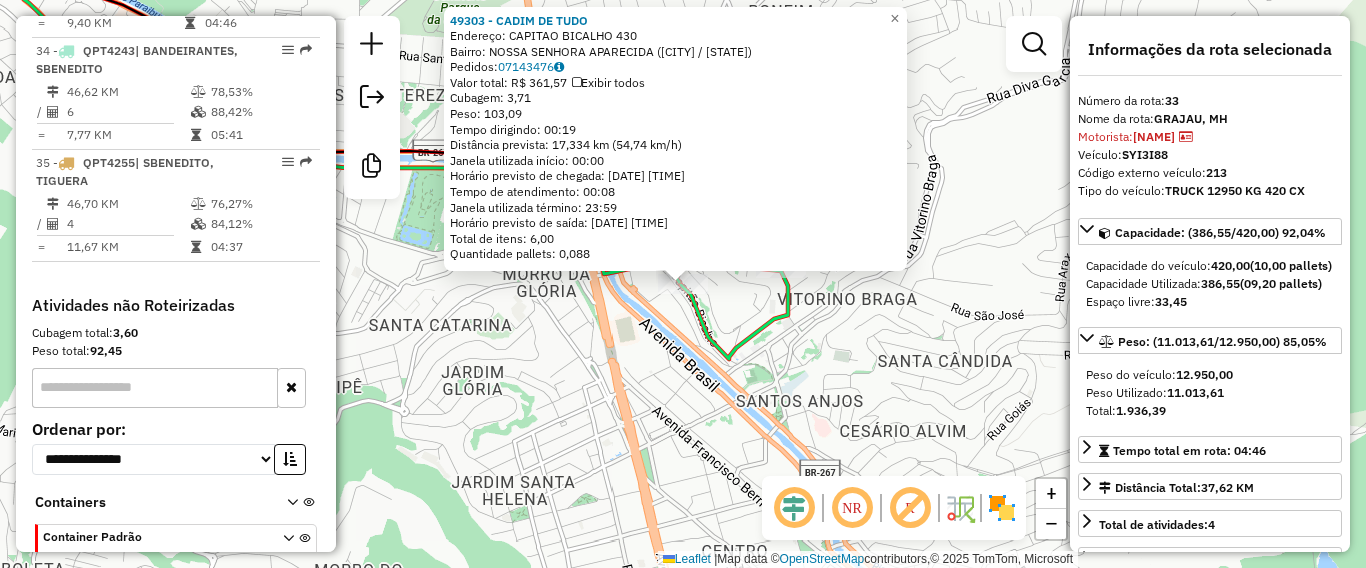 drag, startPoint x: 770, startPoint y: 402, endPoint x: 811, endPoint y: 334, distance: 79.40403 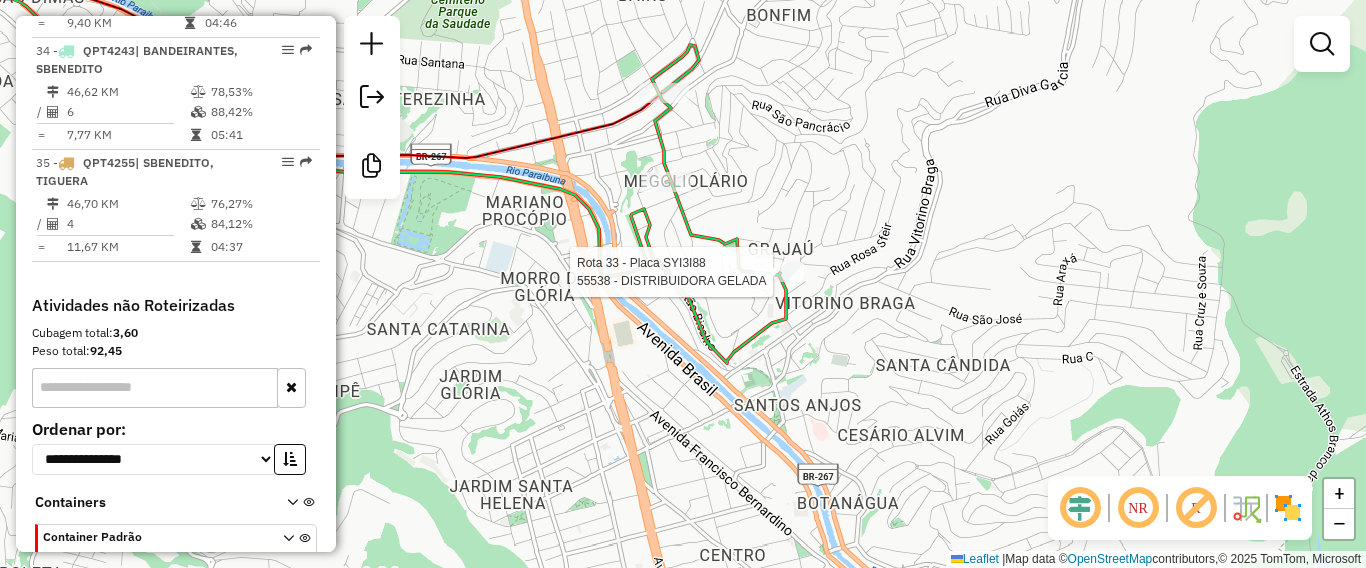 select on "**********" 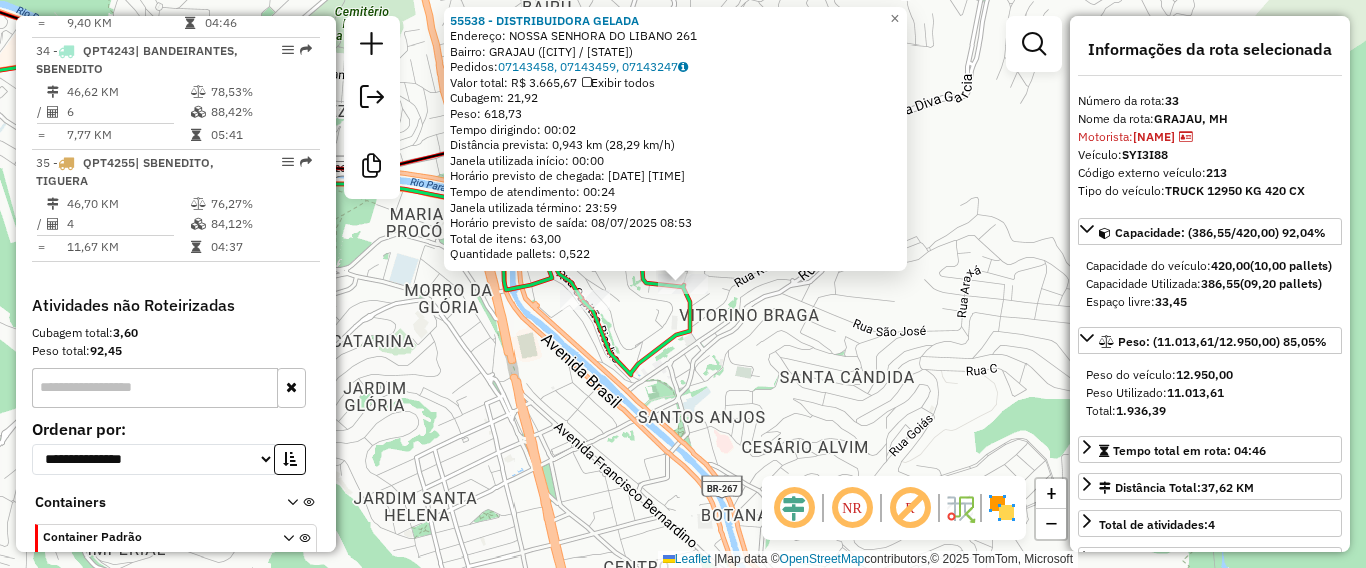 drag, startPoint x: 742, startPoint y: 393, endPoint x: 673, endPoint y: 328, distance: 94.79452 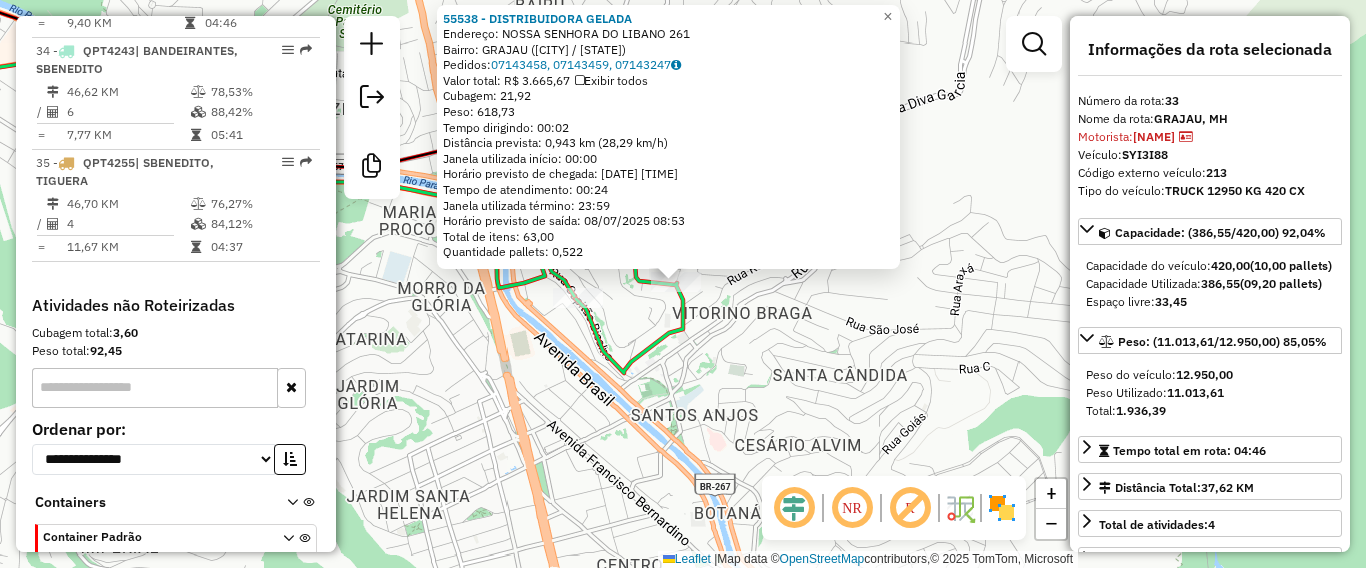 click on "55538 - DISTRIBUIDORA GELADA Endereço: NOSSA SENHORA DO LIBANO 261 Bairro: GRAJAU ([CITY] / [STATE]) Pedidos: 07143458, 07143459, 07143247 Valor total: R$ 3.665,67 Exibir todos Cubagem: 21,92 Peso: 618,73 Tempo dirigindo: 00:02 Distância prevista: 0,943 km (28,29 km/h) Janela utilizada início: 00:00 Horário previsto de chegada: [DATE] [TIME] Tempo de atendimento: 00:24 Janela utilizada término: 23:59 Horário previsto de saída: [DATE] [TIME] Total de itens: 63,00 Quantidade pallets: 0,522 × Janela de atendimento Grade de atendimento Capacidade Transportadoras Veículos Cliente Pedidos Rotas Selecione os dias de semana para filtrar as janelas de atendimento Seg Ter Qua Qui Sex Sáb Dom Informe o período da janela de atendimento: De: Até: Filtrar exatamente a janela do cliente Considerar janela de atendimento padrão Selecione os dias de semana para filtrar as grades de atendimento Seg Ter Qua Qui Sex Sáb Dom Peso mínimo: De:" 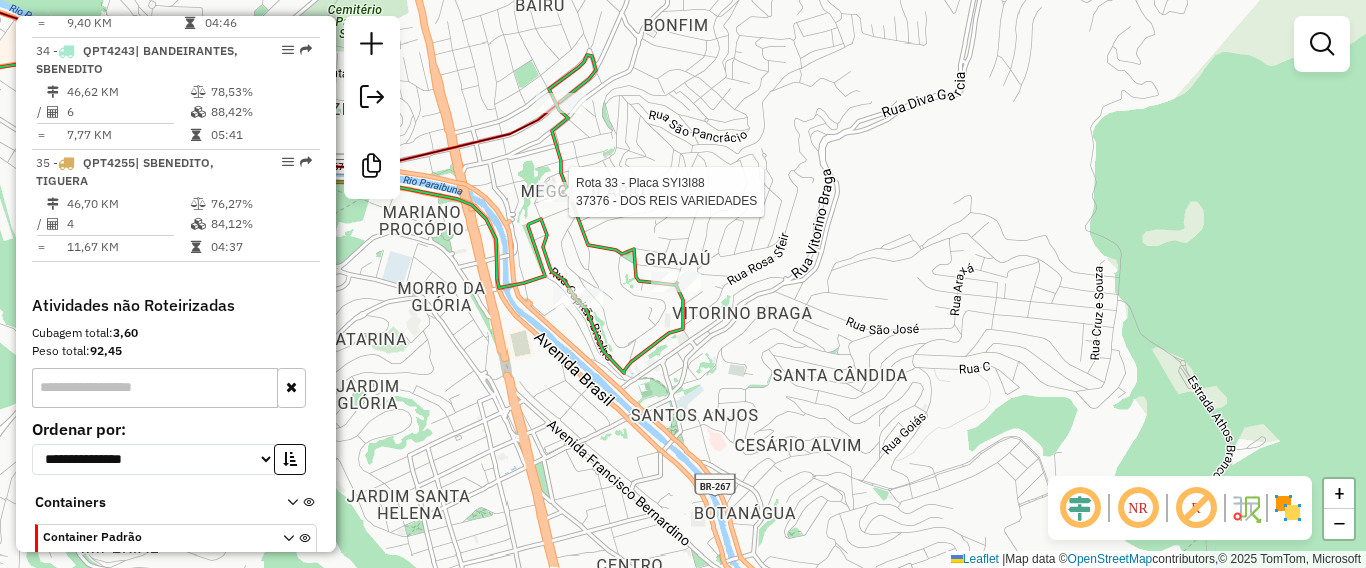 select on "**********" 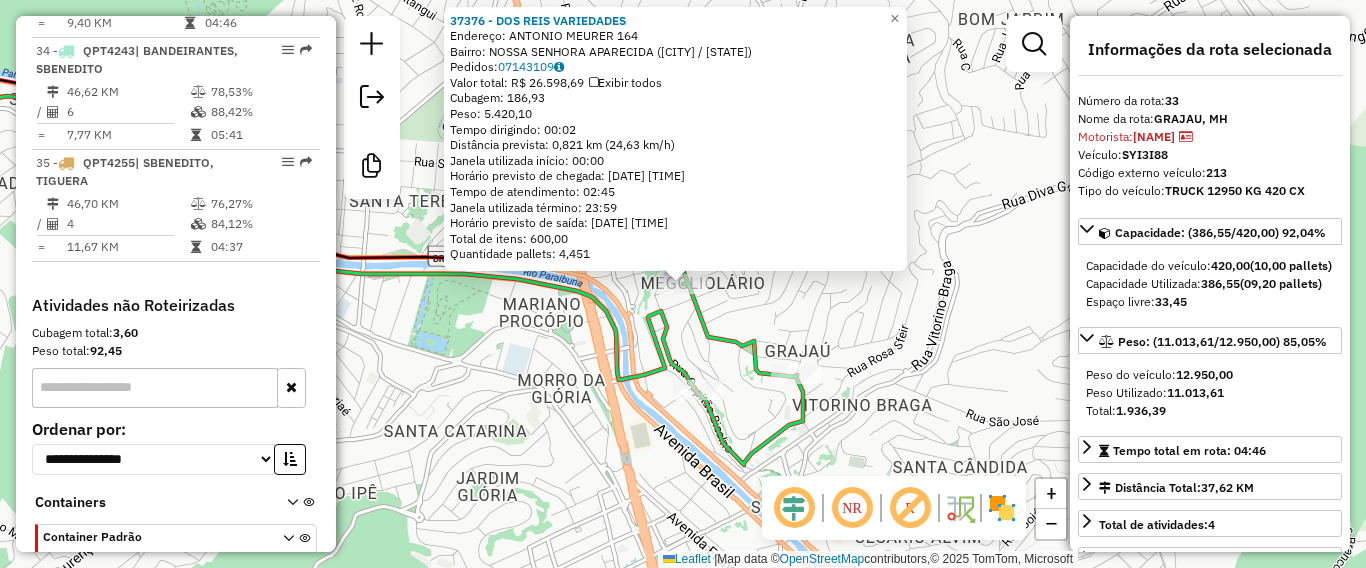 click on "Rota 33 - Placa SYI3I88 37376 - DOS REIS VARIEDADES 37376 - DOS REIS VARIEDADES Endereço: ANTONIO MEURER 164 Bairro: NOSSA SENHORA APARECIDA ([CITY] / [STATE]) Pedidos: 07143109 Valor total: R$ 26.598,69 Exibir todos Cubagem: 186,93 Peso: 5.420,10 Tempo dirigindo: 00:02 Distância prevista: 0,821 km (24,63 km/h) Janela utilizada início: 00:00 Horário previsto de chegada: [DATE] [TIME] Tempo de atendimento: 02:45 Janela utilizada término: 23:59 Horário previsto de saída: [DATE] [TIME] Total de itens: 600,00 Quantidade pallets: 4,451 × Janela de atendimento Grade de atendimento Capacidade Transportadoras Veículos Cliente Pedidos Rotas Selecione os dias de semana para filtrar as janelas de atendimento Seg Ter Qua Qui Sex Sáb Dom Informe o período da janela de atendimento: De: Até: Filtrar exatamente a janela do cliente Considerar janela de atendimento padrão Selecione os dias de semana para filtrar as grades de atendimento Seg Ter Qua" 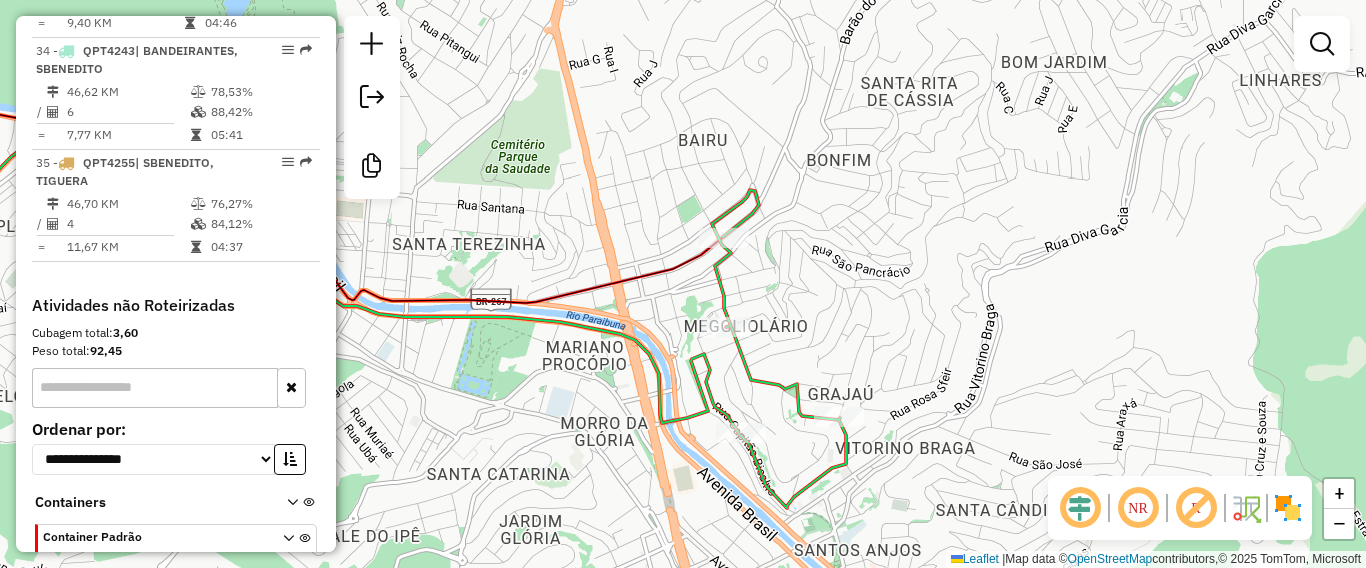 drag, startPoint x: 837, startPoint y: 325, endPoint x: 771, endPoint y: 360, distance: 74.70609 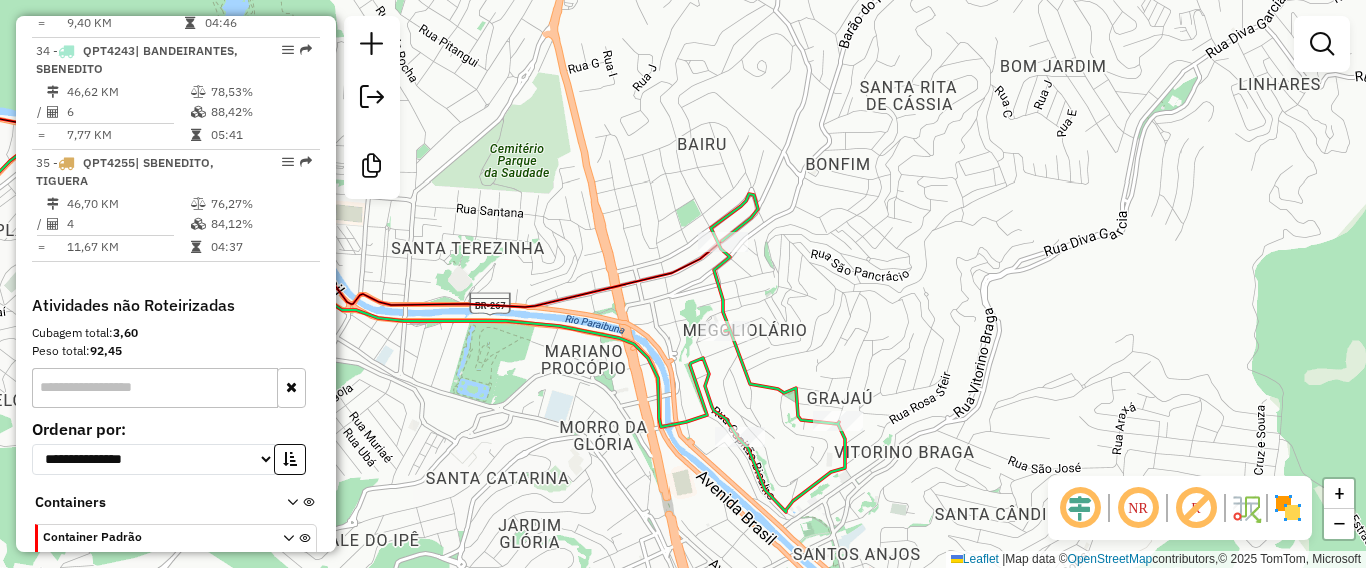 click 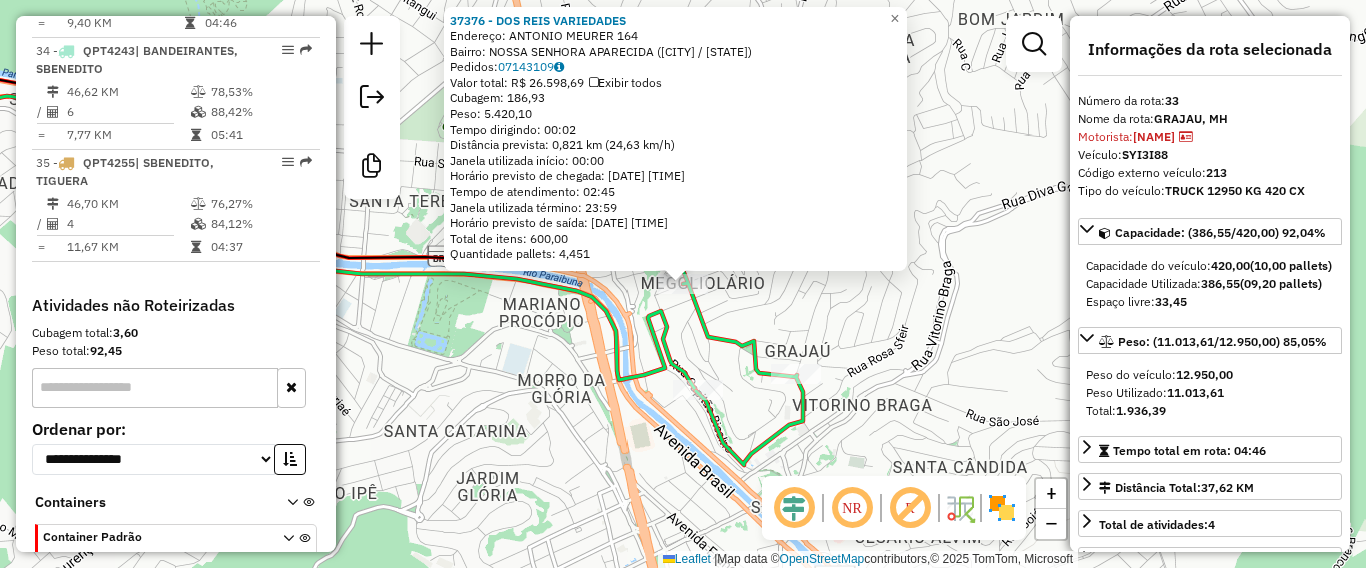 click on "37376 - DOS REIS VARIEDADES Endereço: ANTONIO MEURER 164 Bairro: NOSSA SENHORA APARECIDA ([CITY] / [STATE]) Pedidos: 07143109 Valor total: R$ 26.598,69 Exibir todos Cubagem: 186,93 Peso: 5.420,10 Tempo dirigindo: 00:02 Distância prevista: 0,821 km (24,63 km/h) Janela utilizada início: 00:00 Horário previsto de chegada: [DATE] [TIME] Tempo de atendimento: 02:45 Janela utilizada término: 23:59 Horário previsto de saída: [DATE] [TIME] Total de itens: 600,00 Quantidade pallets: 4,451 × Janela de atendimento Grade de atendimento Capacidade Transportadoras Veículos Cliente Pedidos Rotas Selecione os dias de semana para filtrar as janelas de atendimento Seg Ter Qua Qui Sex Sáb Dom Informe o período da janela de atendimento: De: Até: Filtrar exatamente a janela do cliente Considerar janela de atendimento padrão Selecione os dias de semana para filtrar as grades de atendimento Seg Ter Qua Qui Sex Sáb Dom Peso mínimo: De: Até:" 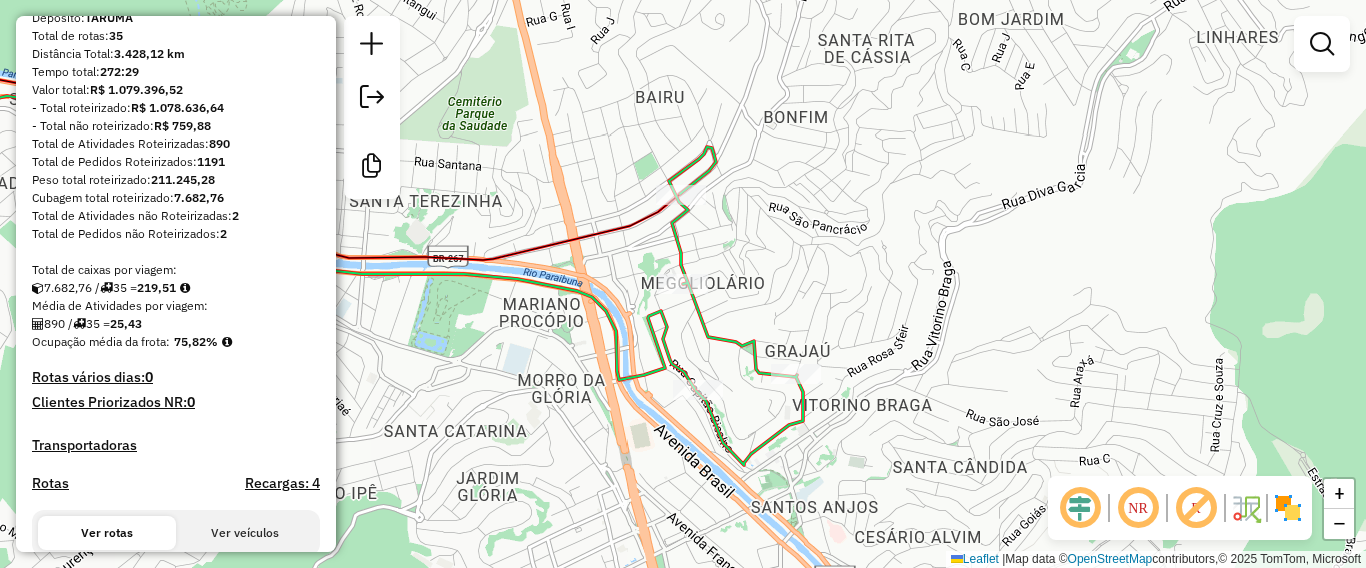 scroll, scrollTop: 0, scrollLeft: 0, axis: both 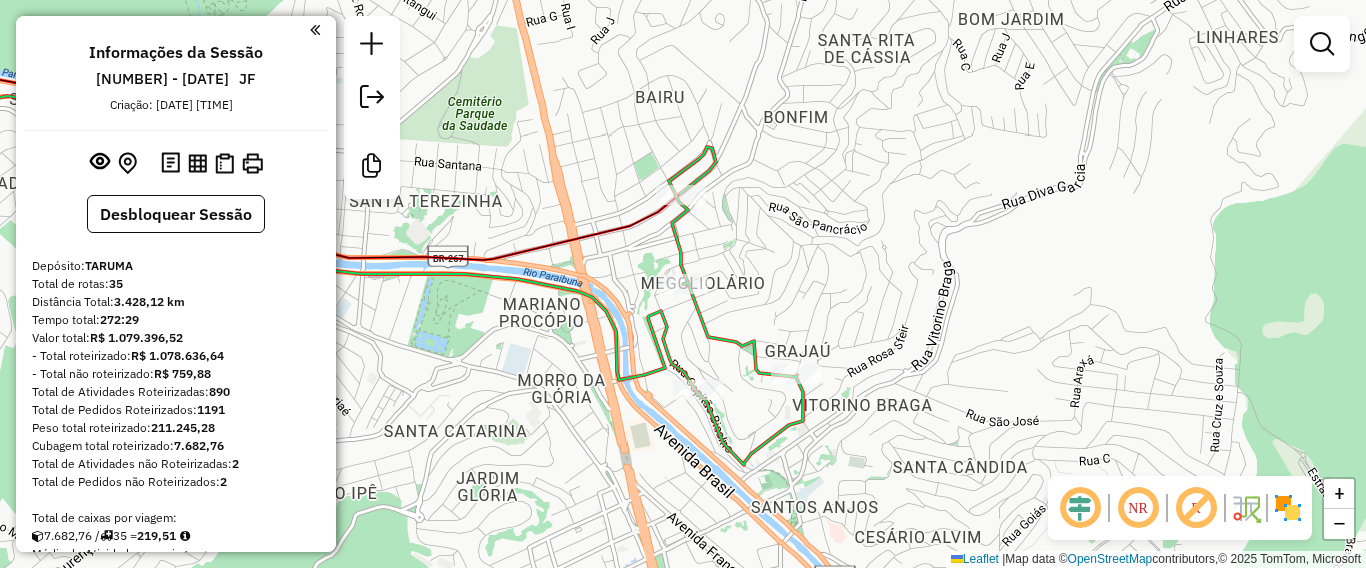 click 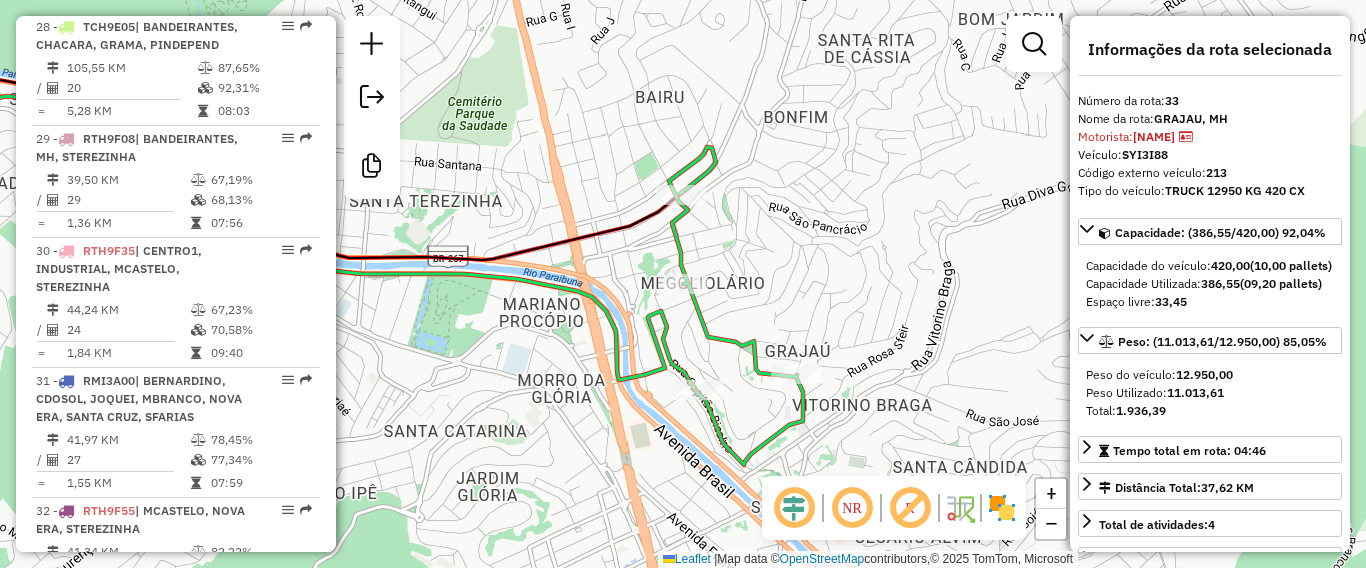 scroll, scrollTop: 4426, scrollLeft: 0, axis: vertical 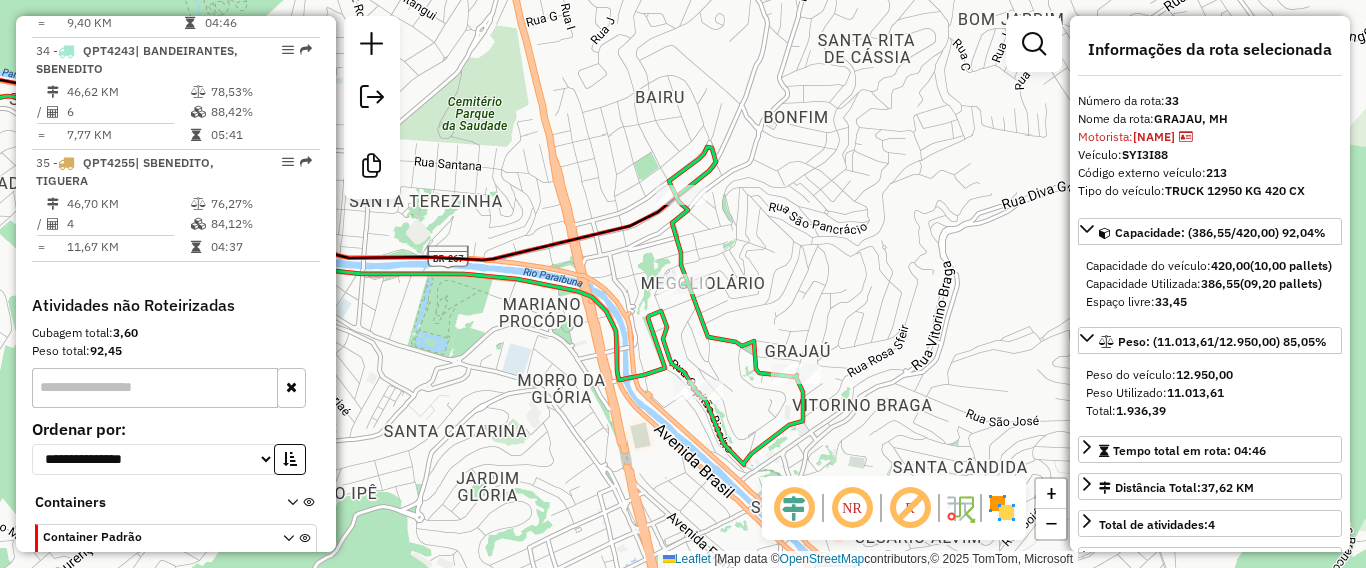 click on "Janela de atendimento Grade de atendimento Capacidade Transportadoras Veículos Cliente Pedidos  Rotas Selecione os dias de semana para filtrar as janelas de atendimento  Seg   Ter   Qua   Qui   Sex   Sáb   Dom  Informe o período da janela de atendimento: De: Até:  Filtrar exatamente a janela do cliente  Considerar janela de atendimento padrão  Selecione os dias de semana para filtrar as grades de atendimento  Seg   Ter   Qua   Qui   Sex   Sáb   Dom   Considerar clientes sem dia de atendimento cadastrado  Clientes fora do dia de atendimento selecionado Filtrar as atividades entre os valores definidos abaixo:  Peso mínimo:   Peso máximo:   Cubagem mínima:   Cubagem máxima:   De:   Até:  Filtrar as atividades entre o tempo de atendimento definido abaixo:  De:   Até:   Considerar capacidade total dos clientes não roteirizados Transportadora: Selecione um ou mais itens Tipo de veículo: Selecione um ou mais itens Veículo: Selecione um ou mais itens Motorista: Selecione um ou mais itens Nome: Rótulo:" 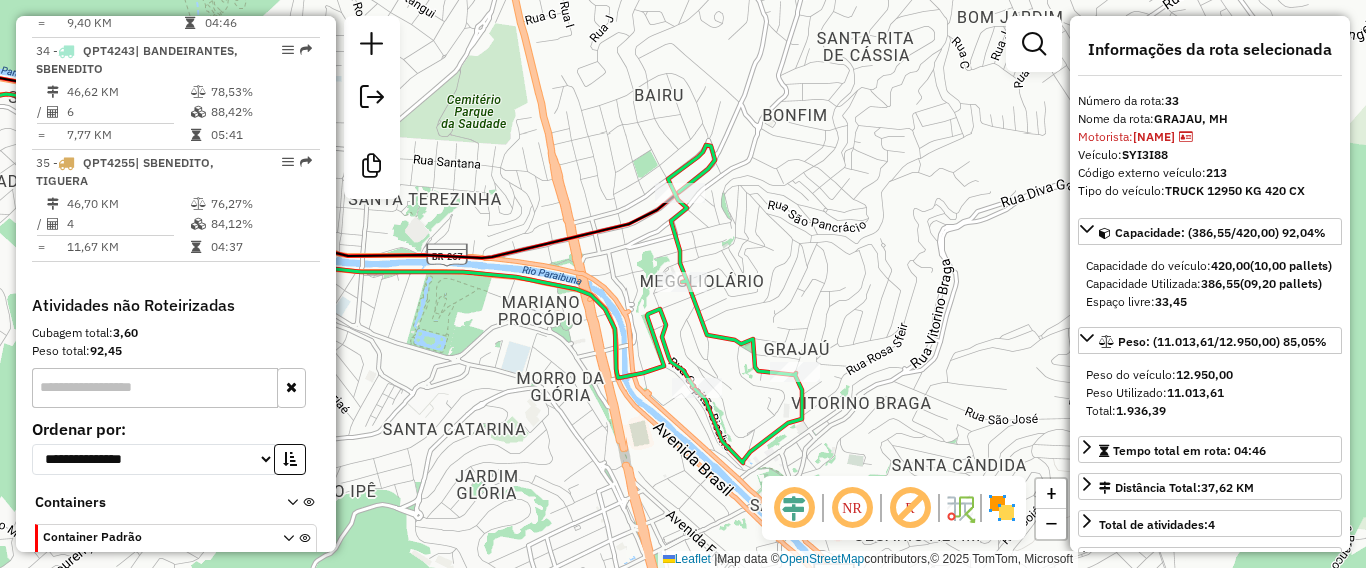 click 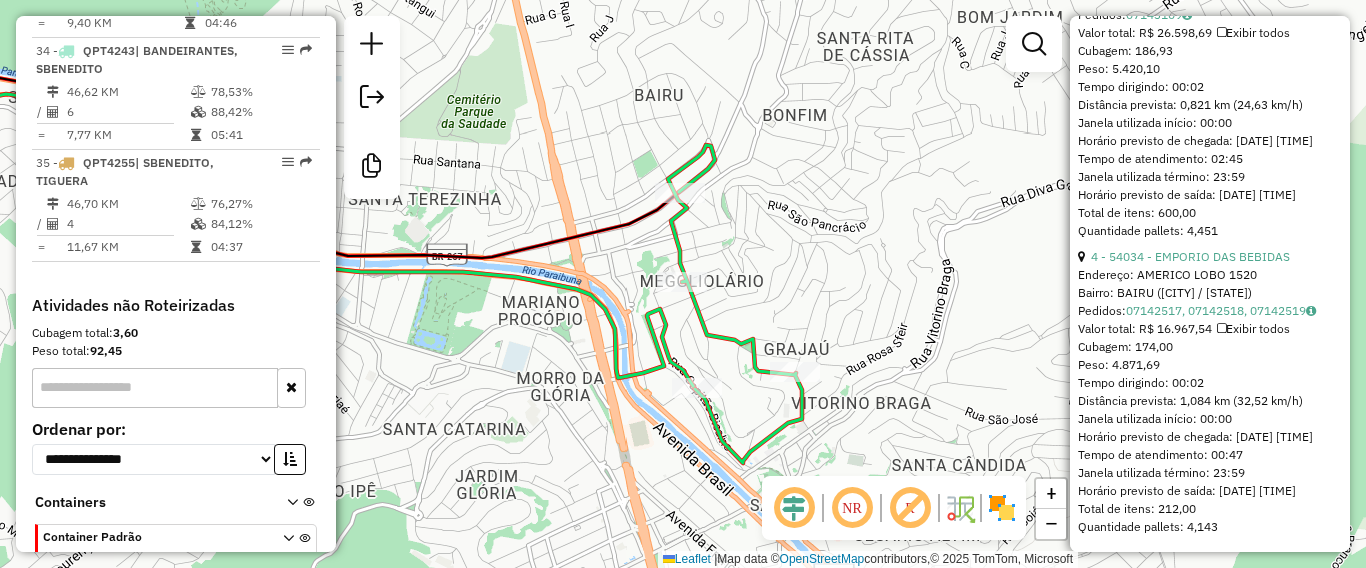 scroll, scrollTop: 1608, scrollLeft: 0, axis: vertical 